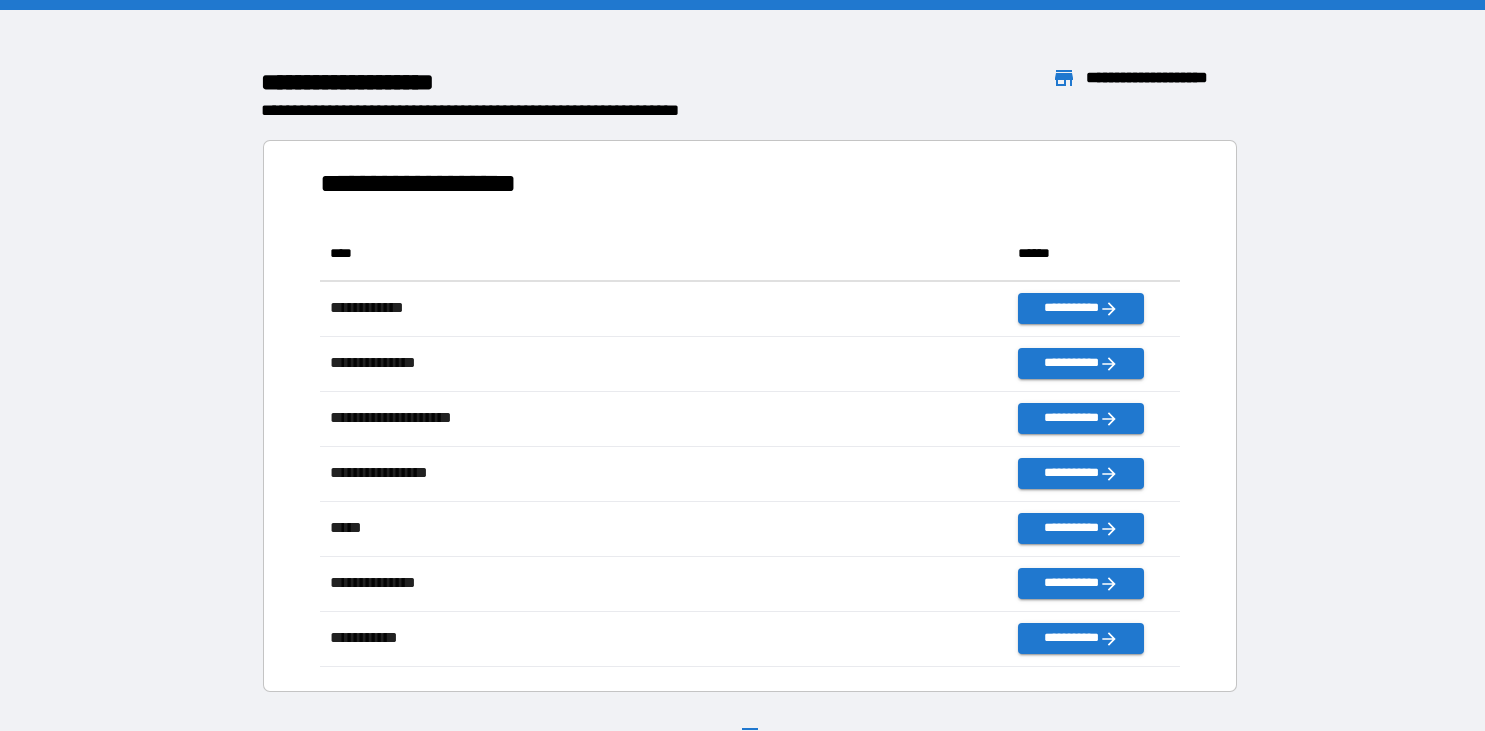 scroll, scrollTop: 0, scrollLeft: 0, axis: both 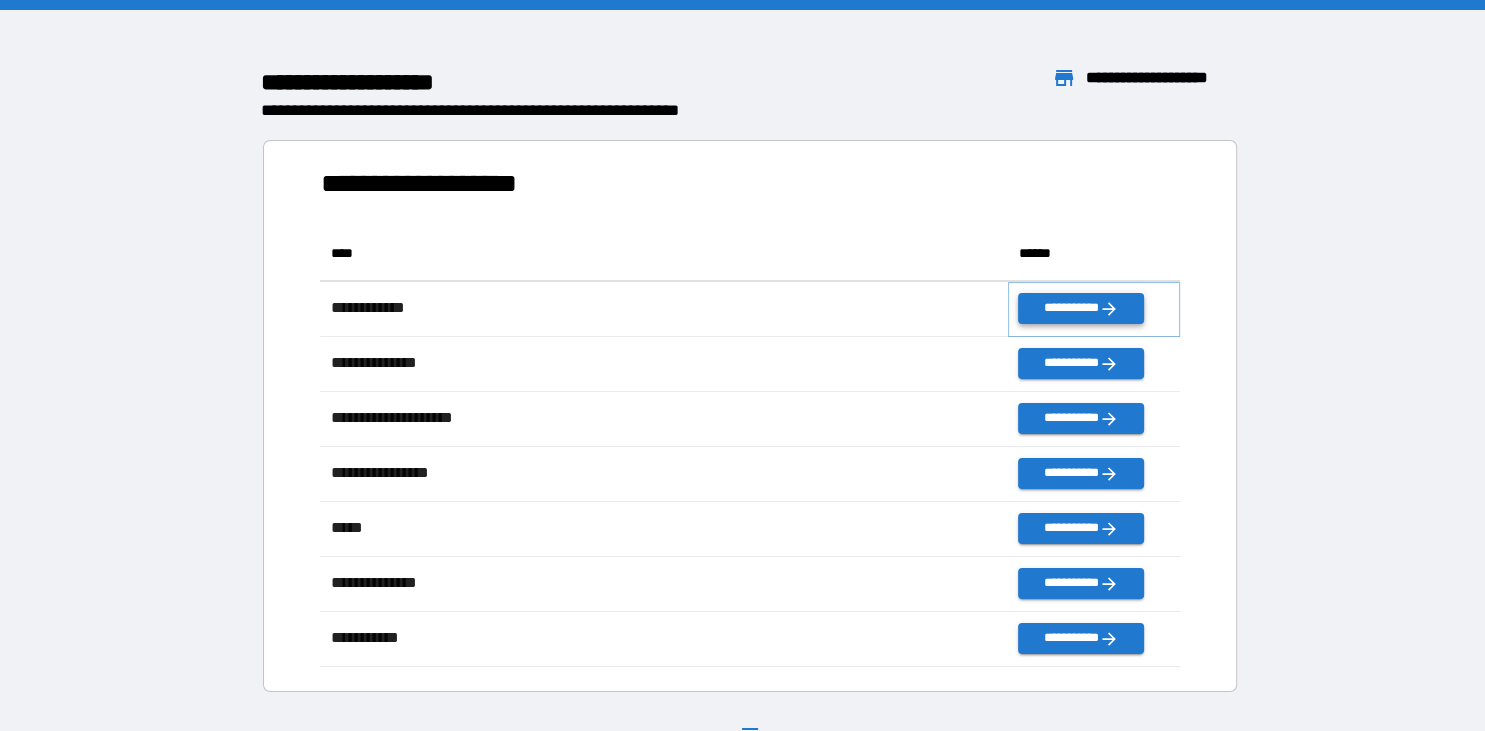click on "**********" at bounding box center (1081, 308) 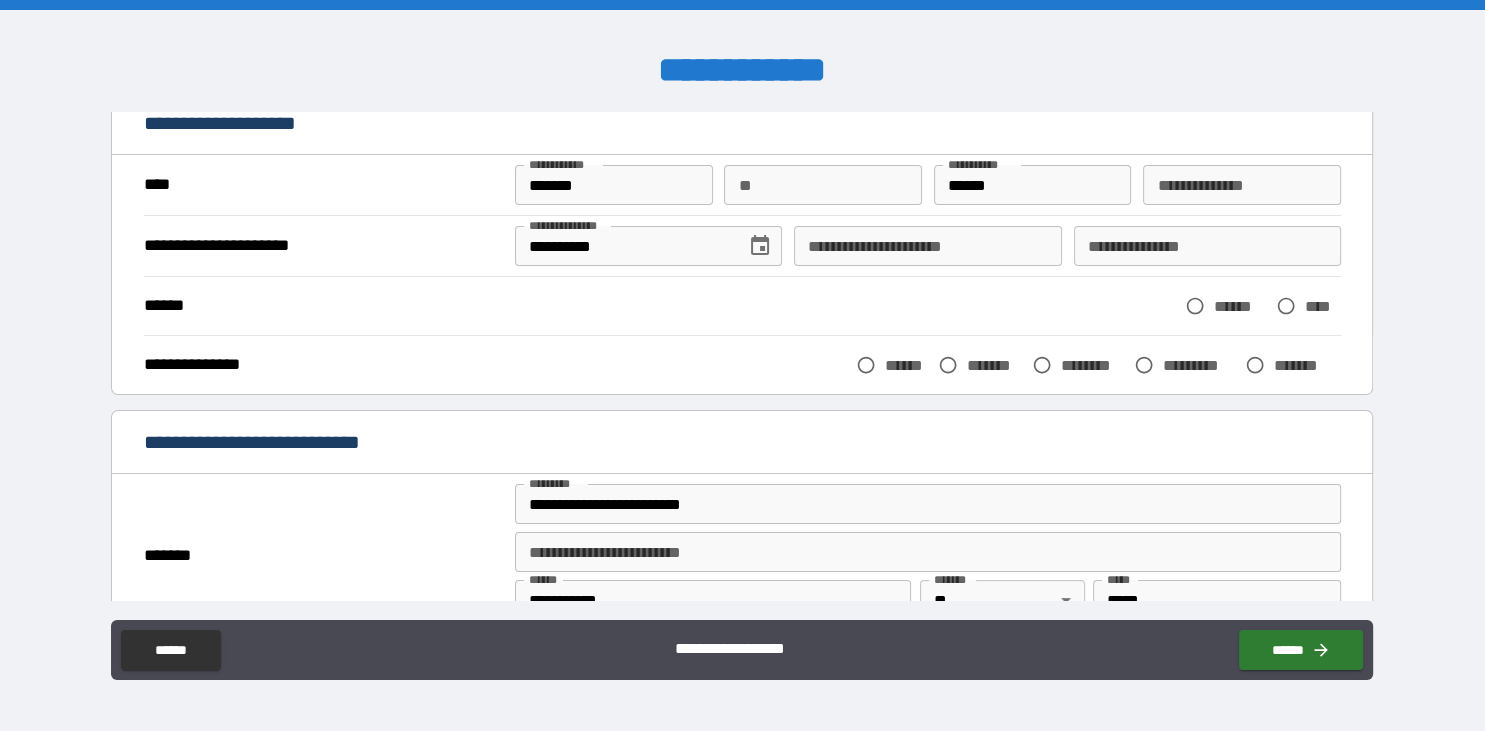 scroll, scrollTop: 117, scrollLeft: 0, axis: vertical 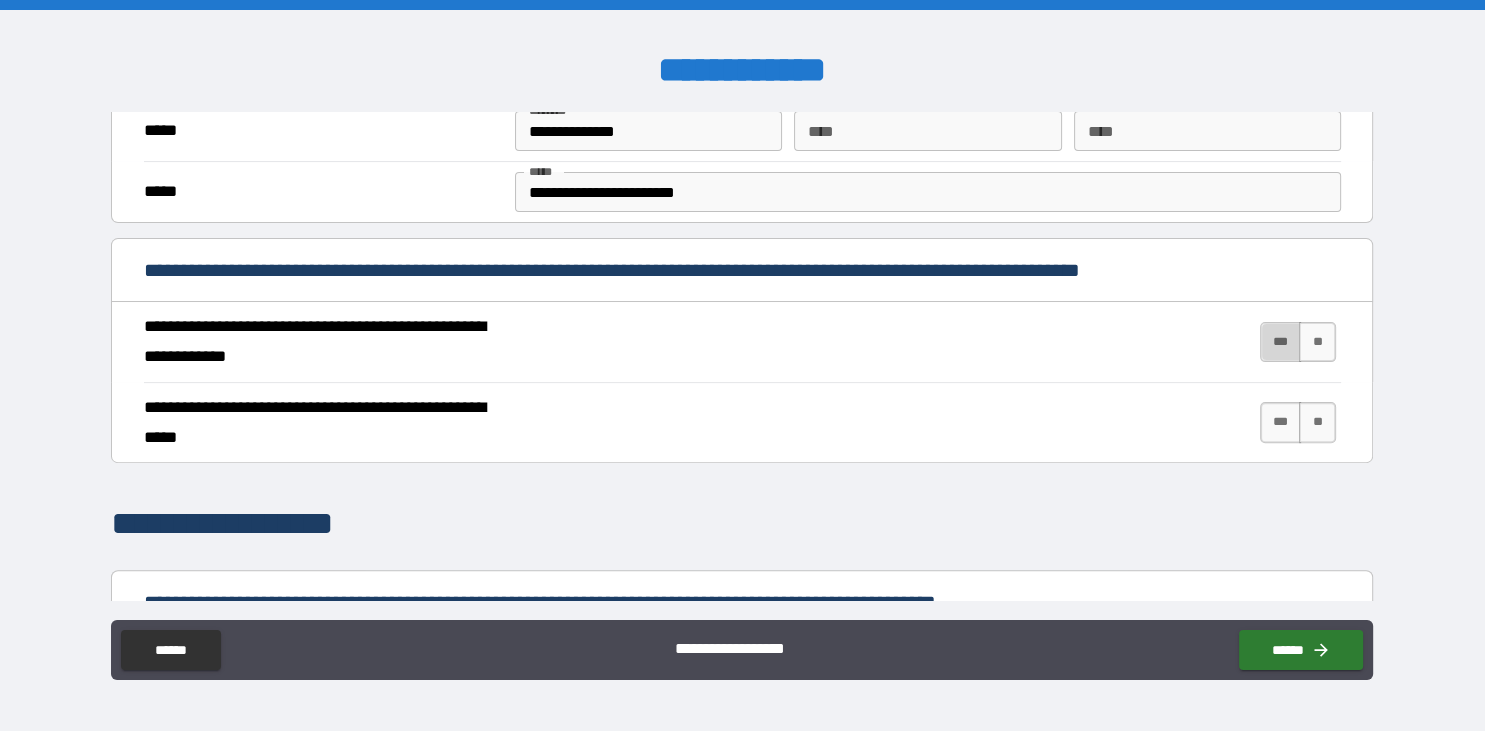 click on "***" at bounding box center [1281, 342] 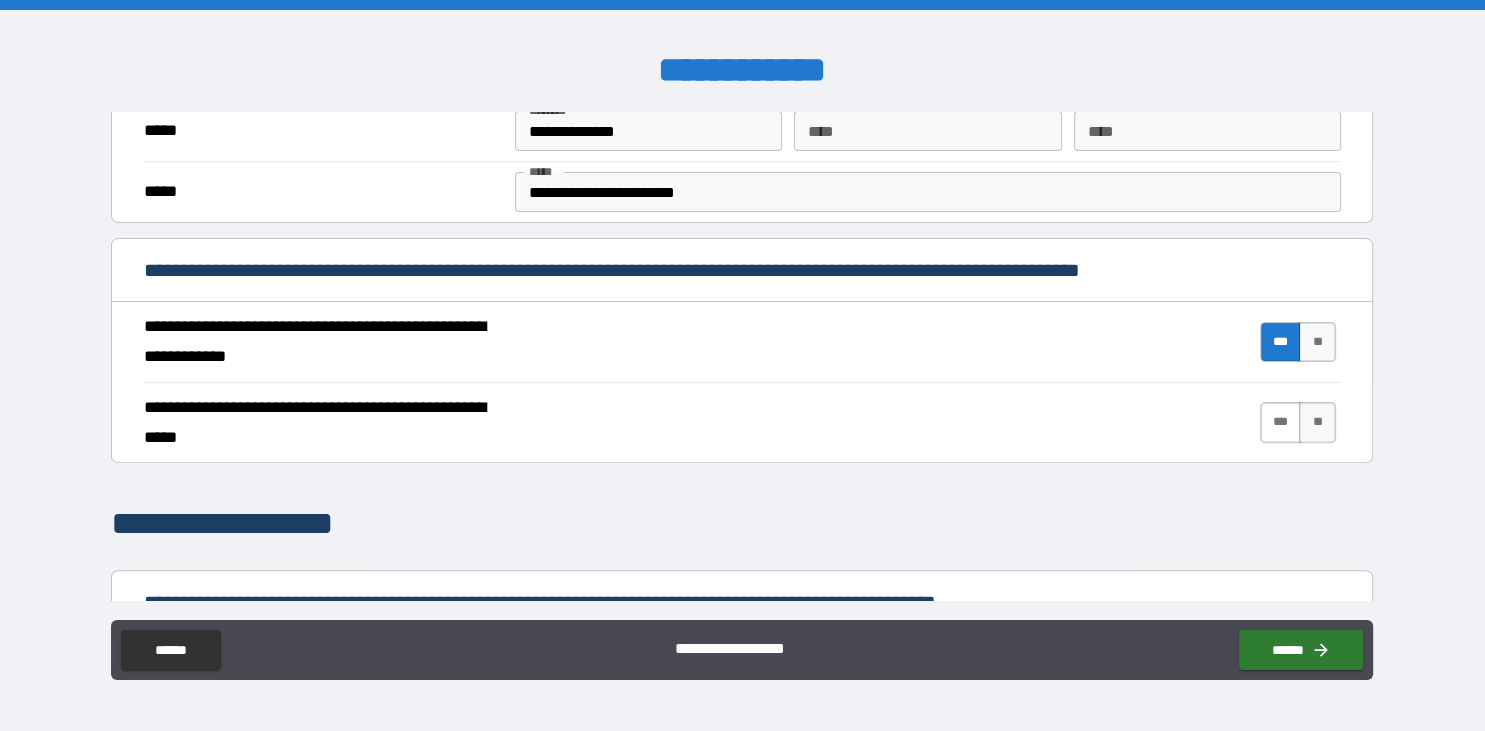 click on "***" at bounding box center [1281, 422] 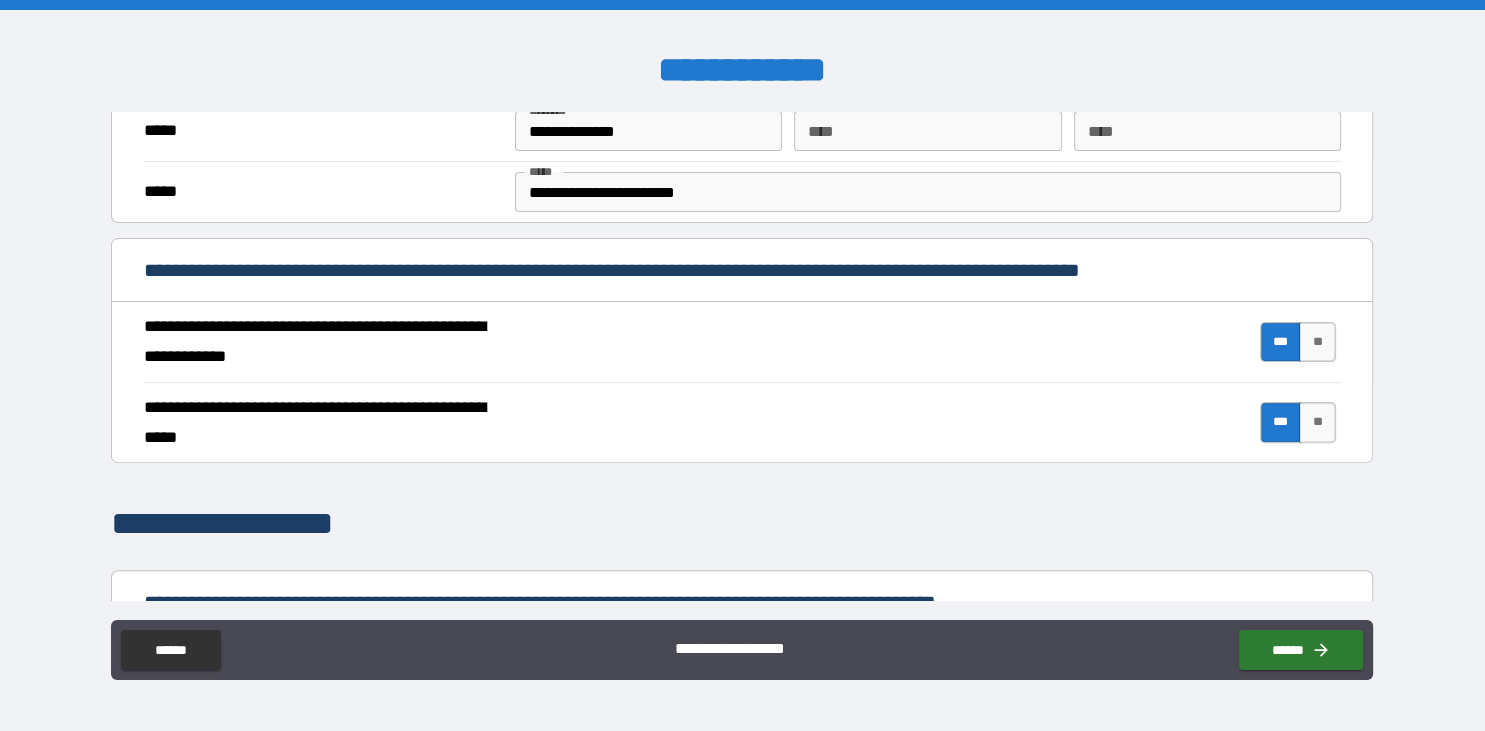 scroll, scrollTop: 925, scrollLeft: 0, axis: vertical 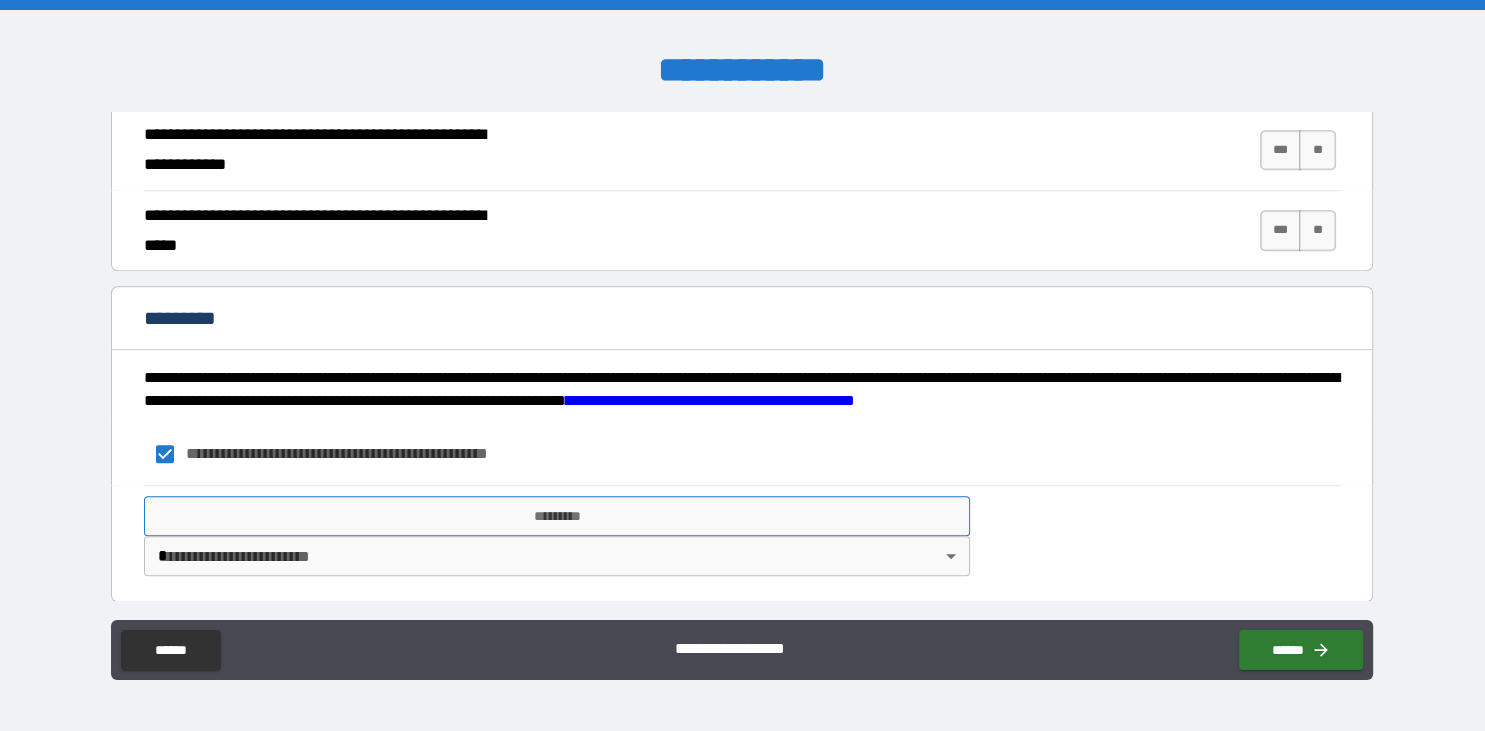 click on "*********" at bounding box center (557, 516) 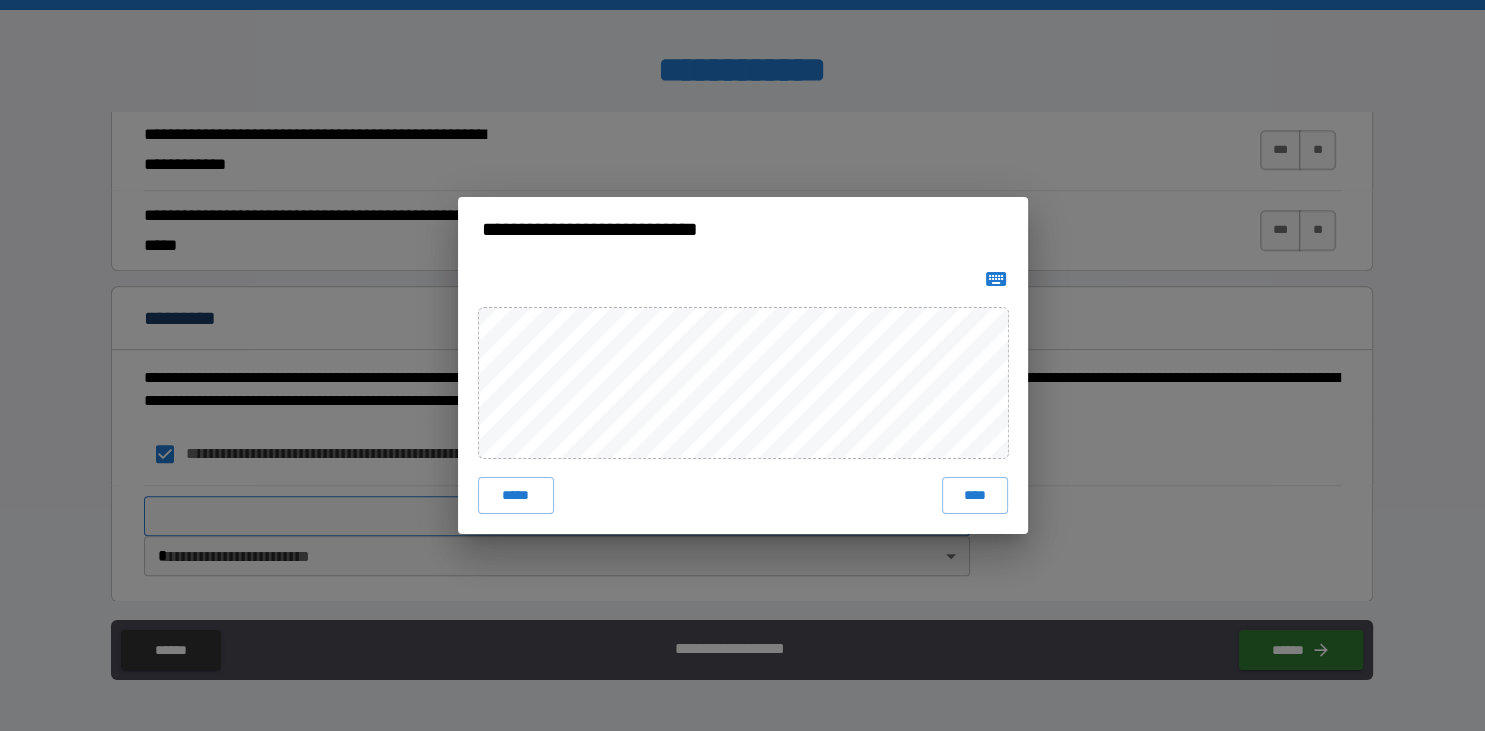 click on "**********" at bounding box center (742, 365) 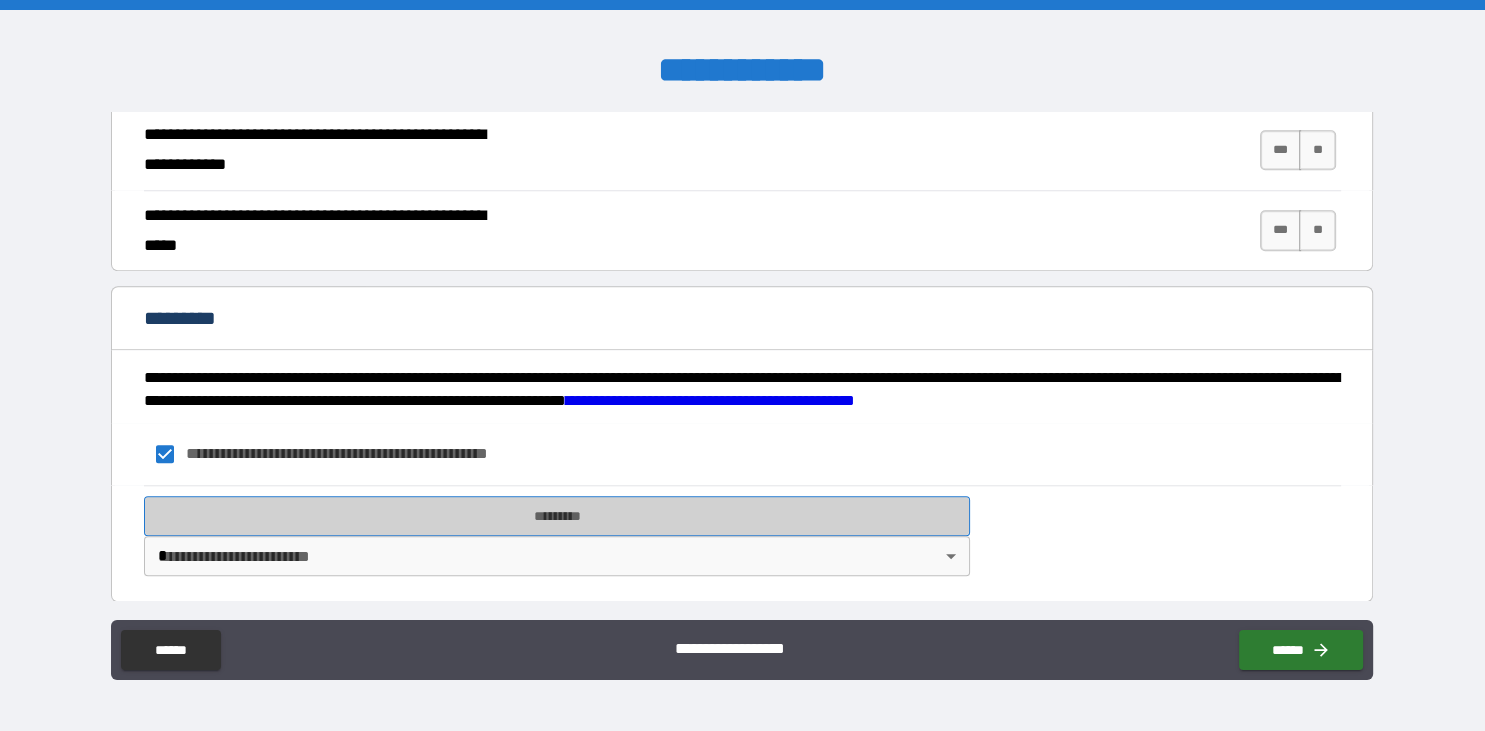 click on "*********" at bounding box center (557, 516) 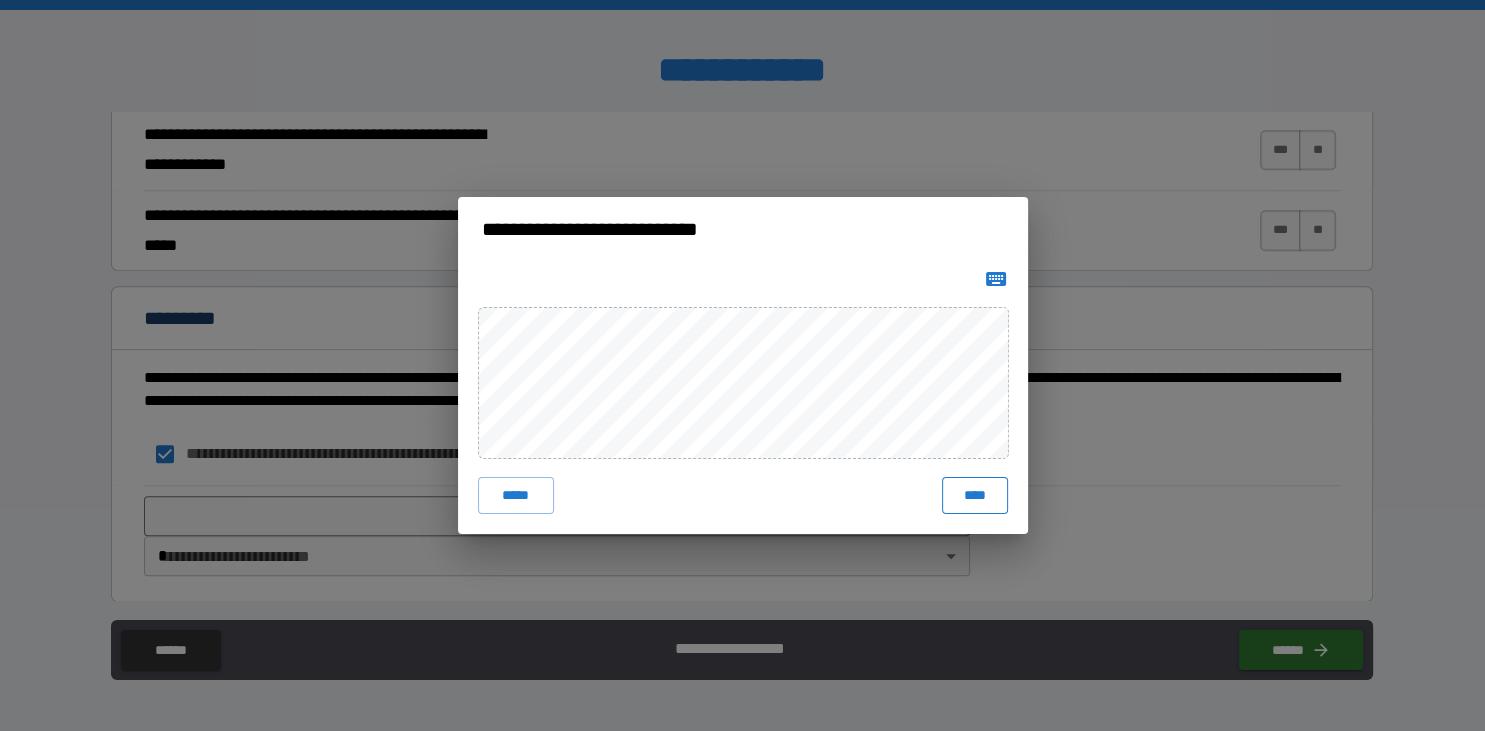 click on "****" at bounding box center (974, 495) 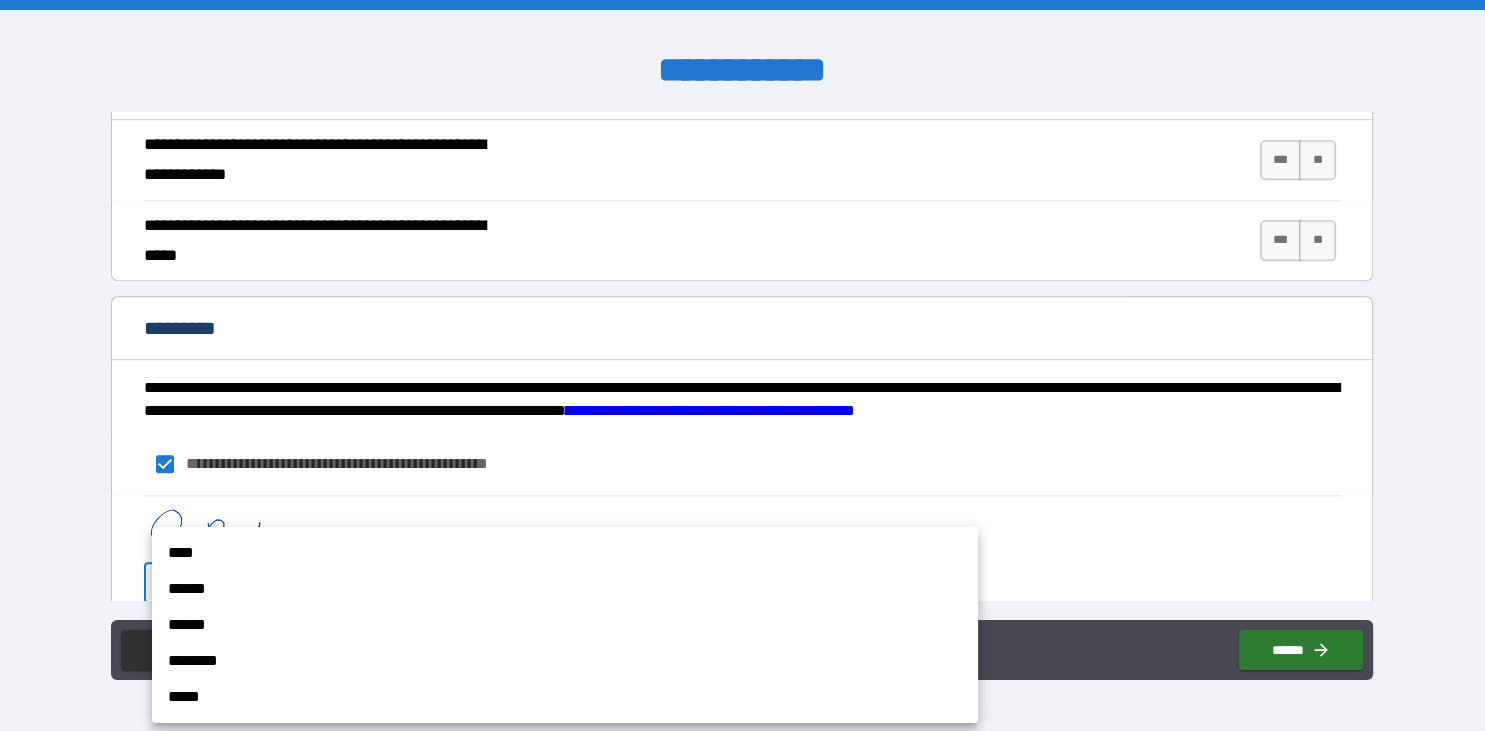 click on "**********" at bounding box center [742, 365] 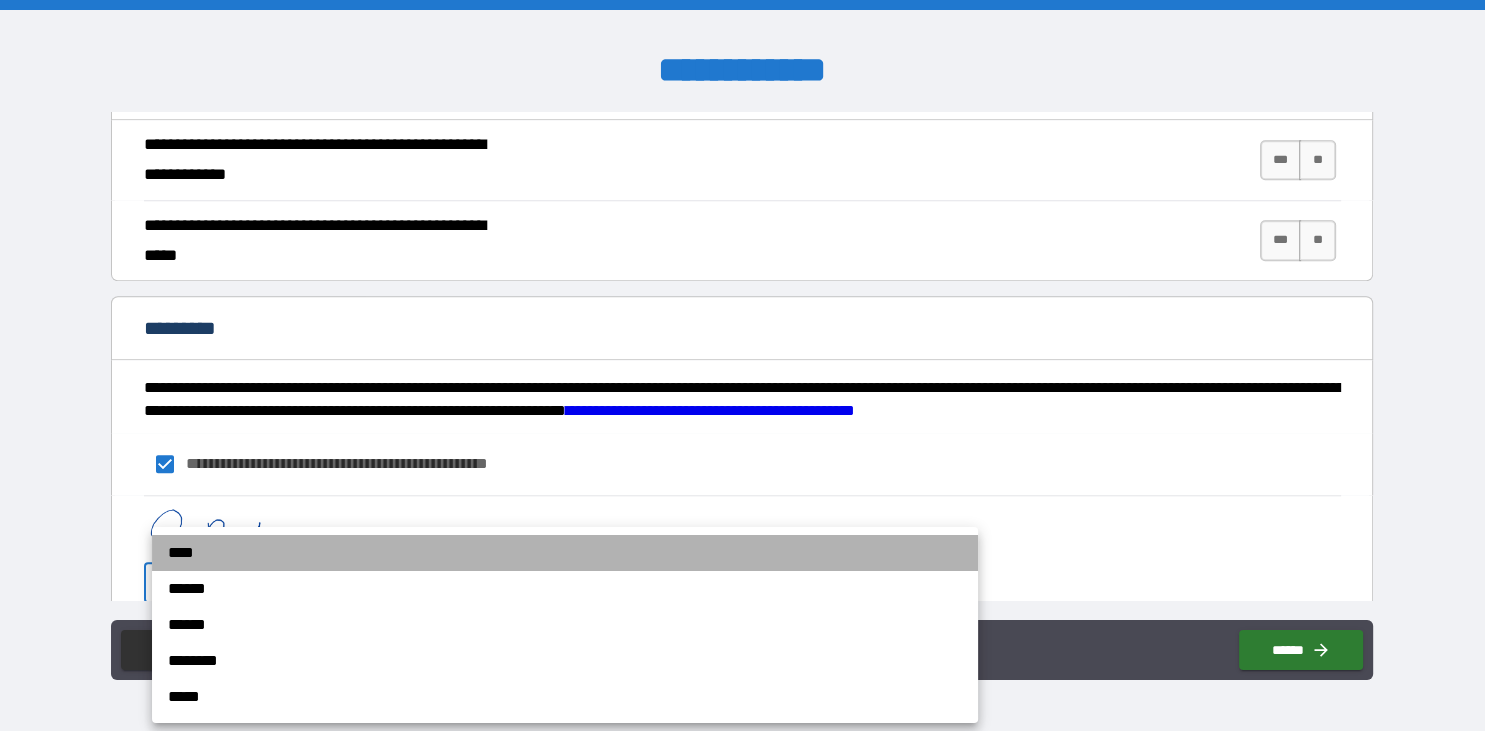 click on "****" at bounding box center [565, 553] 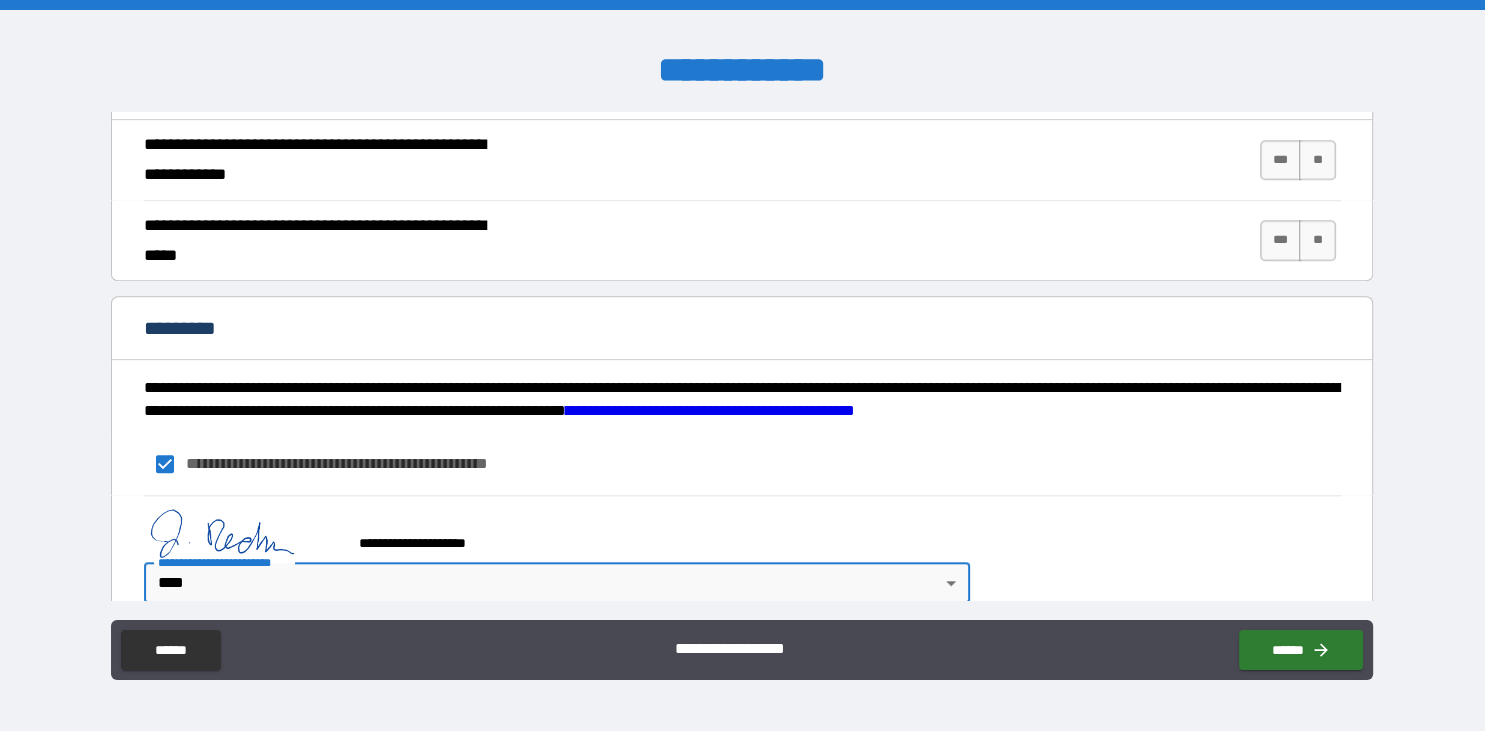 click on "**********" at bounding box center [742, 399] 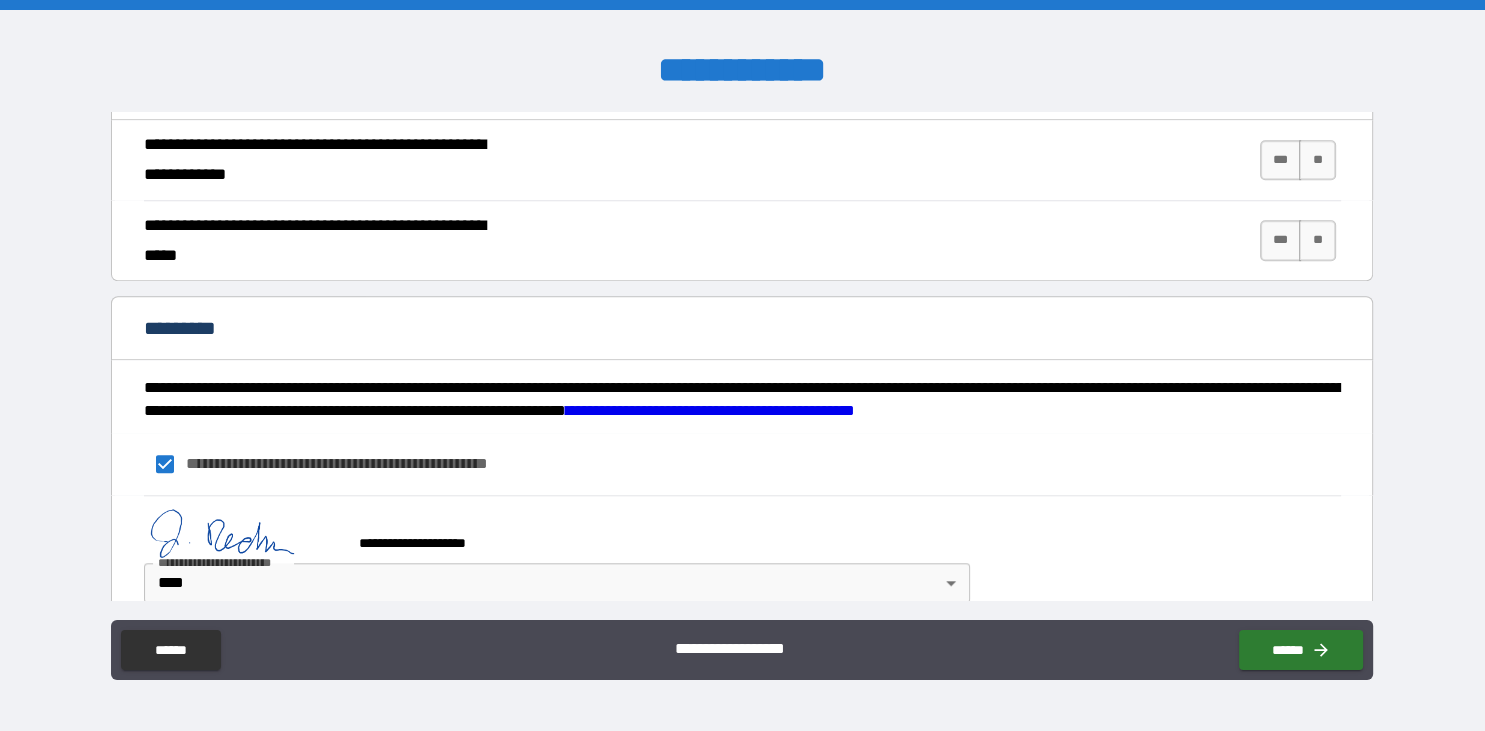 scroll, scrollTop: 1882, scrollLeft: 0, axis: vertical 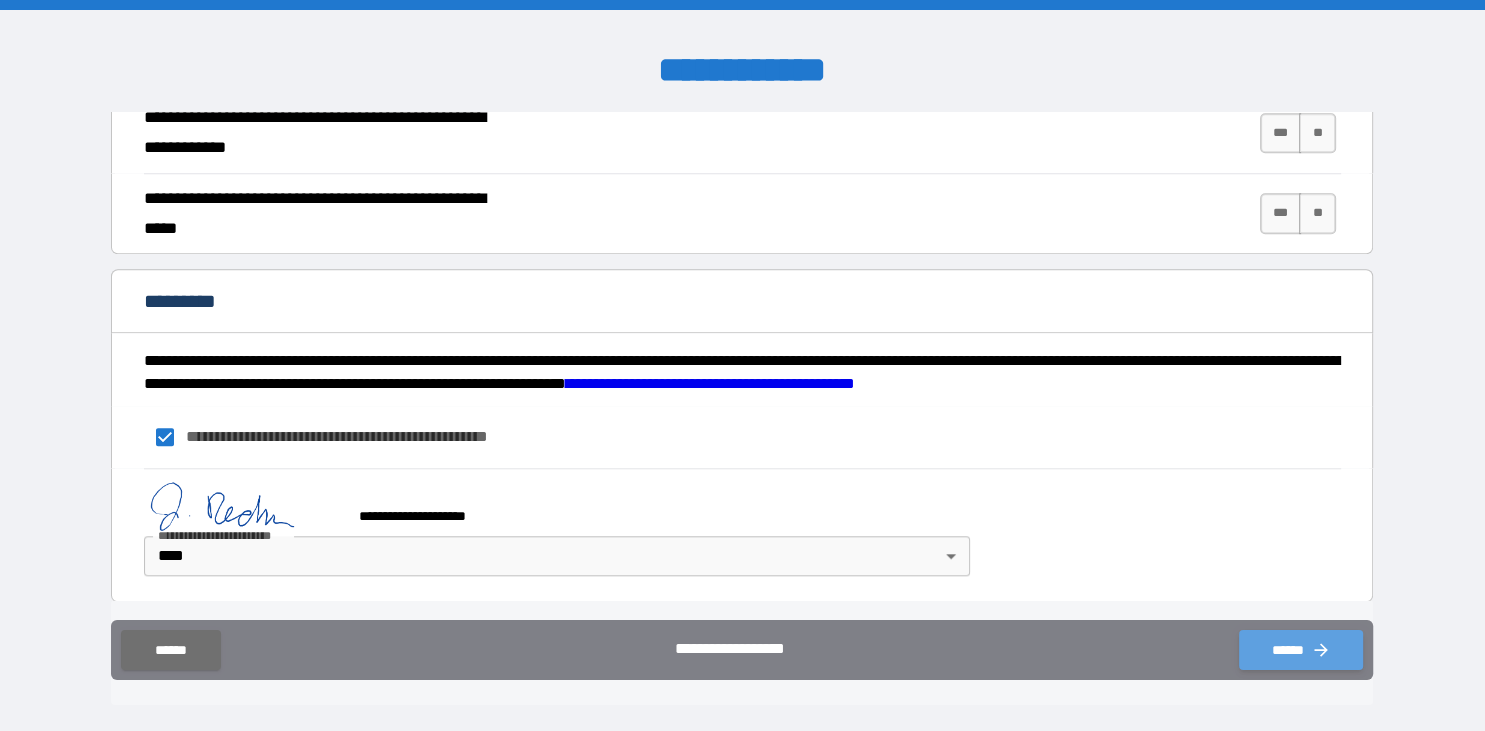 click on "******" at bounding box center [1301, 650] 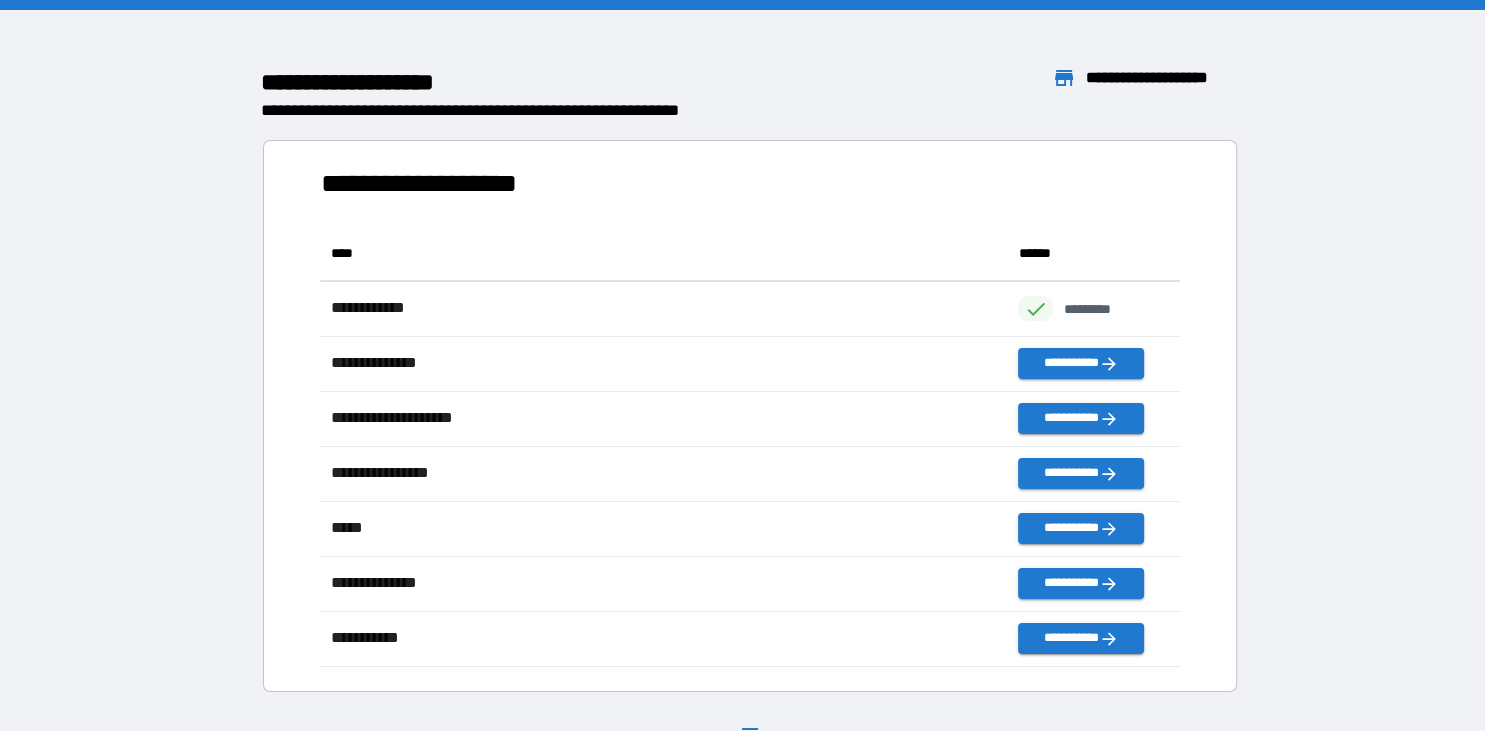 scroll, scrollTop: 1, scrollLeft: 1, axis: both 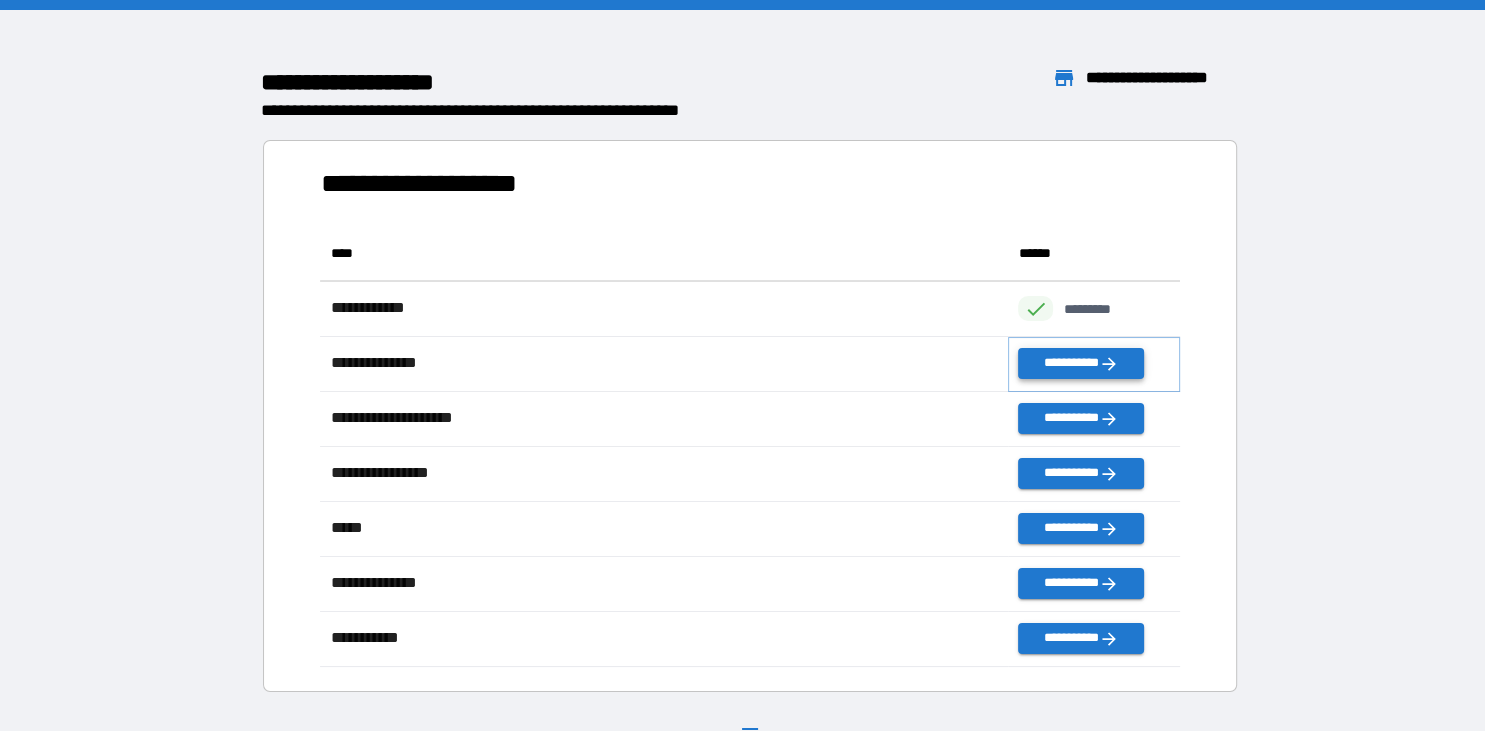 click on "**********" at bounding box center (1081, 363) 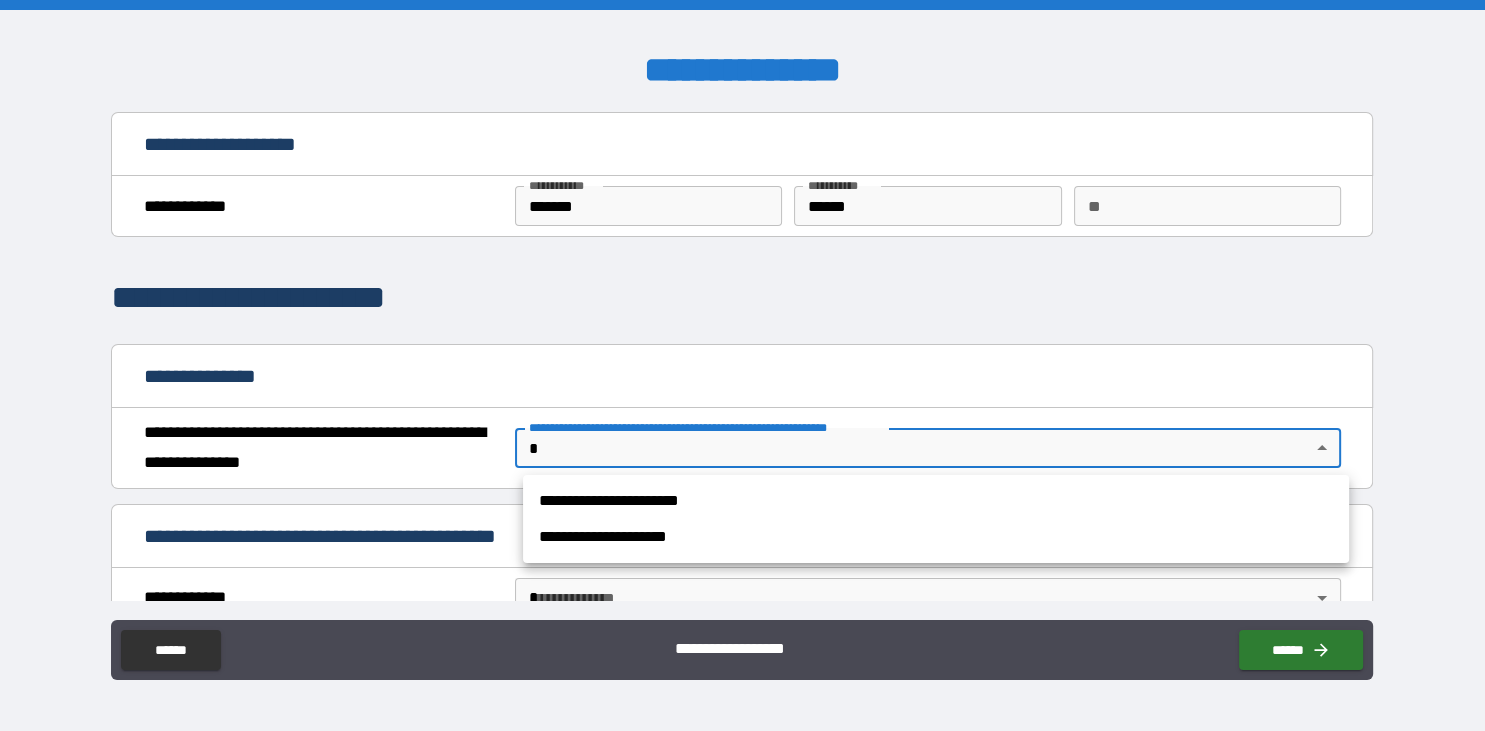 click on "**********" at bounding box center [742, 365] 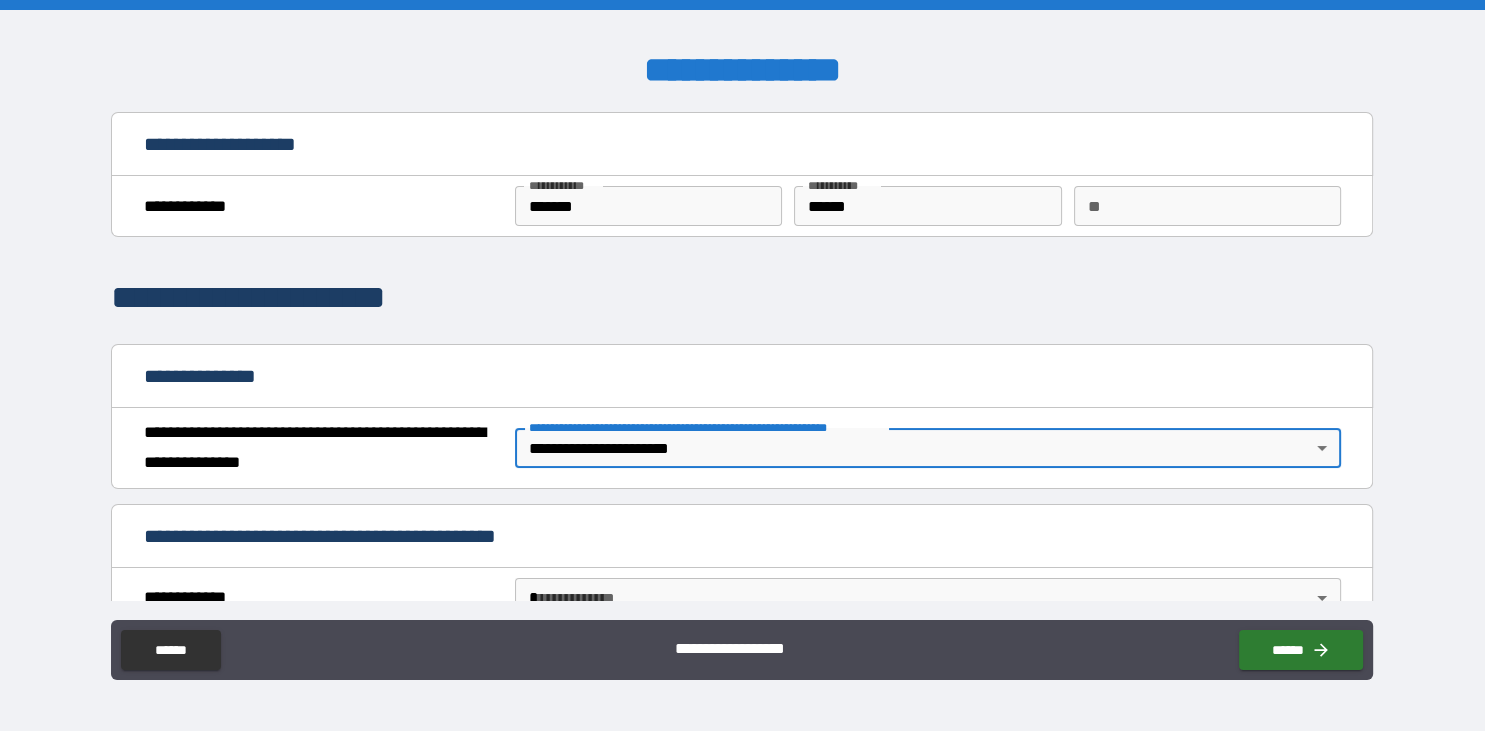 type on "*" 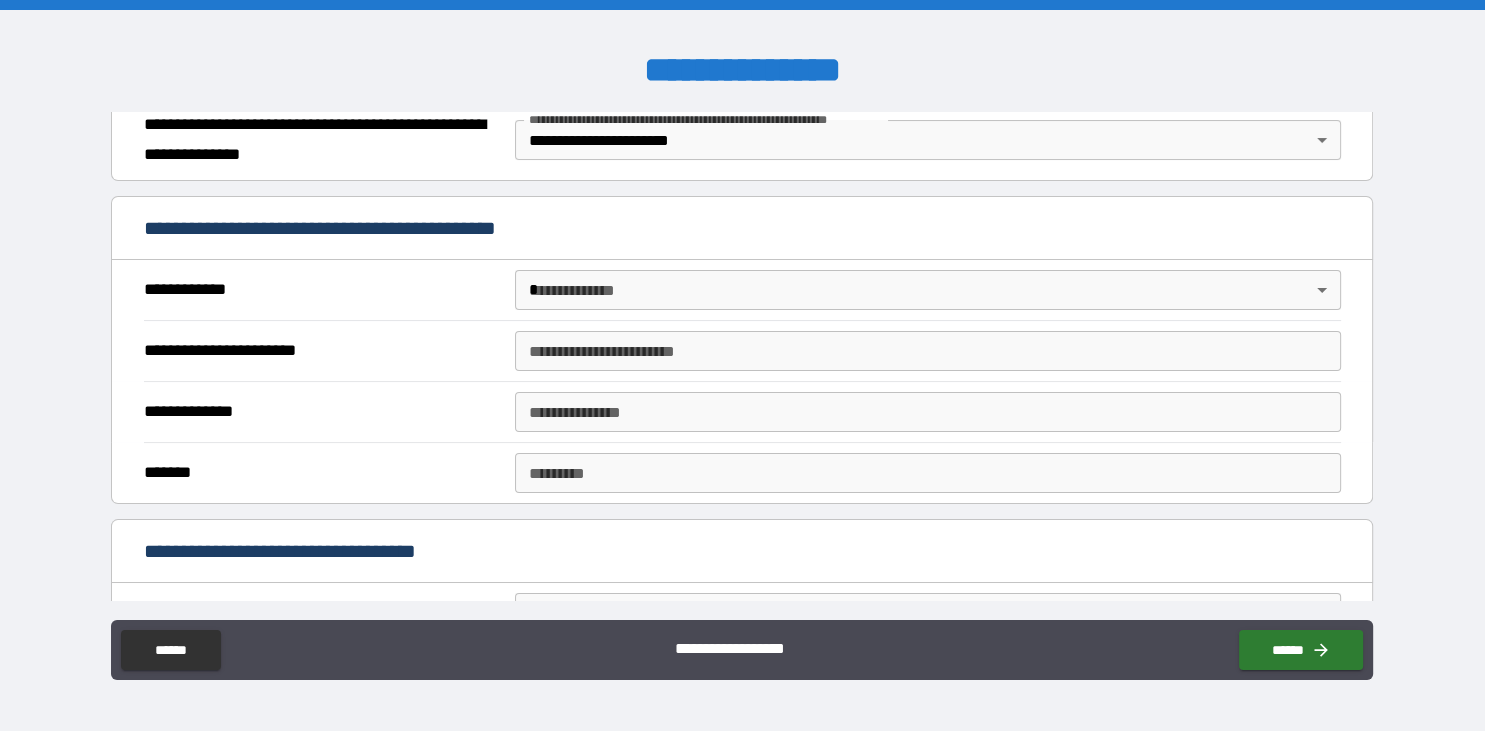 scroll, scrollTop: 318, scrollLeft: 0, axis: vertical 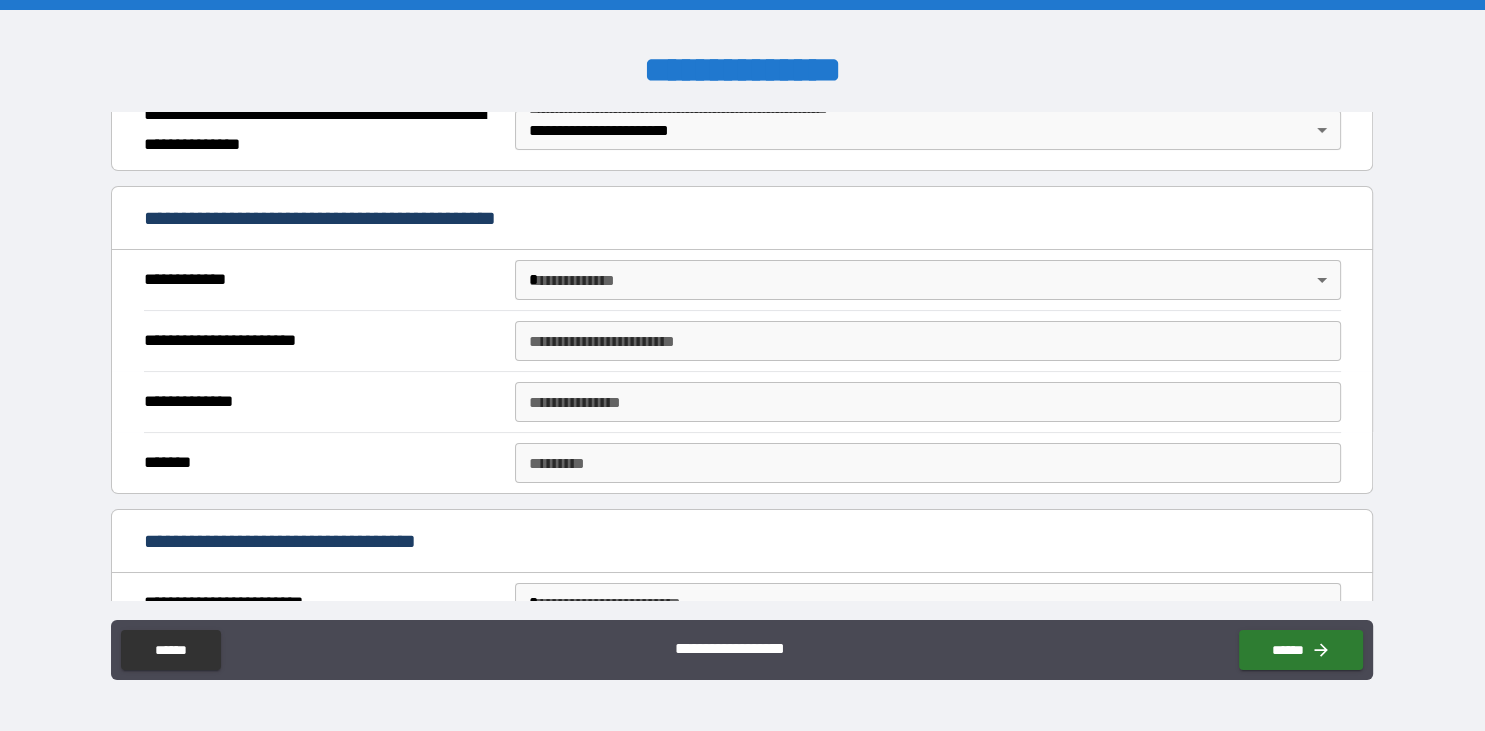 click on "**********" at bounding box center [742, 365] 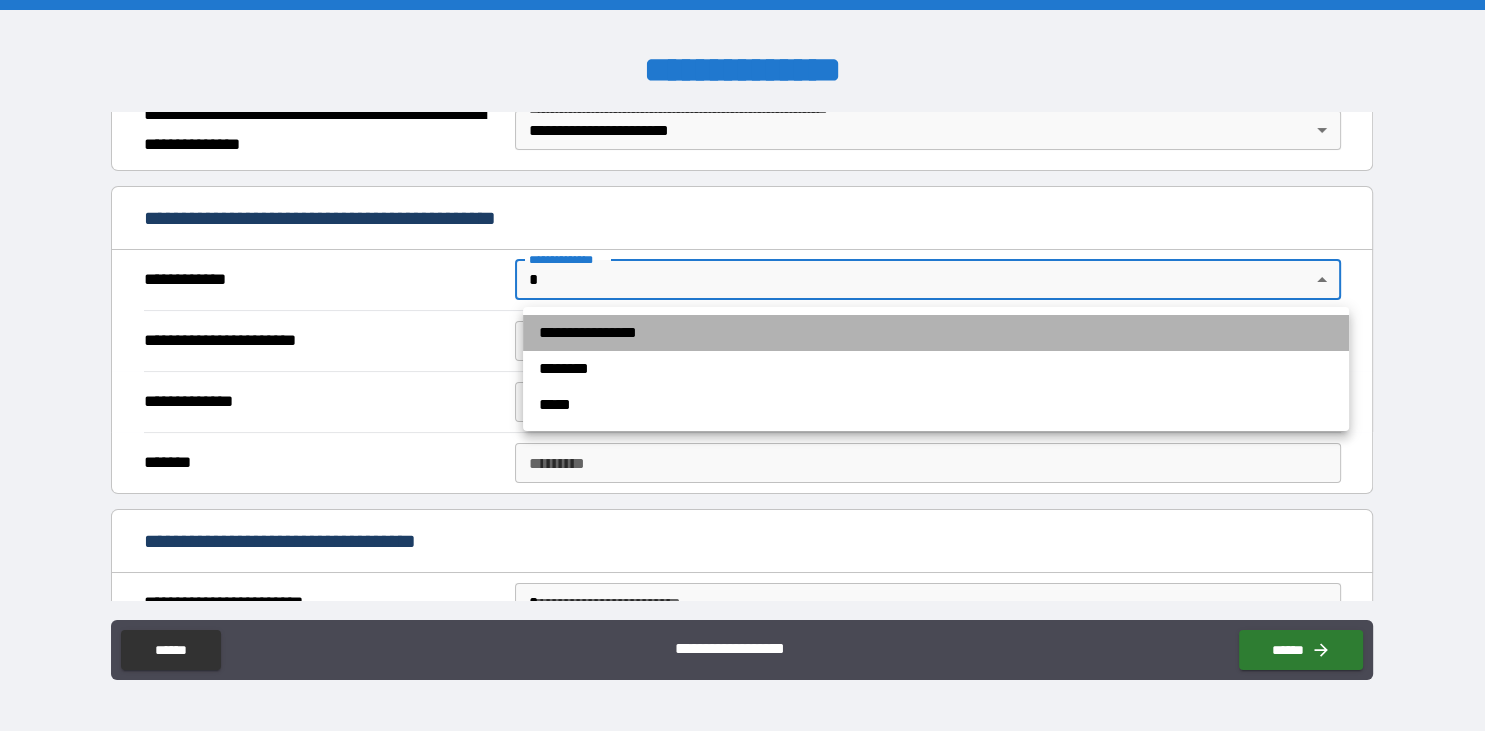 click on "**********" at bounding box center [936, 333] 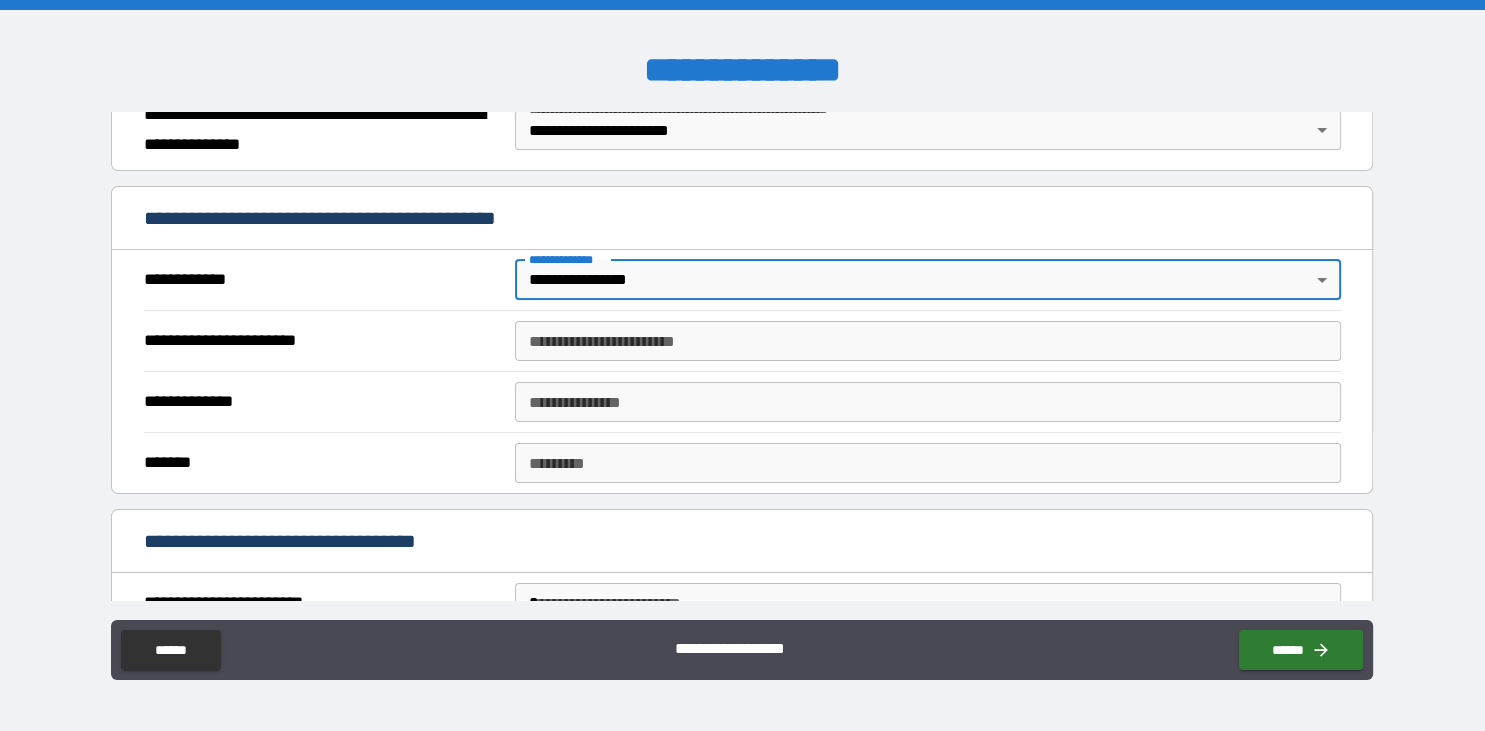 click on "**********" at bounding box center [928, 341] 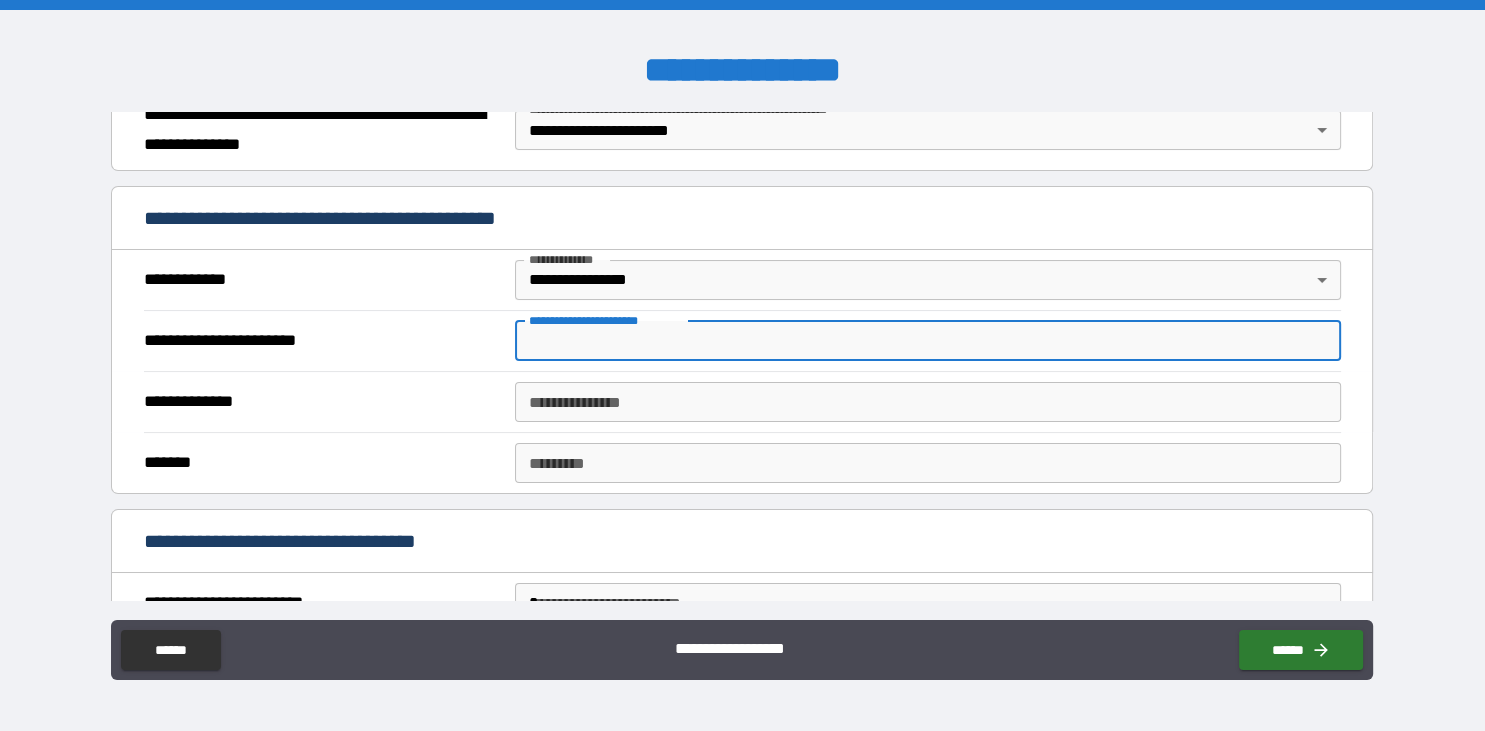 click on "**********" at bounding box center (928, 341) 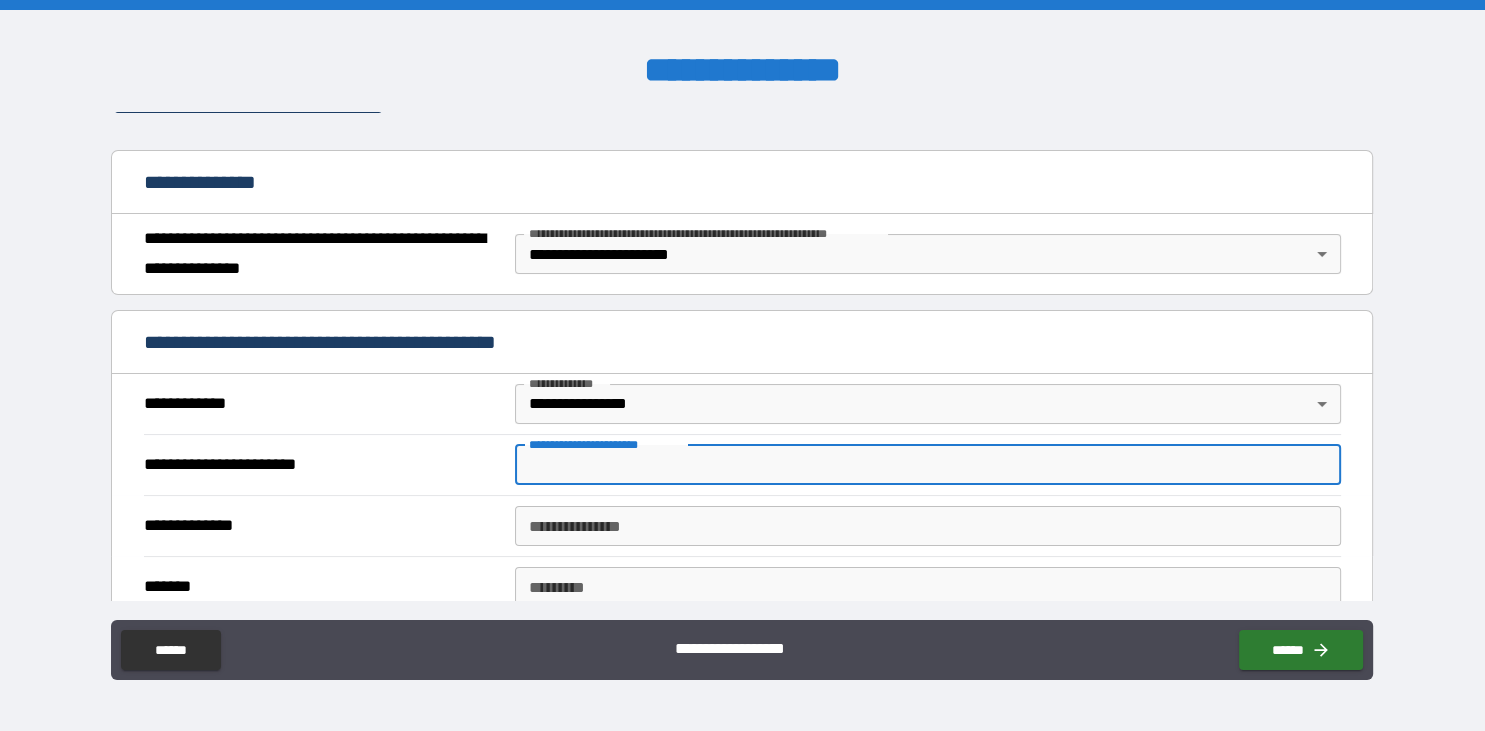 scroll, scrollTop: 195, scrollLeft: 0, axis: vertical 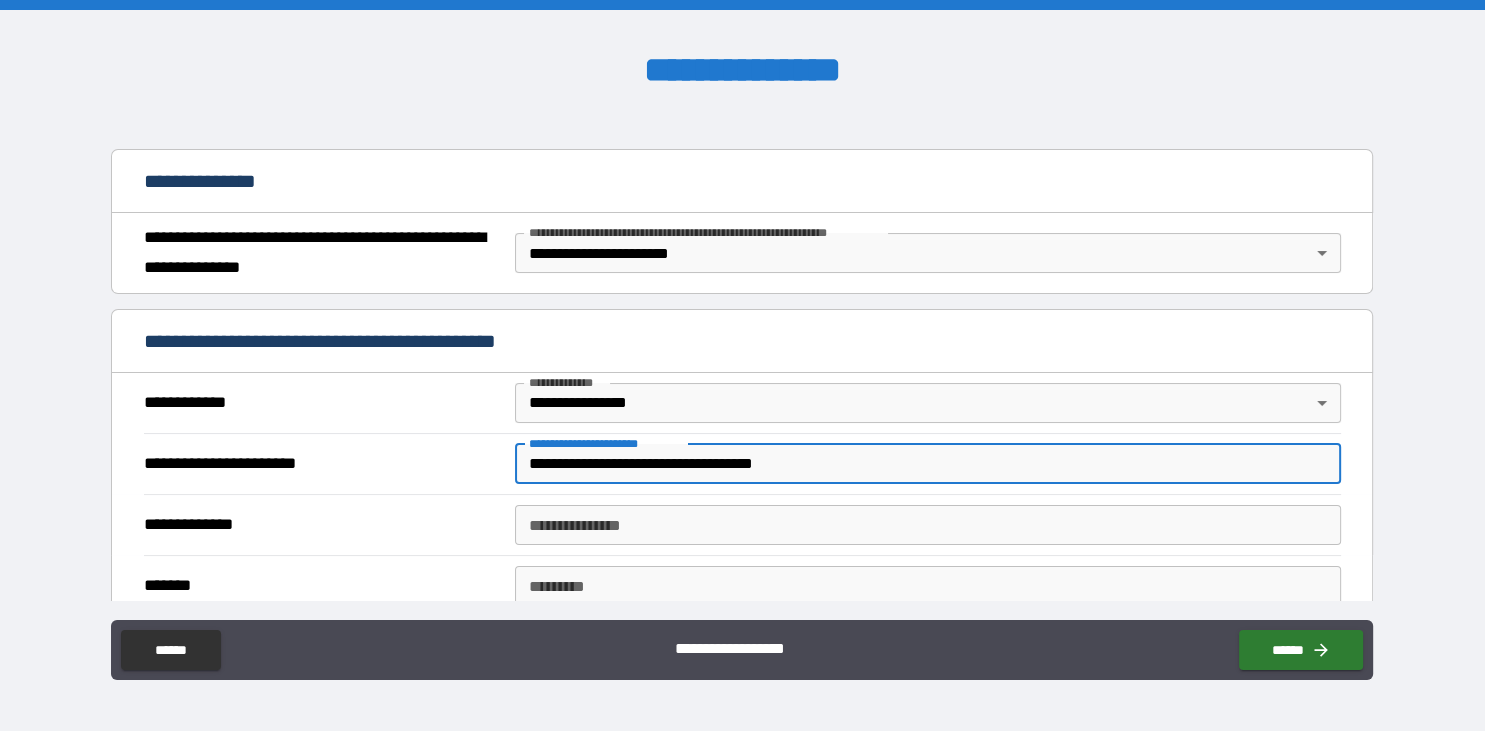 type on "**********" 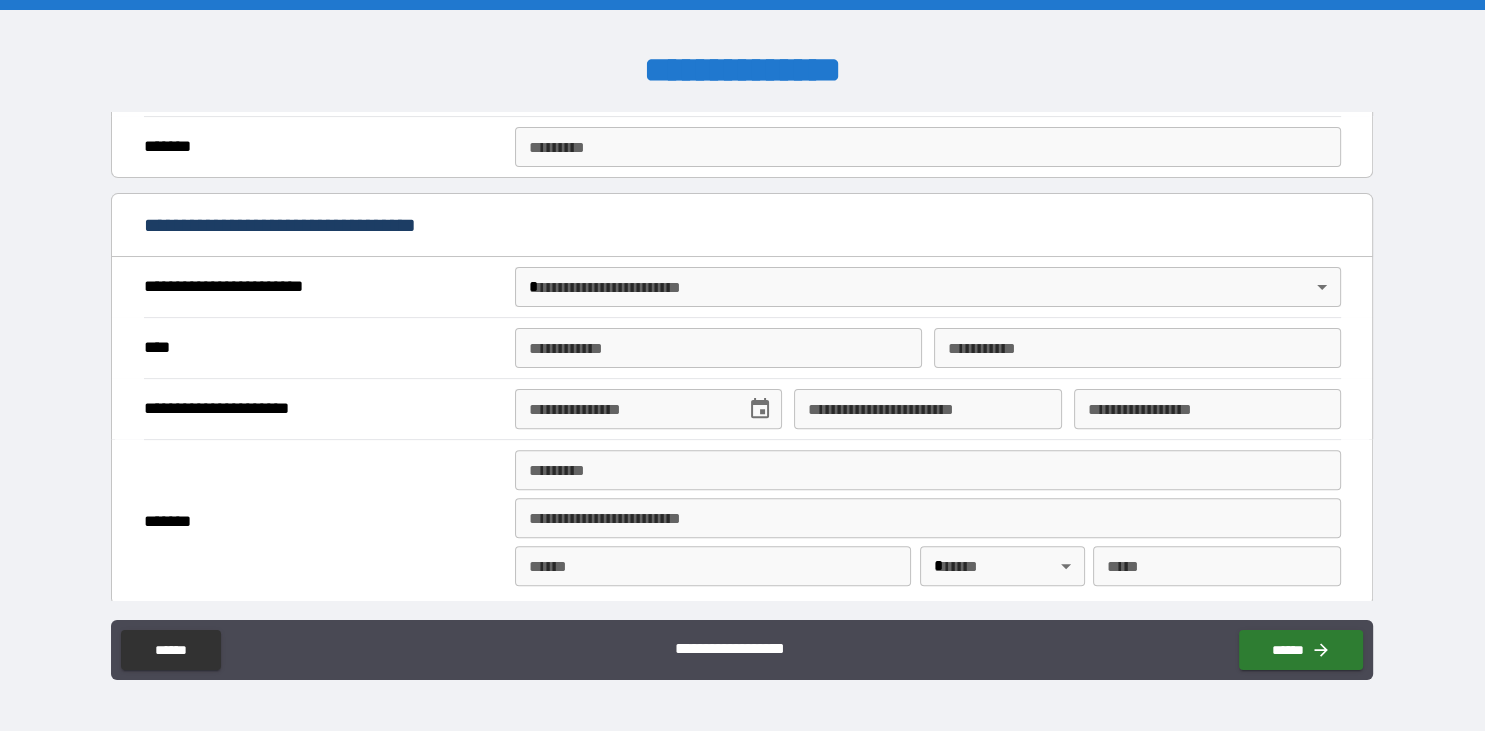 scroll, scrollTop: 641, scrollLeft: 0, axis: vertical 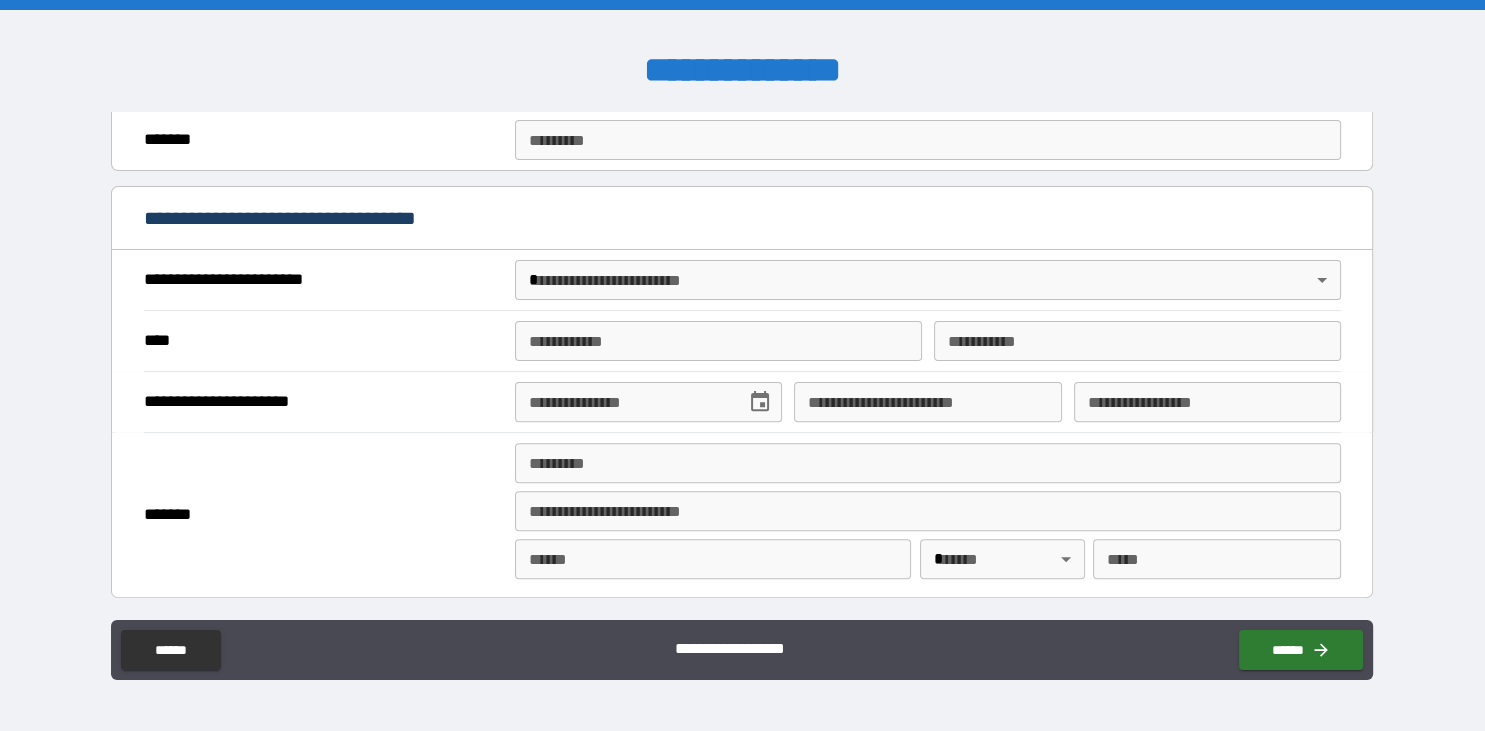 type on "*********" 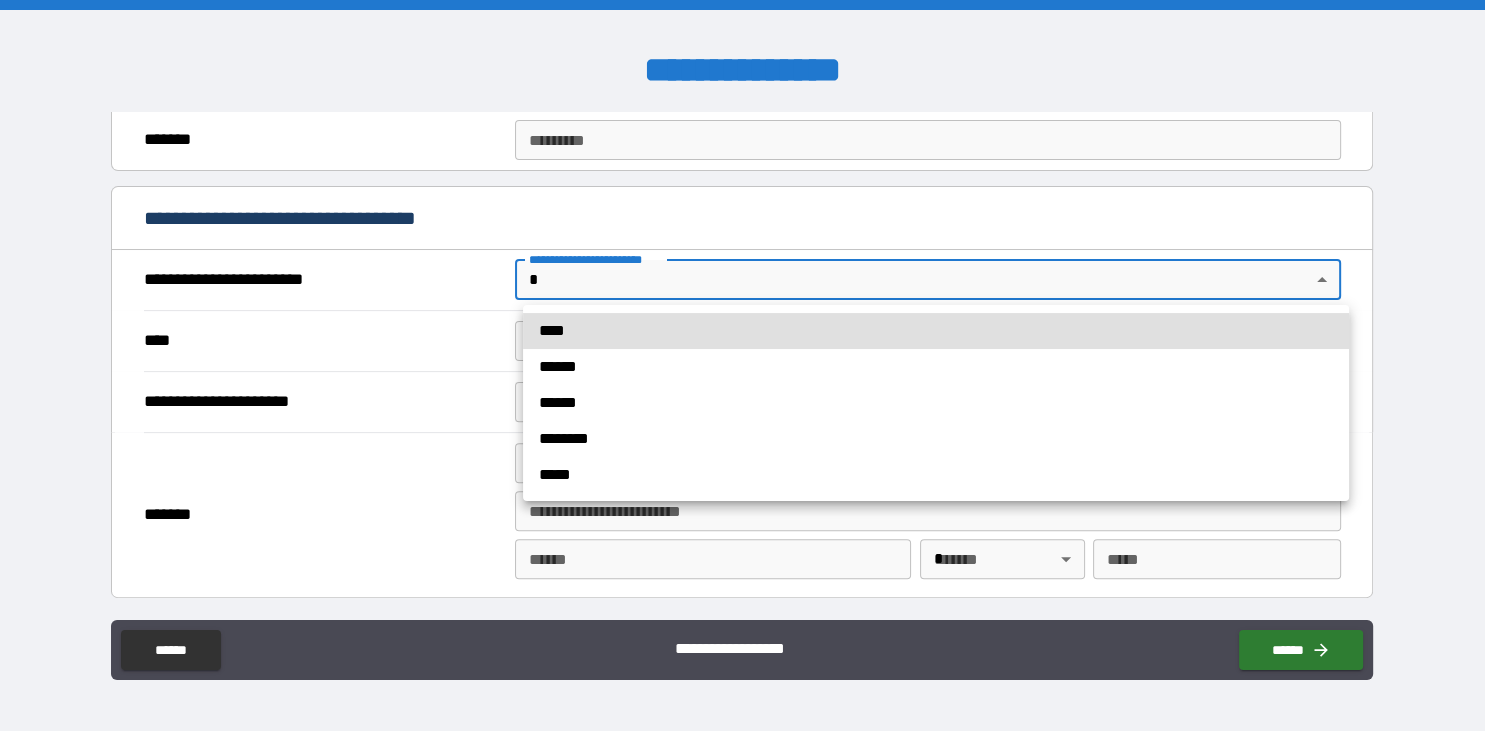 click on "**********" at bounding box center (742, 365) 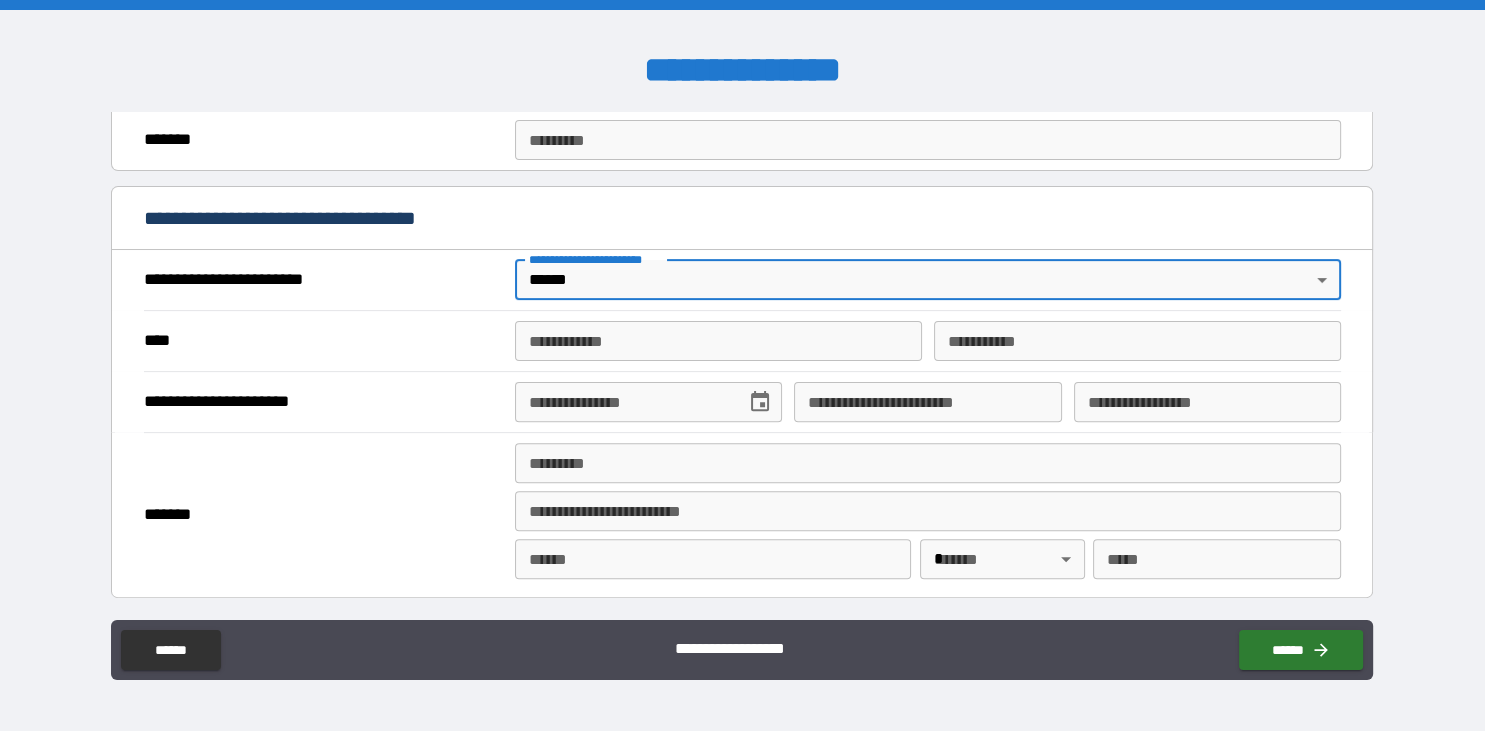 type on "*" 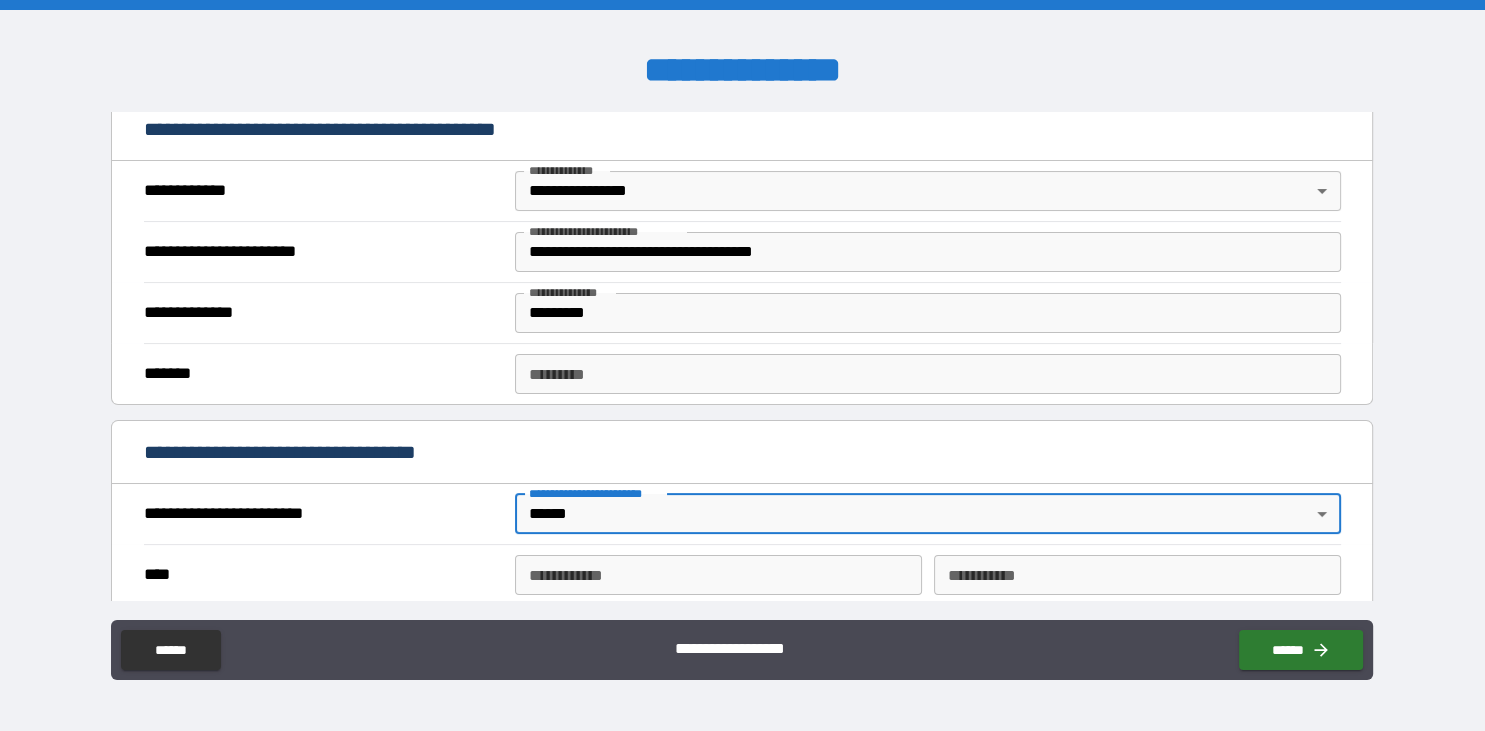 scroll, scrollTop: 599, scrollLeft: 0, axis: vertical 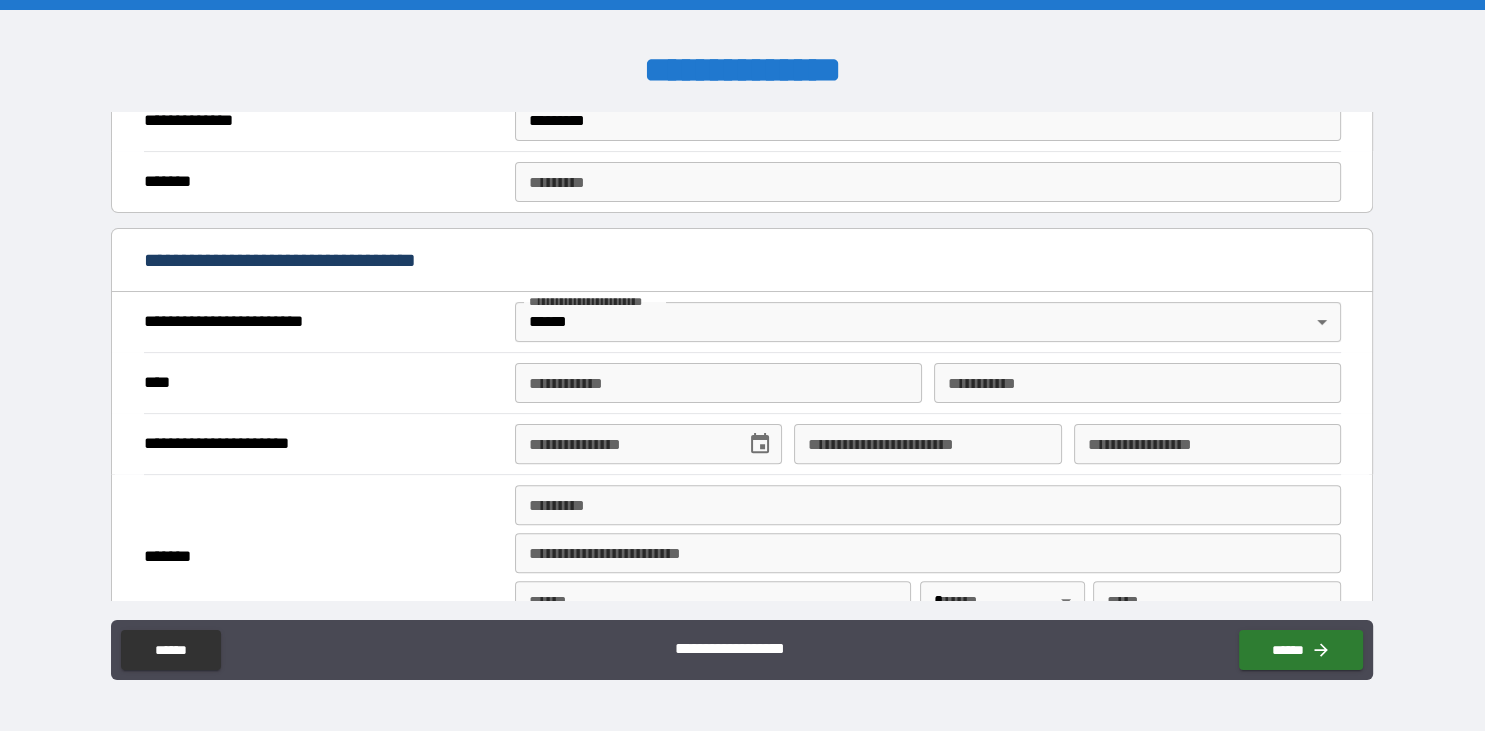 click on "**********" at bounding box center (742, 262) 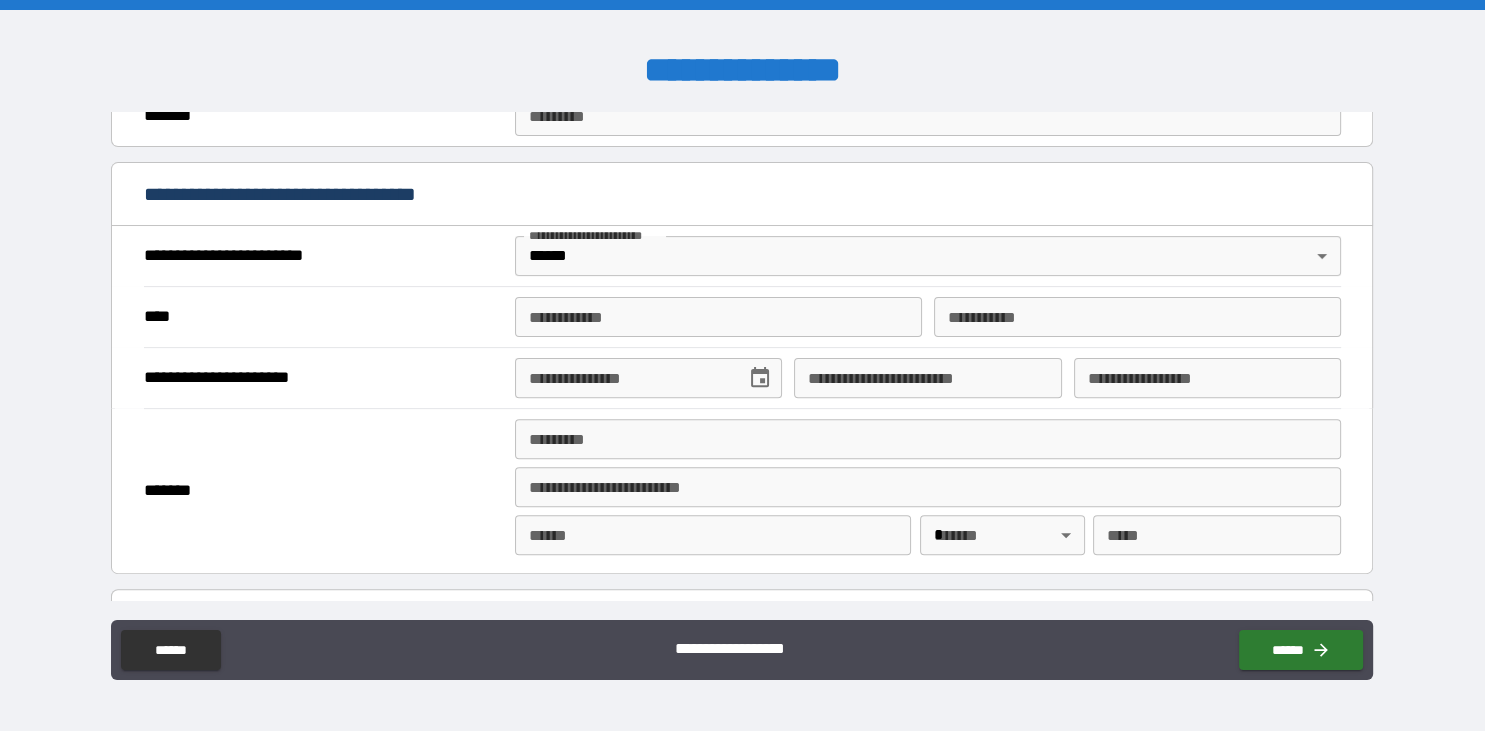 scroll, scrollTop: 695, scrollLeft: 0, axis: vertical 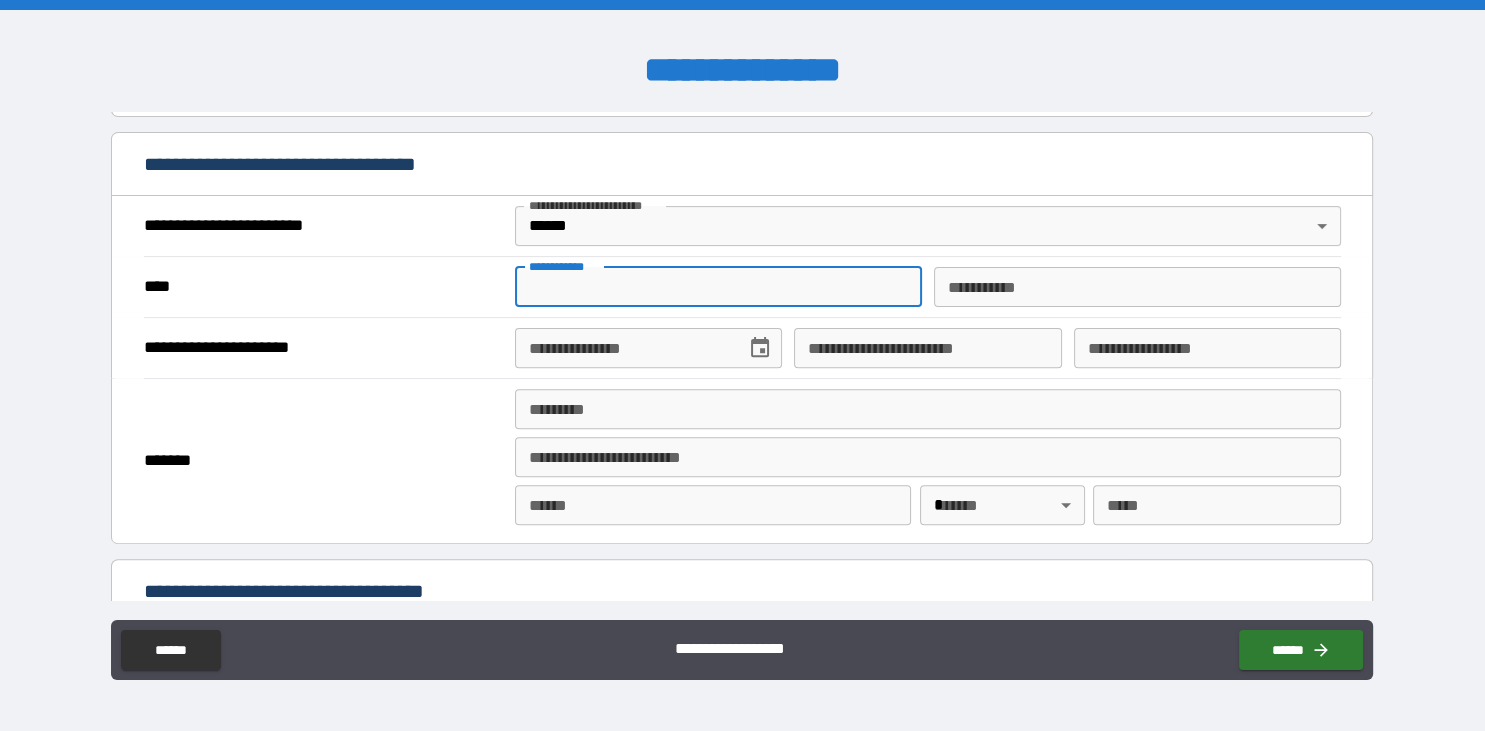 click on "**********" at bounding box center (718, 287) 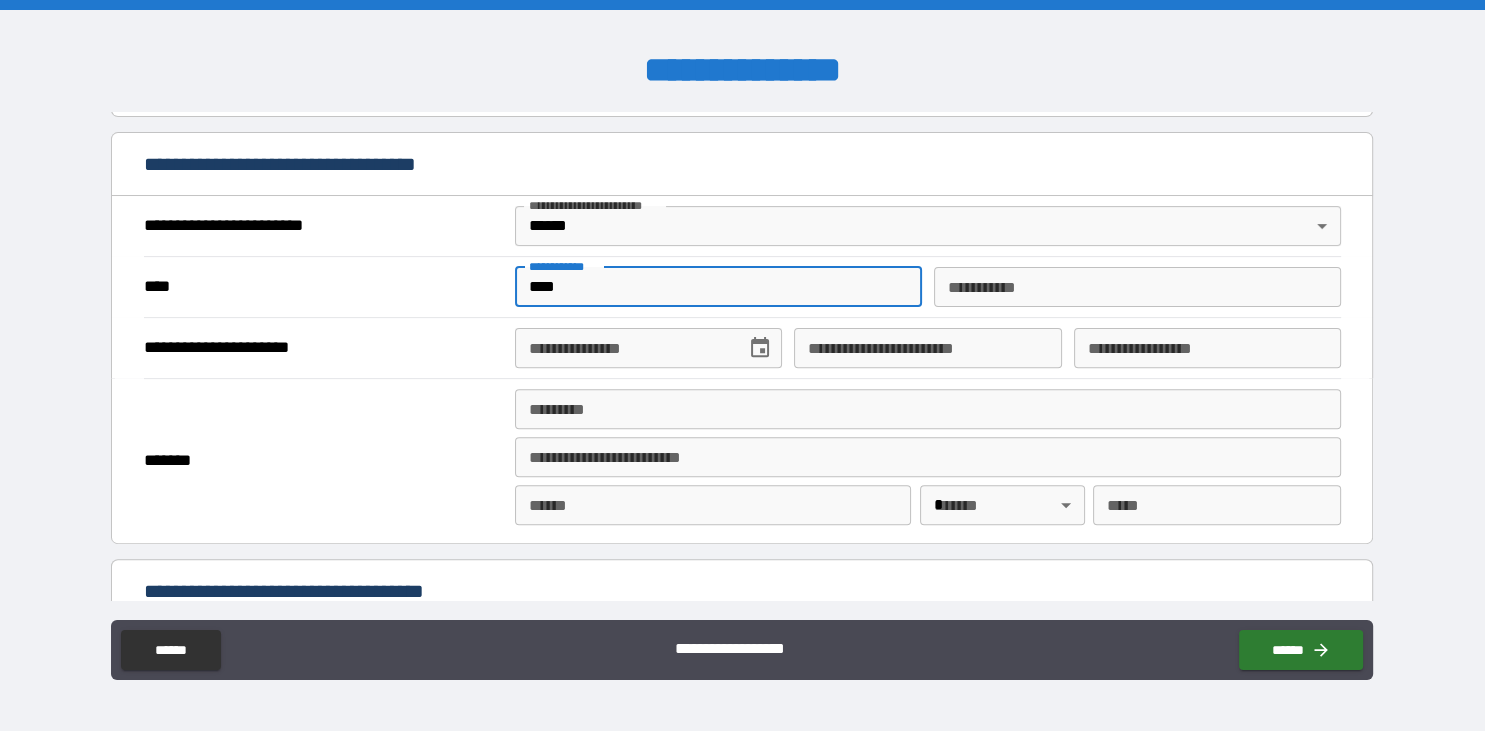type on "****" 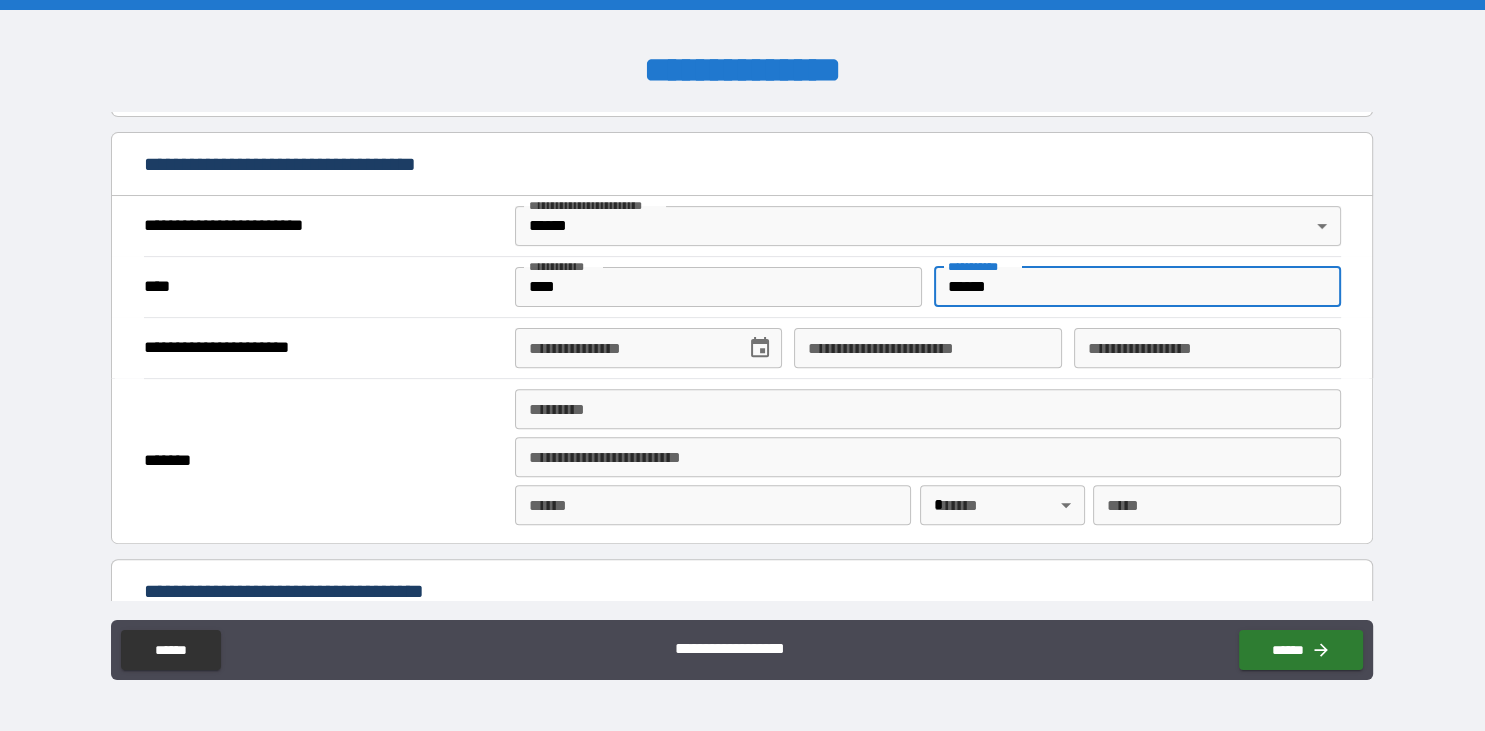 type on "******" 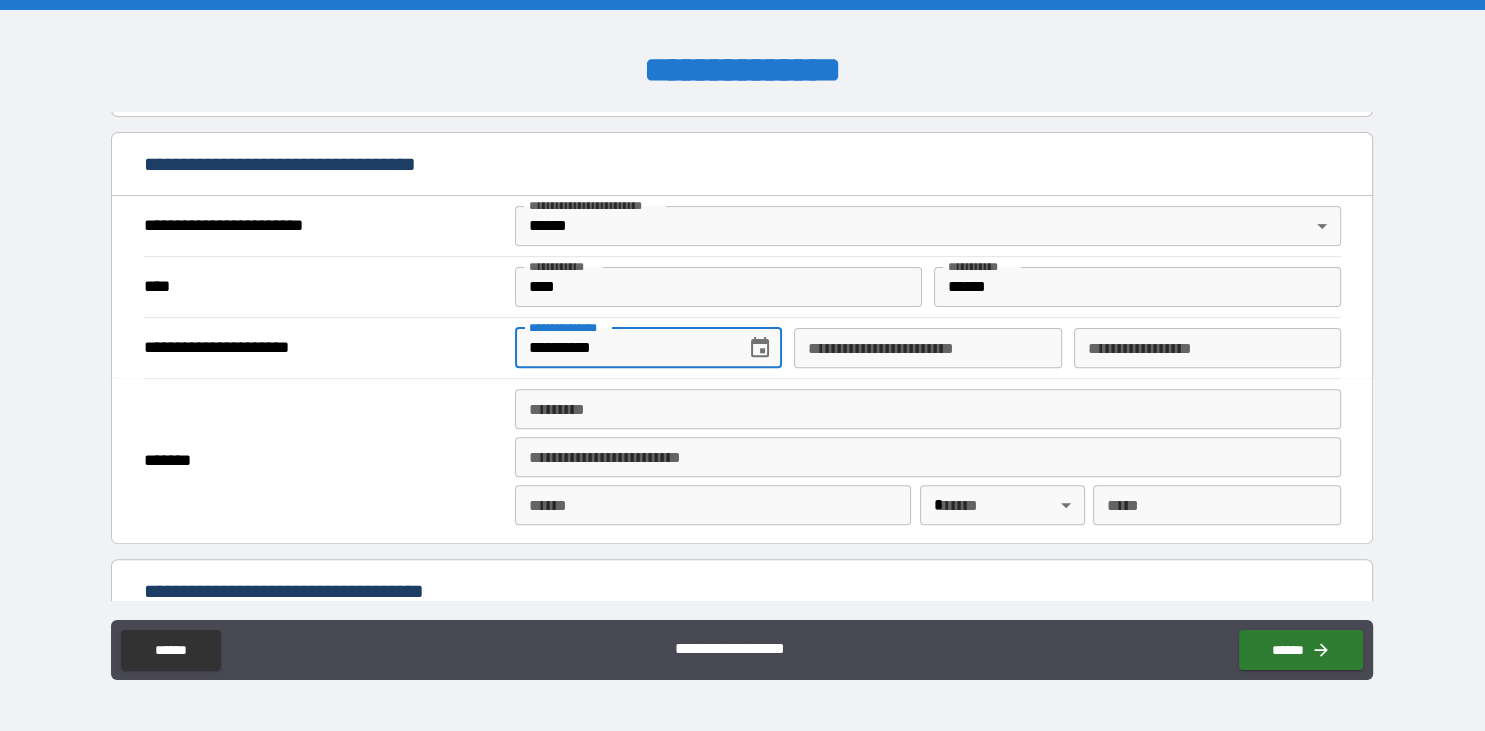 type on "**********" 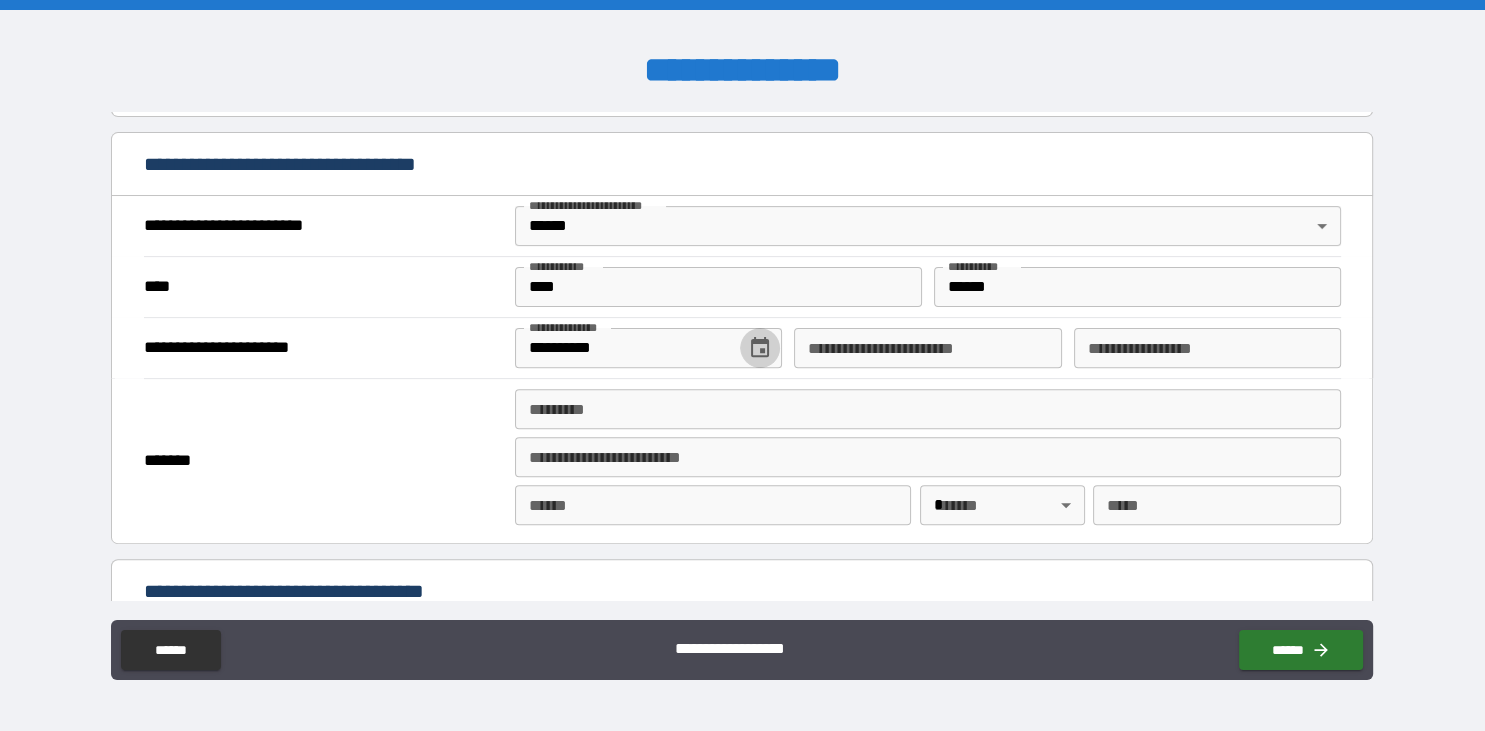 type 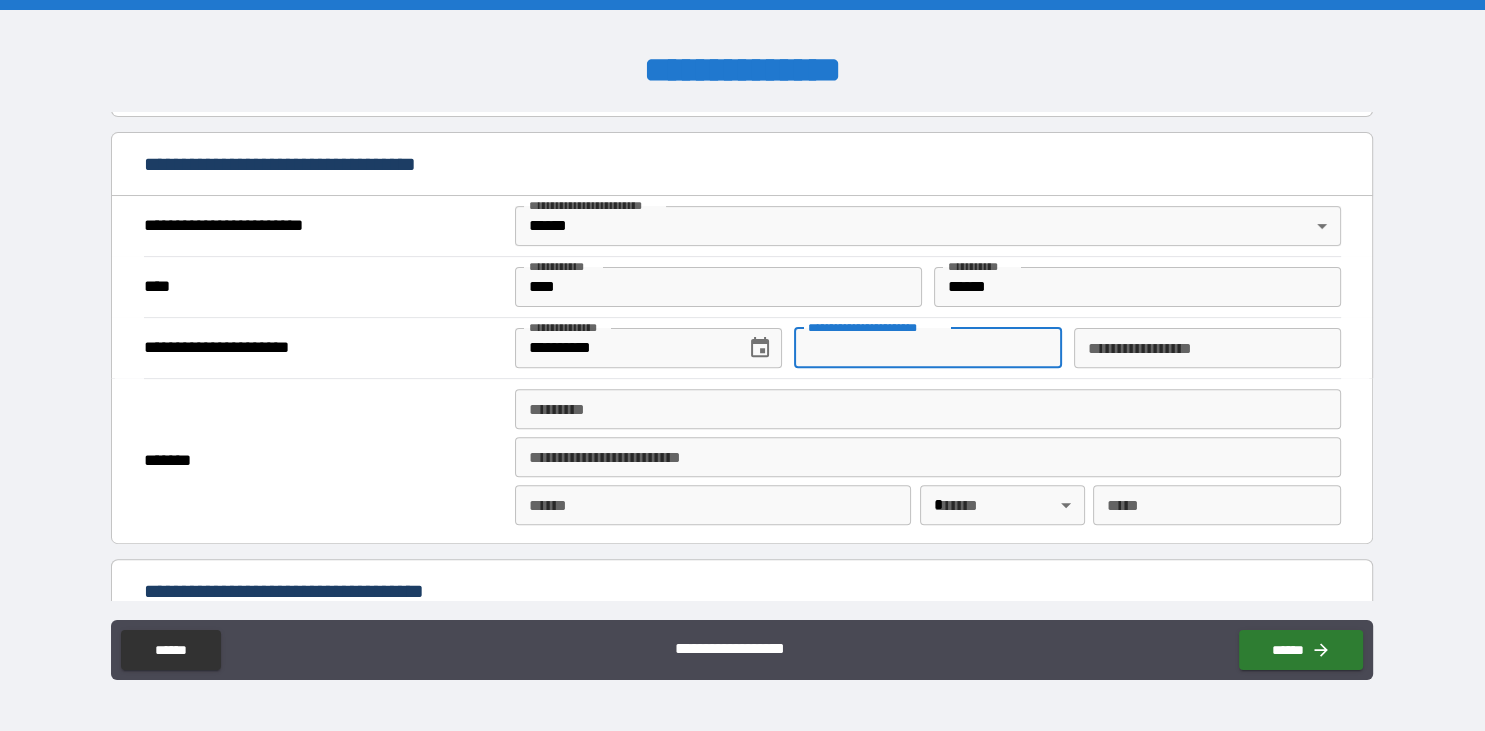 click on "**********" at bounding box center (927, 348) 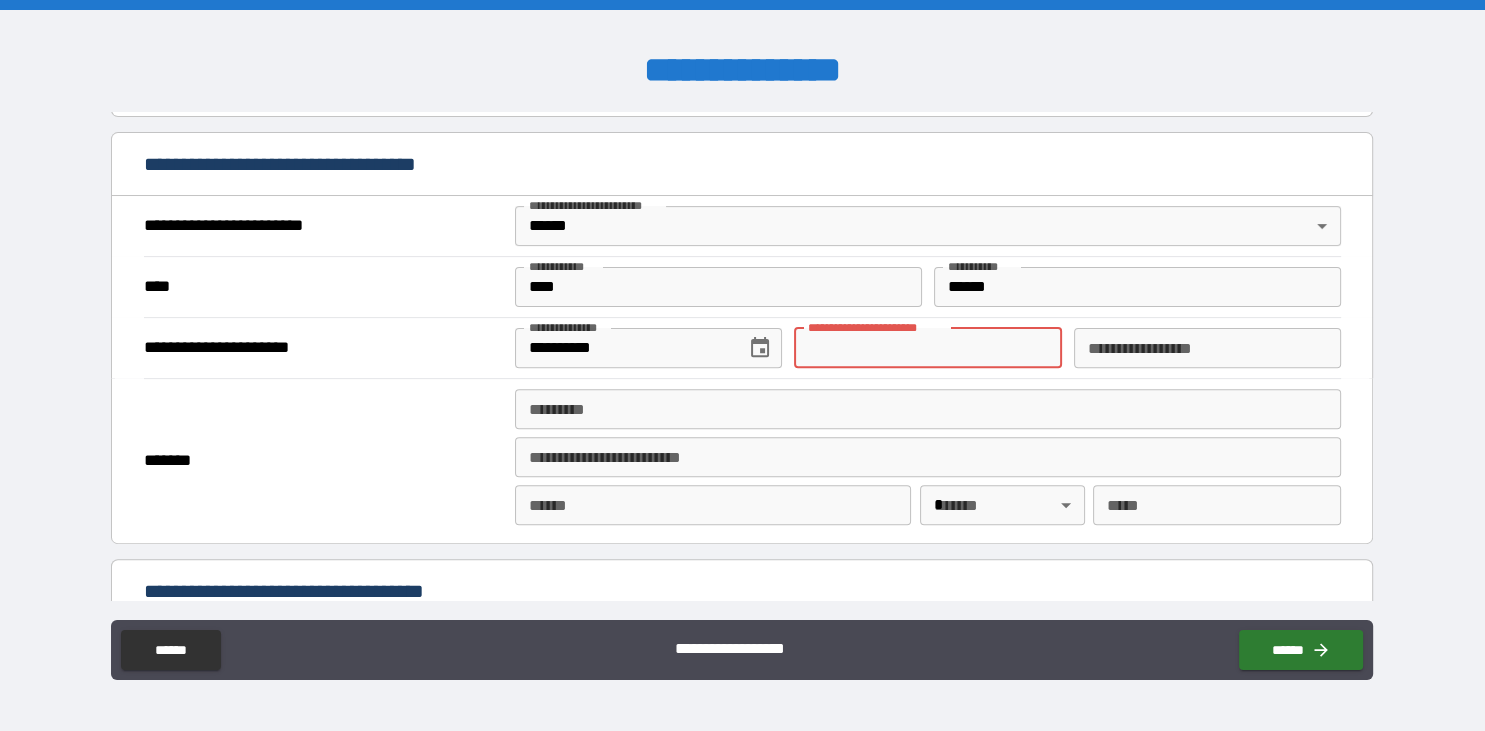 type 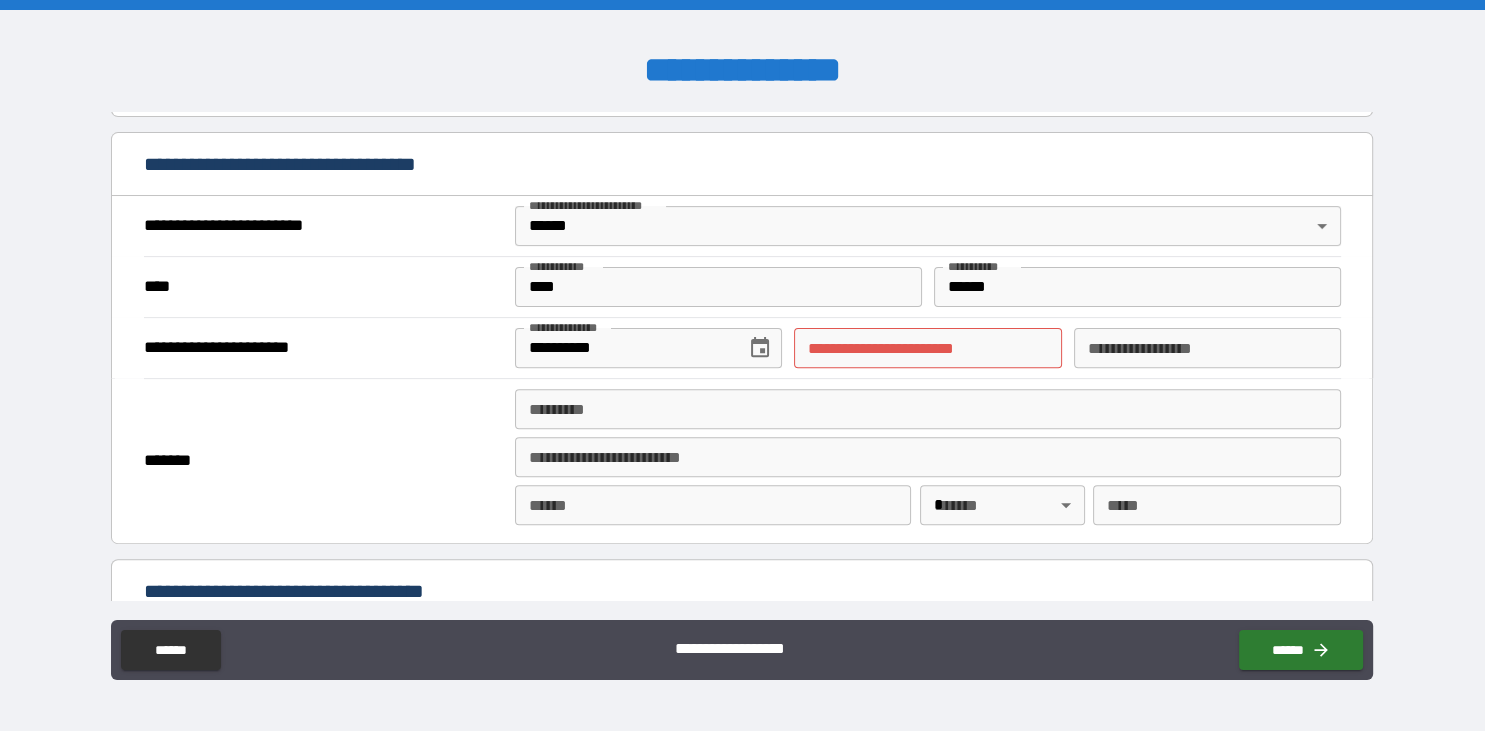click on "**********" at bounding box center (742, 460) 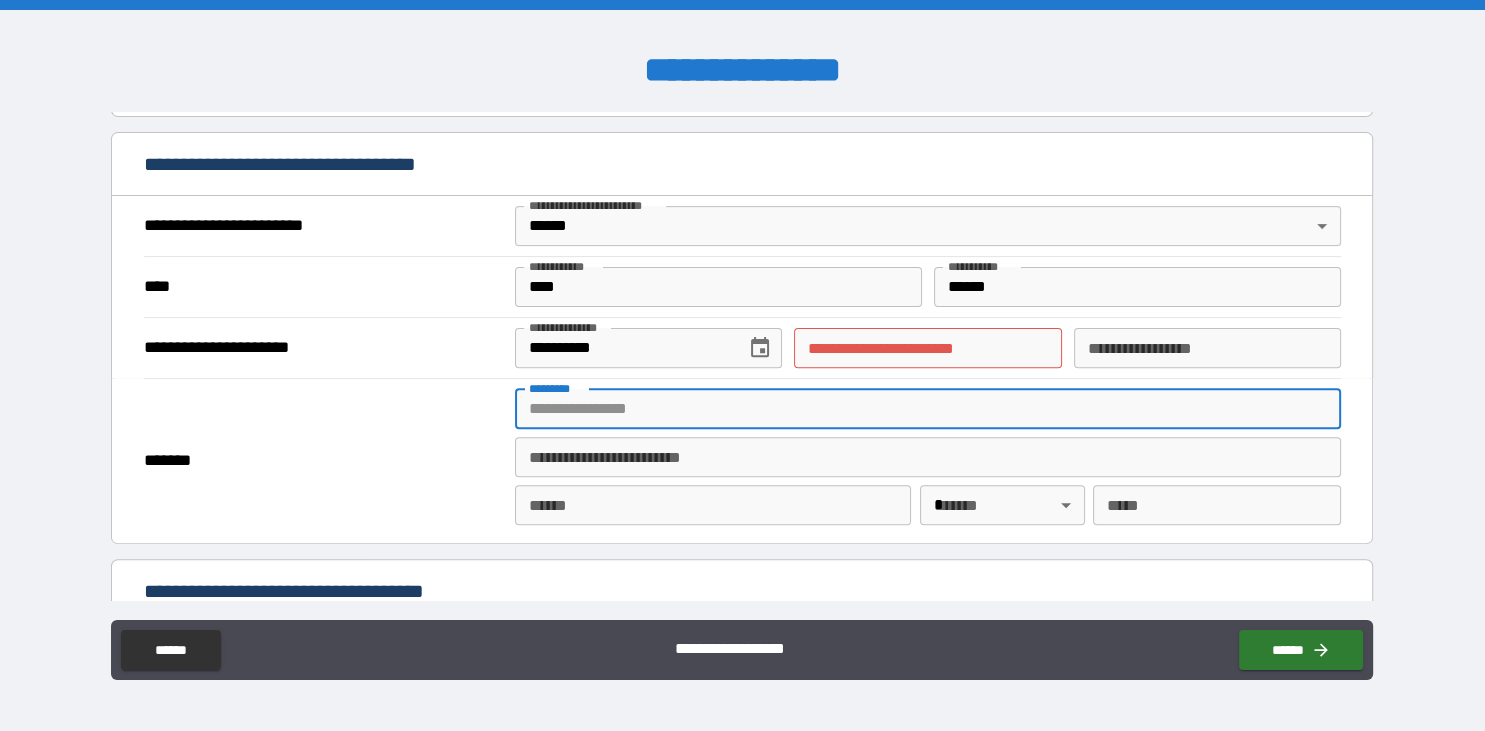 click on "*******   *" at bounding box center [928, 409] 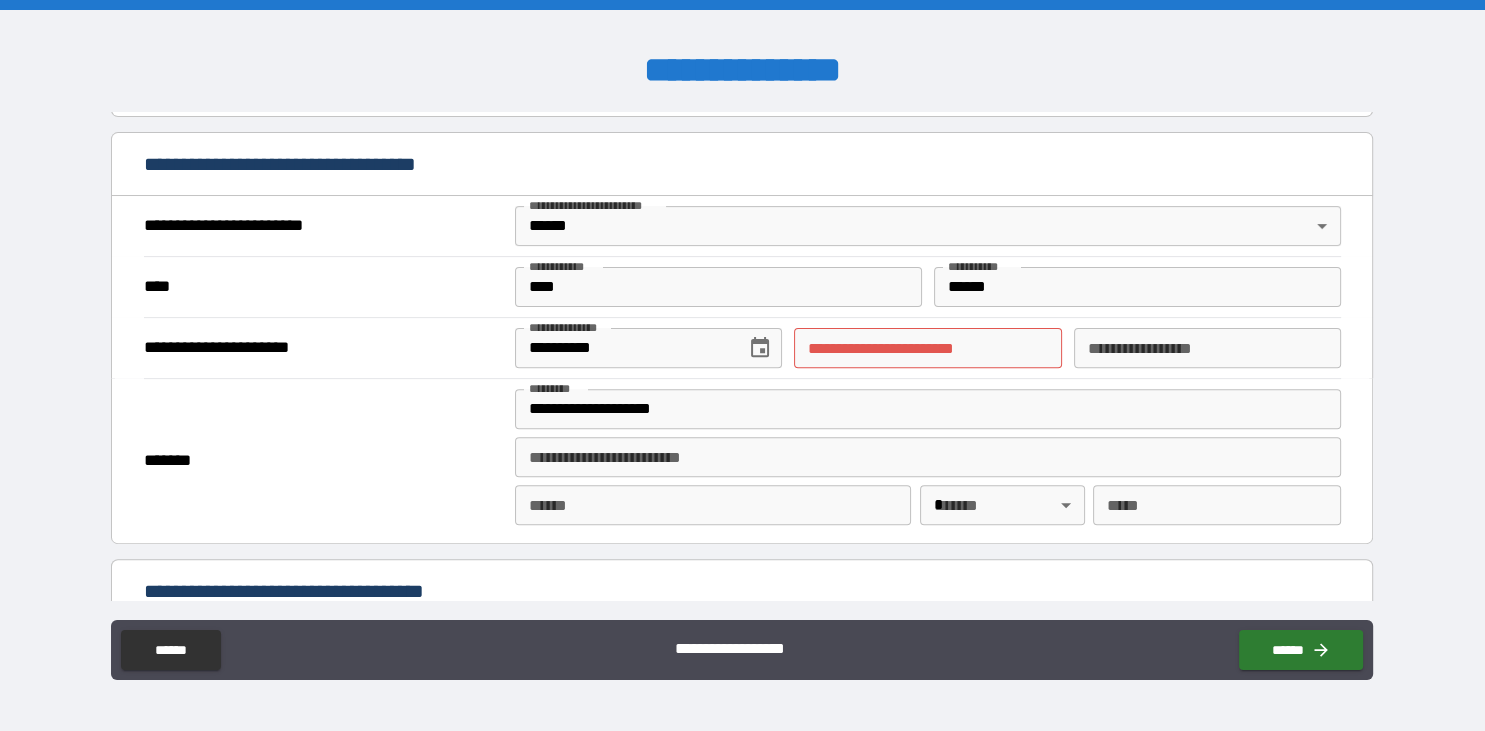type on "**********" 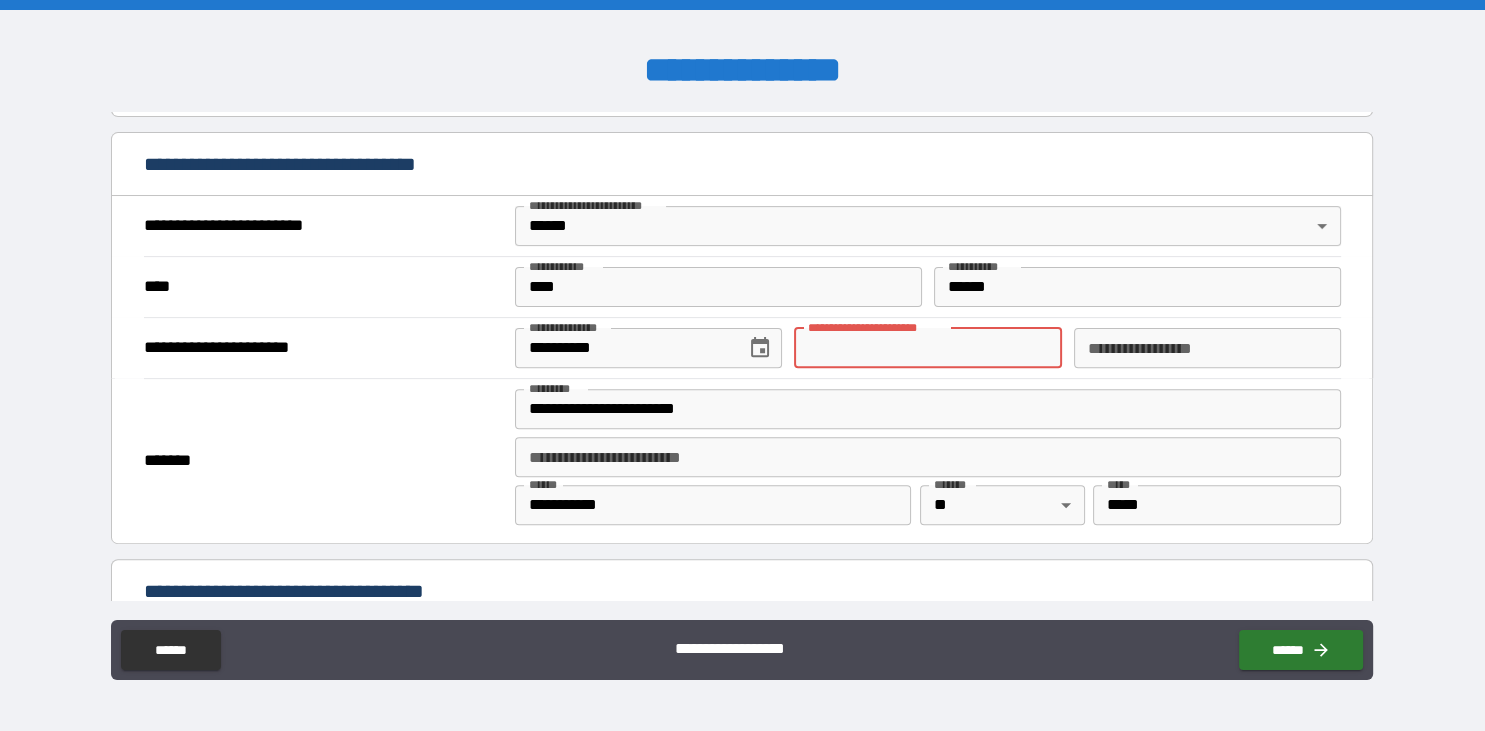 click on "**********" at bounding box center (927, 348) 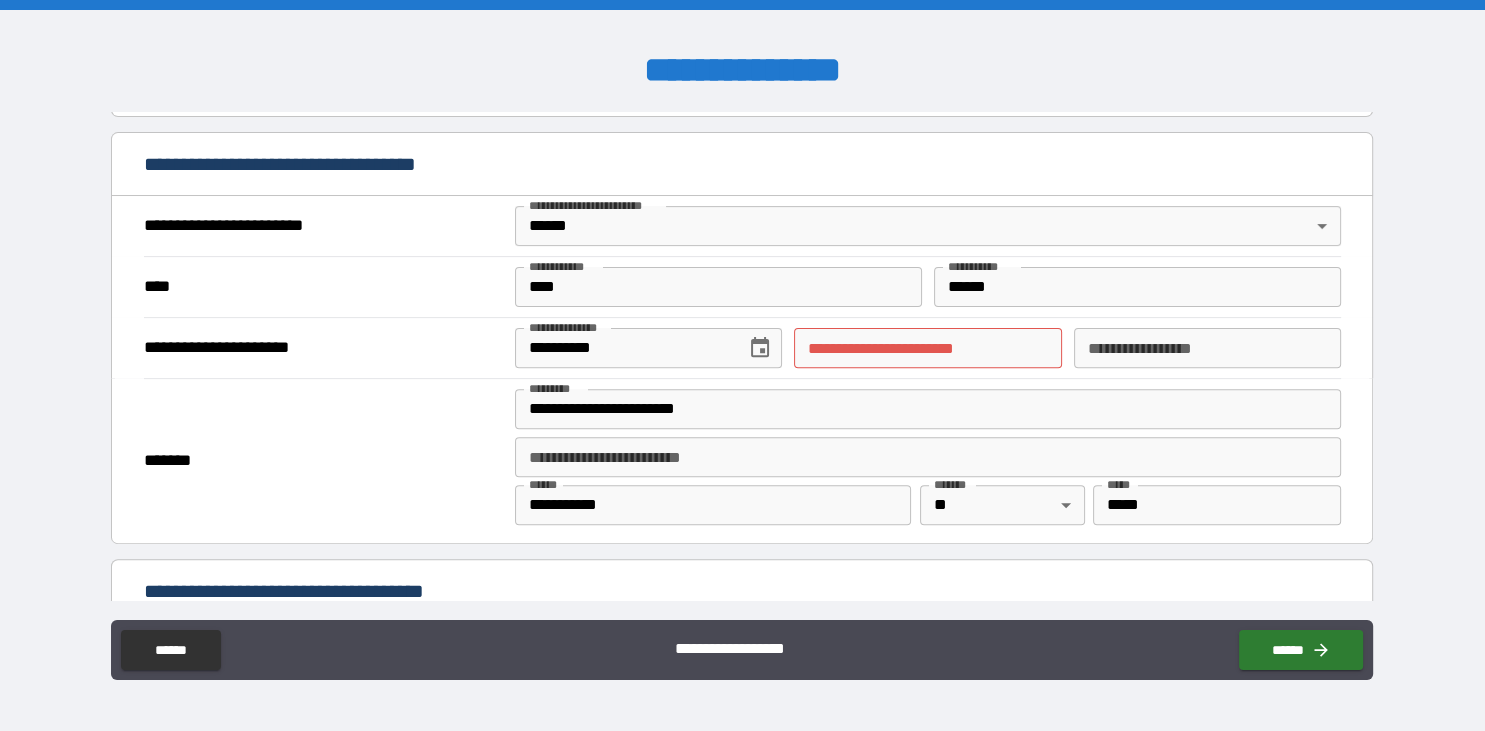 click on "*******" at bounding box center (323, 461) 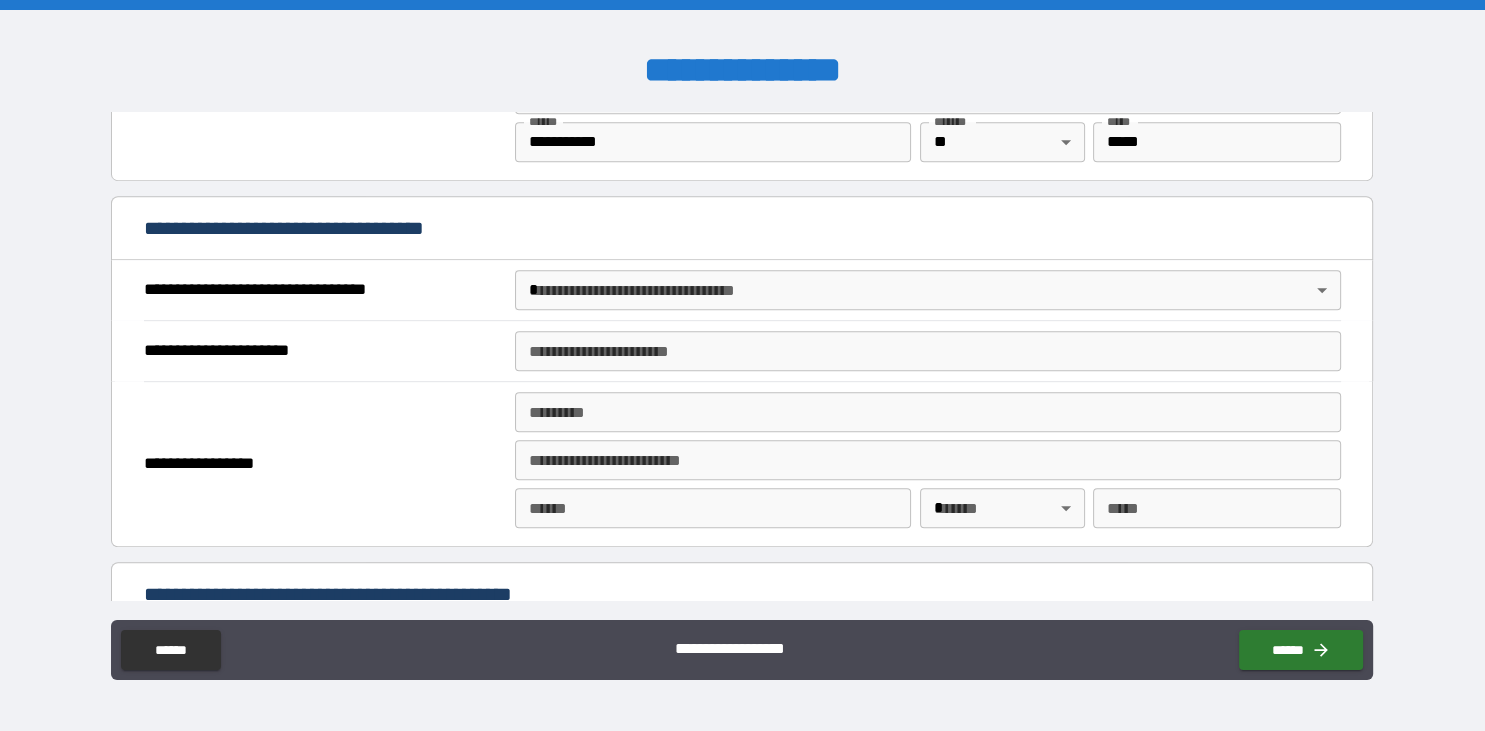 scroll, scrollTop: 1133, scrollLeft: 0, axis: vertical 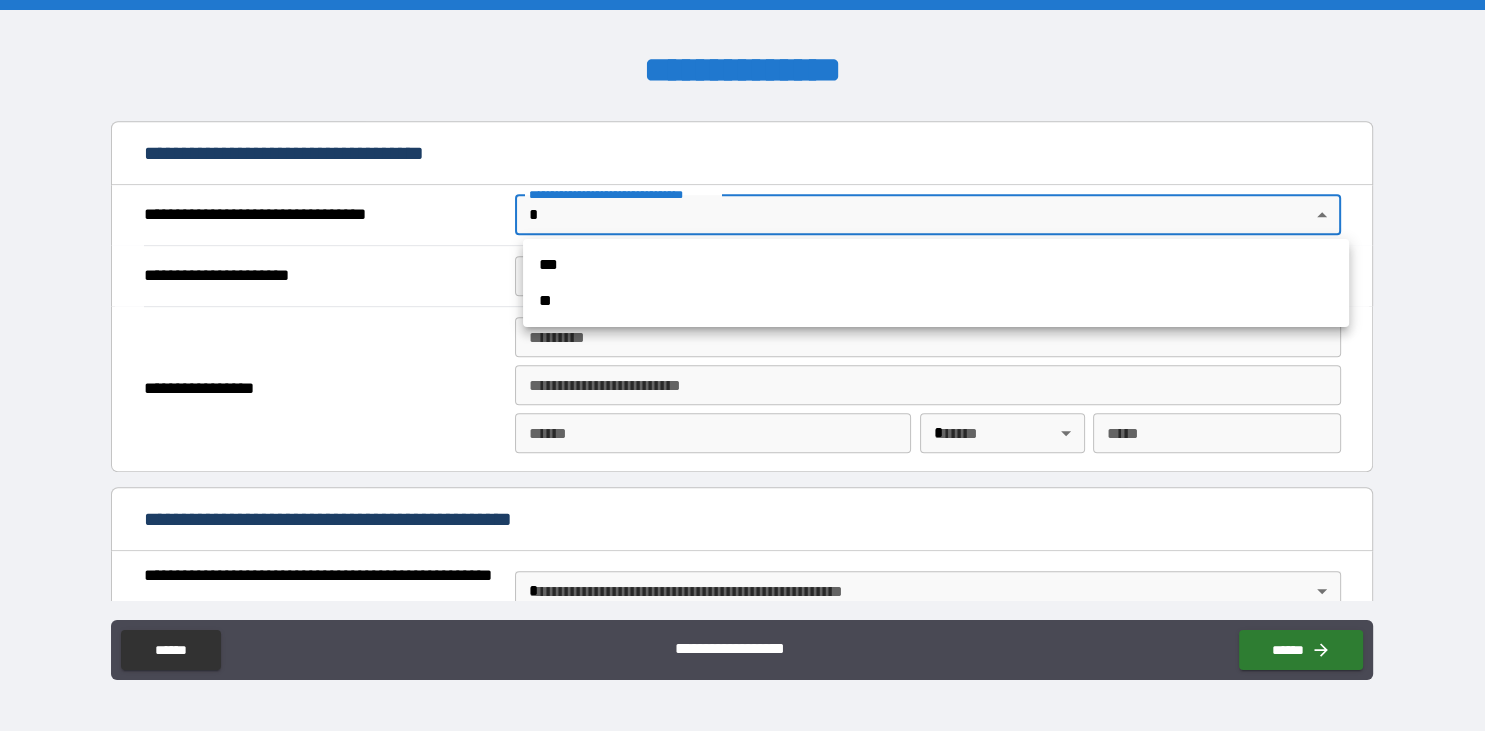 click on "**********" at bounding box center [742, 365] 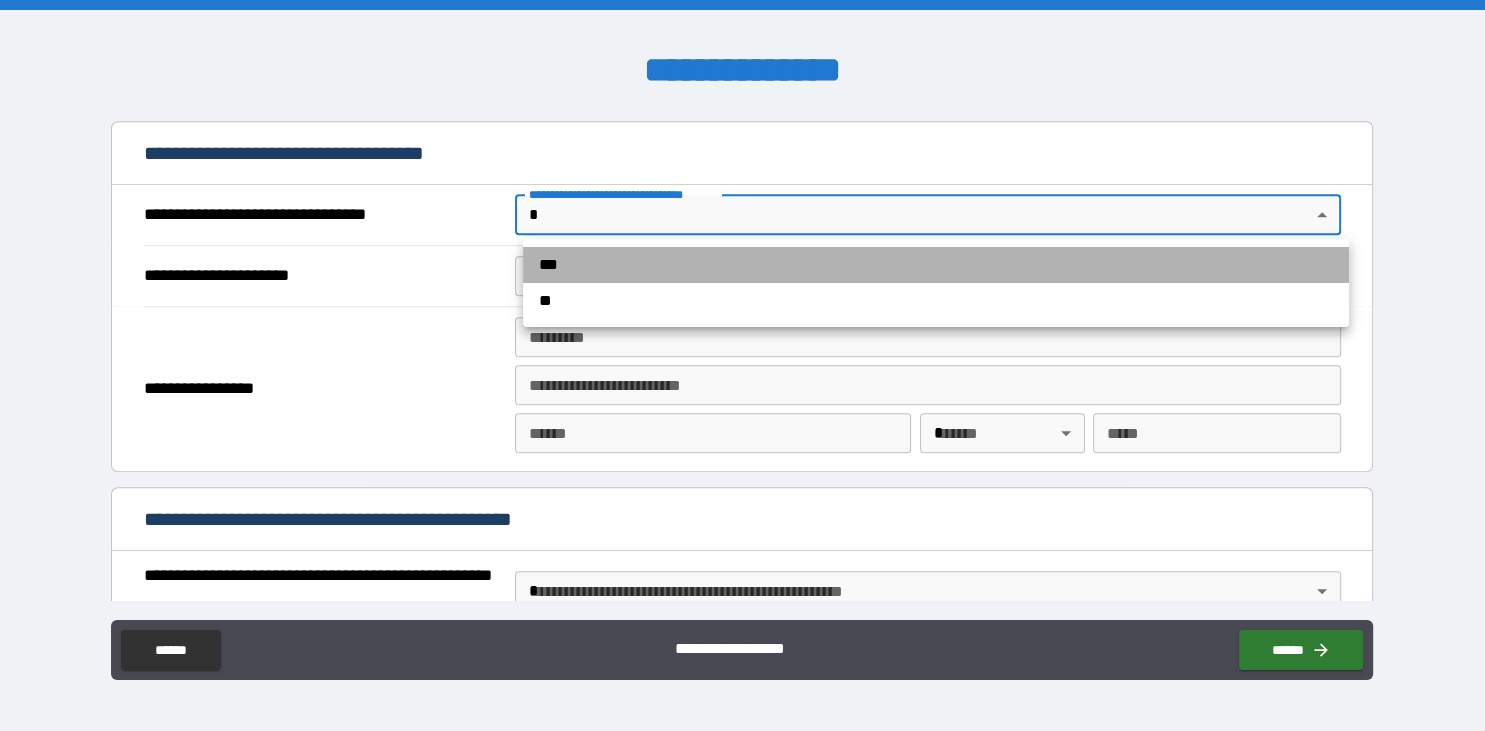 click on "***" at bounding box center [936, 265] 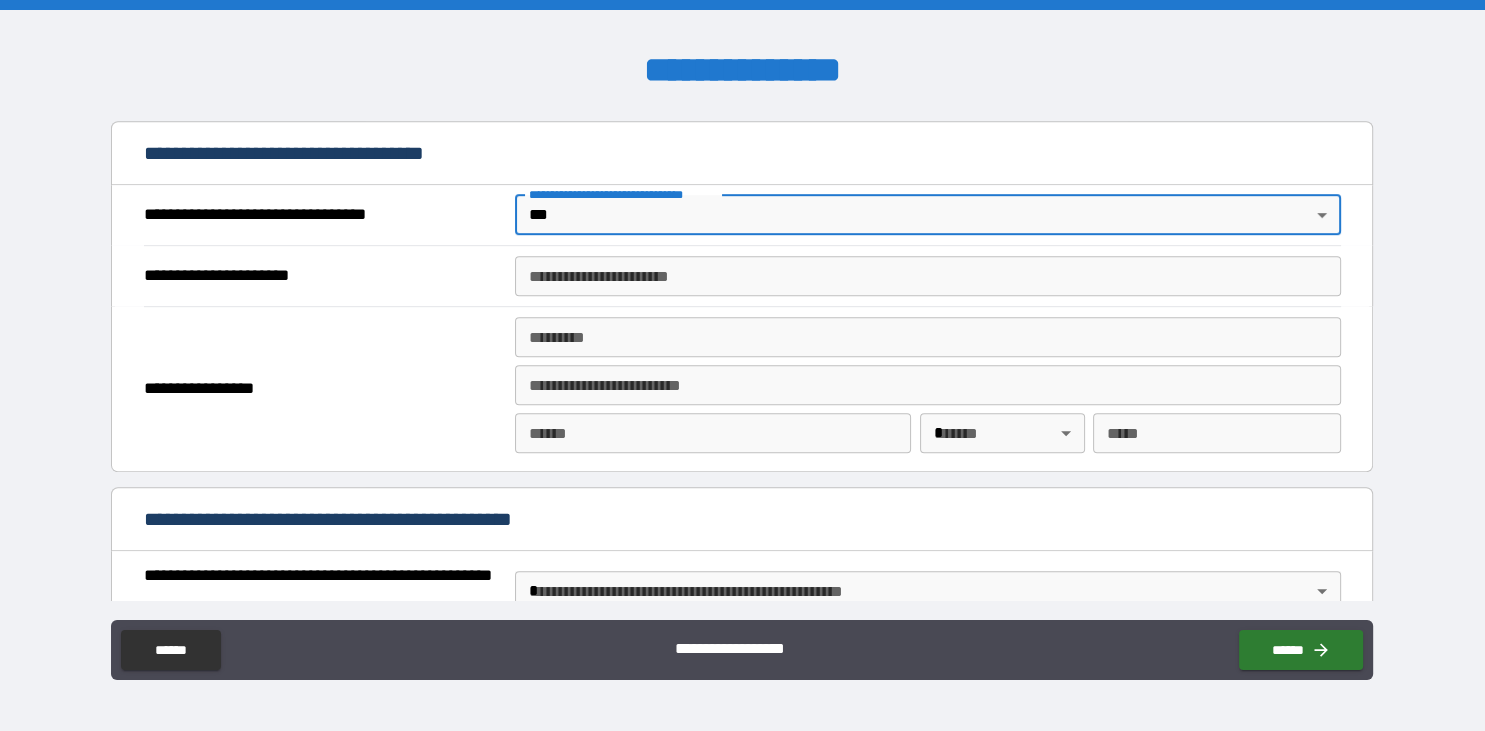 type on "*" 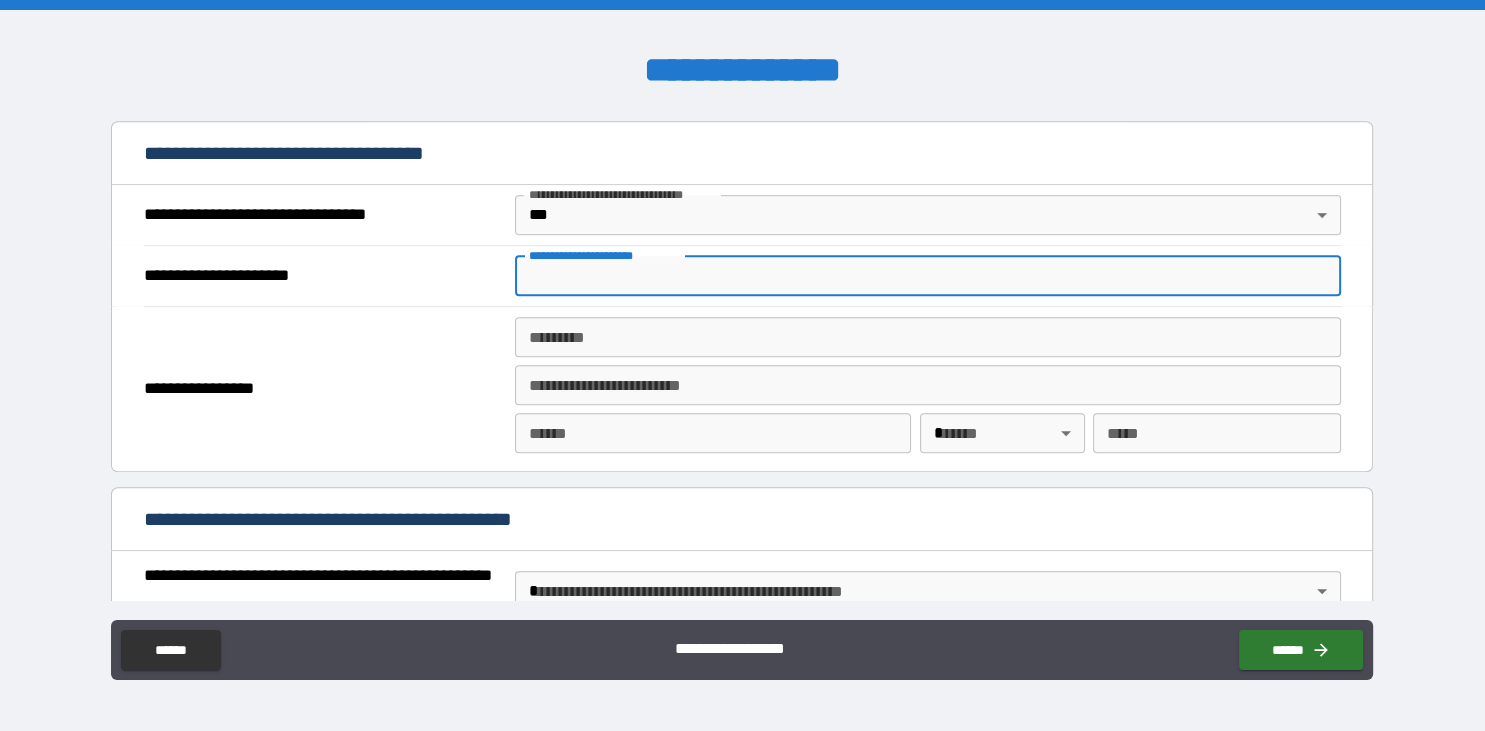 click on "**********" at bounding box center [928, 276] 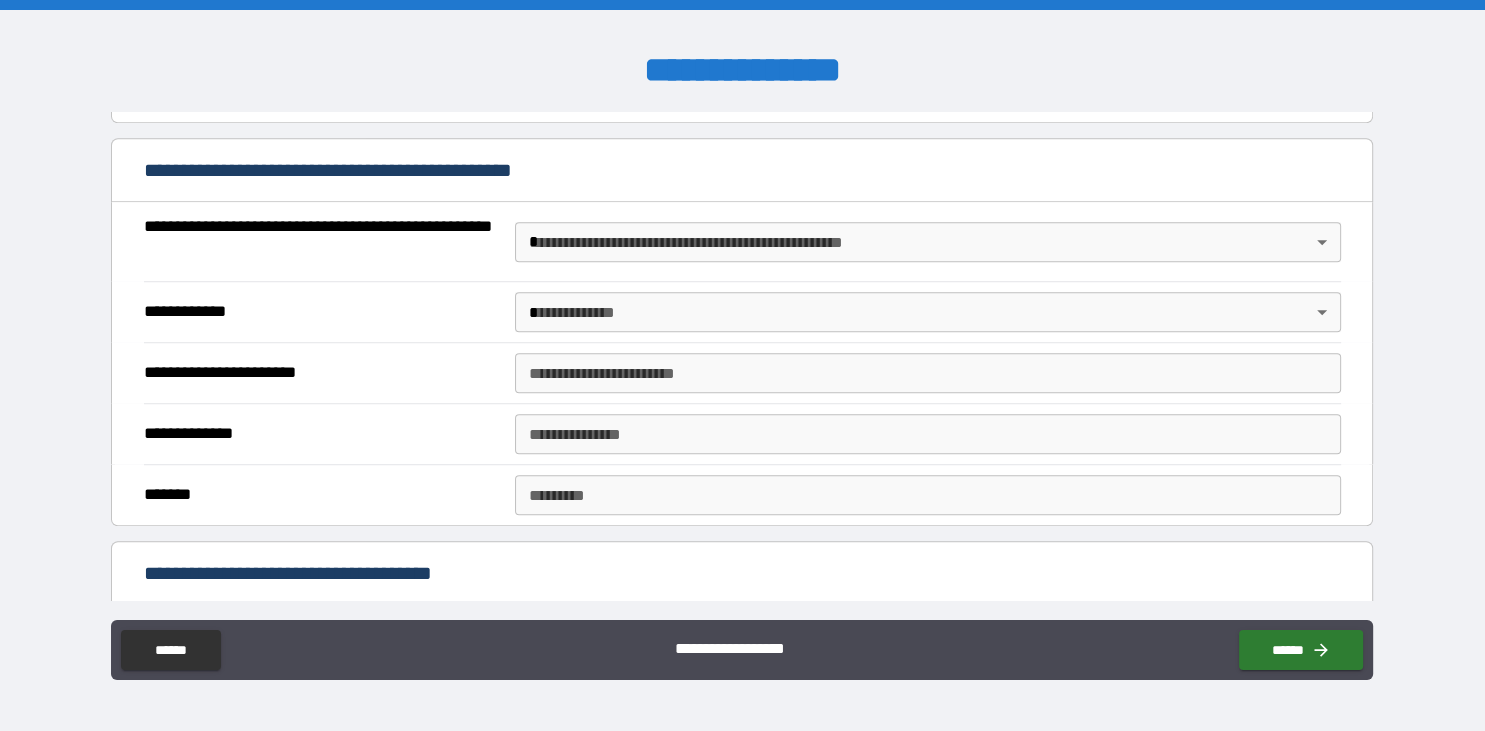scroll, scrollTop: 1483, scrollLeft: 0, axis: vertical 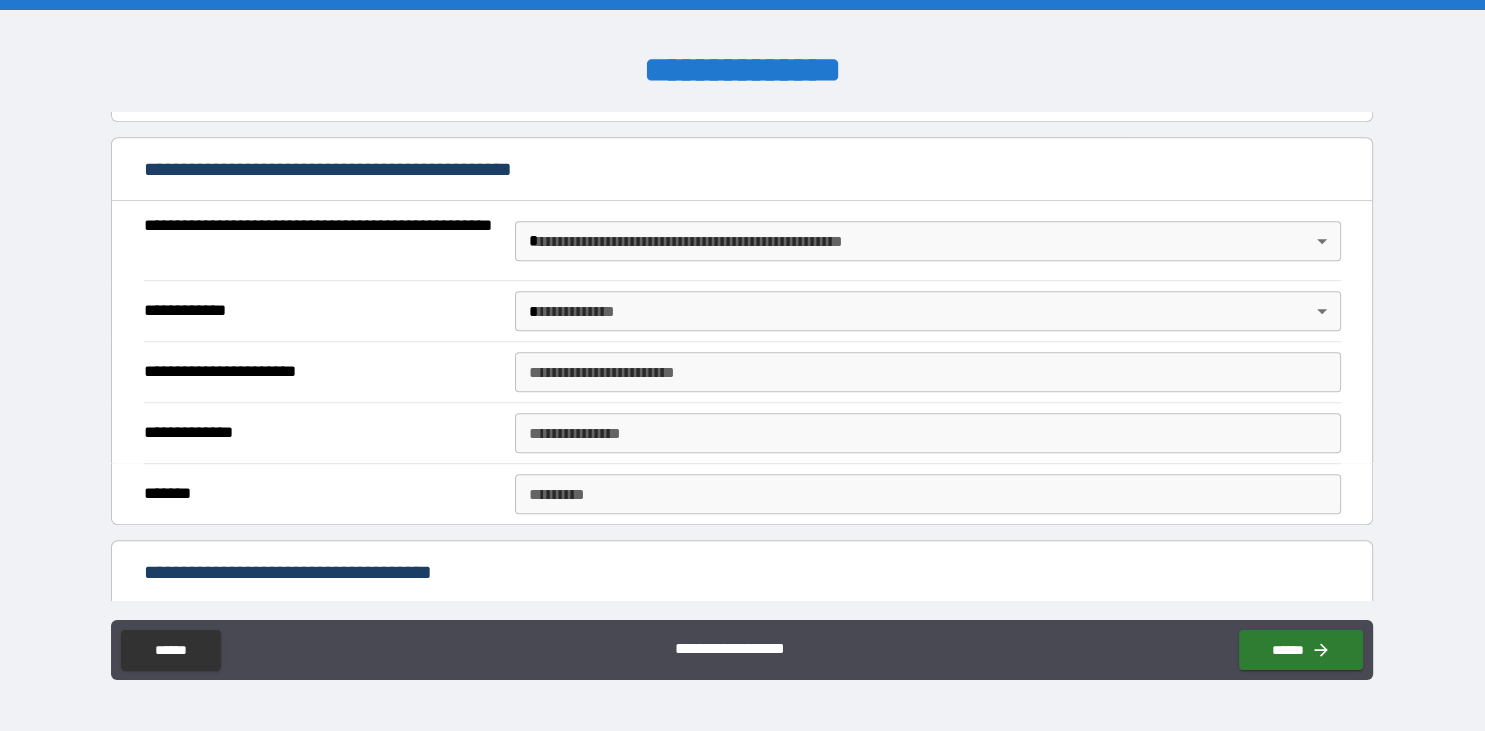 type on "**********" 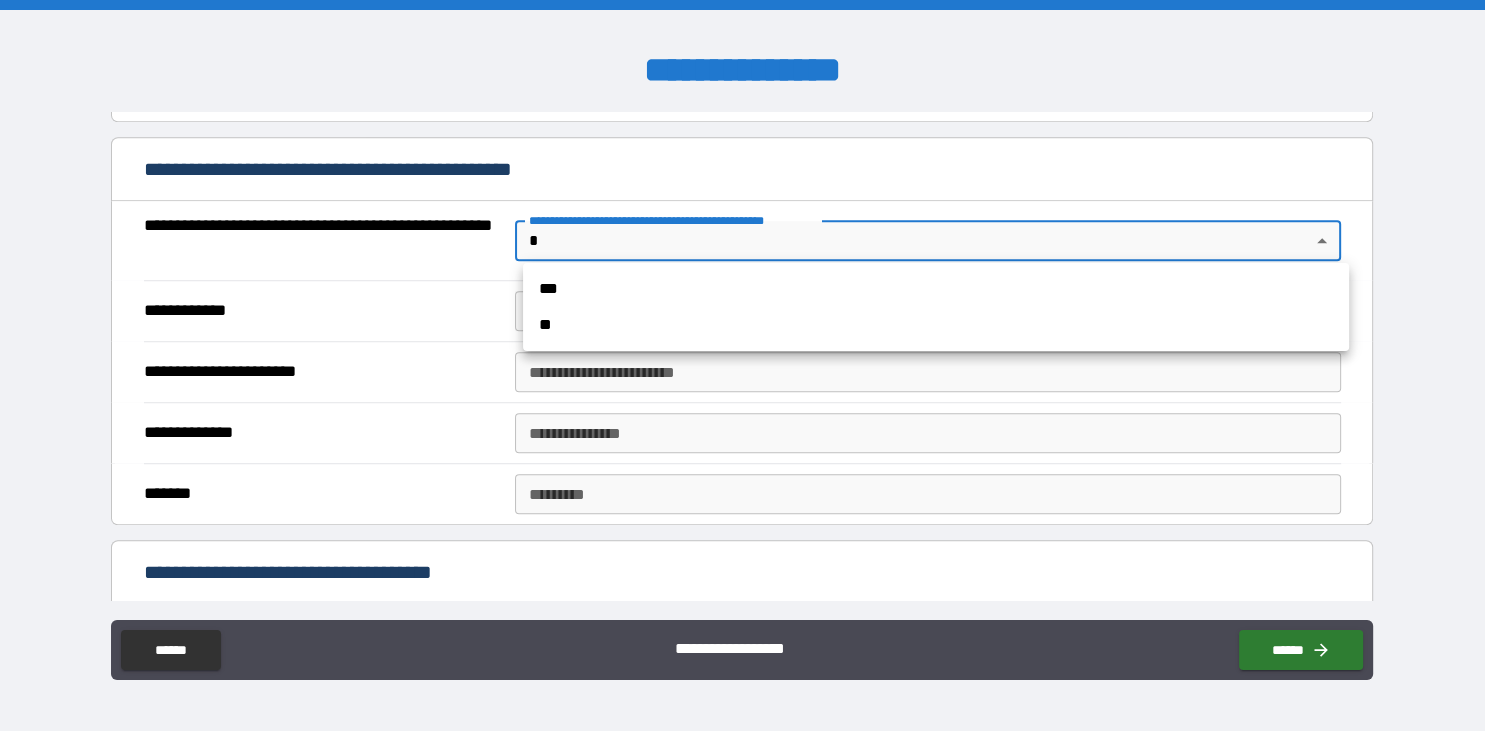 click on "**********" at bounding box center [742, 365] 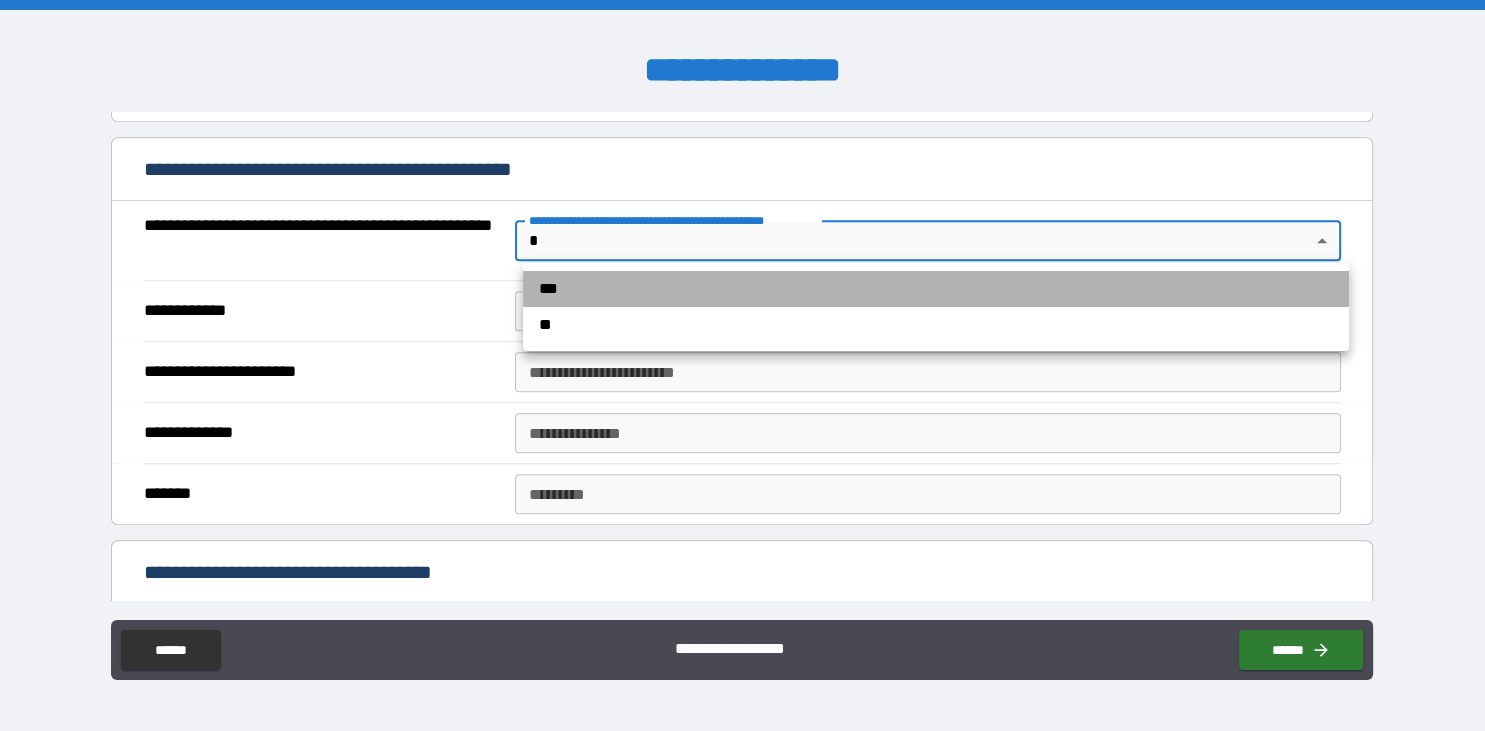 click on "***" at bounding box center (936, 289) 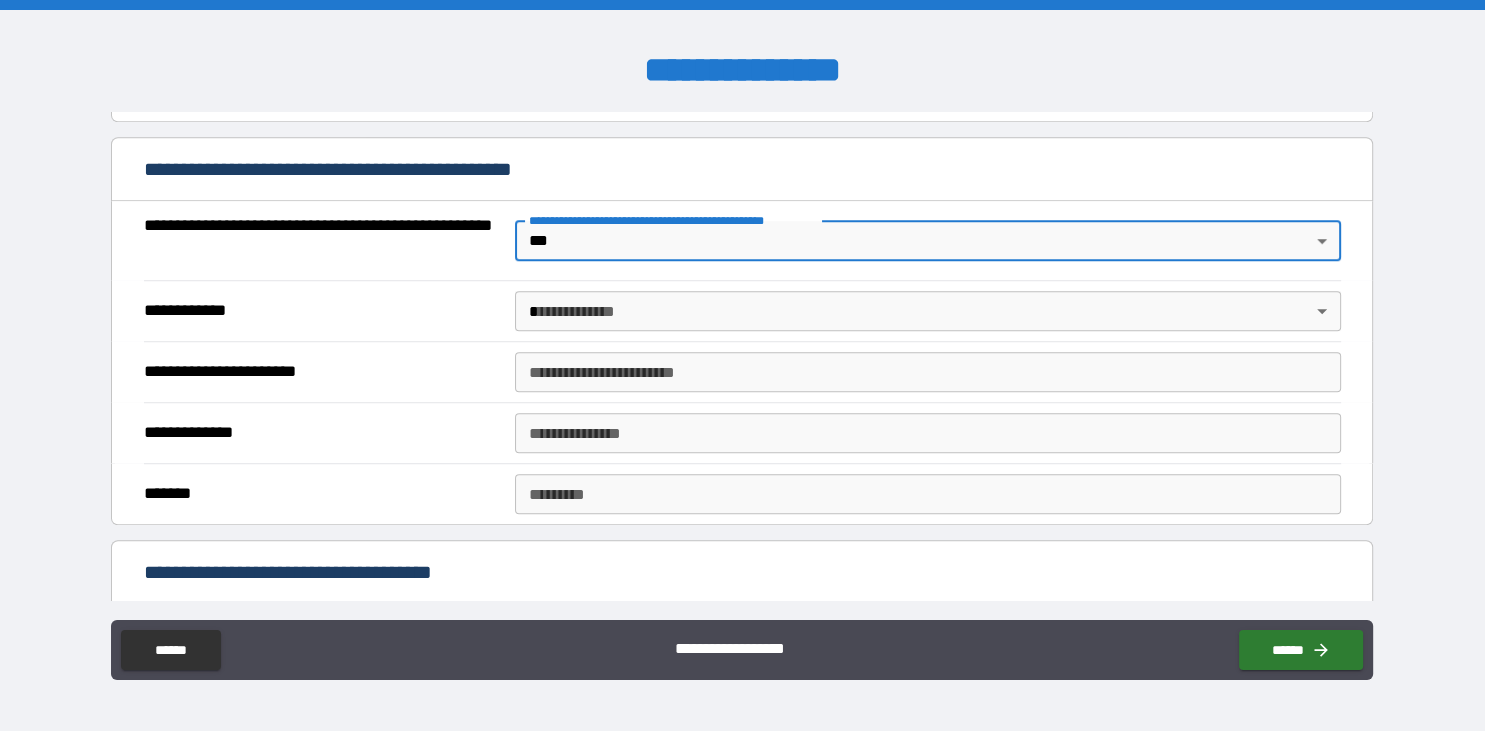 type on "*" 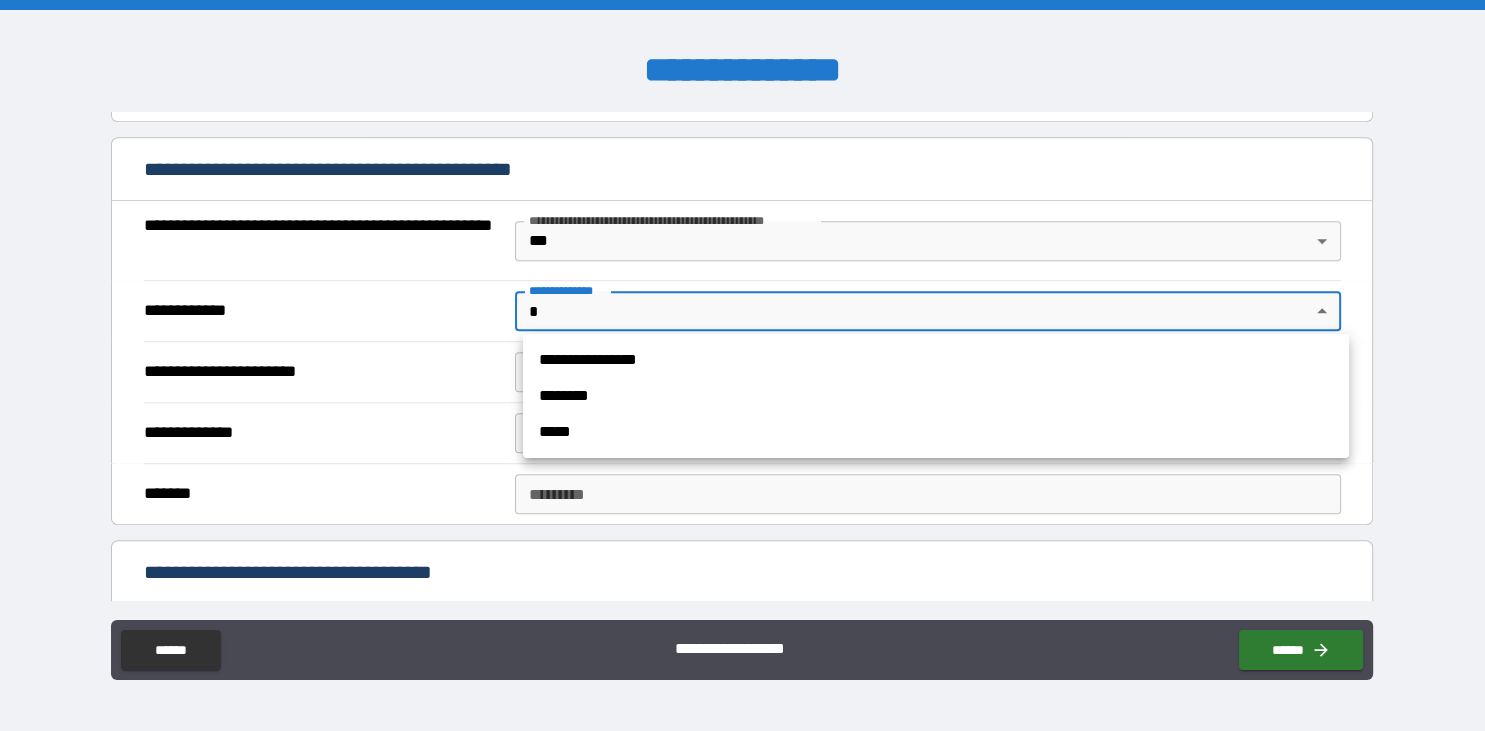 click on "**********" at bounding box center [742, 365] 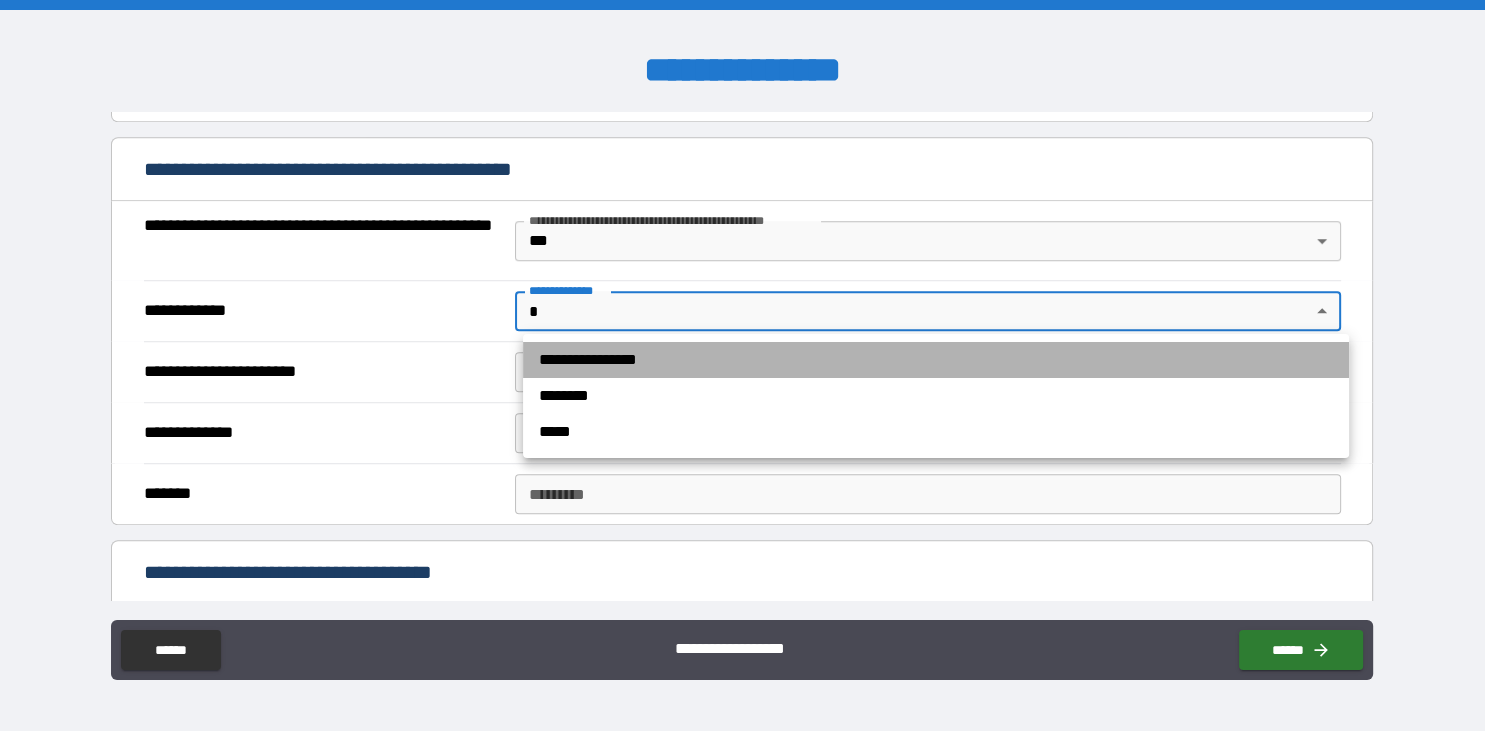 click on "**********" at bounding box center (936, 360) 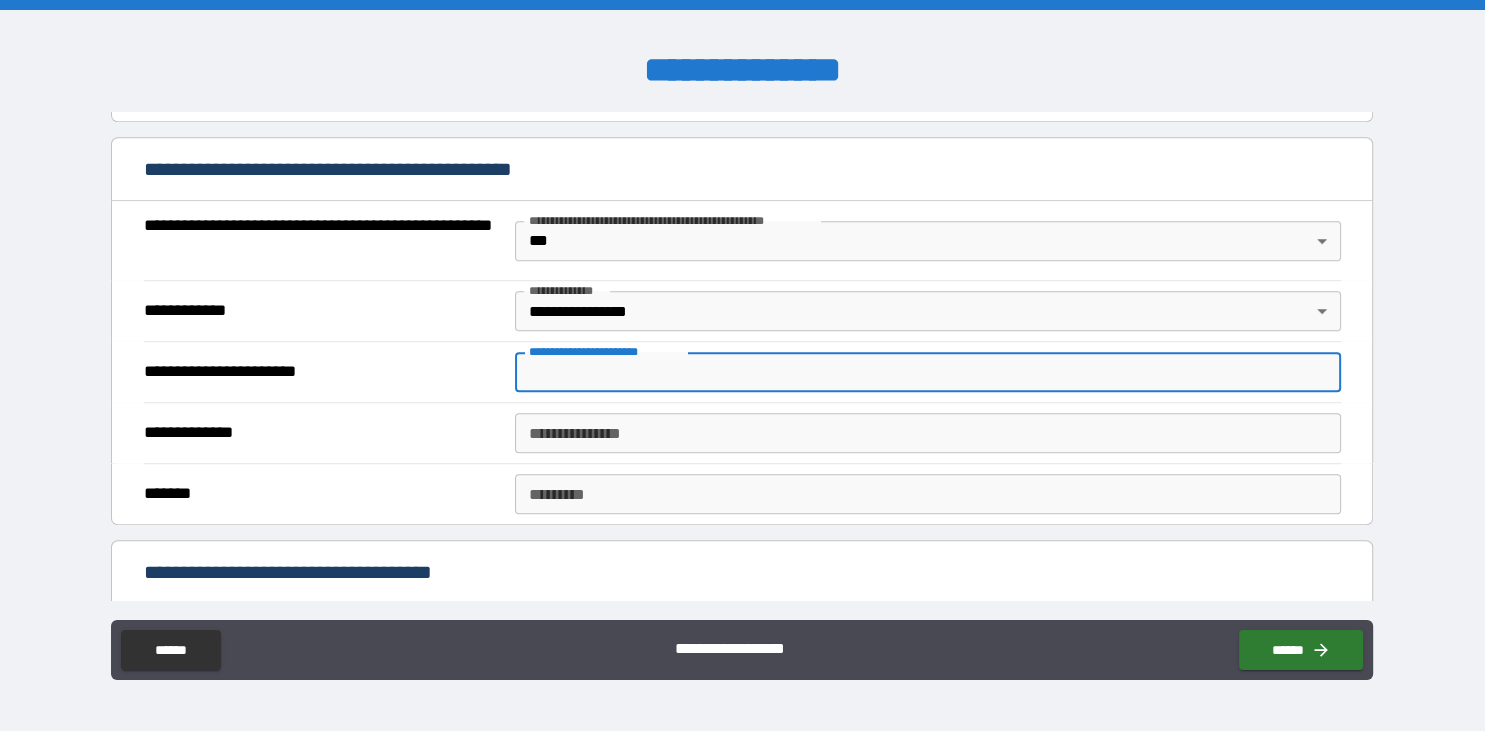 click on "**********" at bounding box center [928, 372] 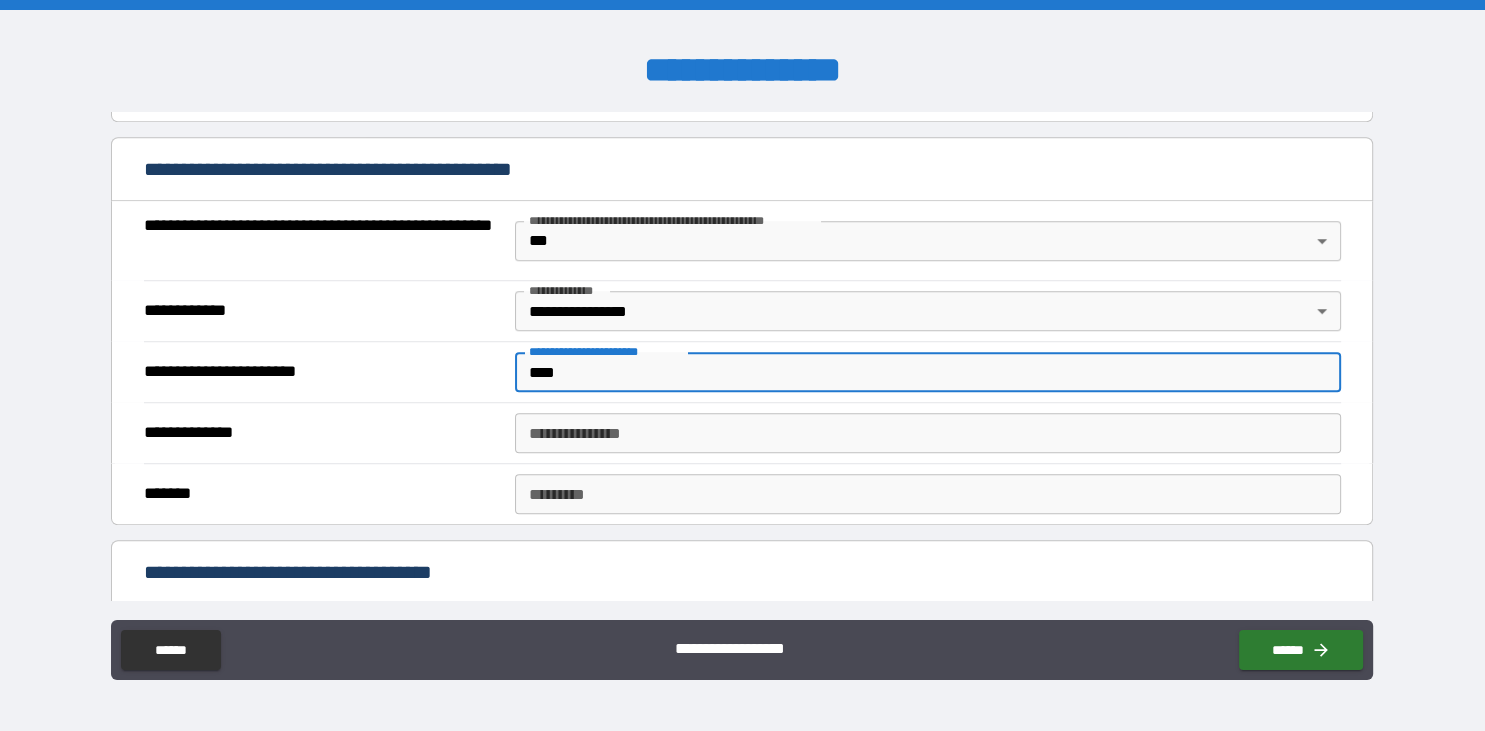 type on "****" 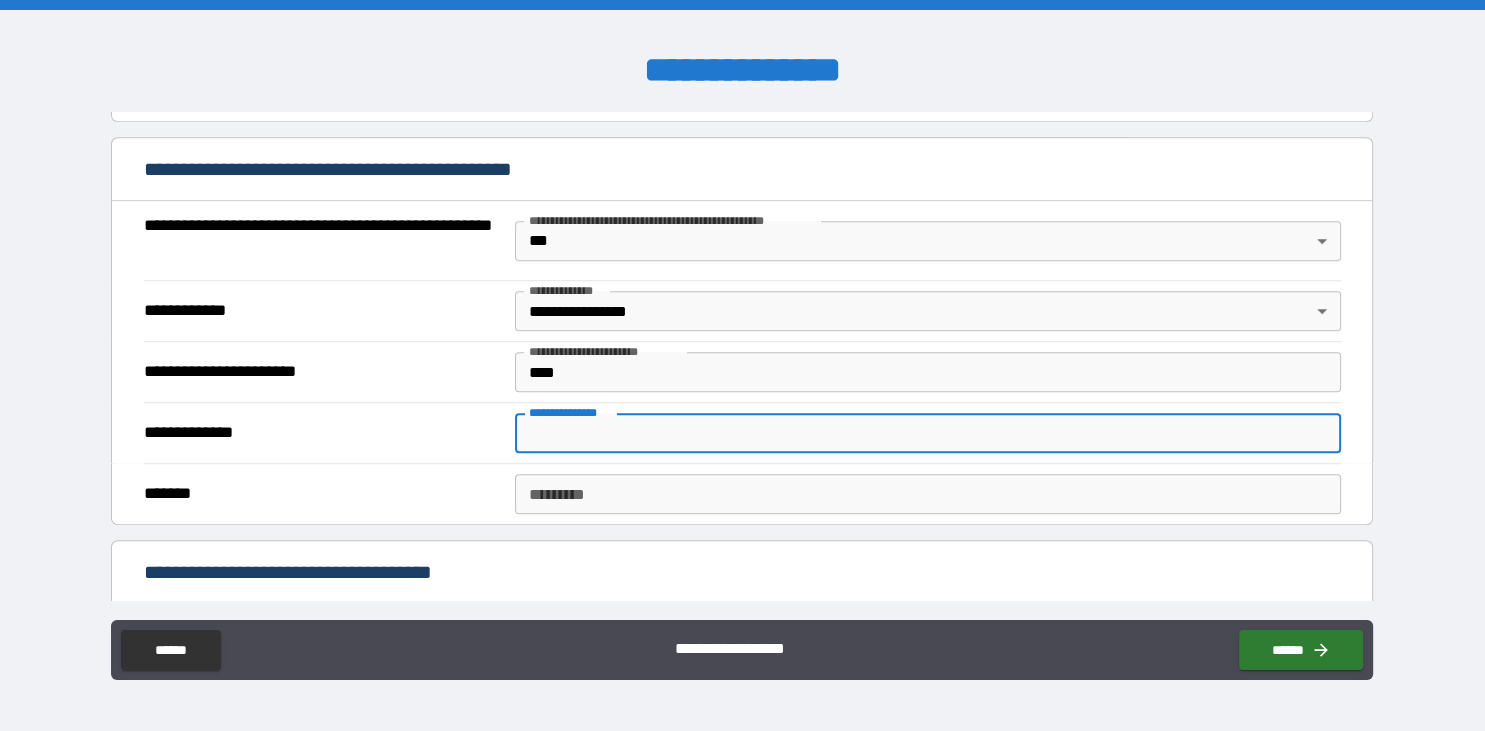 click on "**********" at bounding box center (928, 433) 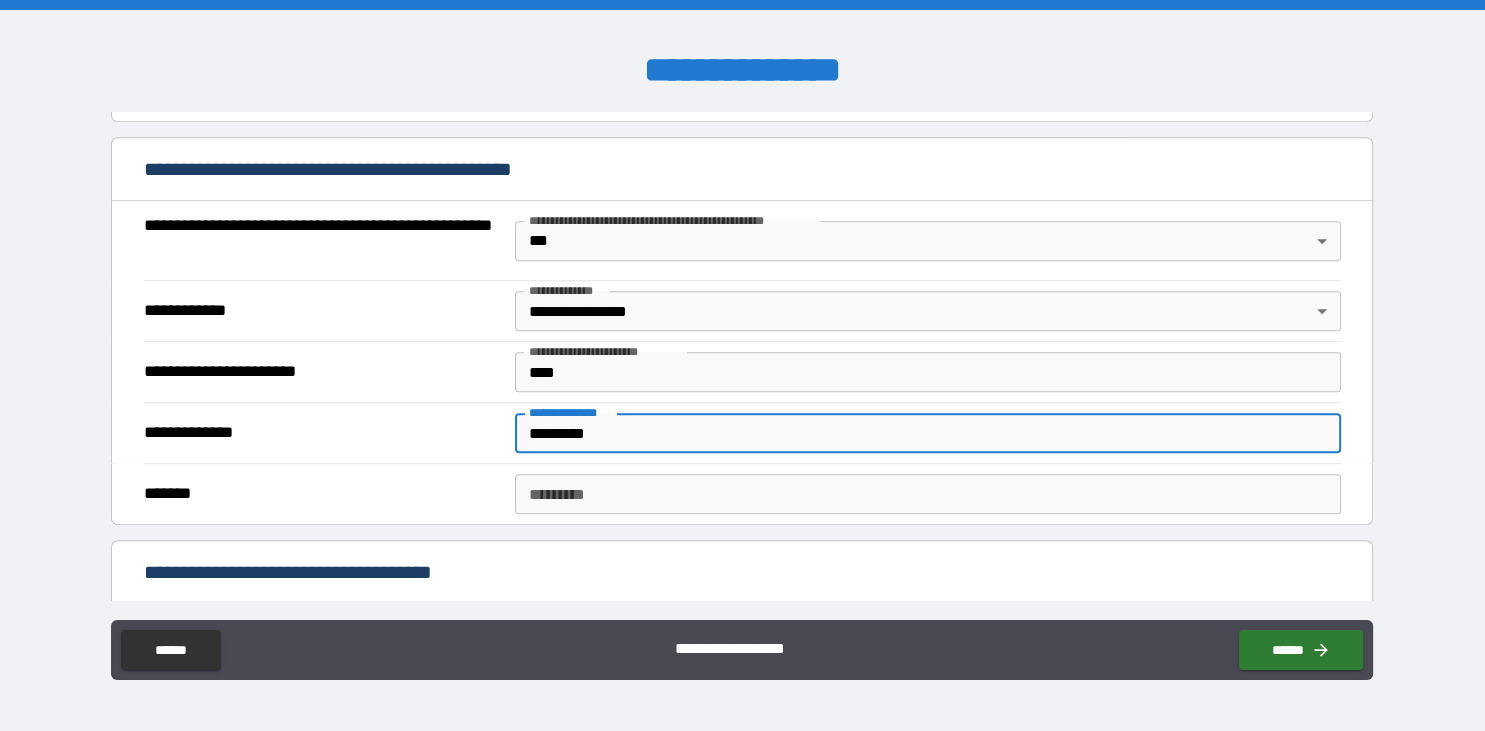 type on "*********" 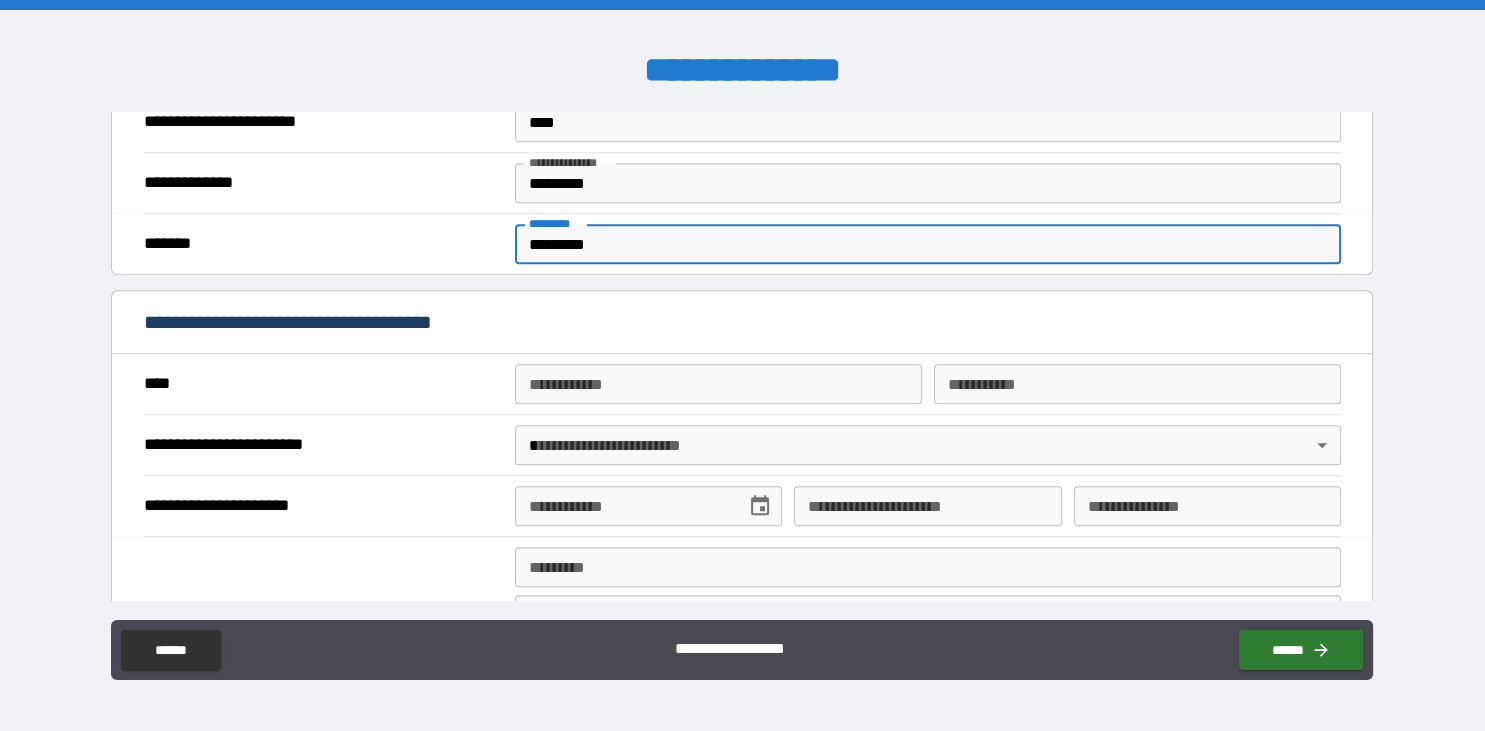 scroll, scrollTop: 1744, scrollLeft: 0, axis: vertical 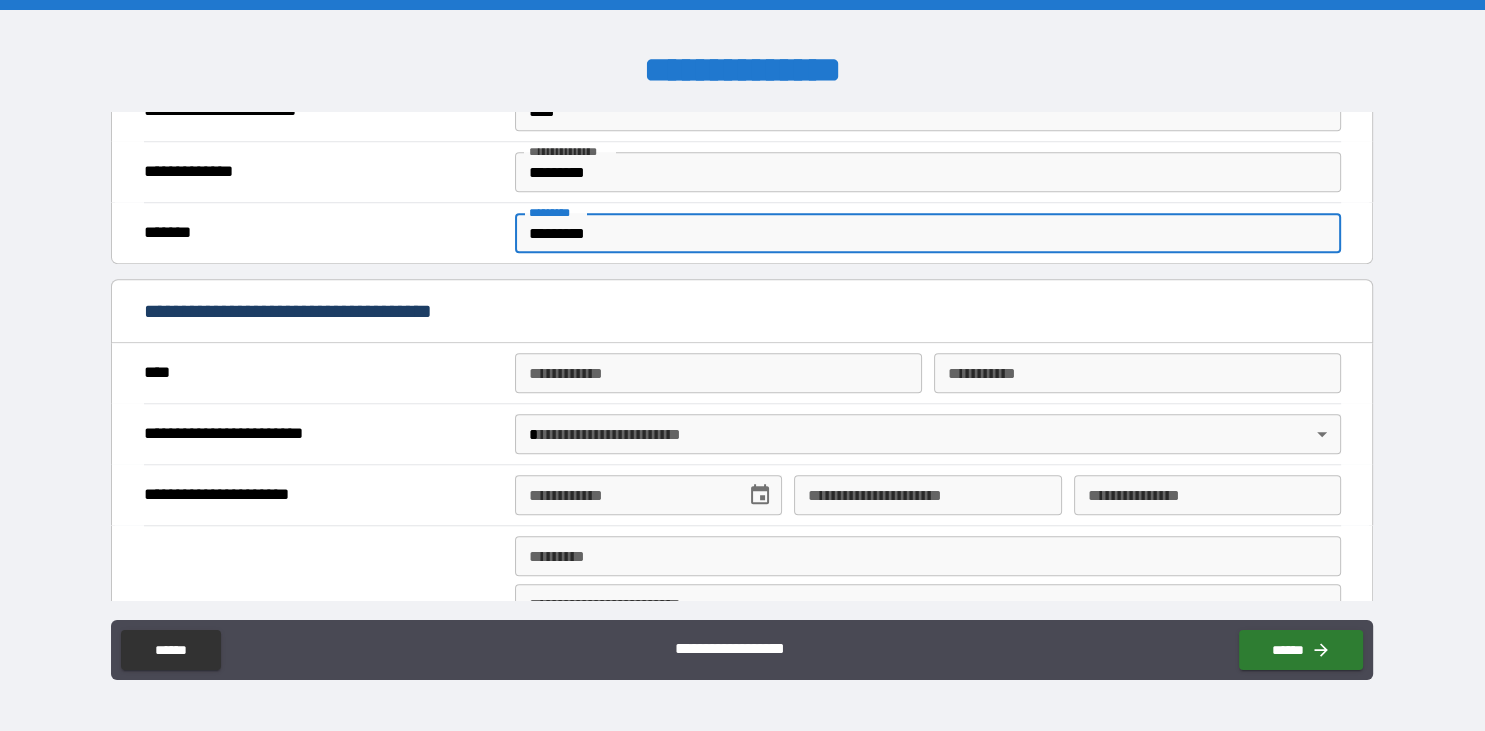 type on "*********" 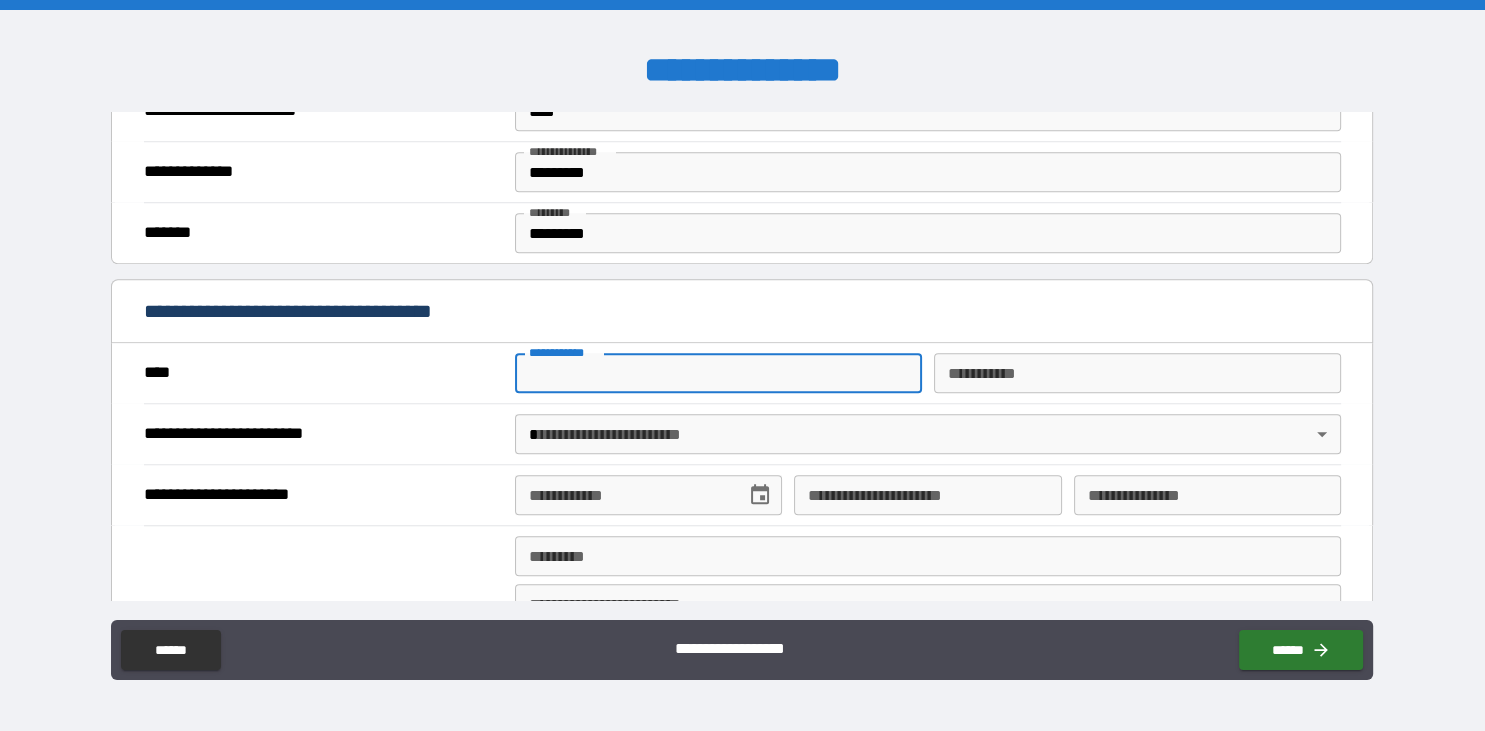 click on "**********" at bounding box center [718, 373] 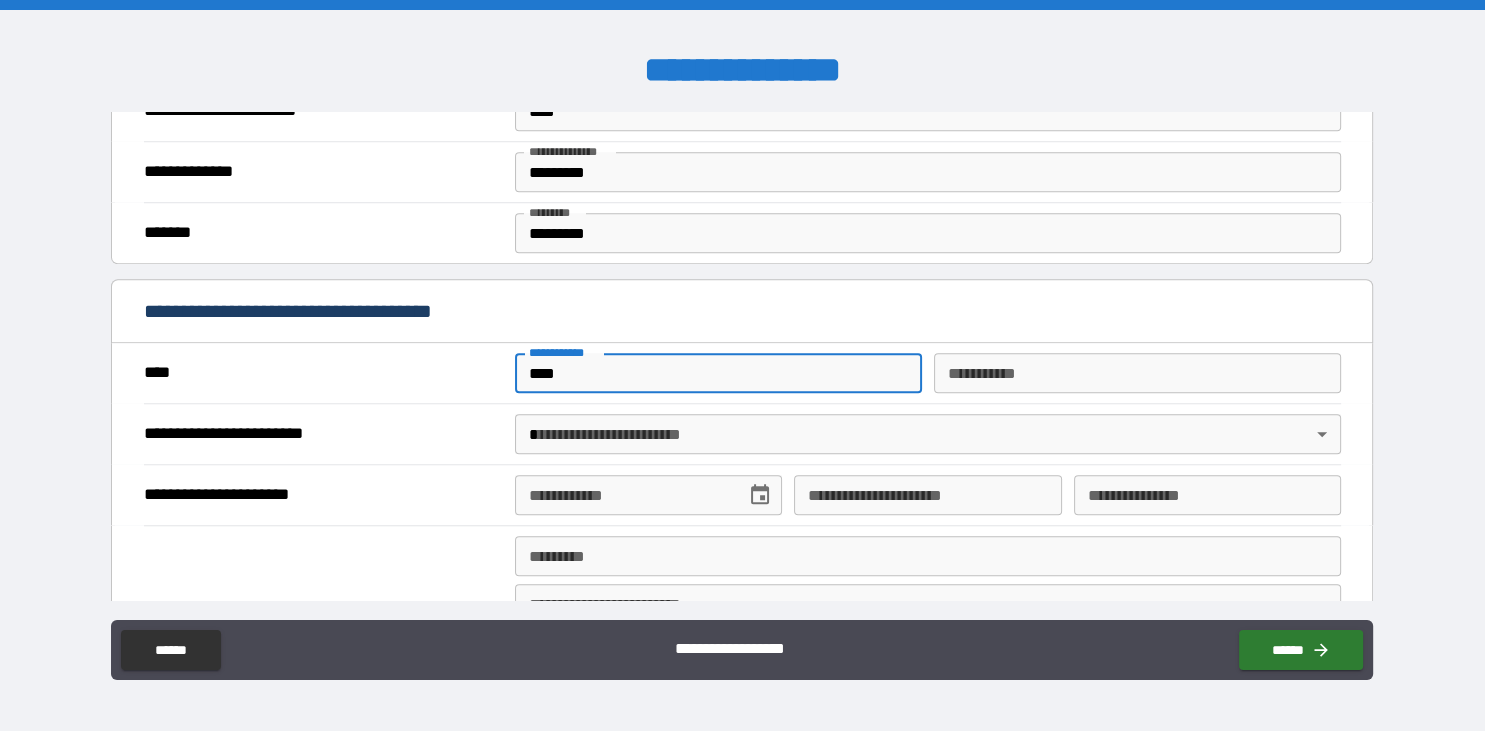 type on "****" 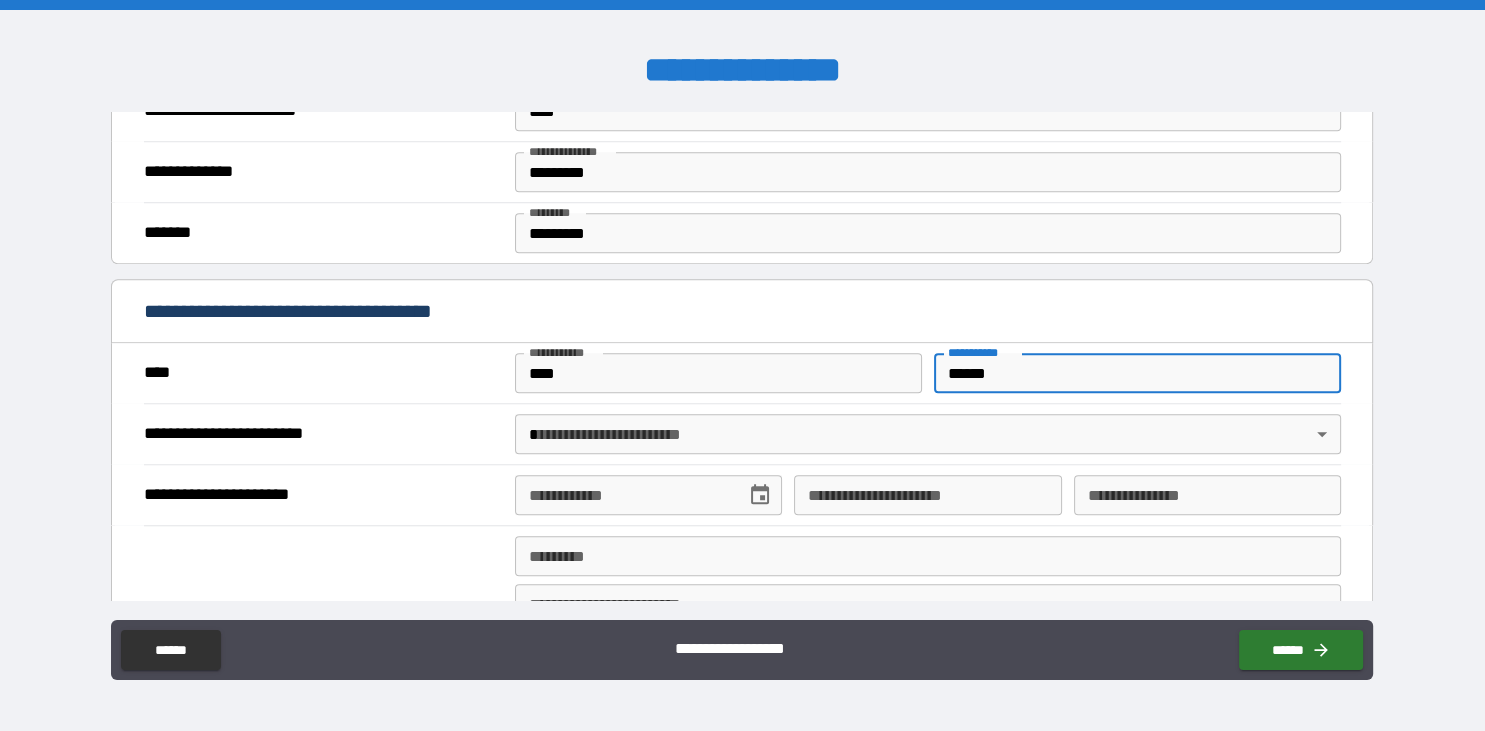 type on "******" 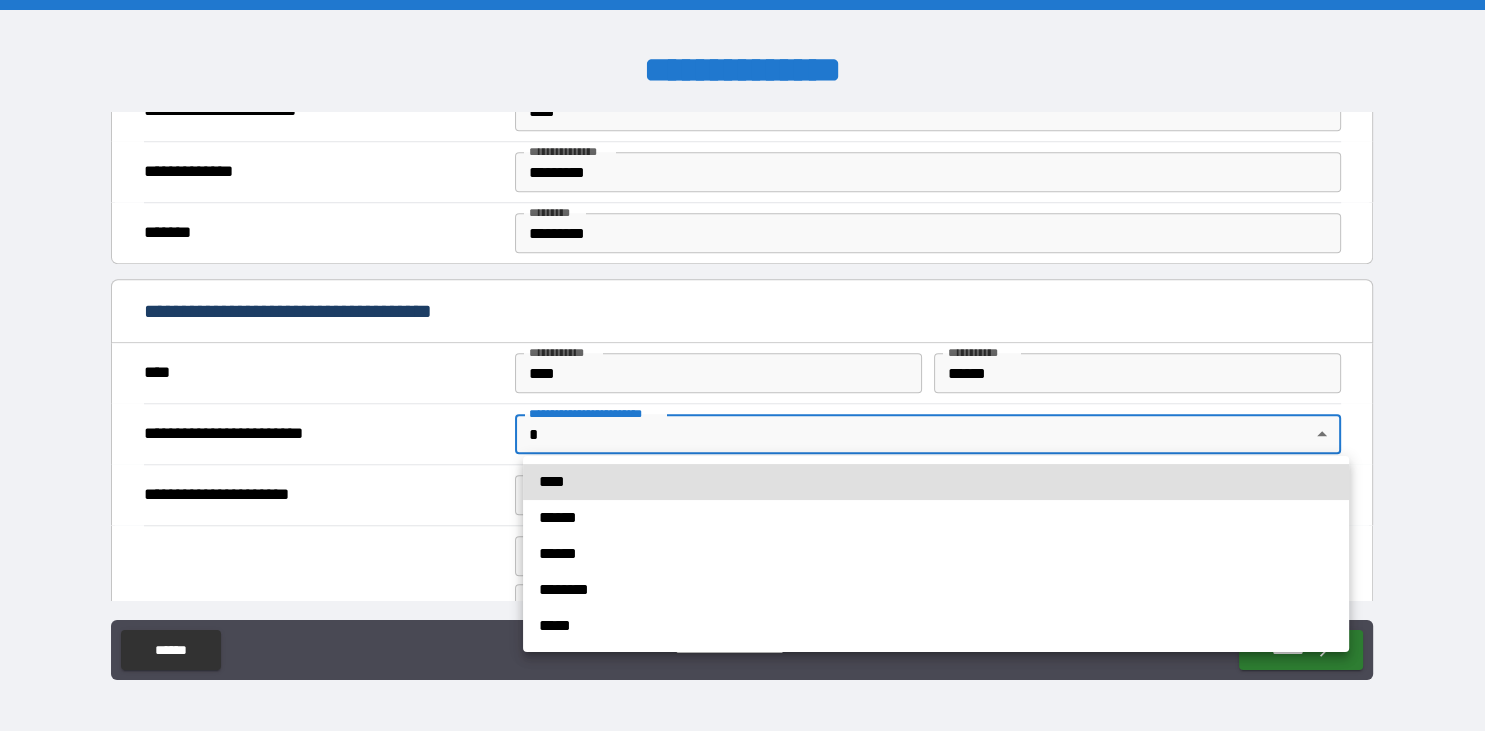 click on "**********" at bounding box center [742, 365] 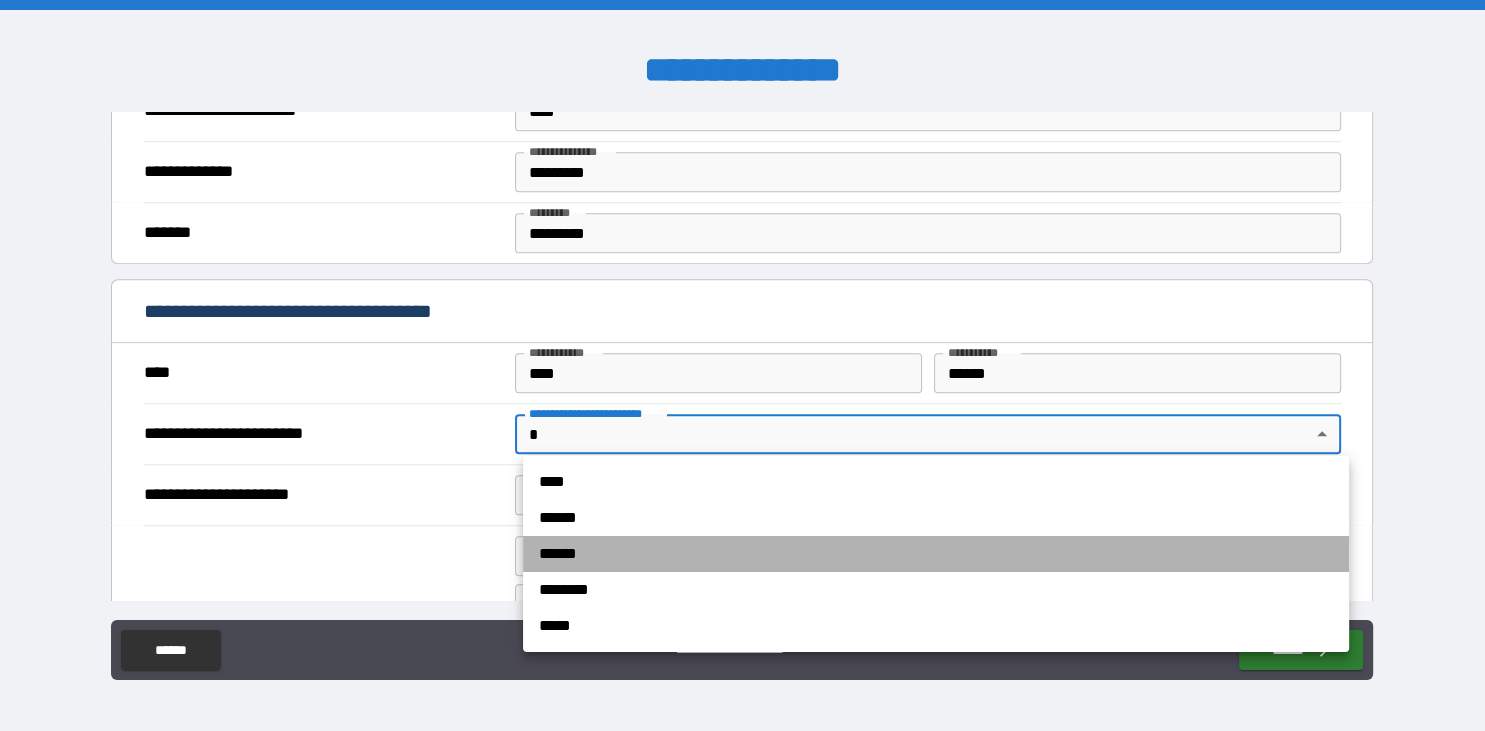 click on "******" at bounding box center (936, 554) 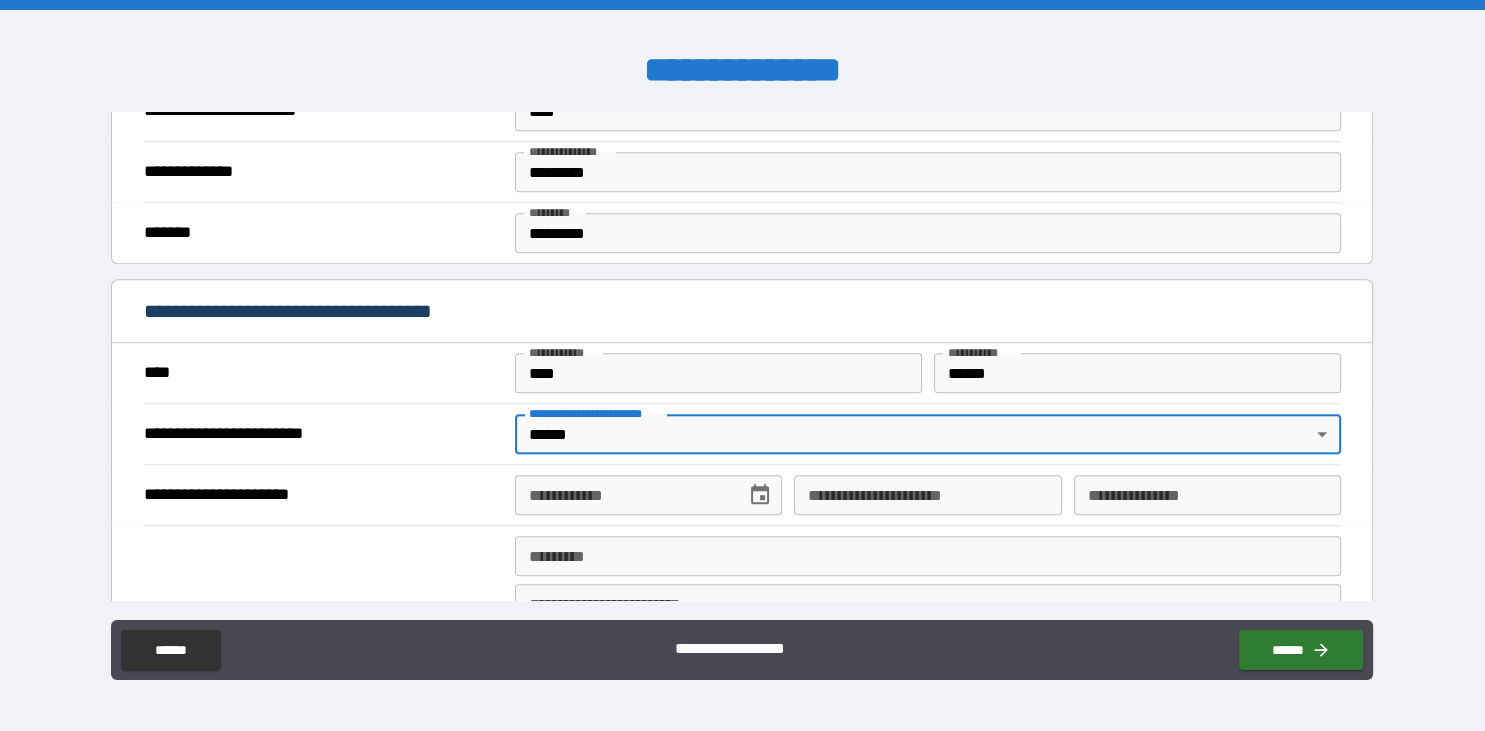 click on "**********" at bounding box center (623, 495) 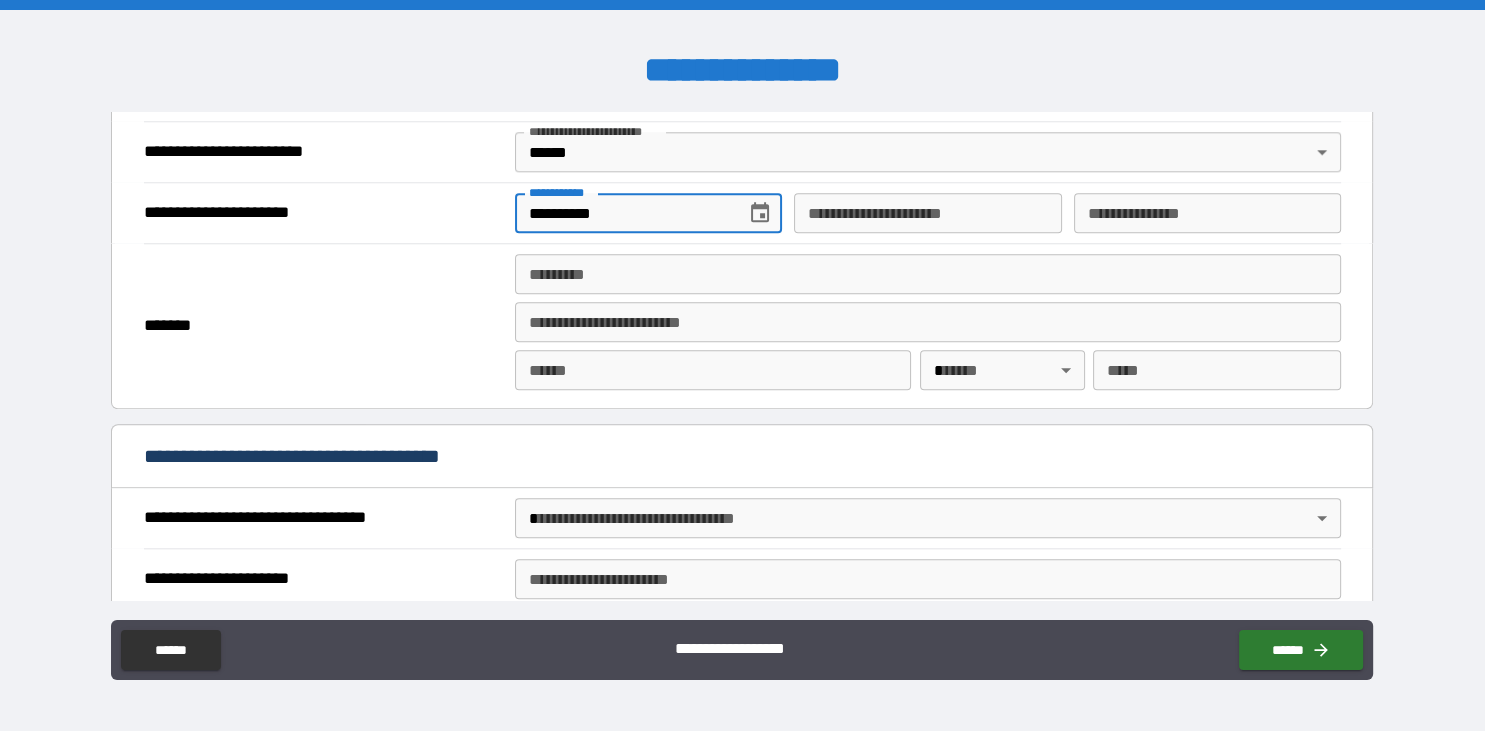 scroll, scrollTop: 2025, scrollLeft: 0, axis: vertical 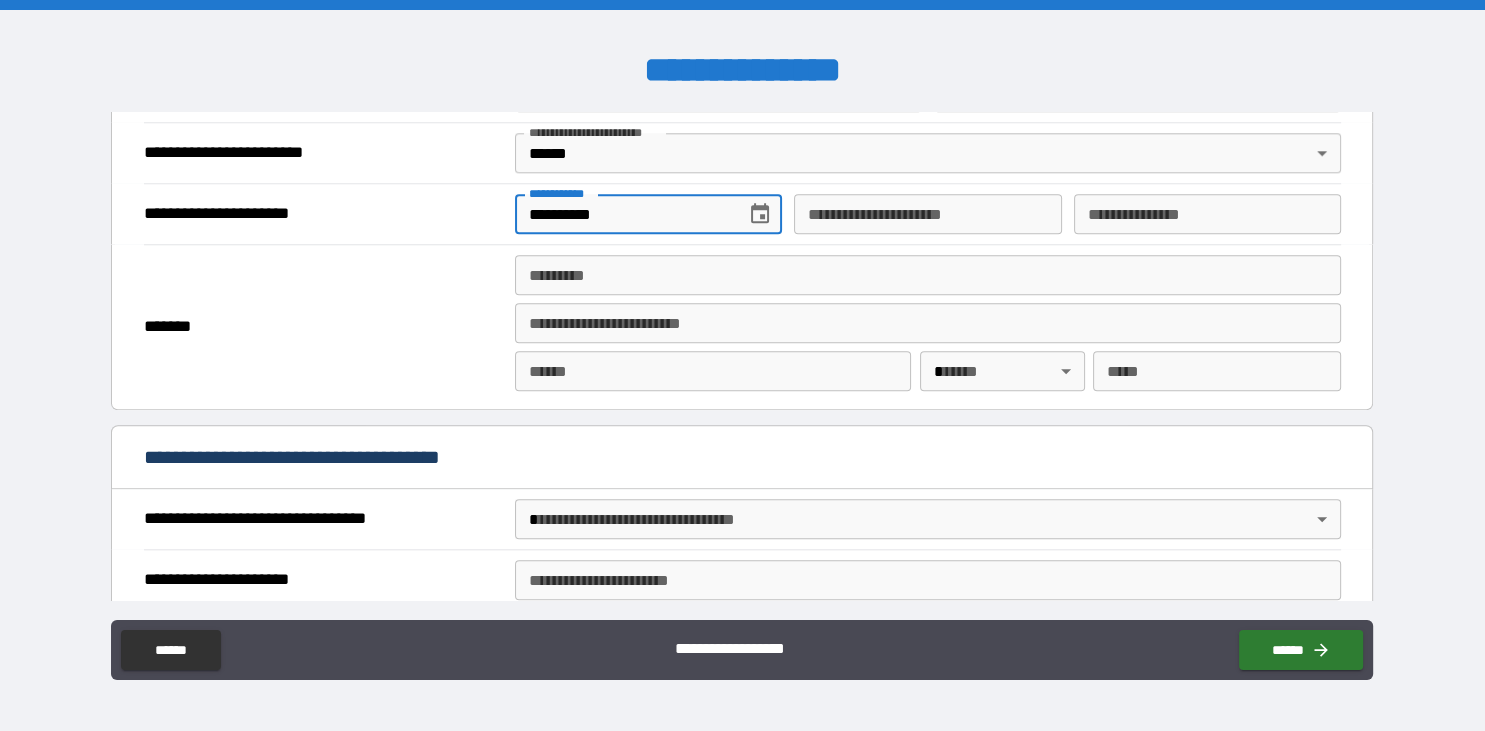 type on "**********" 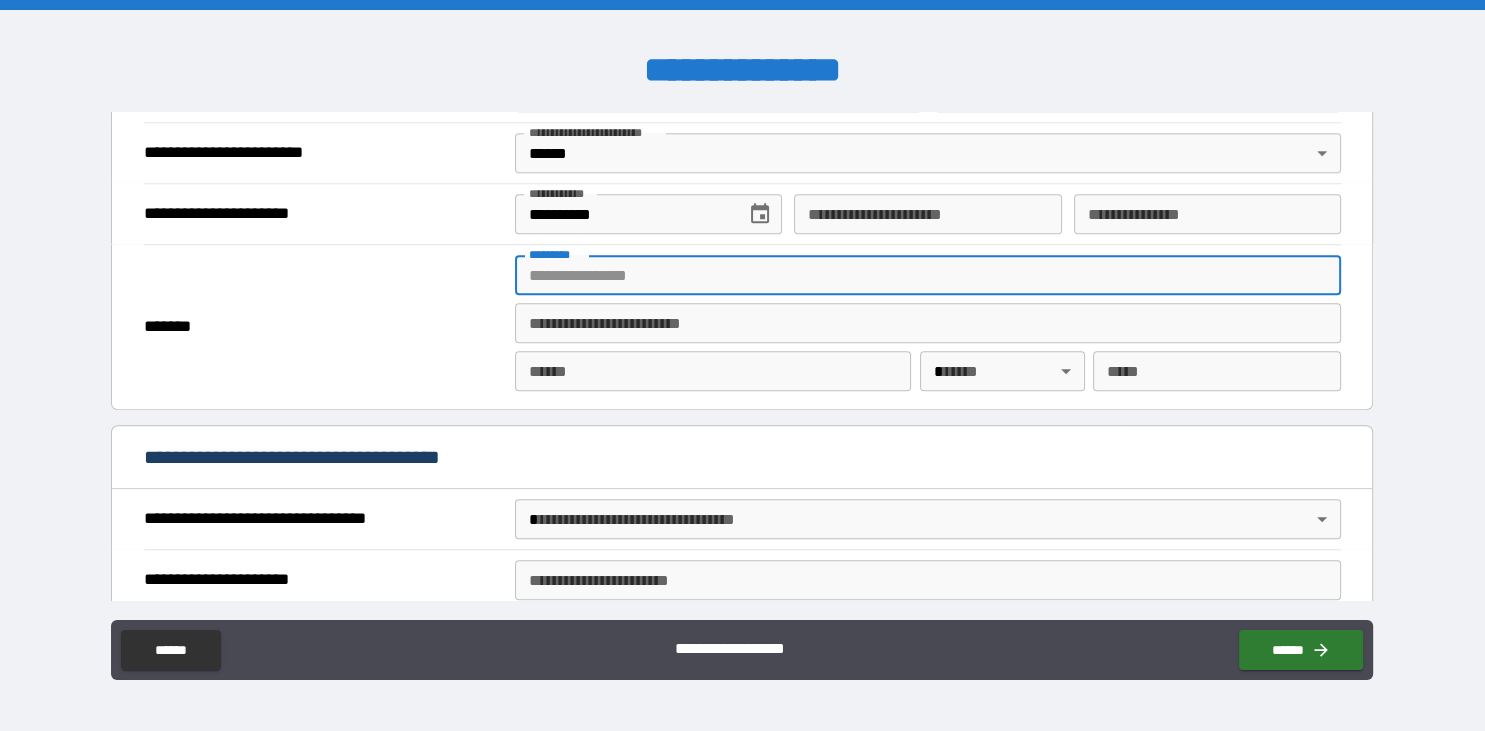 click on "*******   *" at bounding box center [928, 275] 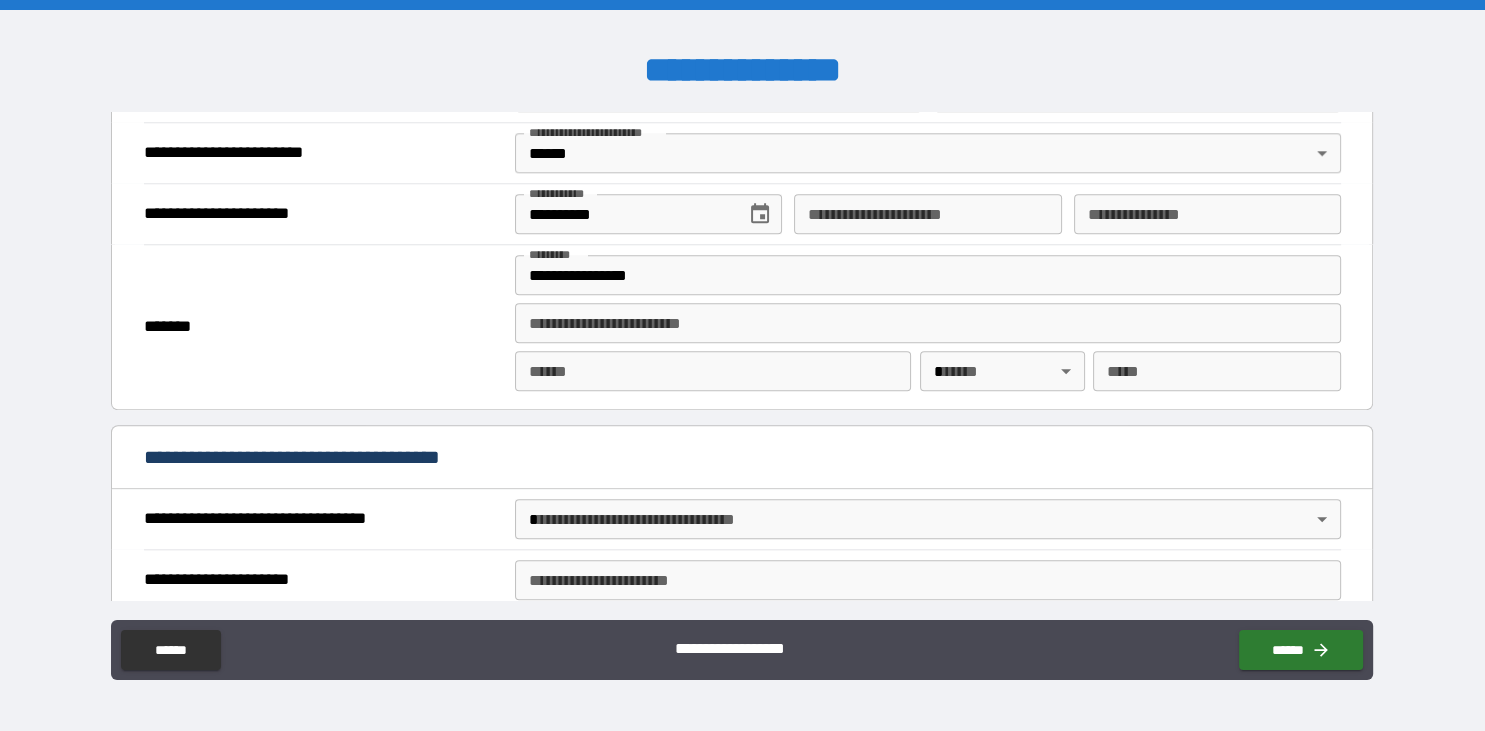 type on "**********" 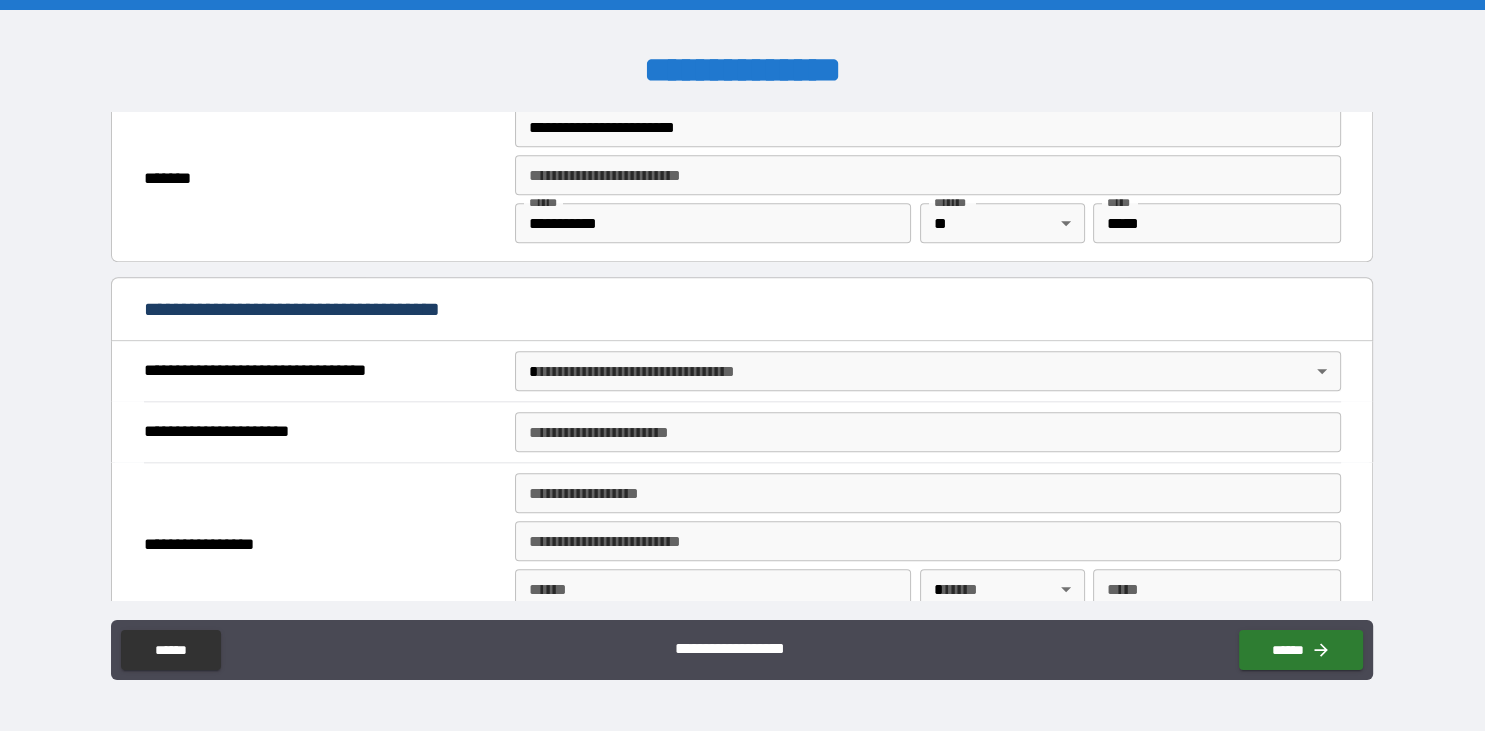 scroll, scrollTop: 2259, scrollLeft: 0, axis: vertical 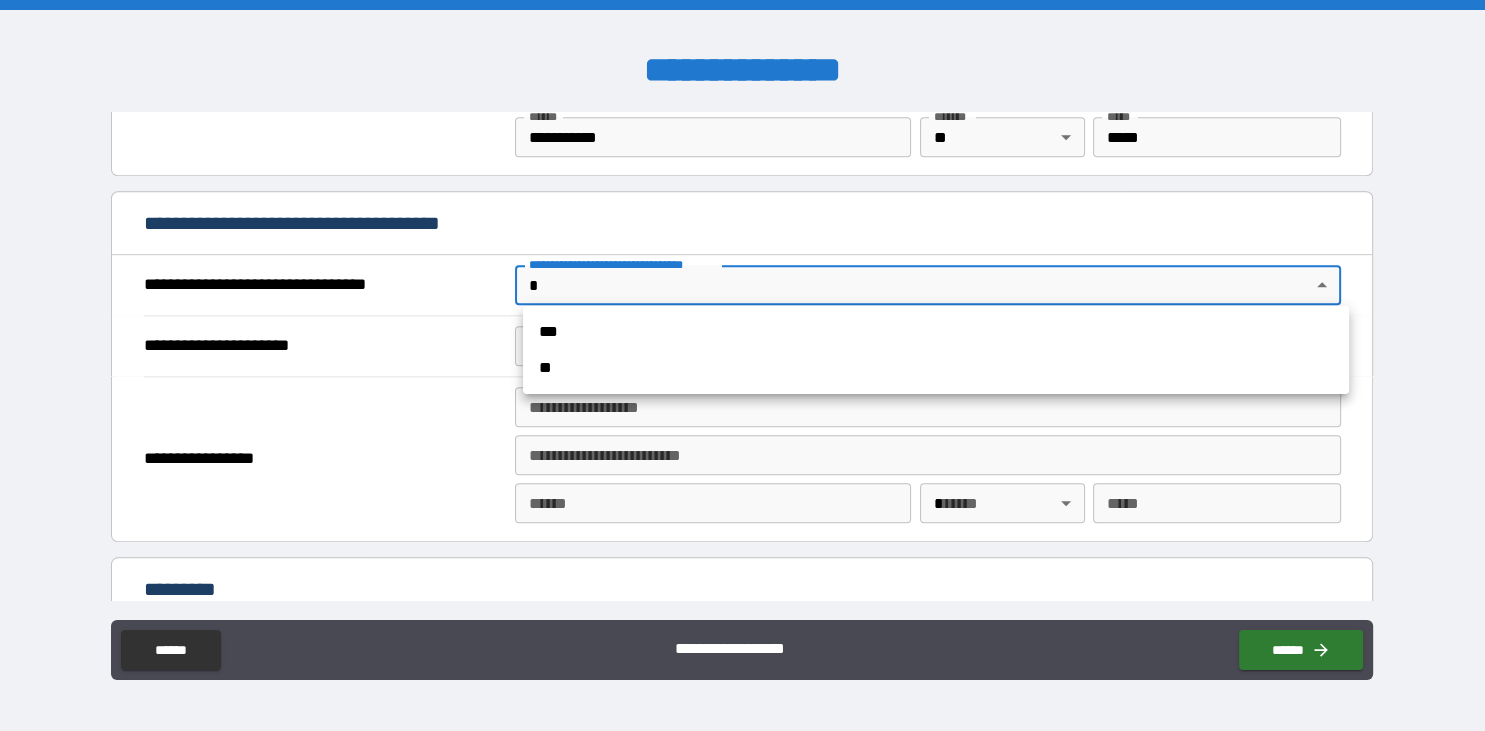 click on "**********" at bounding box center [742, 365] 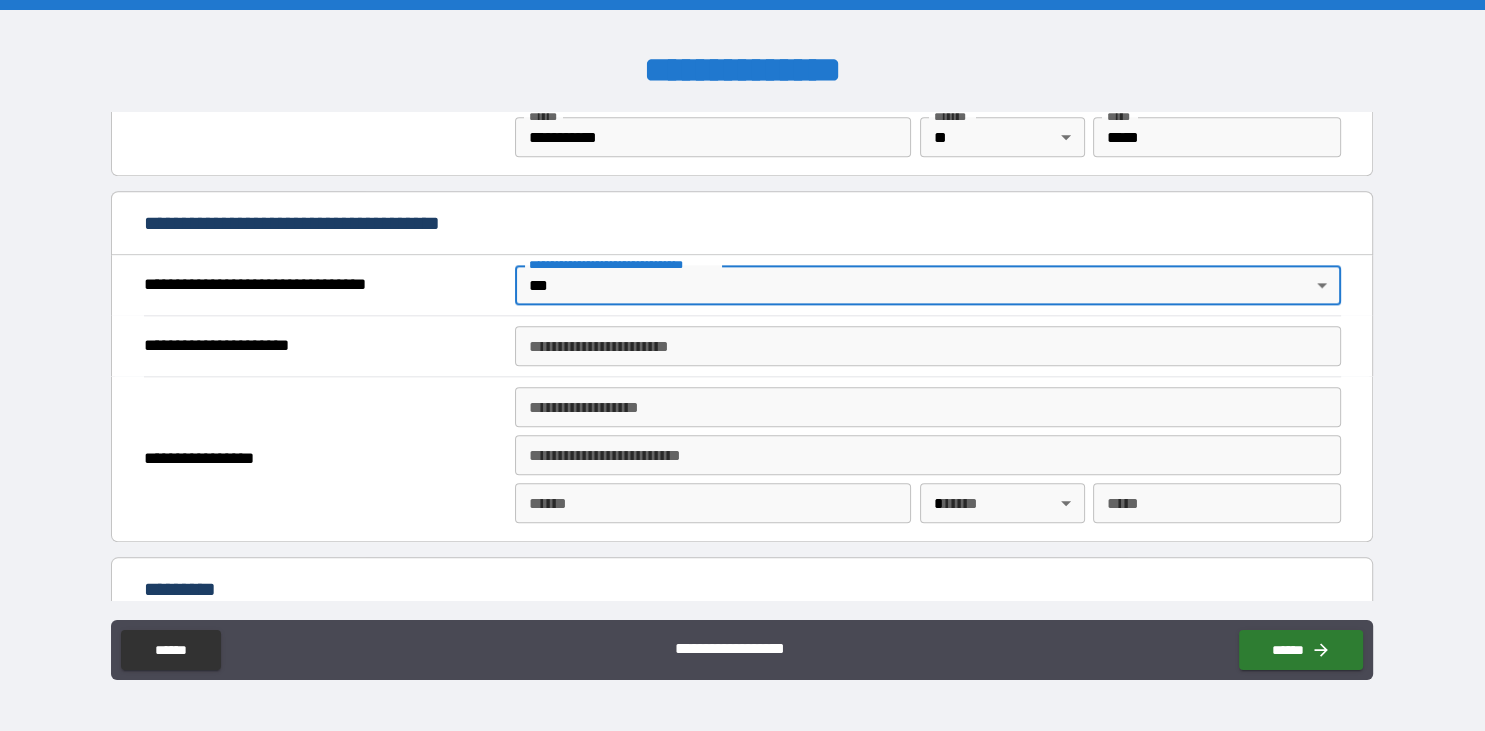 type on "*" 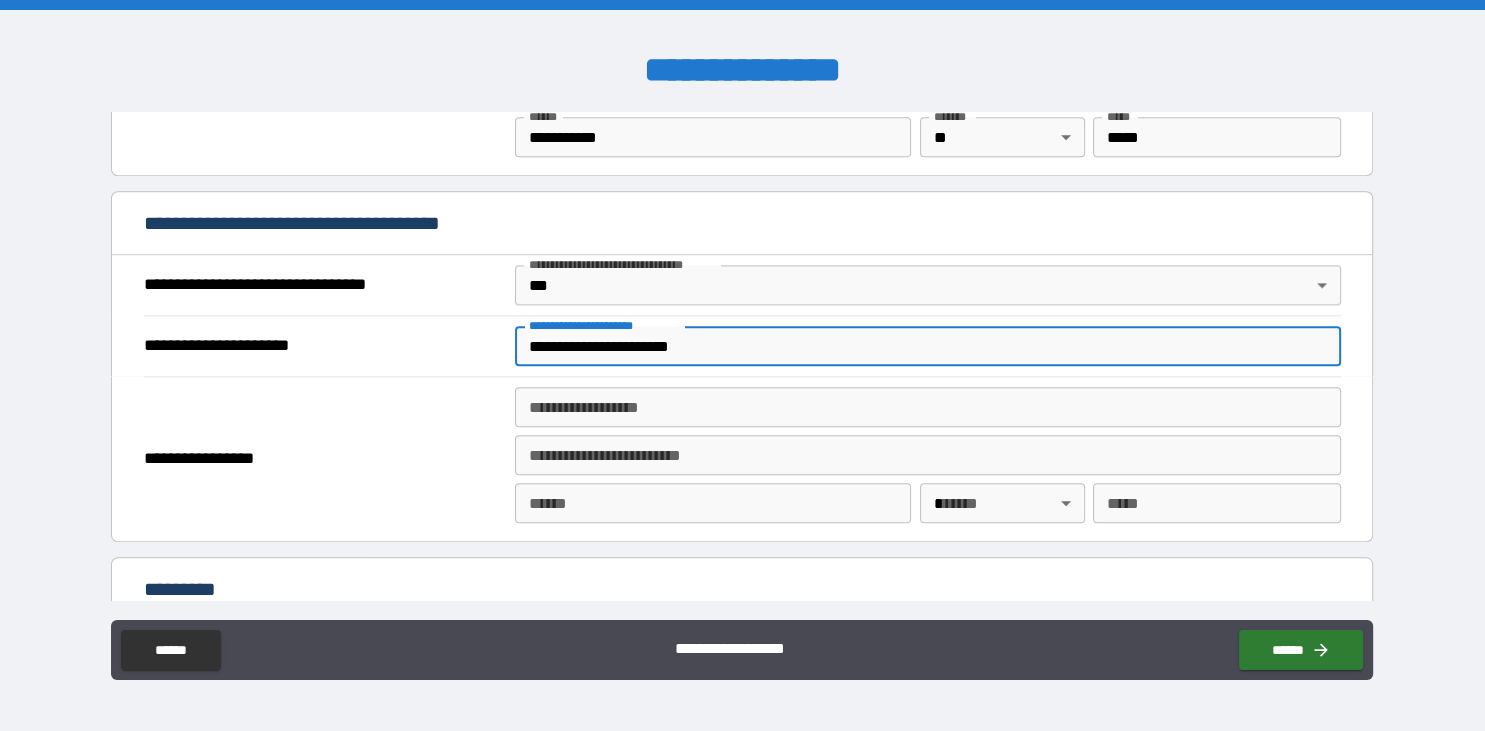 scroll, scrollTop: 2528, scrollLeft: 0, axis: vertical 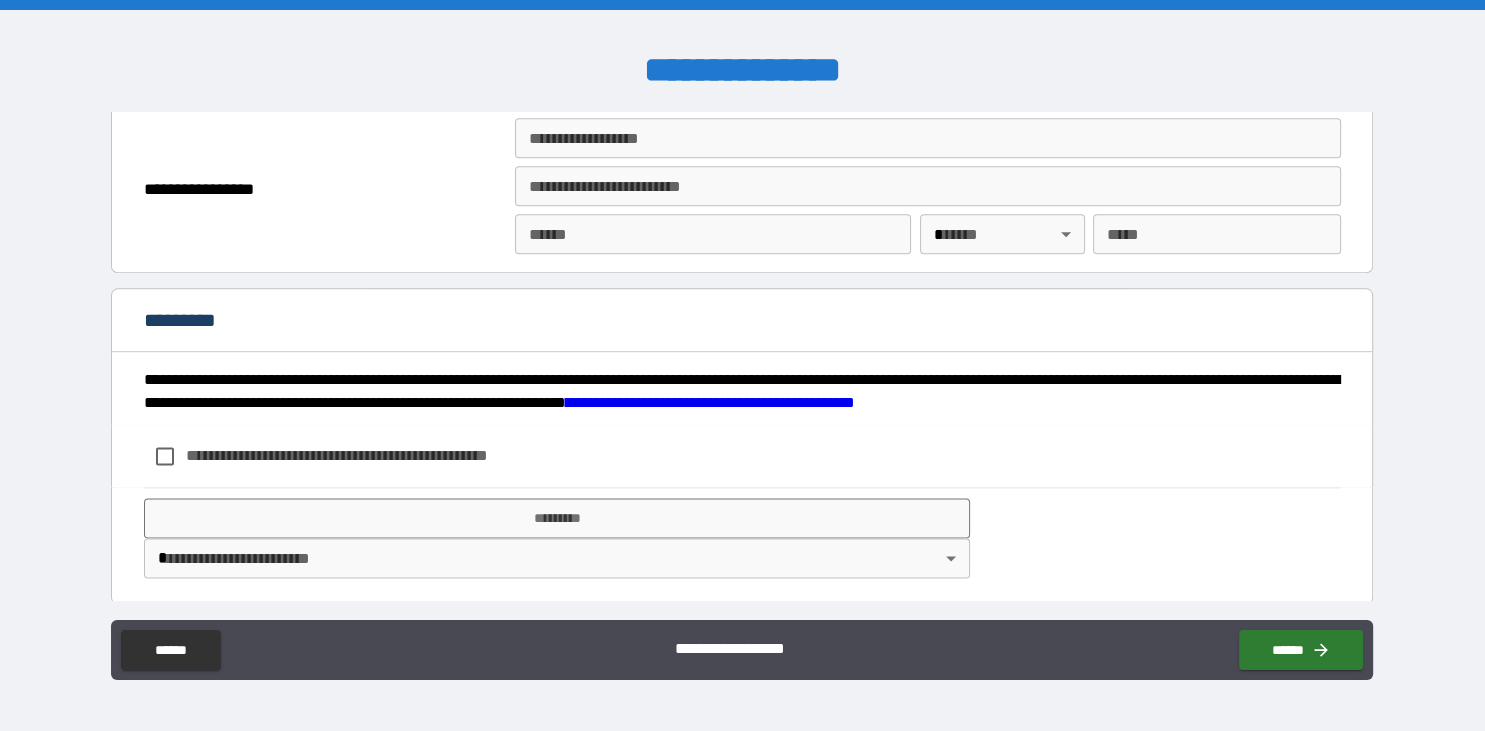 type on "**********" 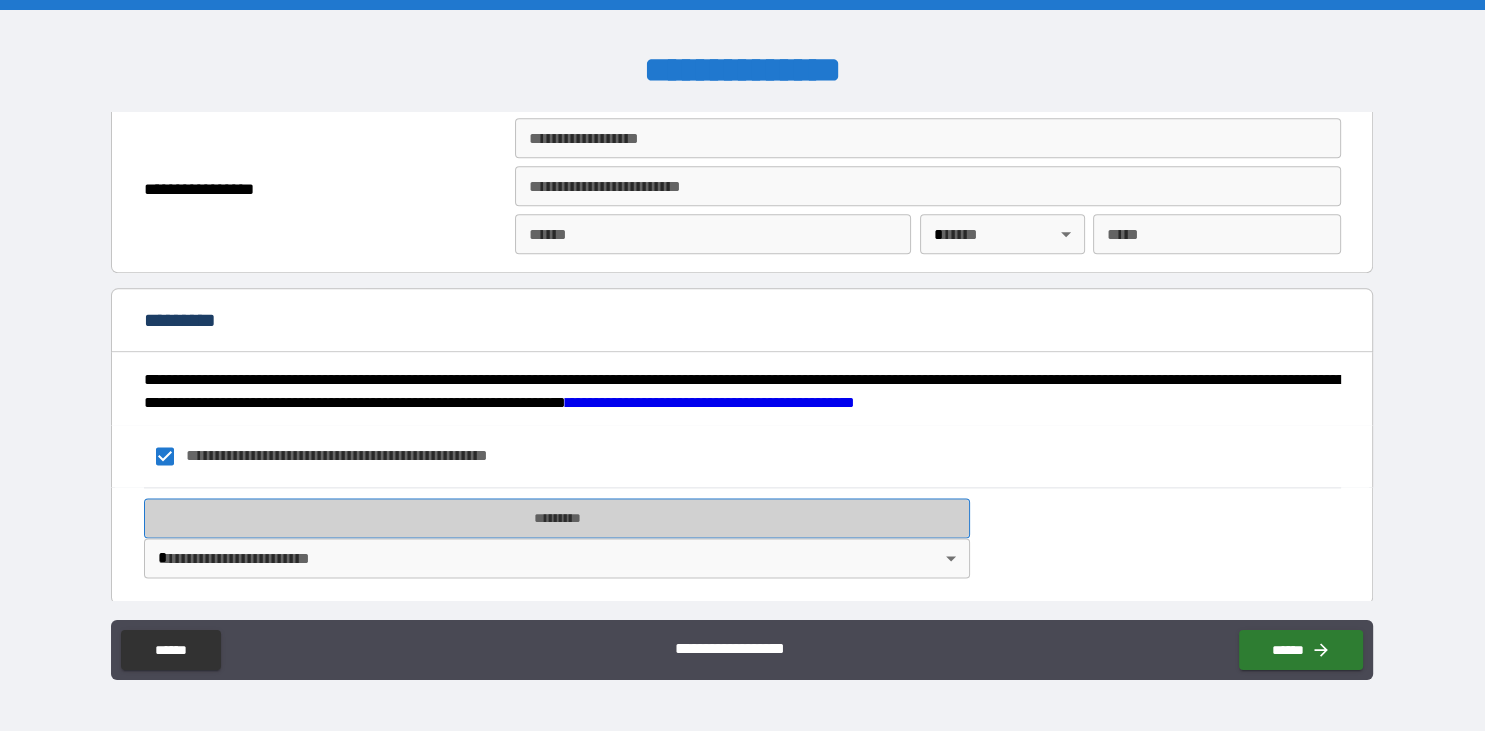 click on "*********" at bounding box center (557, 518) 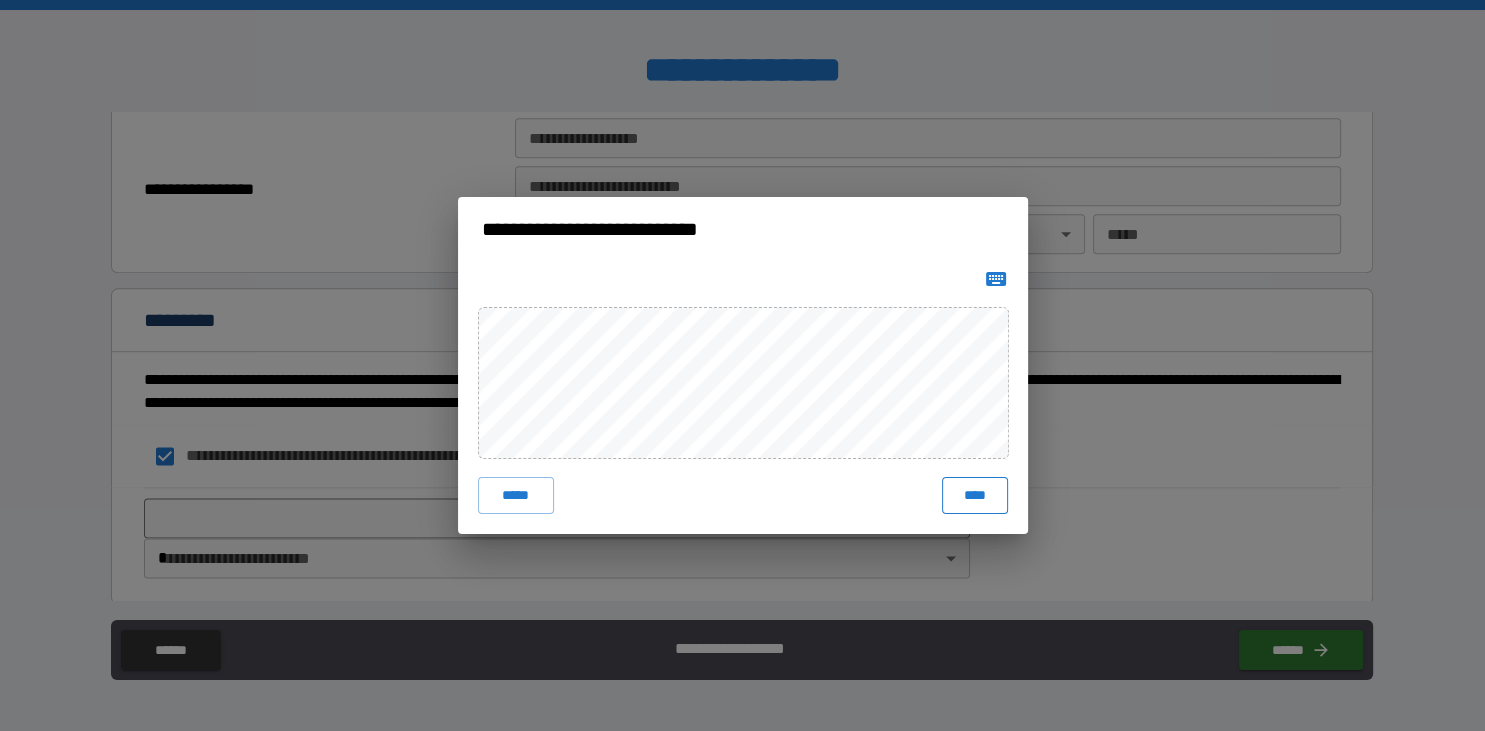 click on "****" at bounding box center (974, 495) 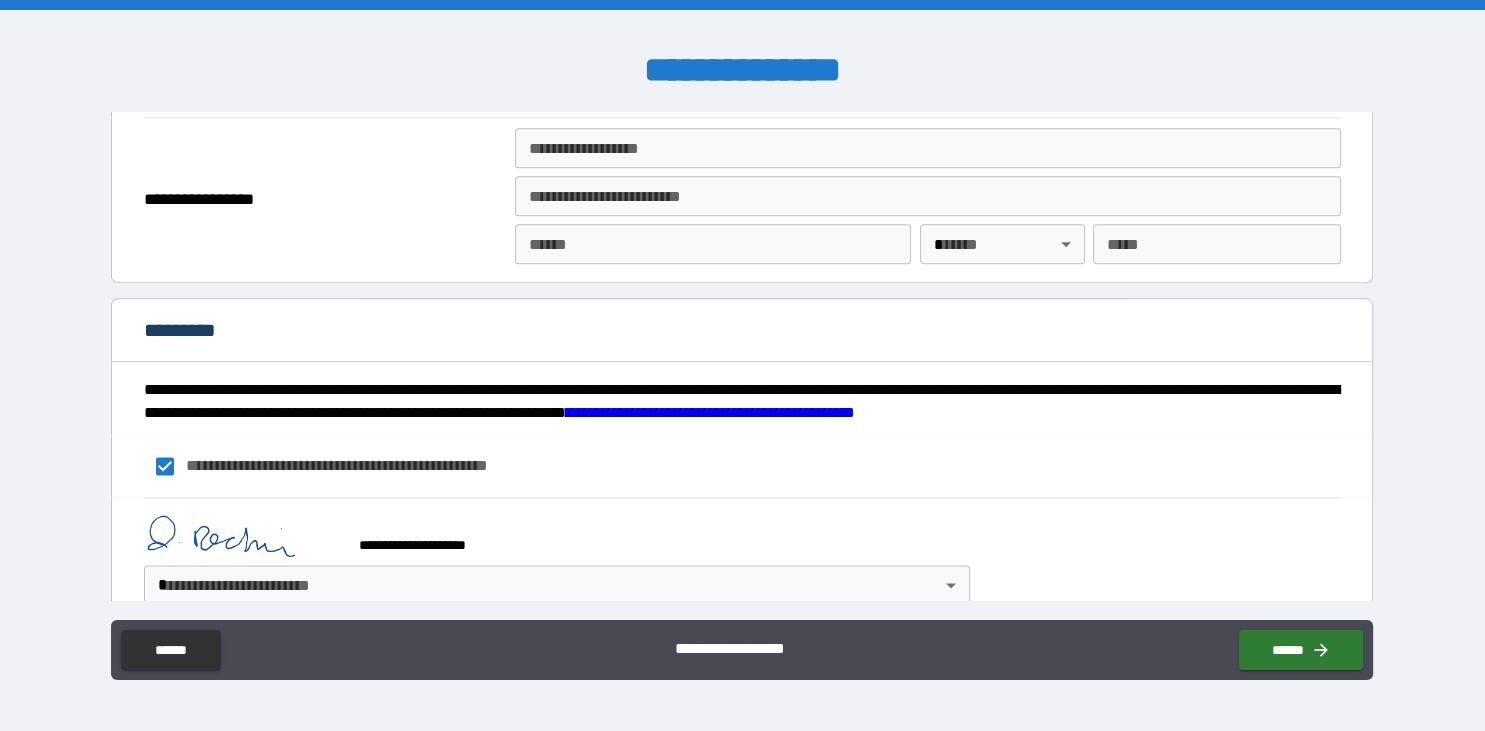 scroll, scrollTop: 2545, scrollLeft: 0, axis: vertical 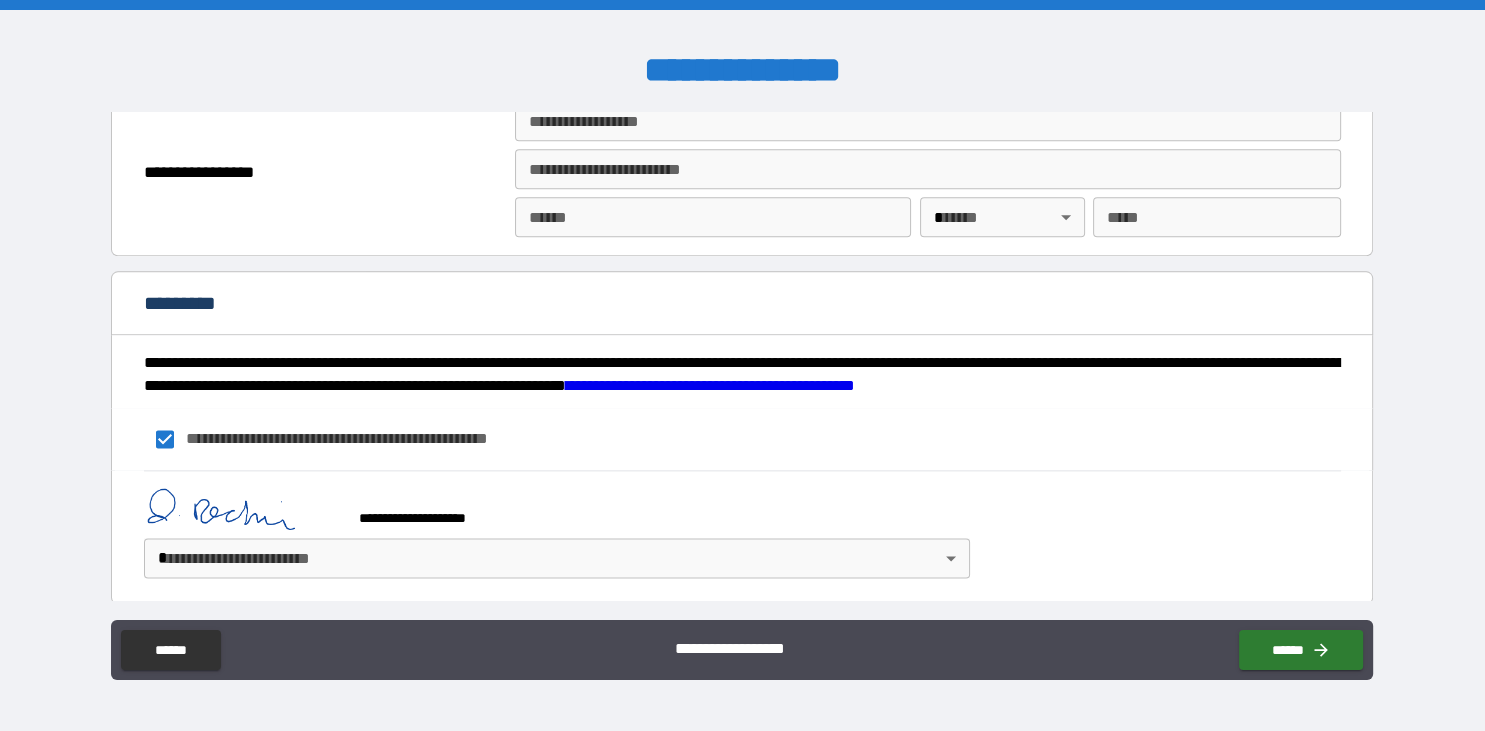 click on "**********" at bounding box center [742, 365] 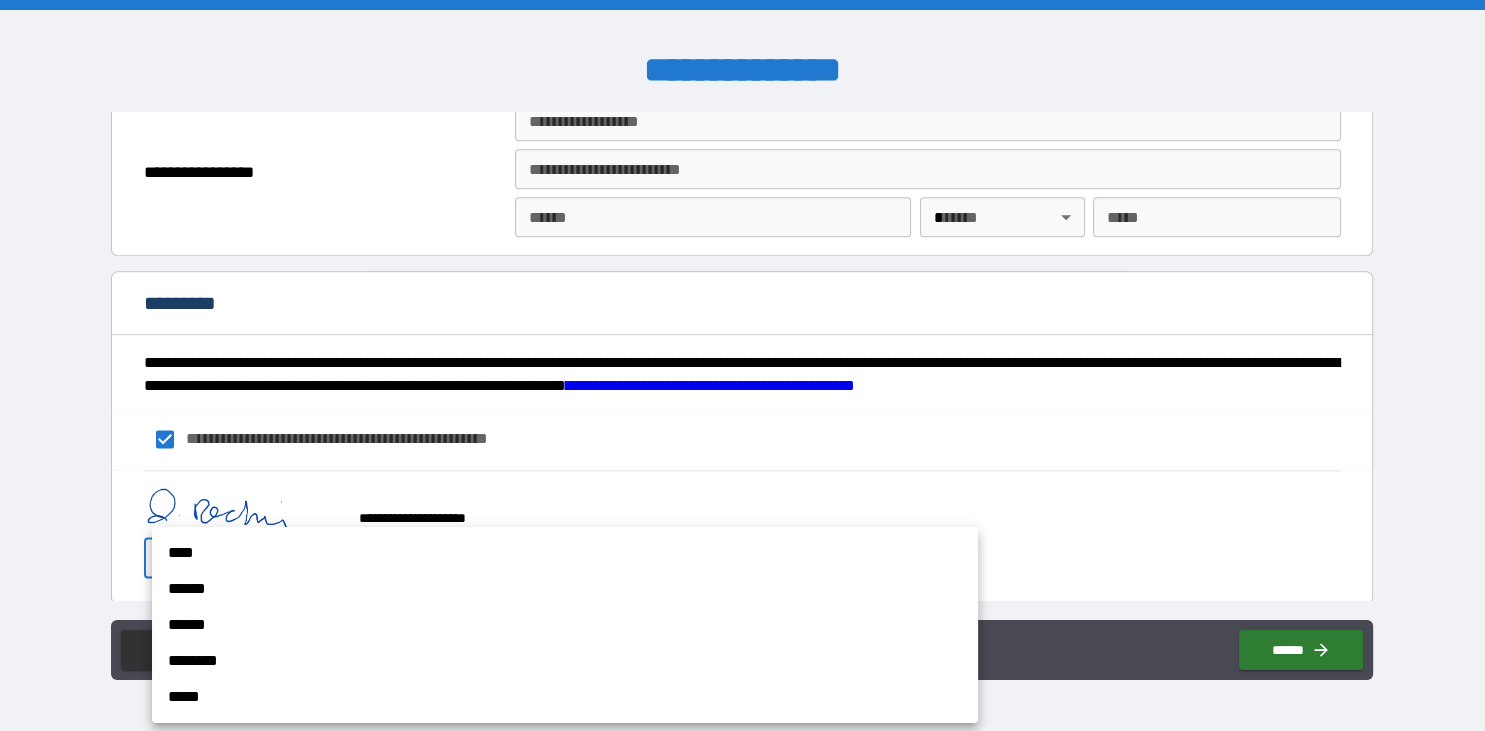 click on "****" at bounding box center (565, 553) 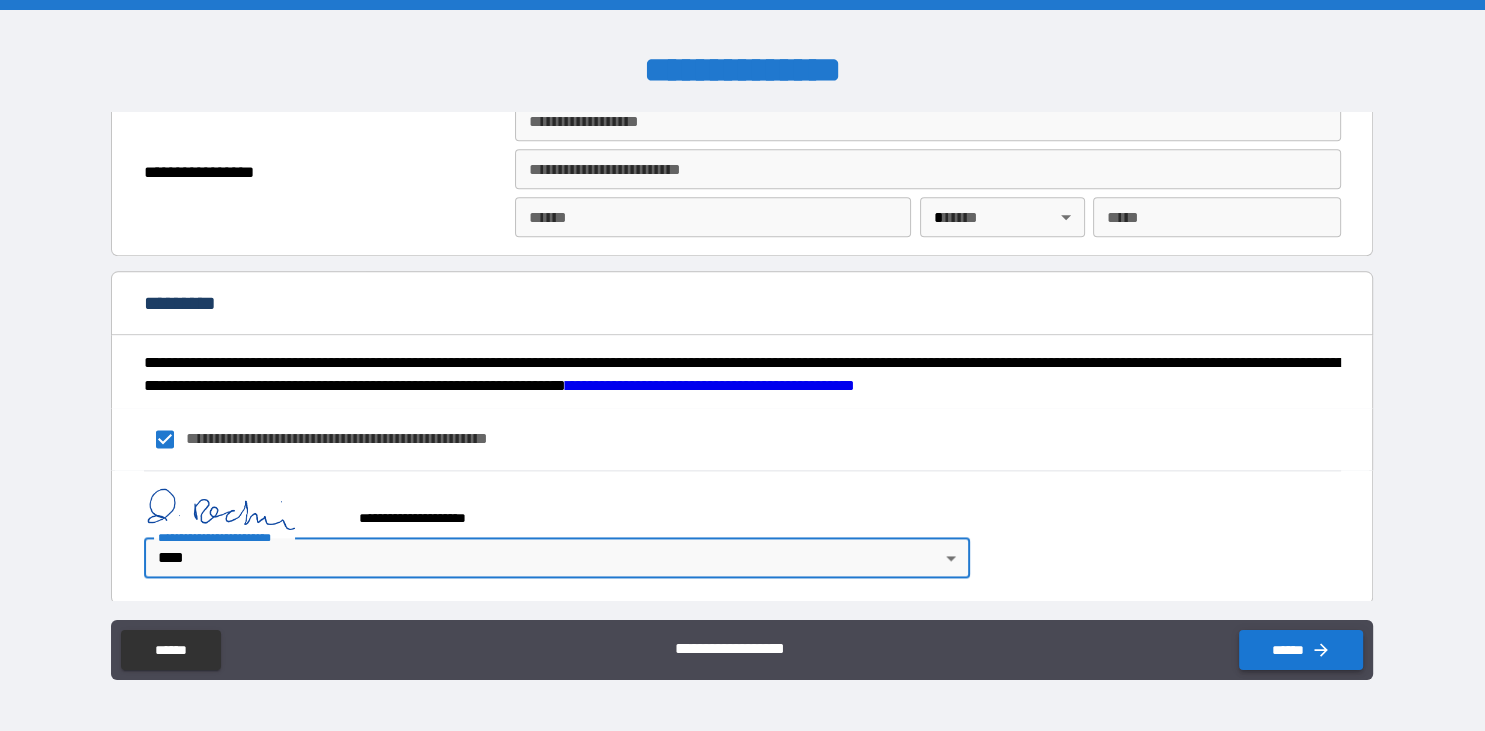 click on "******" at bounding box center [1301, 650] 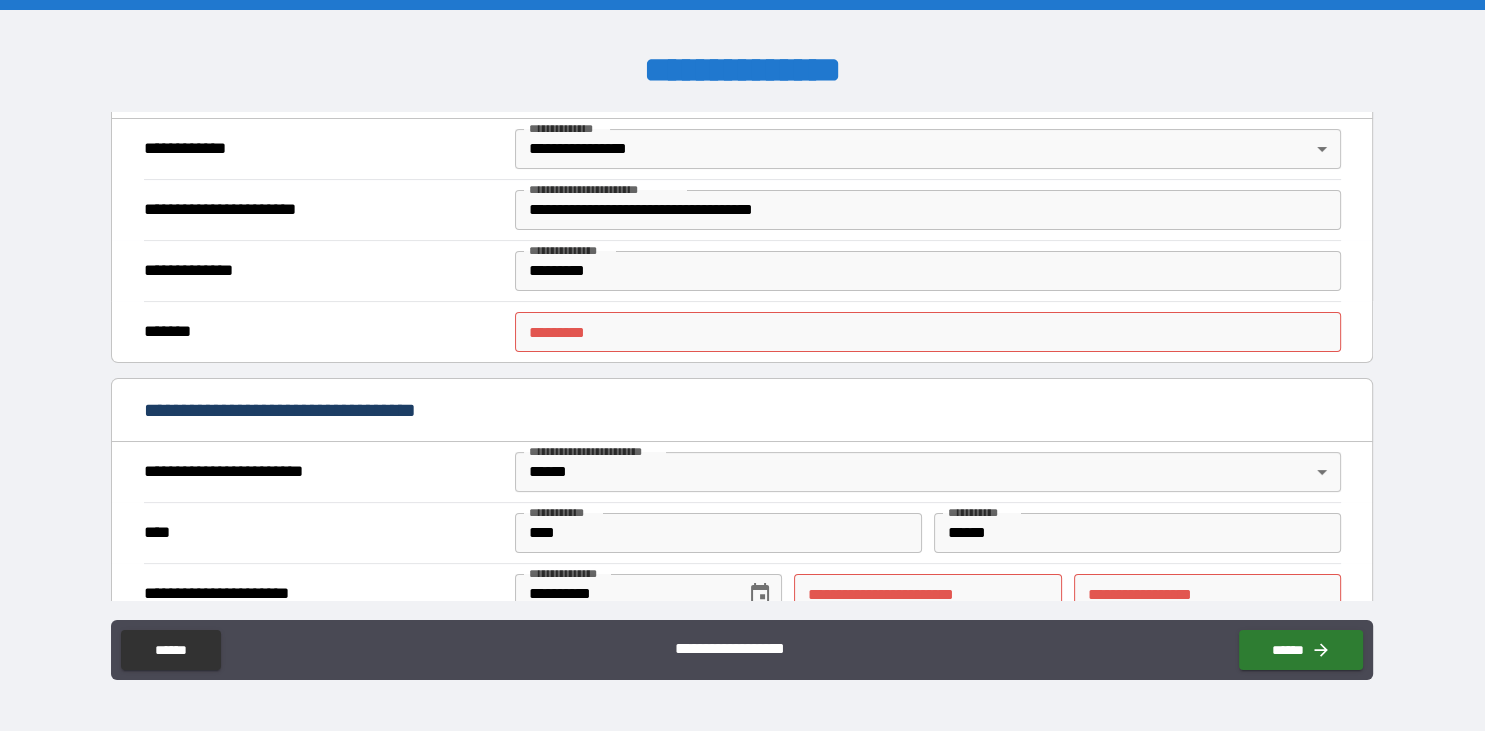 scroll, scrollTop: 466, scrollLeft: 0, axis: vertical 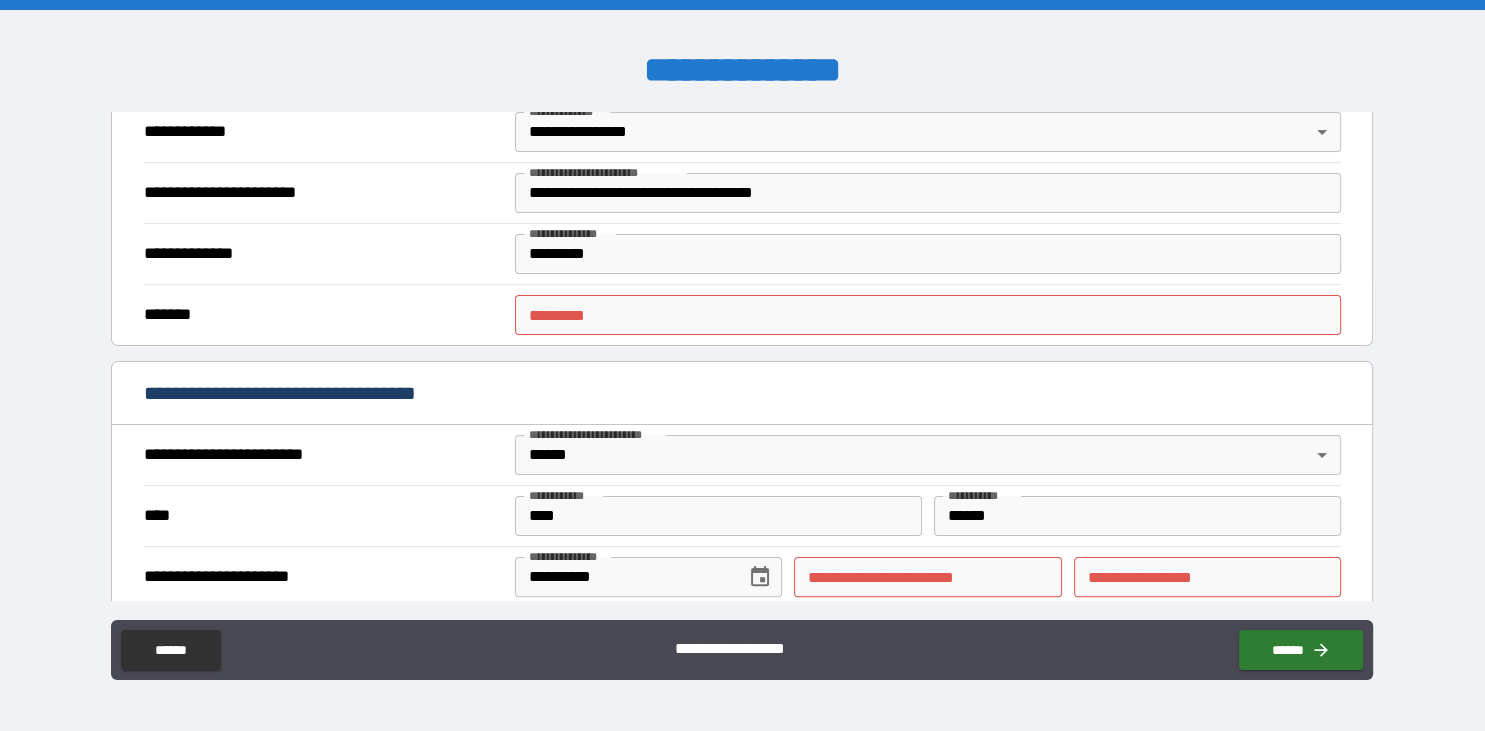 click on "*******   *" at bounding box center [928, 315] 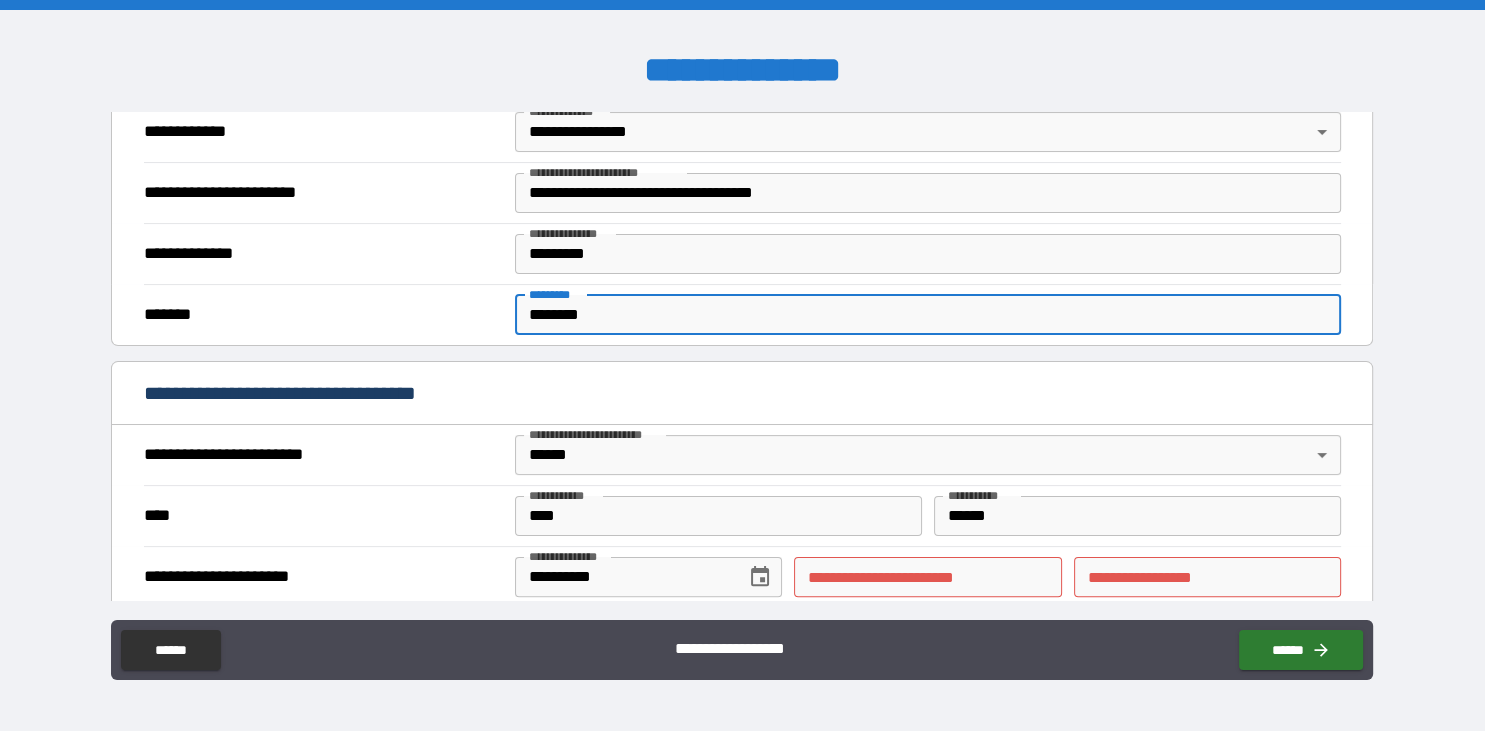 type on "********" 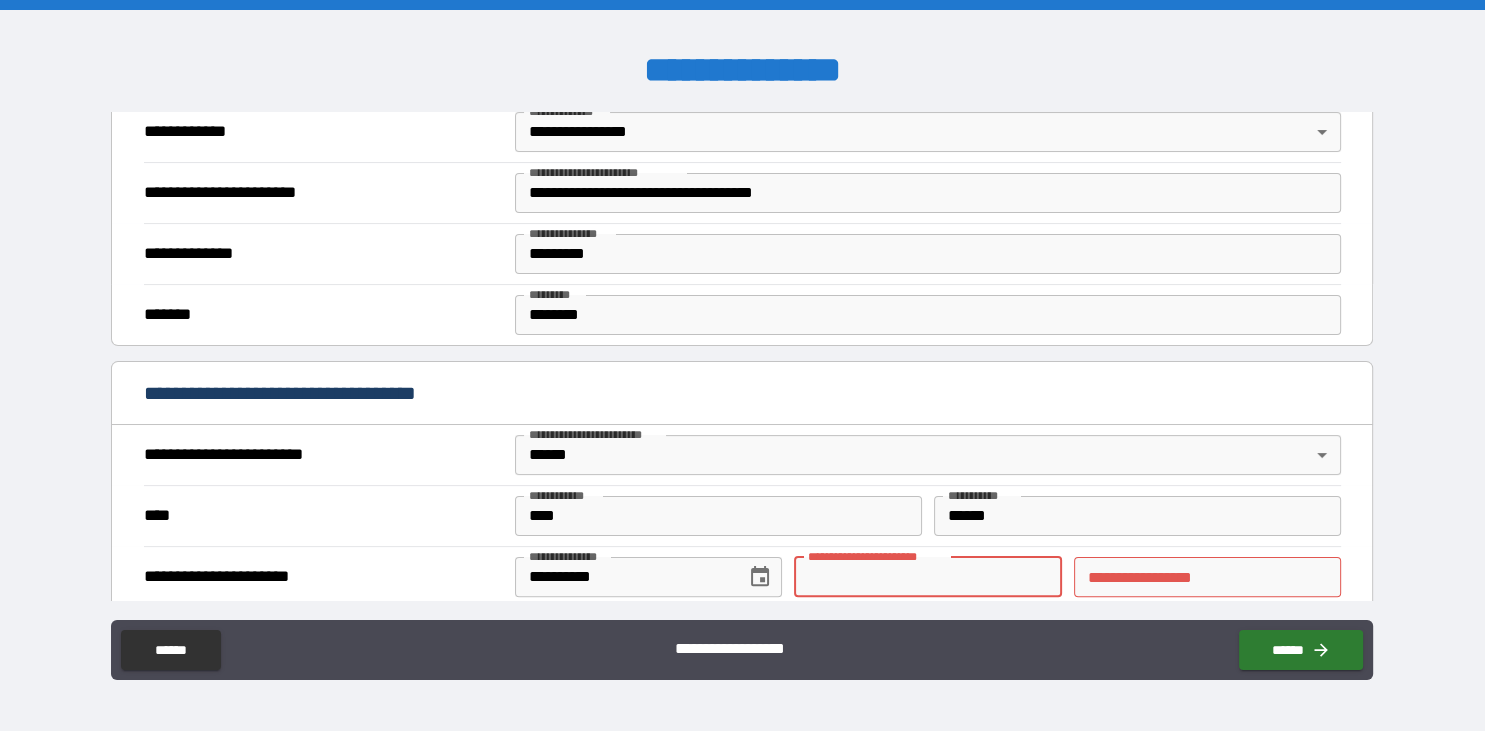 click on "**********" at bounding box center (927, 577) 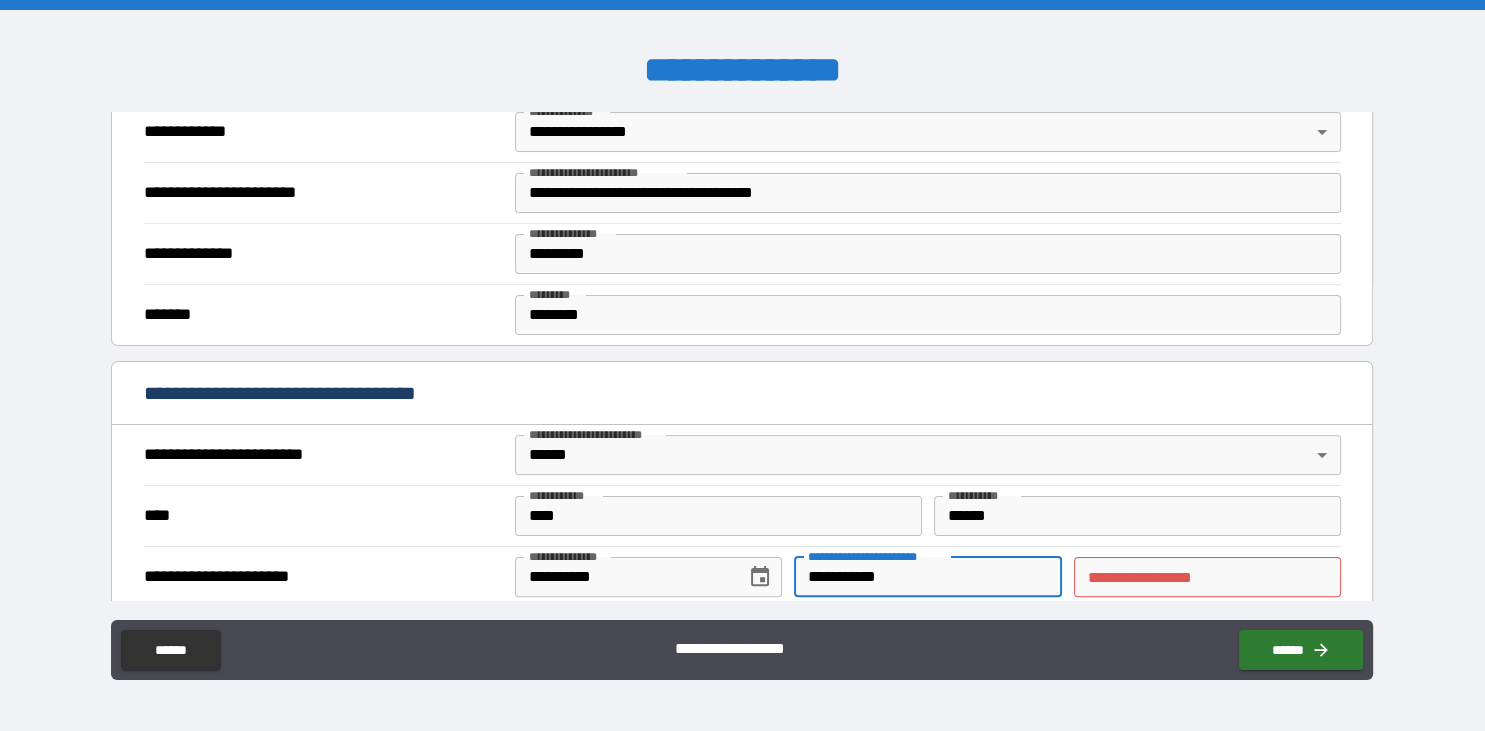 type on "**********" 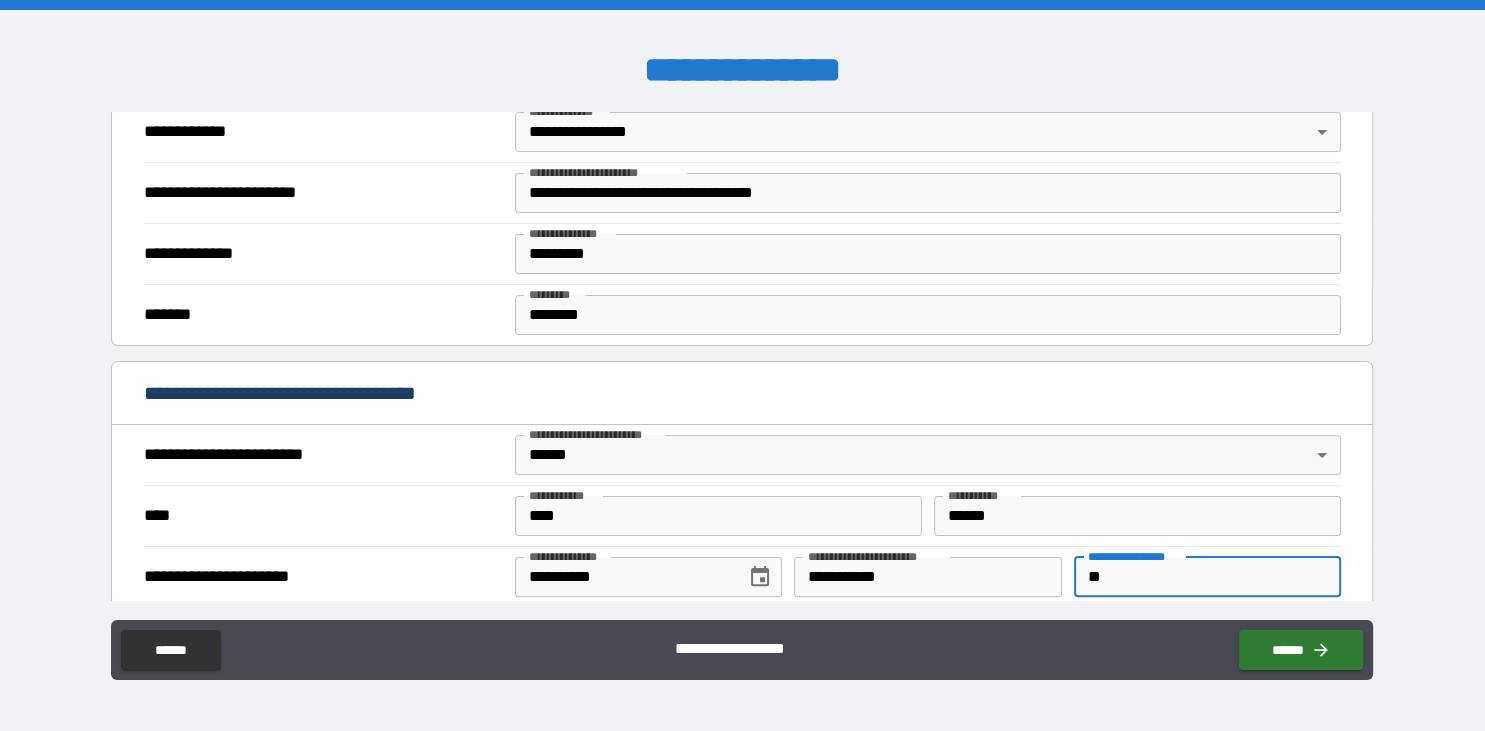 type on "*" 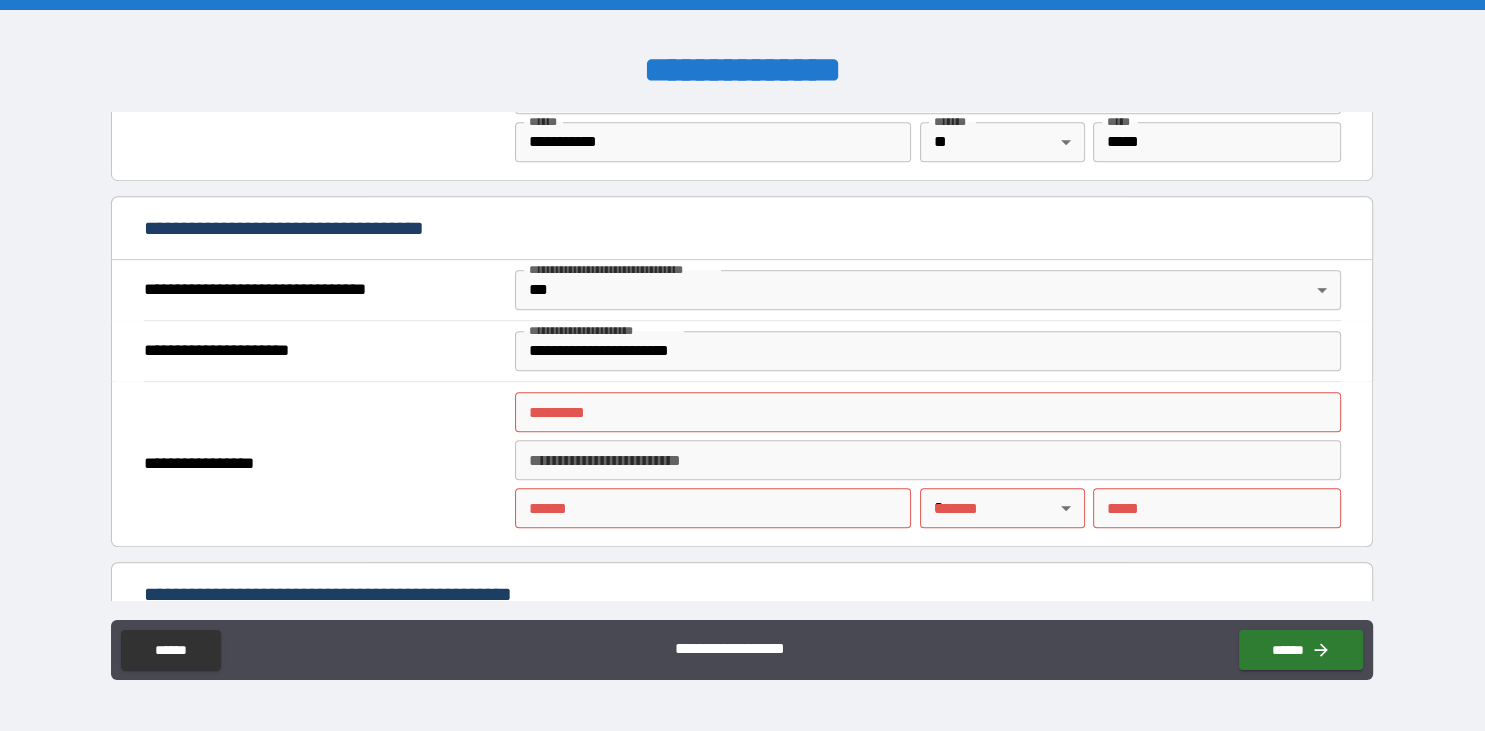 scroll, scrollTop: 1062, scrollLeft: 0, axis: vertical 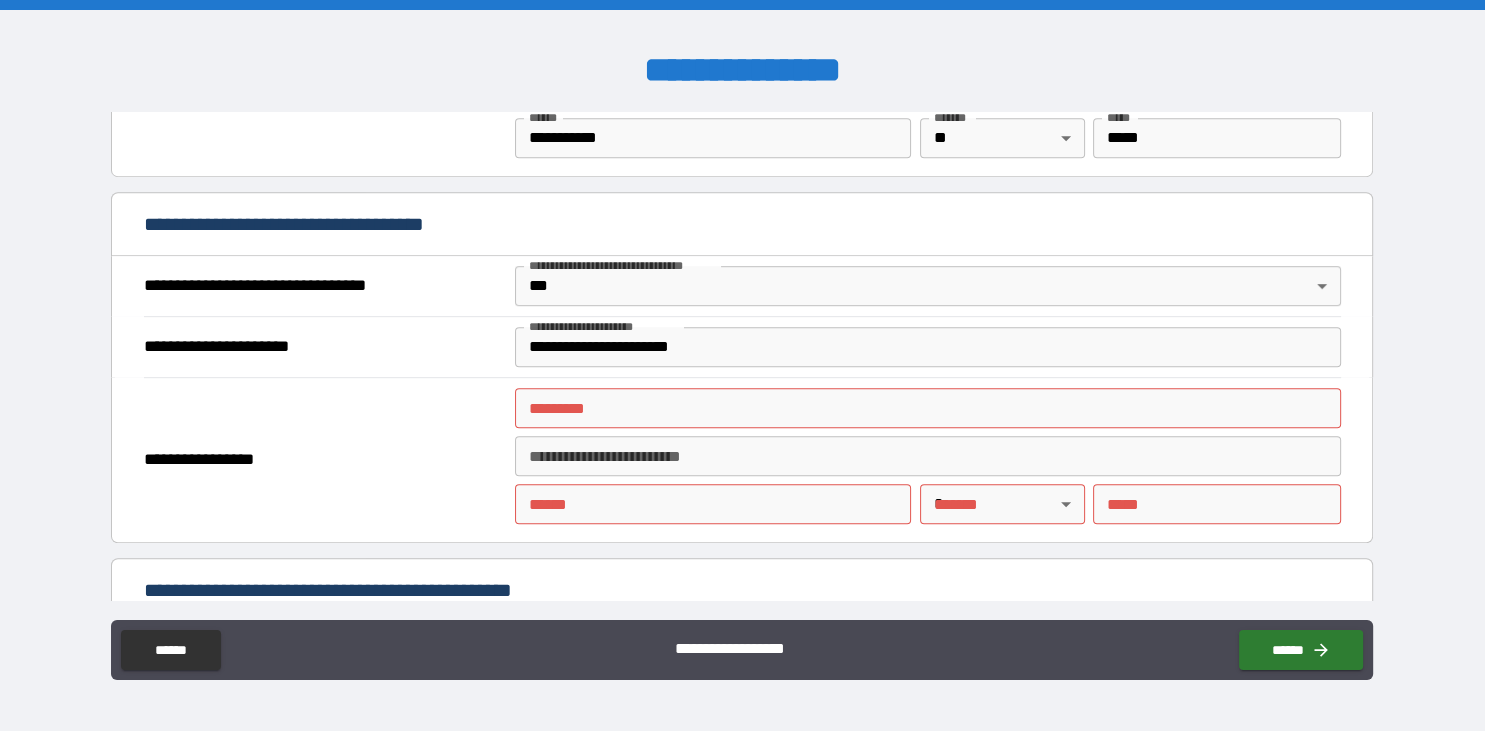 type on "**********" 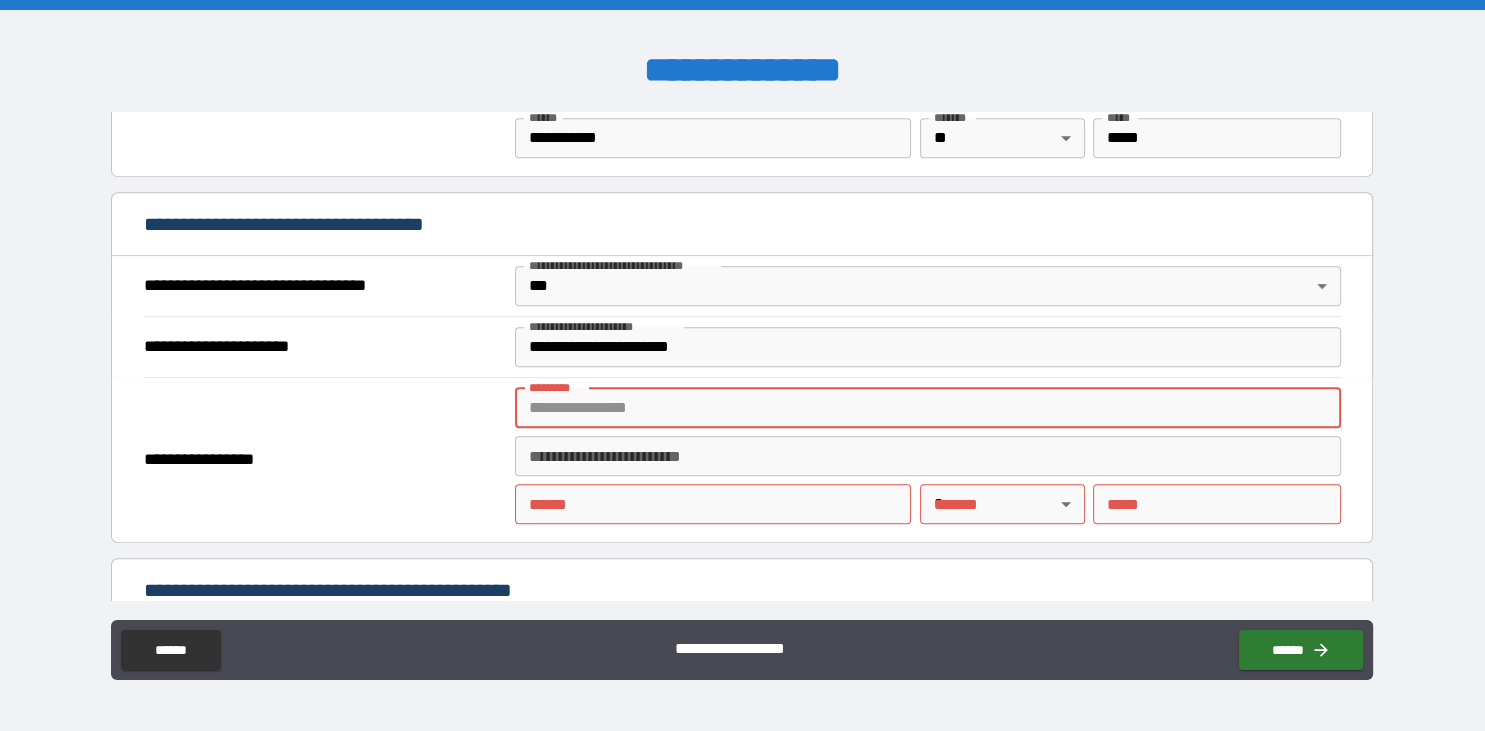 click on "*******   *" at bounding box center (928, 408) 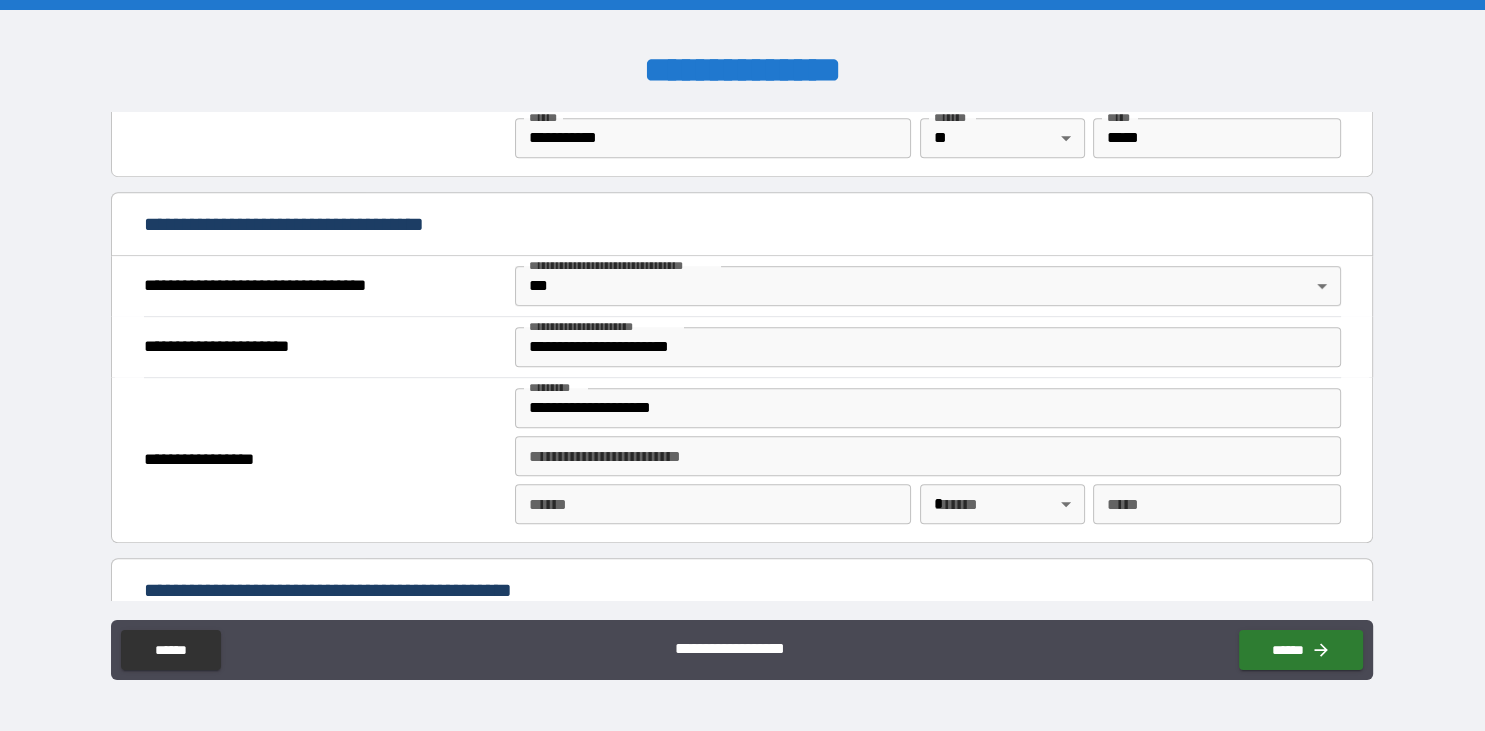 type on "**********" 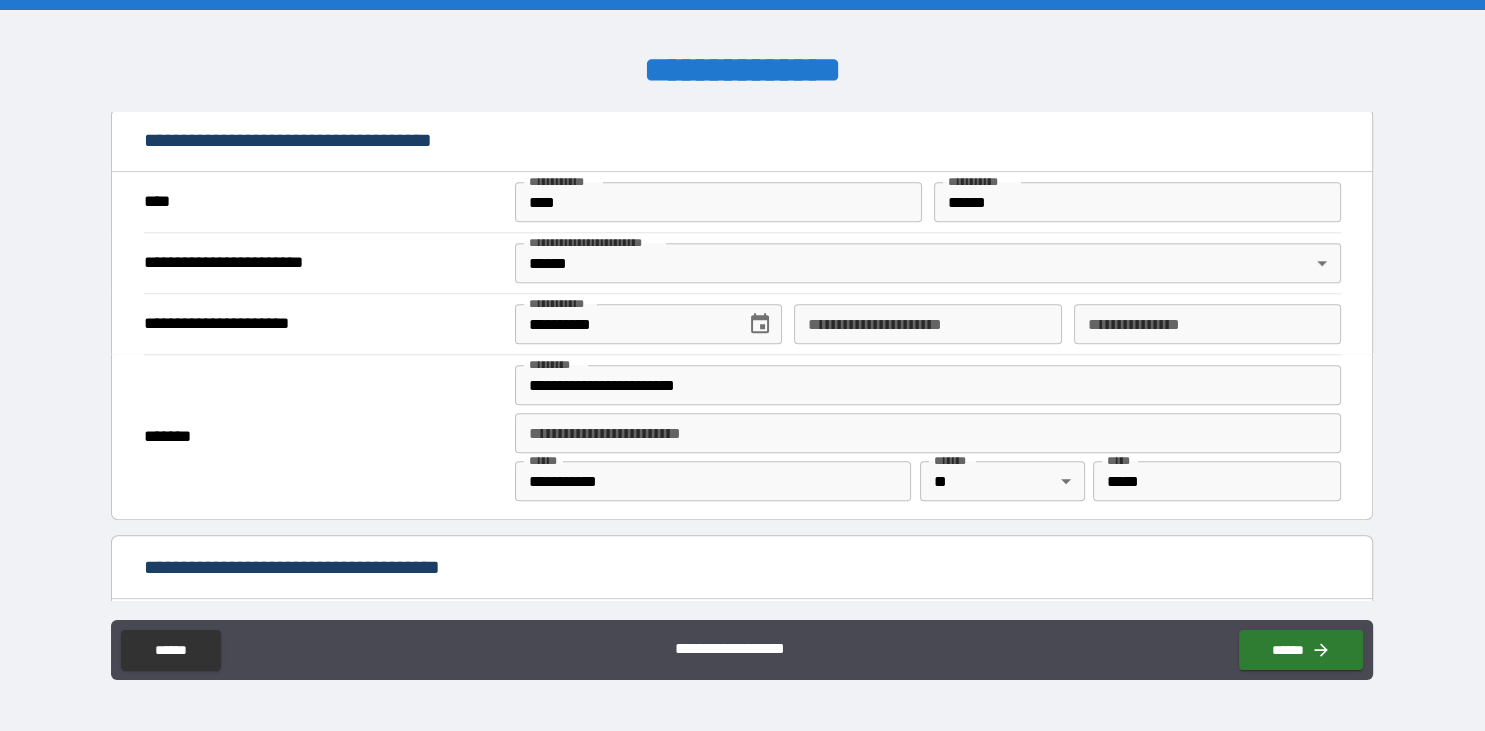 scroll, scrollTop: 1916, scrollLeft: 0, axis: vertical 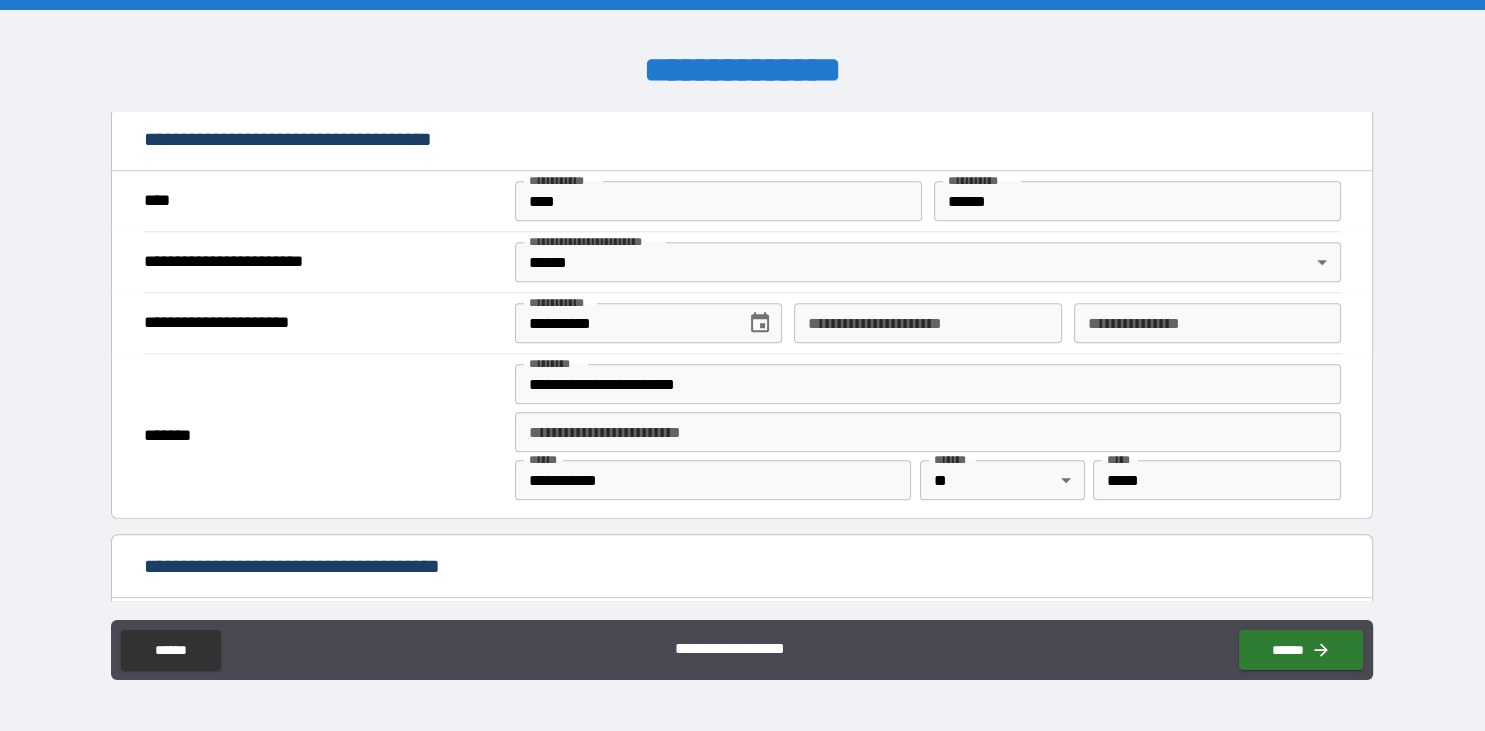 click on "**********" at bounding box center (927, 323) 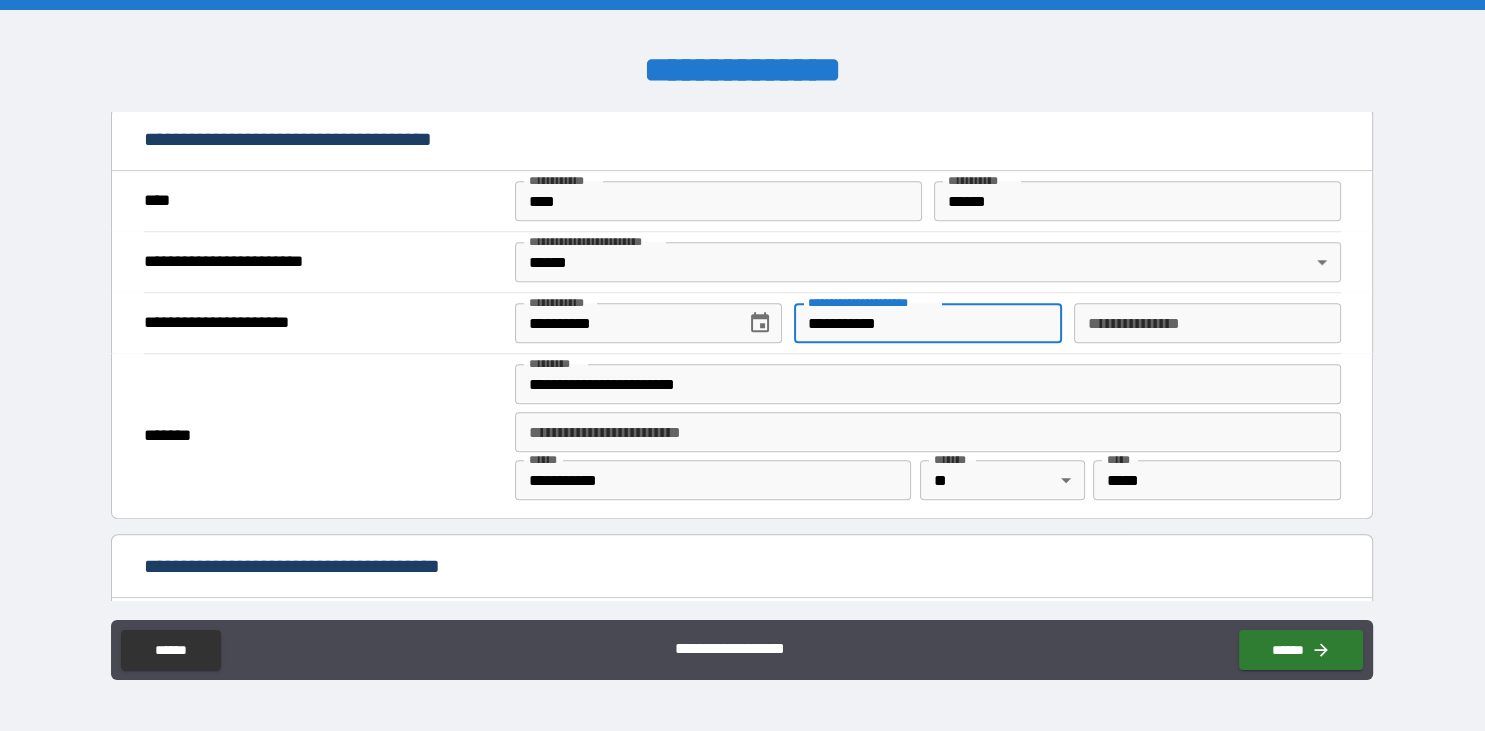 type on "**********" 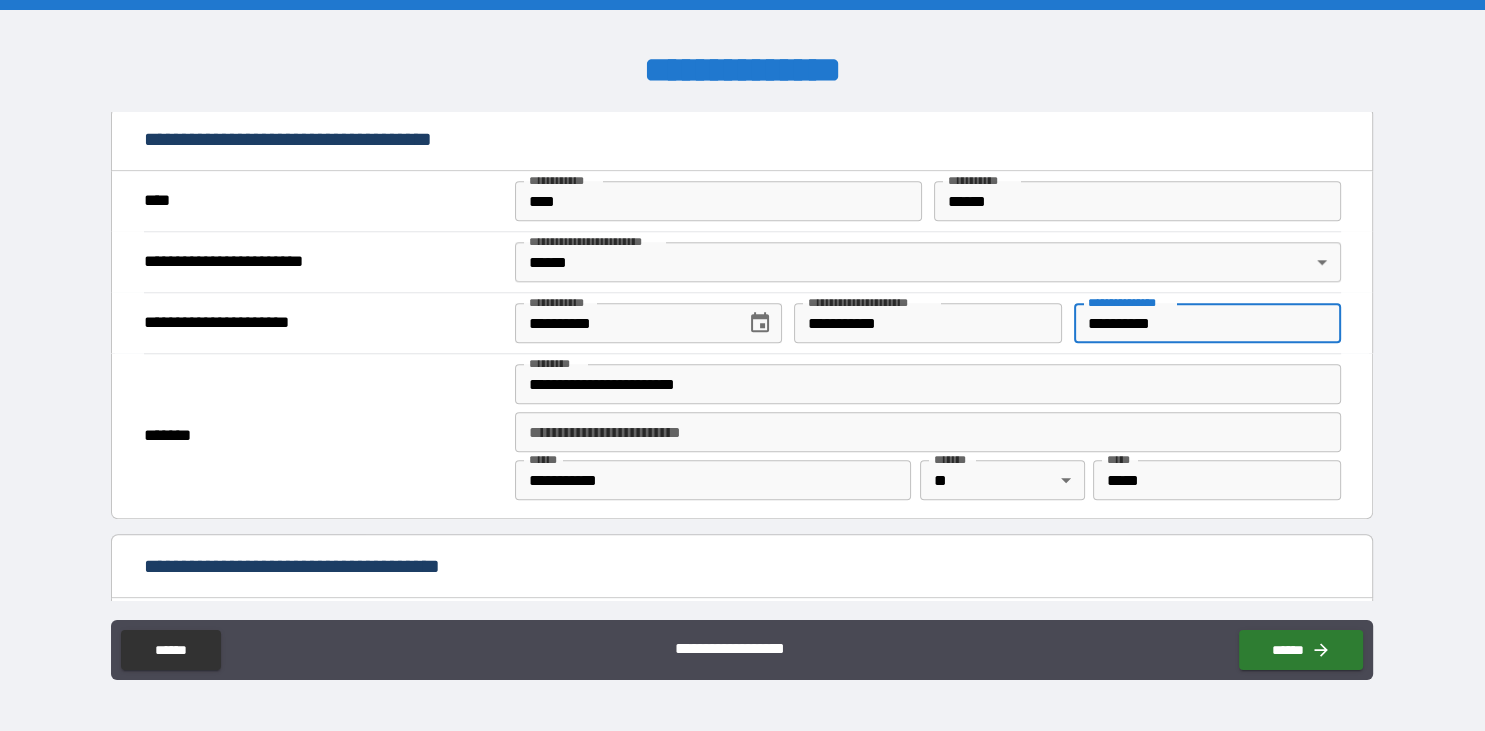 type on "**********" 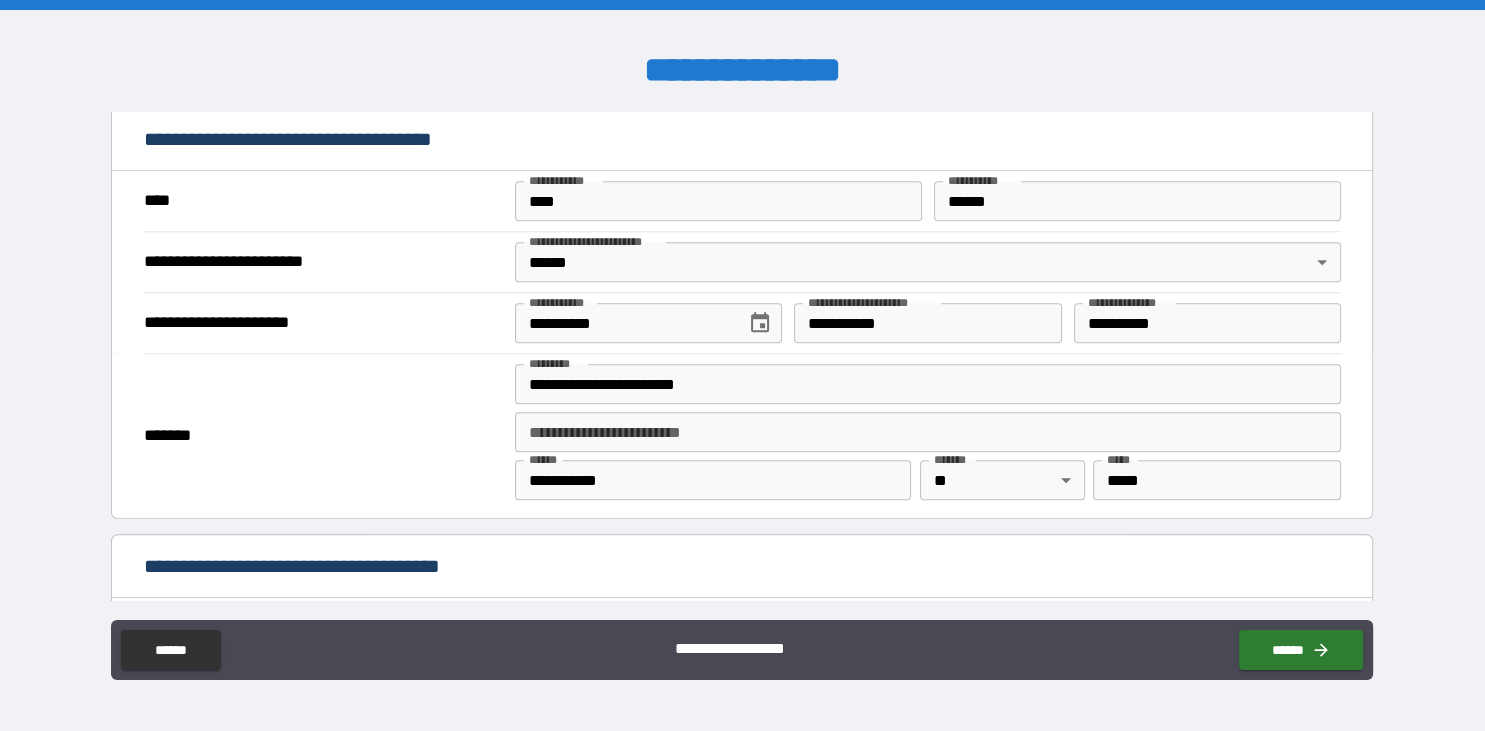 click on "*******" at bounding box center [323, 436] 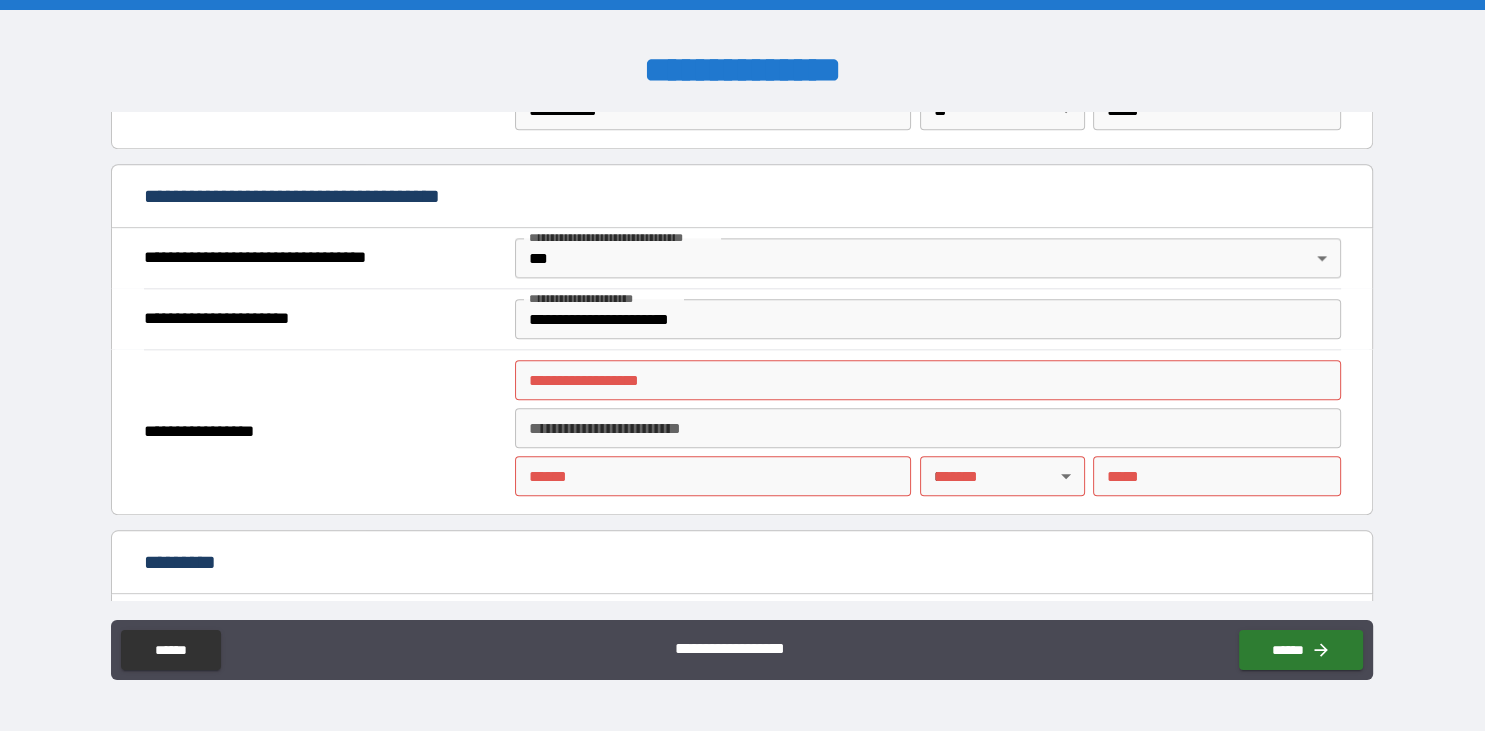 scroll, scrollTop: 2288, scrollLeft: 0, axis: vertical 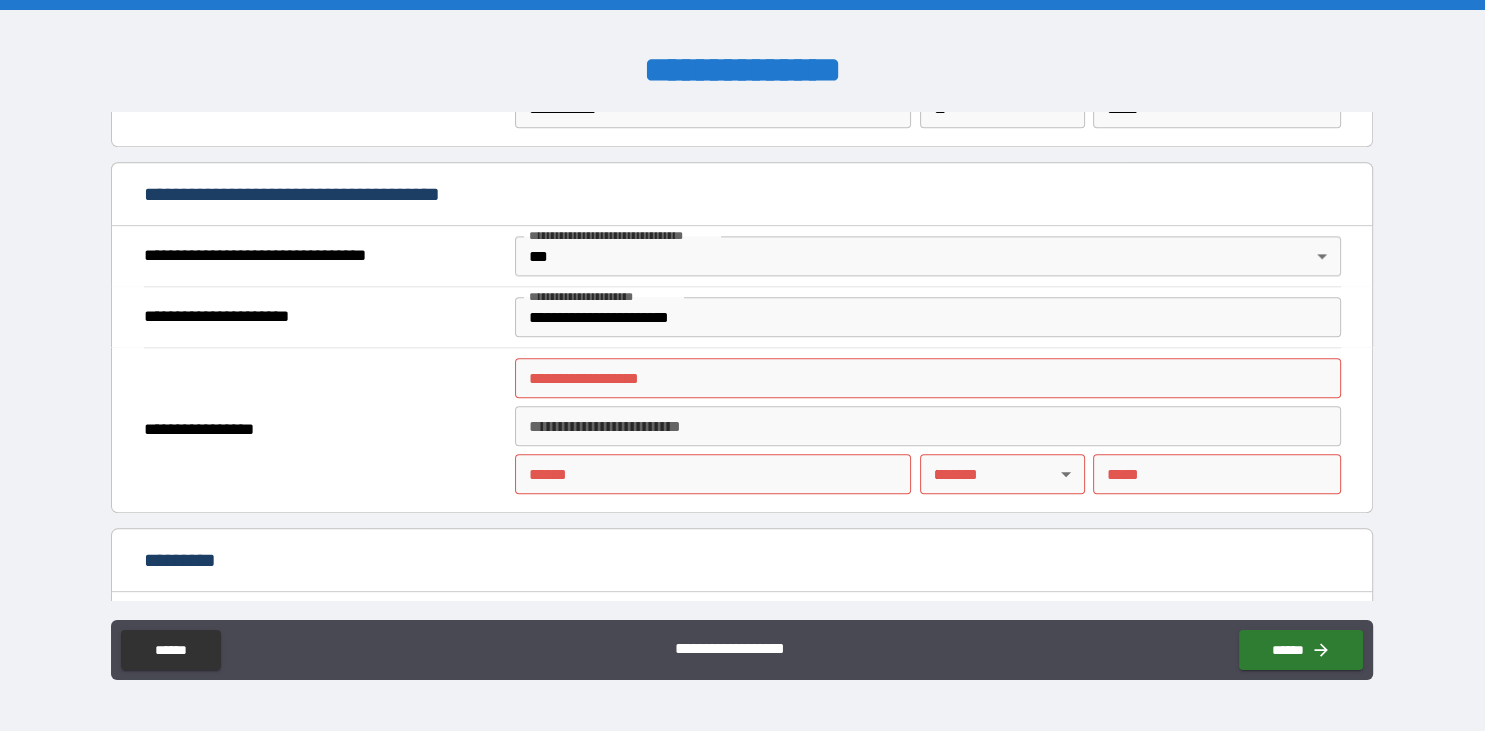 click on "**********" at bounding box center [928, 378] 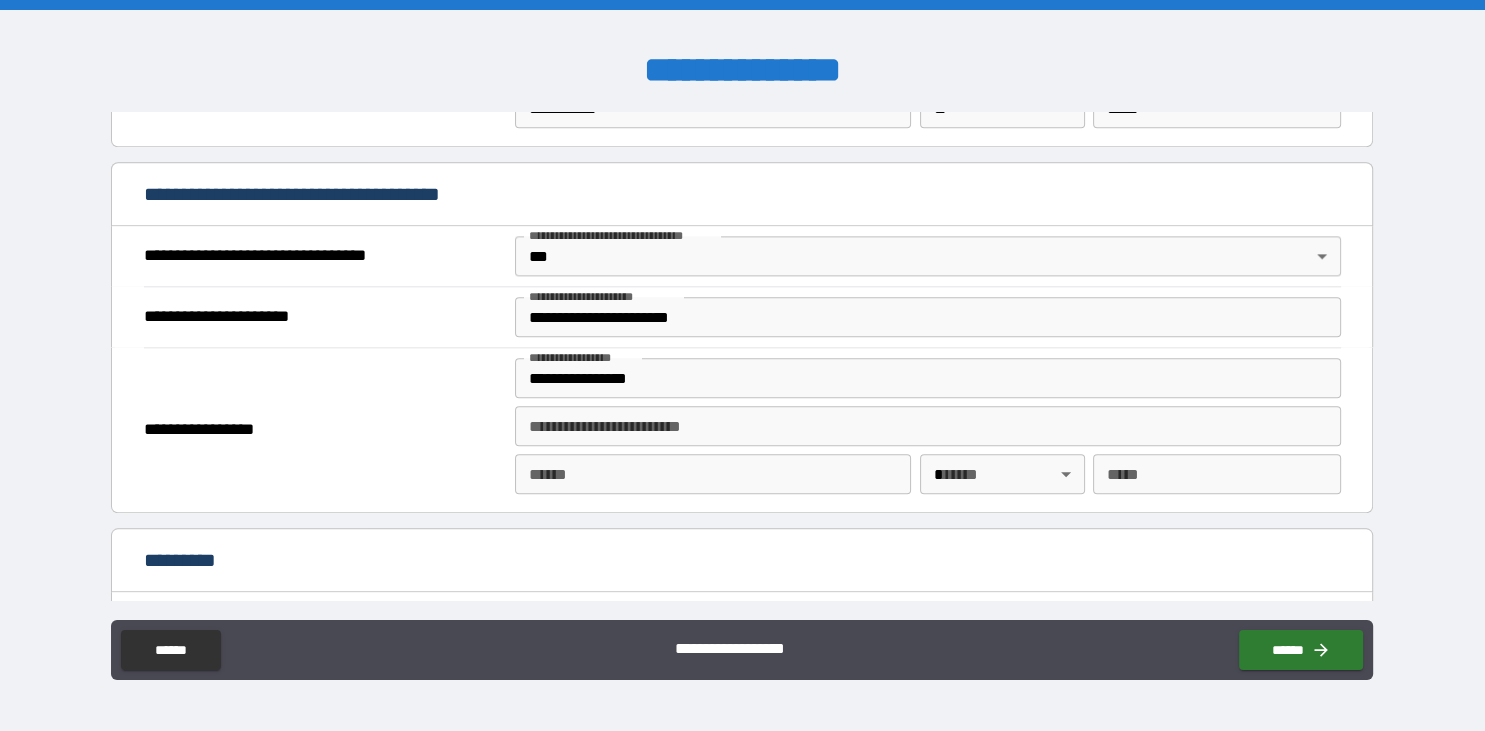 type on "**********" 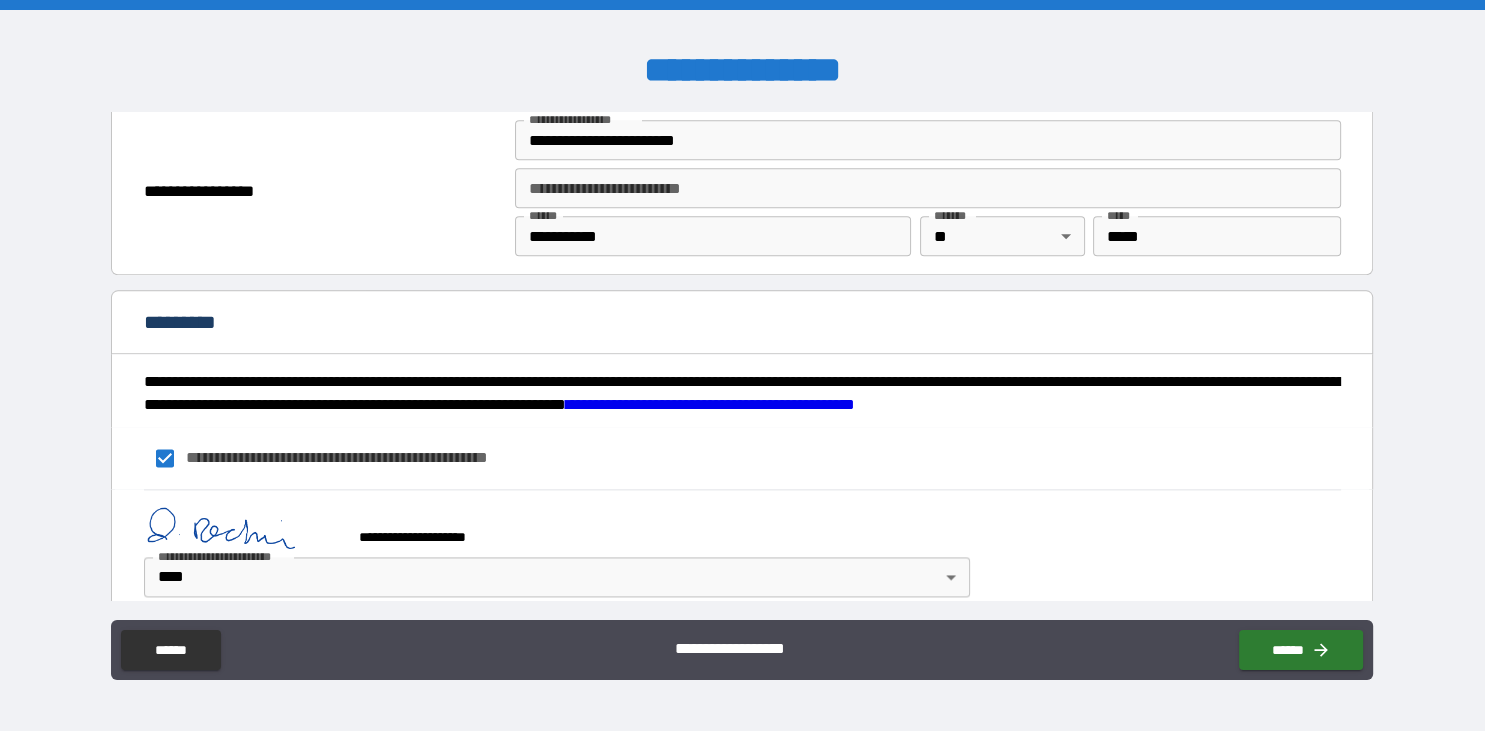 scroll, scrollTop: 2545, scrollLeft: 0, axis: vertical 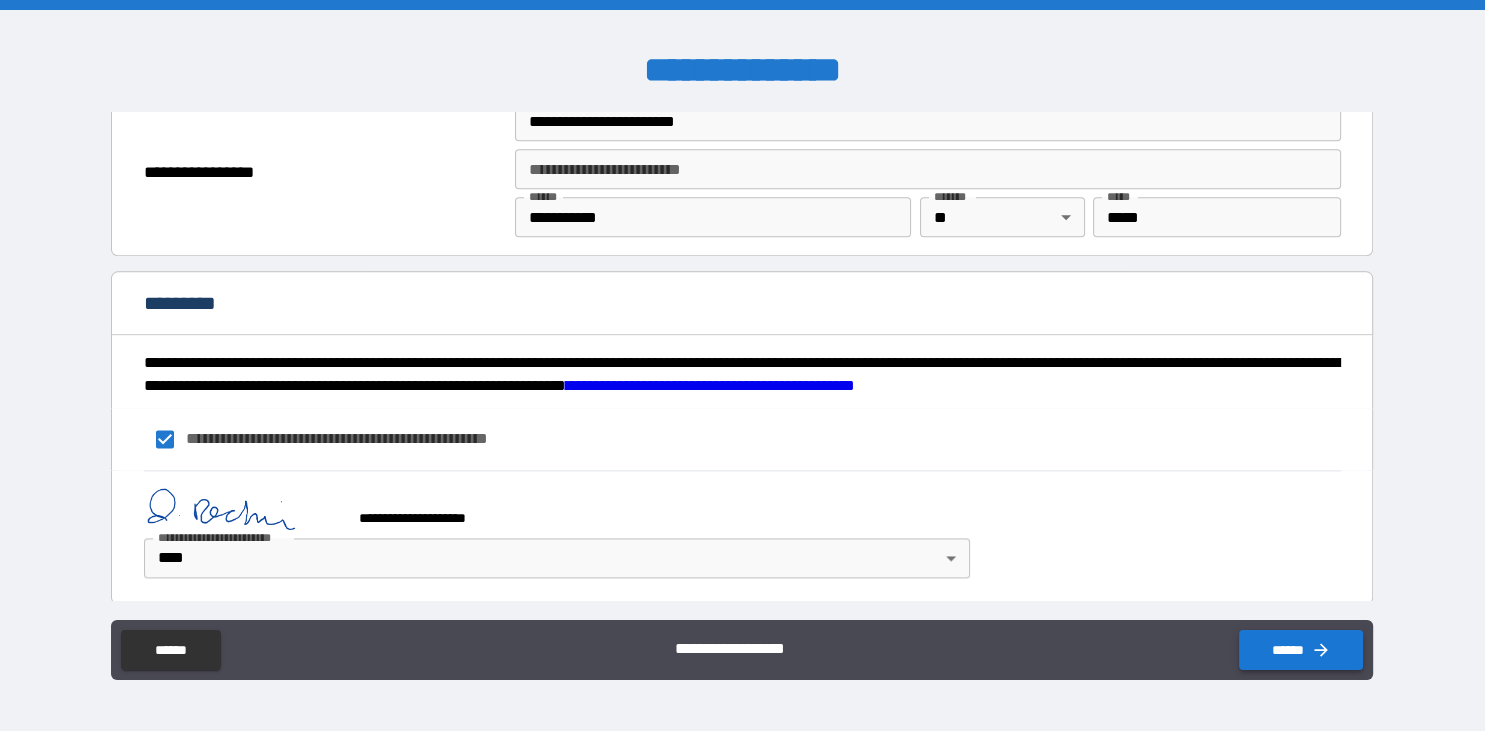 click 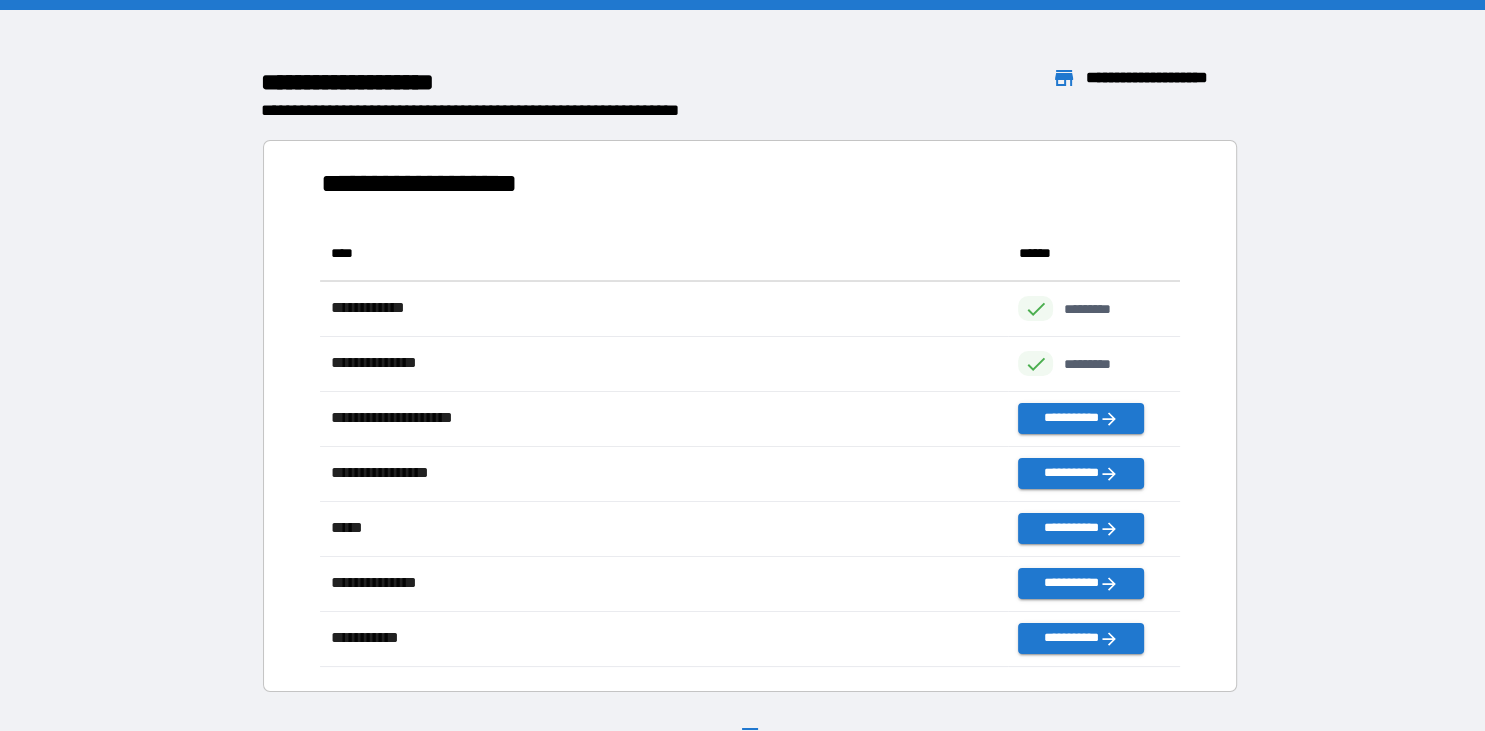 scroll, scrollTop: 441, scrollLeft: 860, axis: both 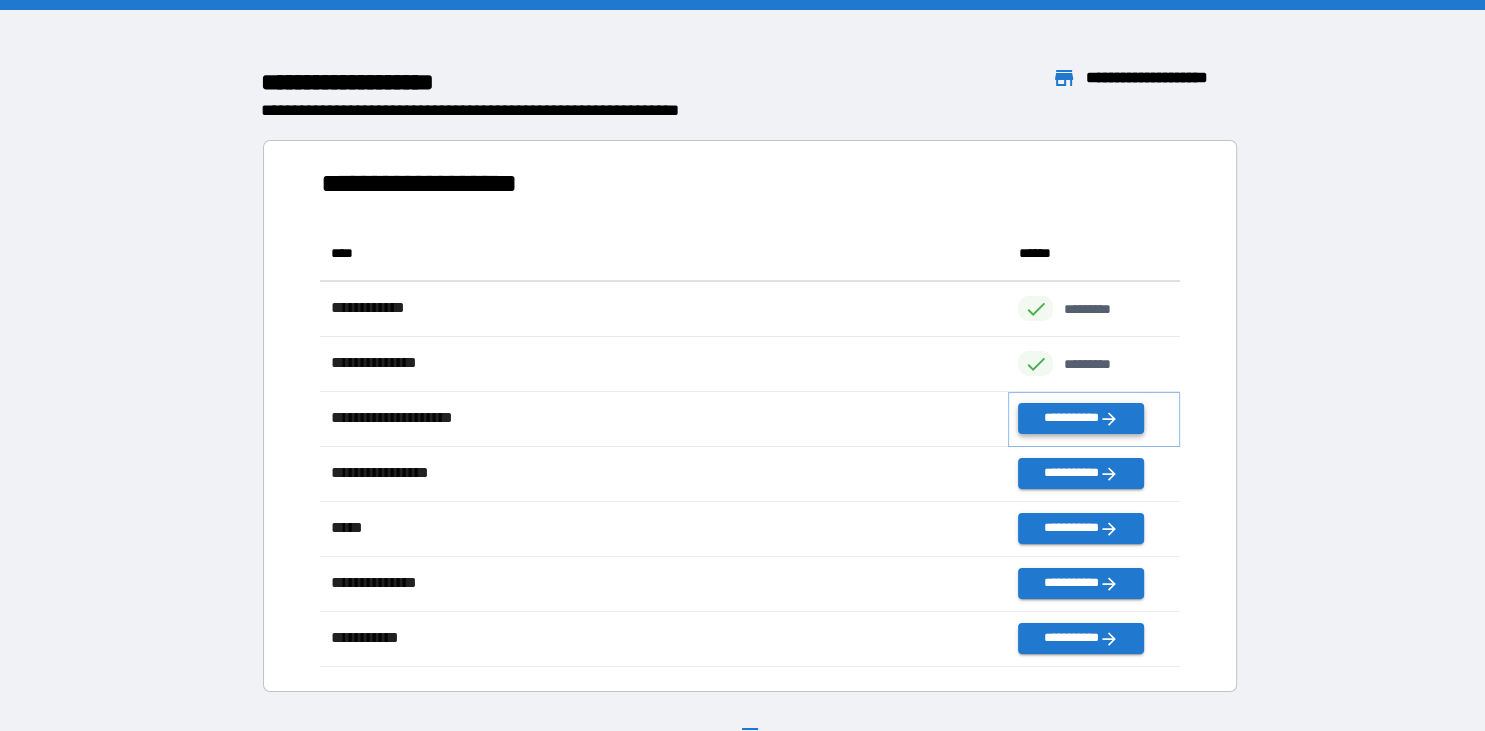 click on "**********" at bounding box center [1081, 418] 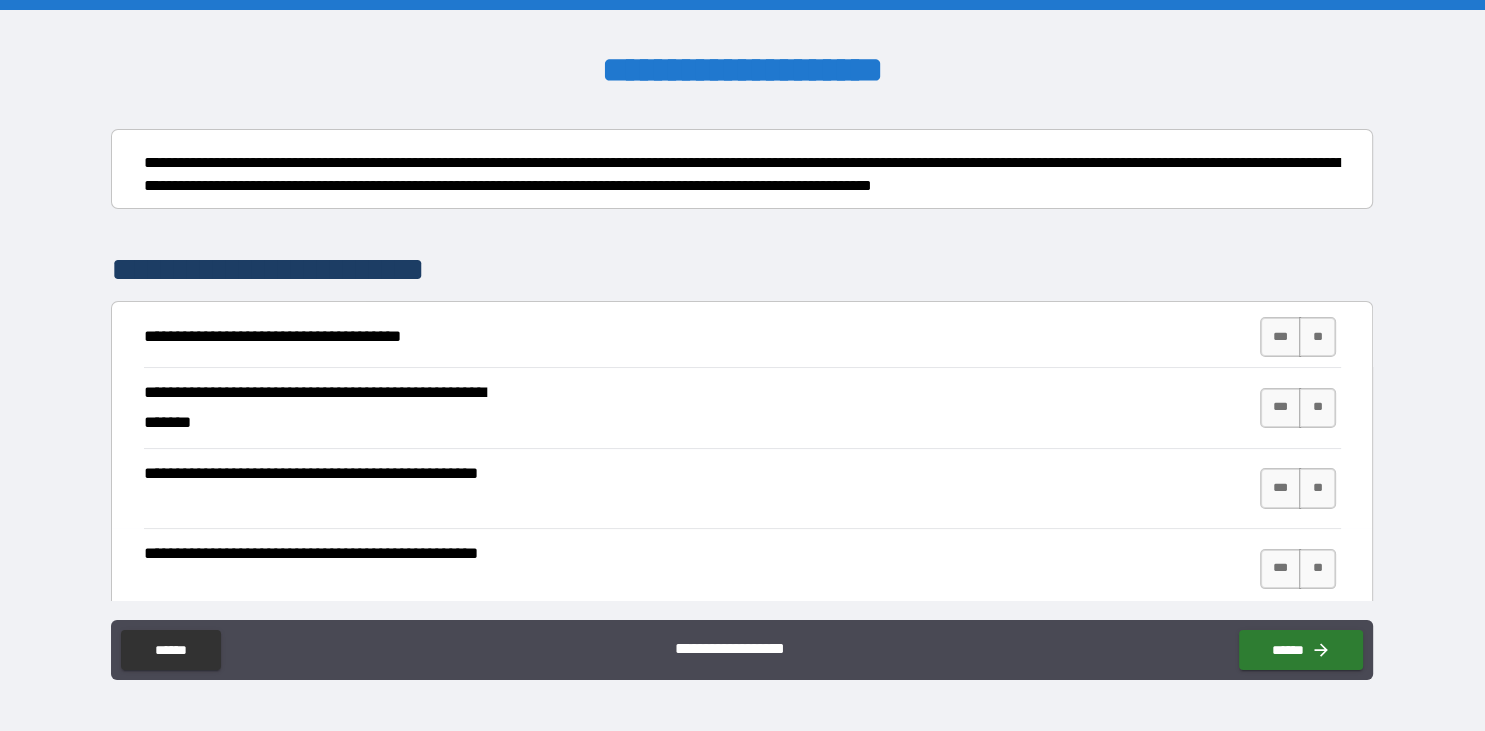scroll, scrollTop: 309, scrollLeft: 0, axis: vertical 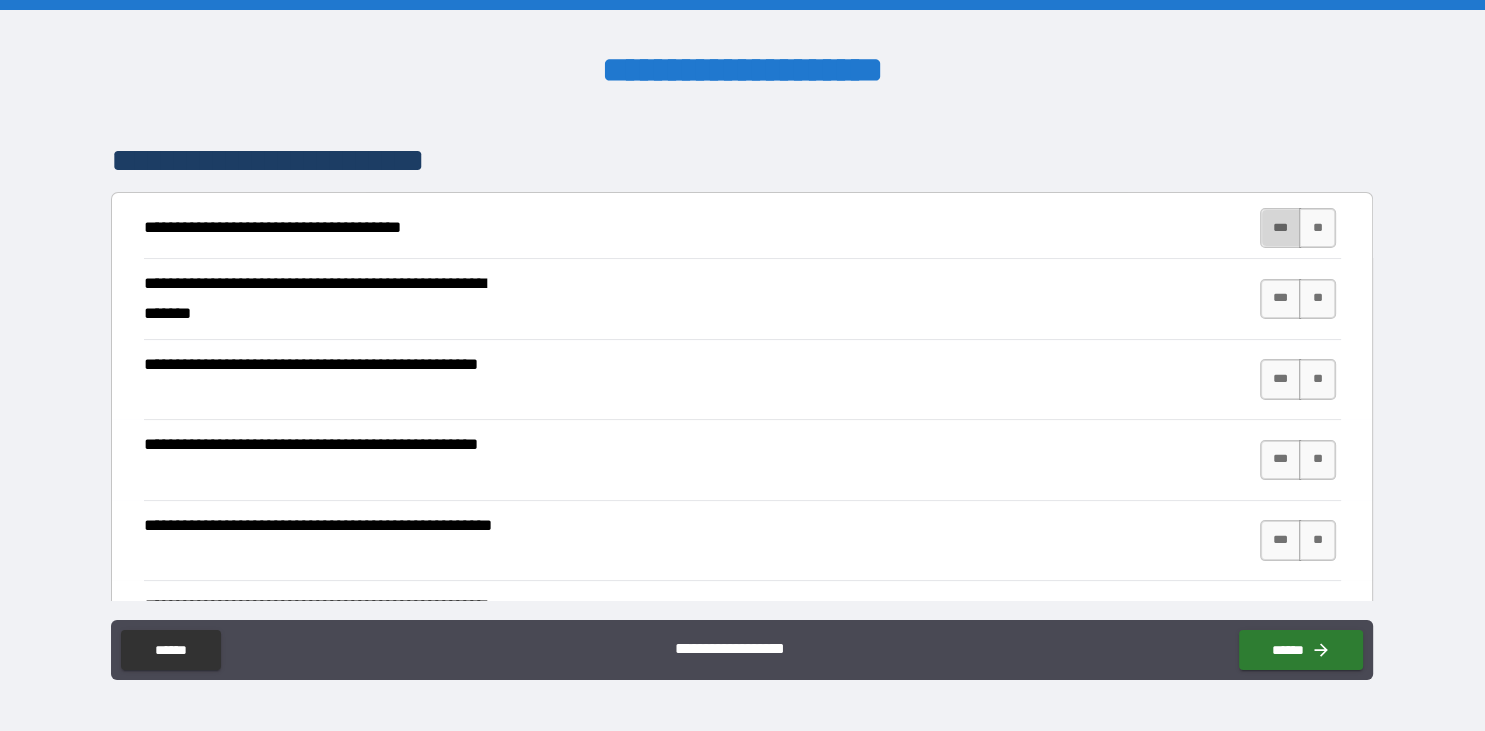 click on "***" at bounding box center [1281, 228] 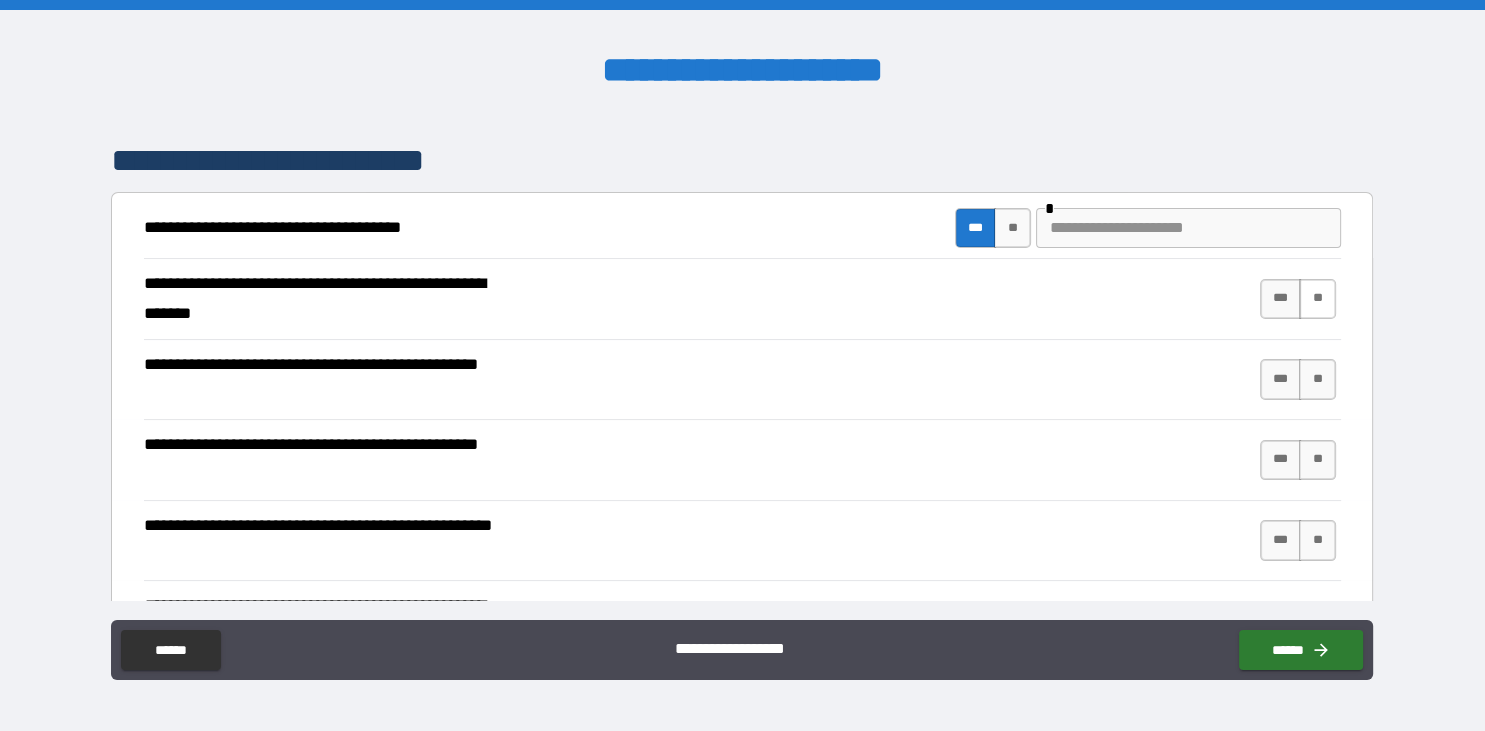 click on "**" at bounding box center (1317, 299) 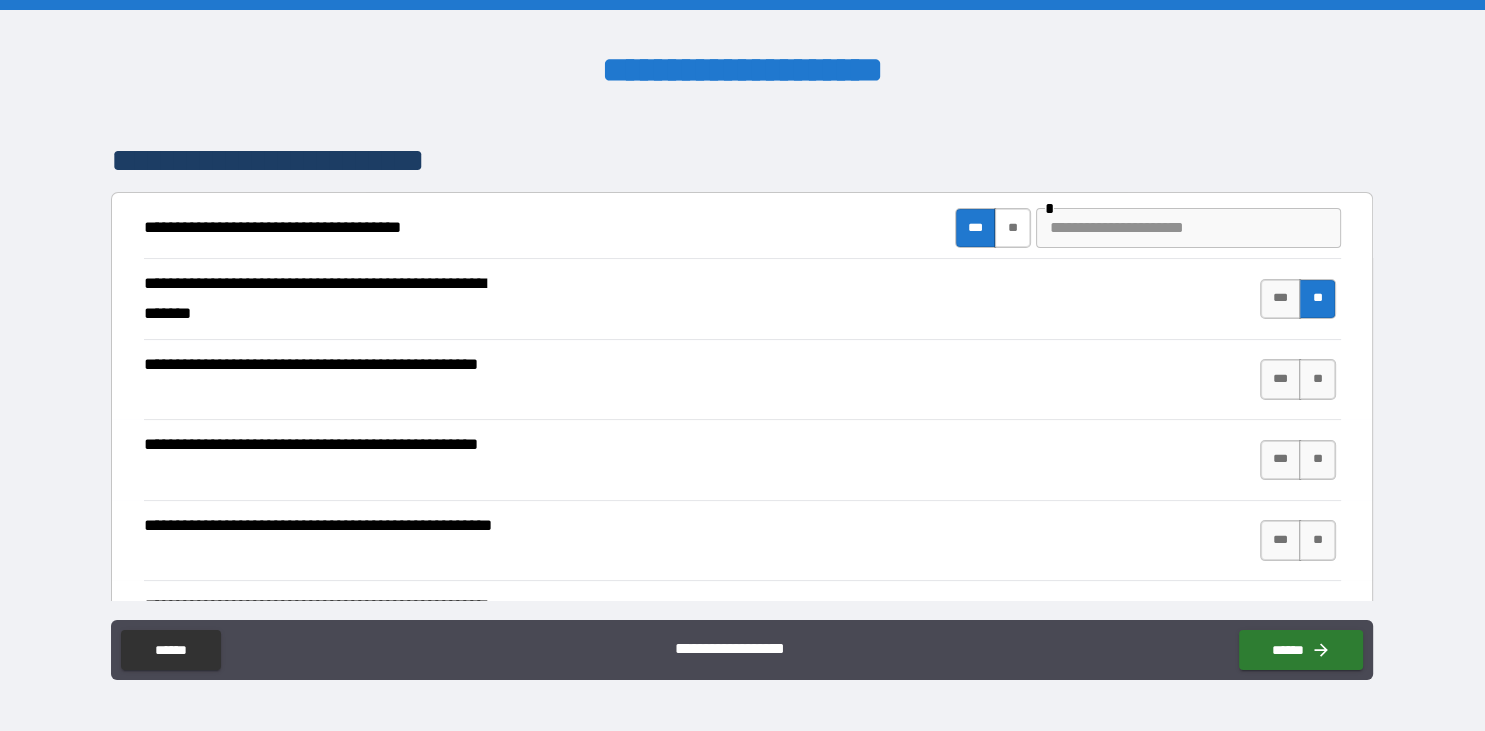 click on "**" at bounding box center [1012, 228] 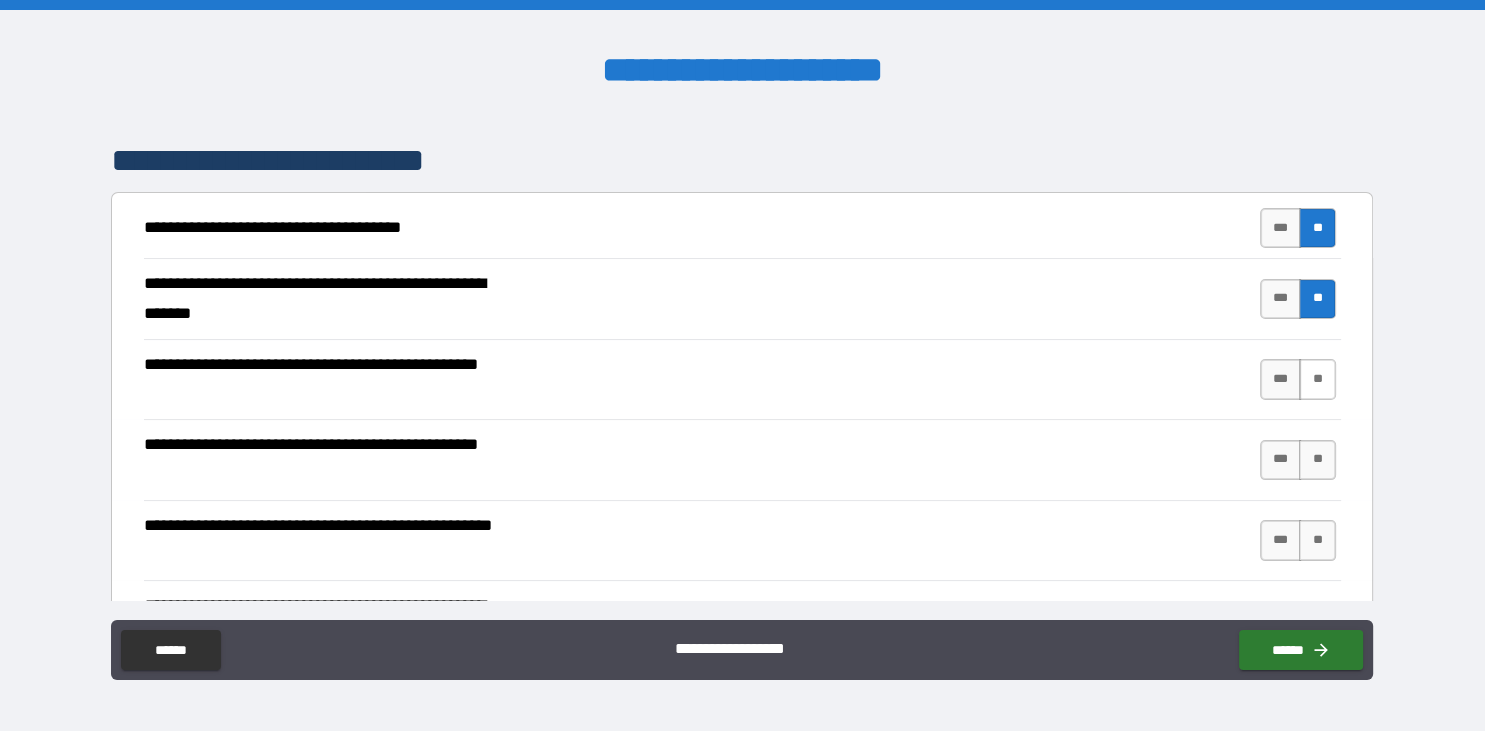 click on "**" at bounding box center [1317, 379] 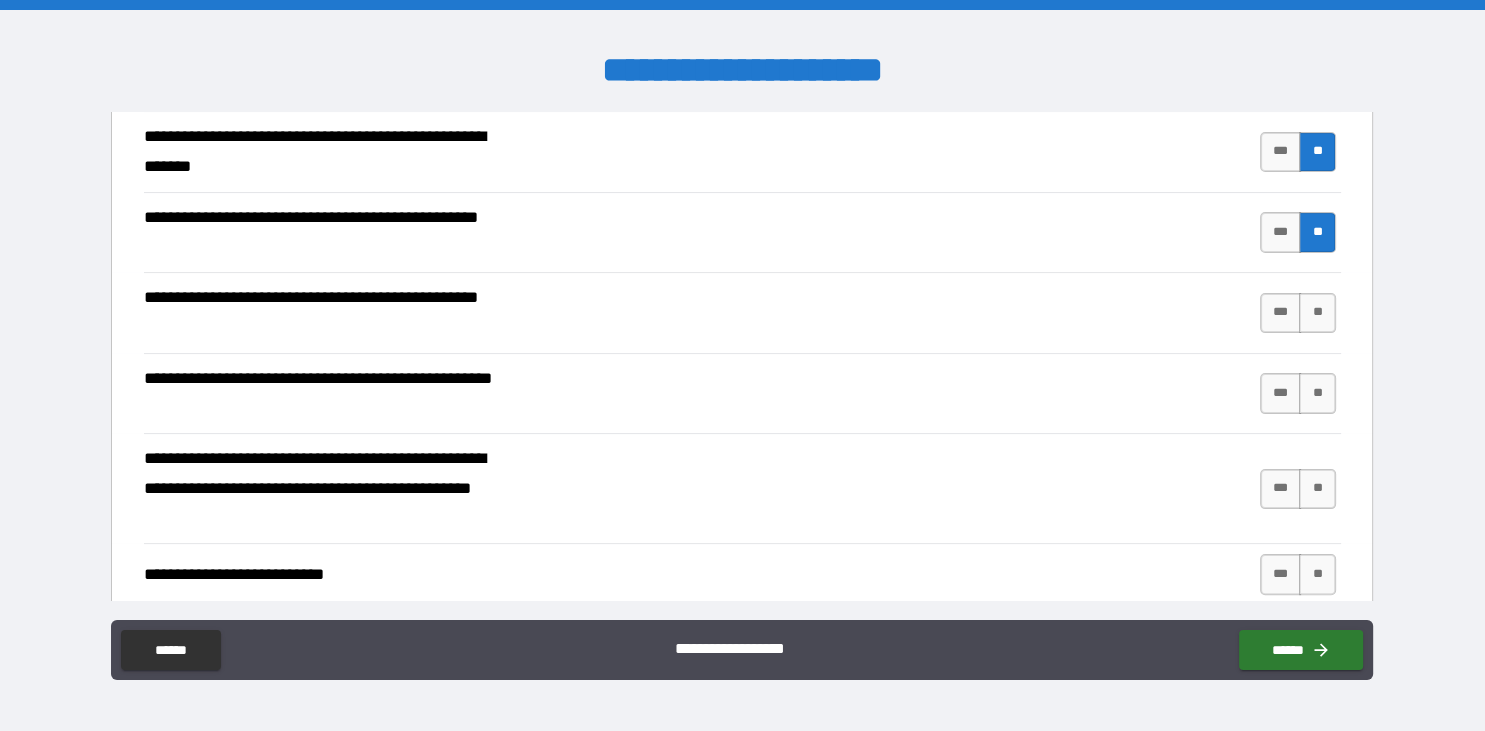 scroll, scrollTop: 482, scrollLeft: 0, axis: vertical 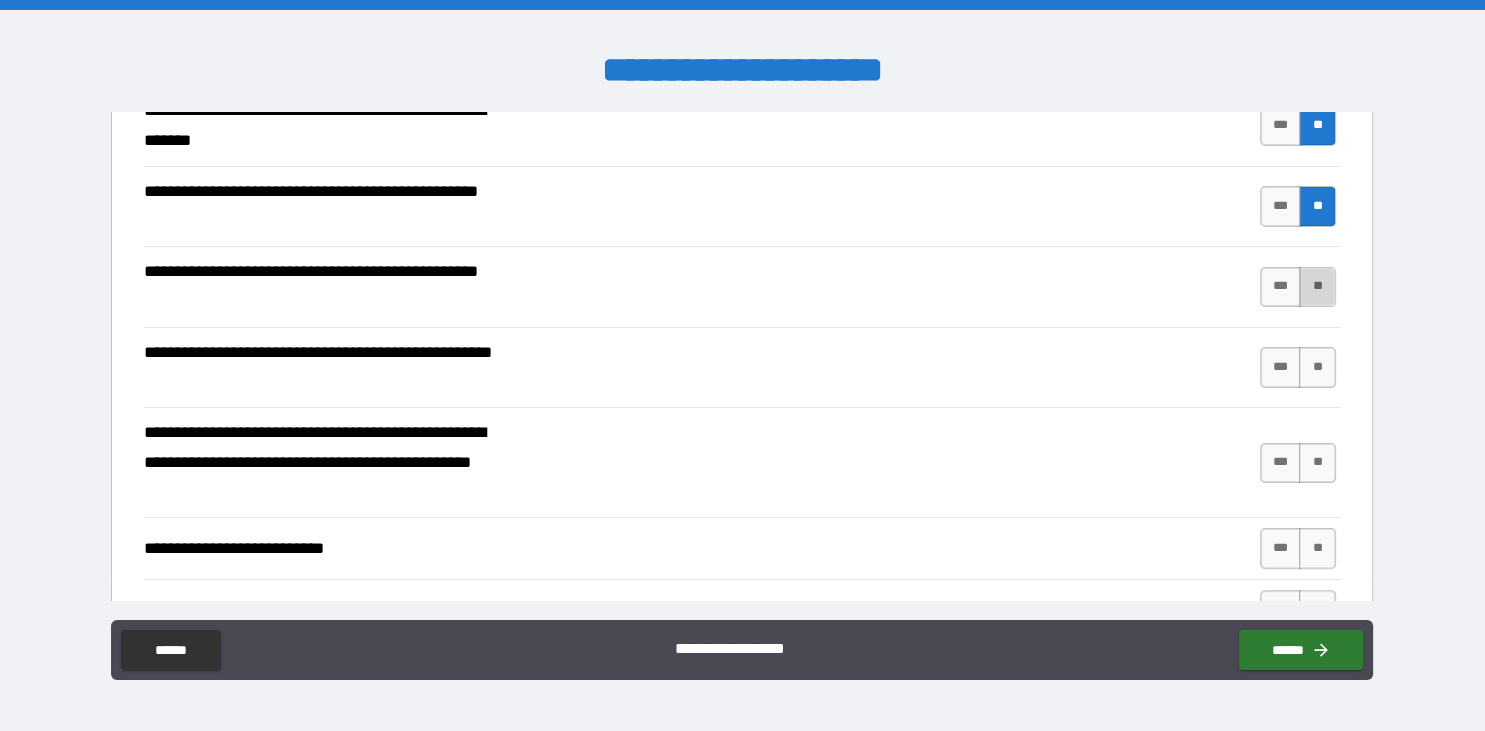 click on "**" at bounding box center (1317, 287) 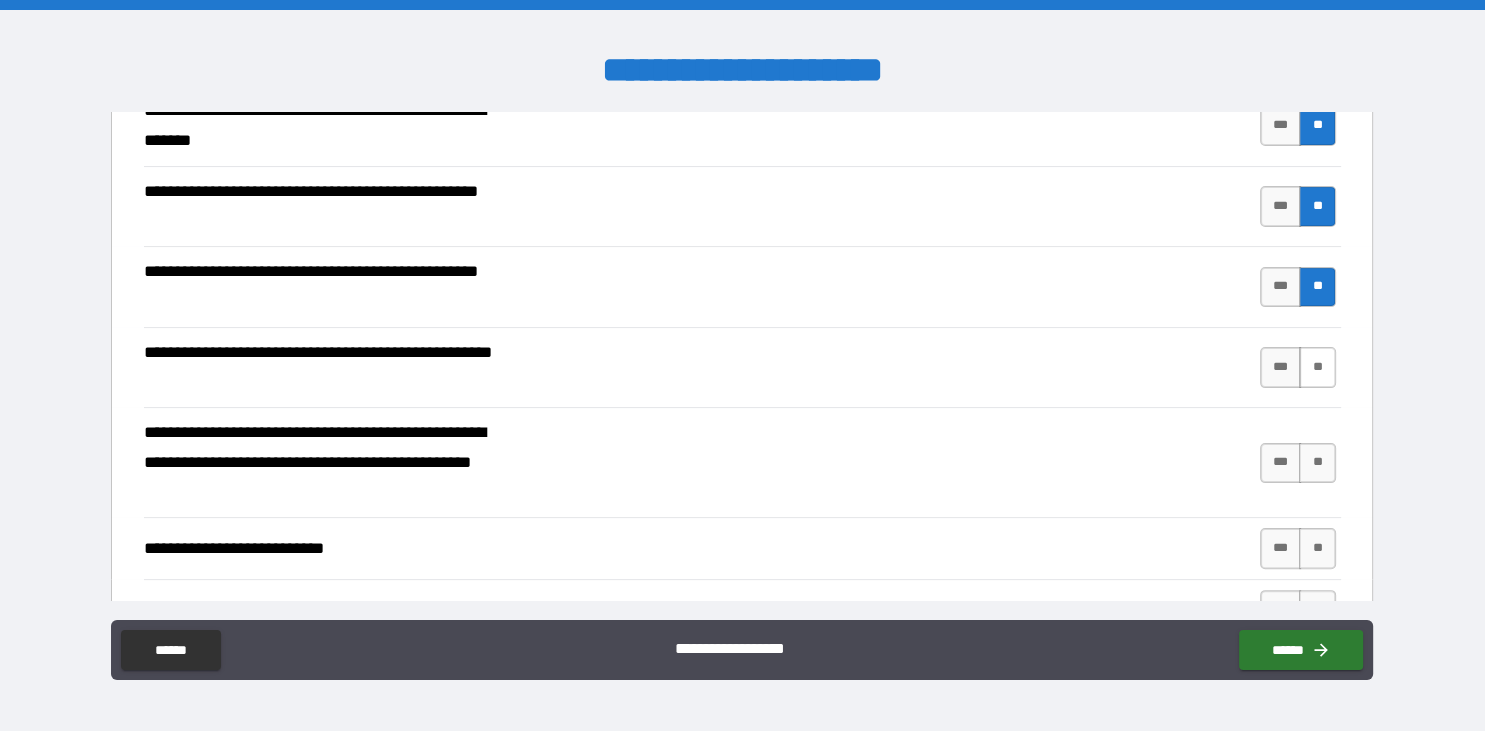 click on "**" at bounding box center (1317, 367) 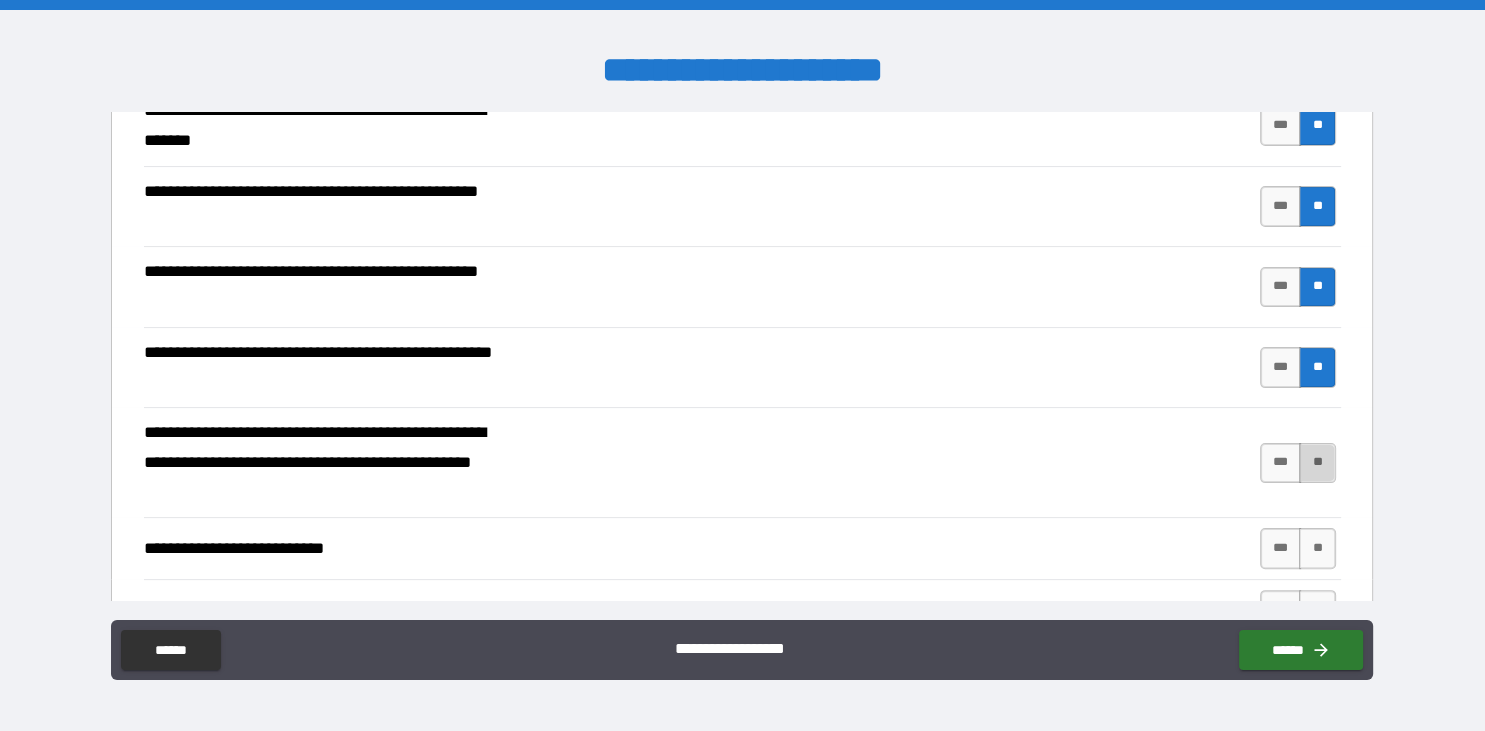 click on "**" at bounding box center [1317, 463] 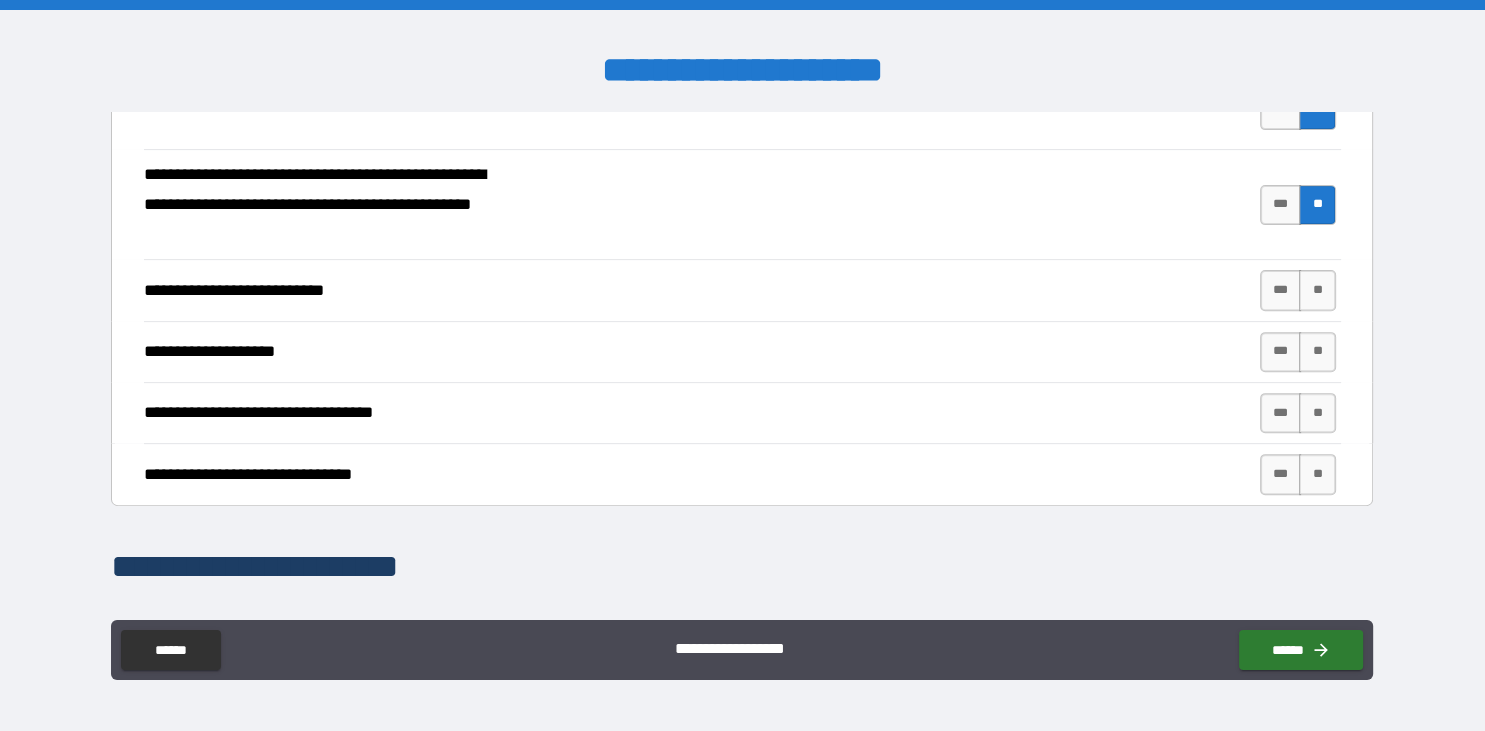 scroll, scrollTop: 746, scrollLeft: 0, axis: vertical 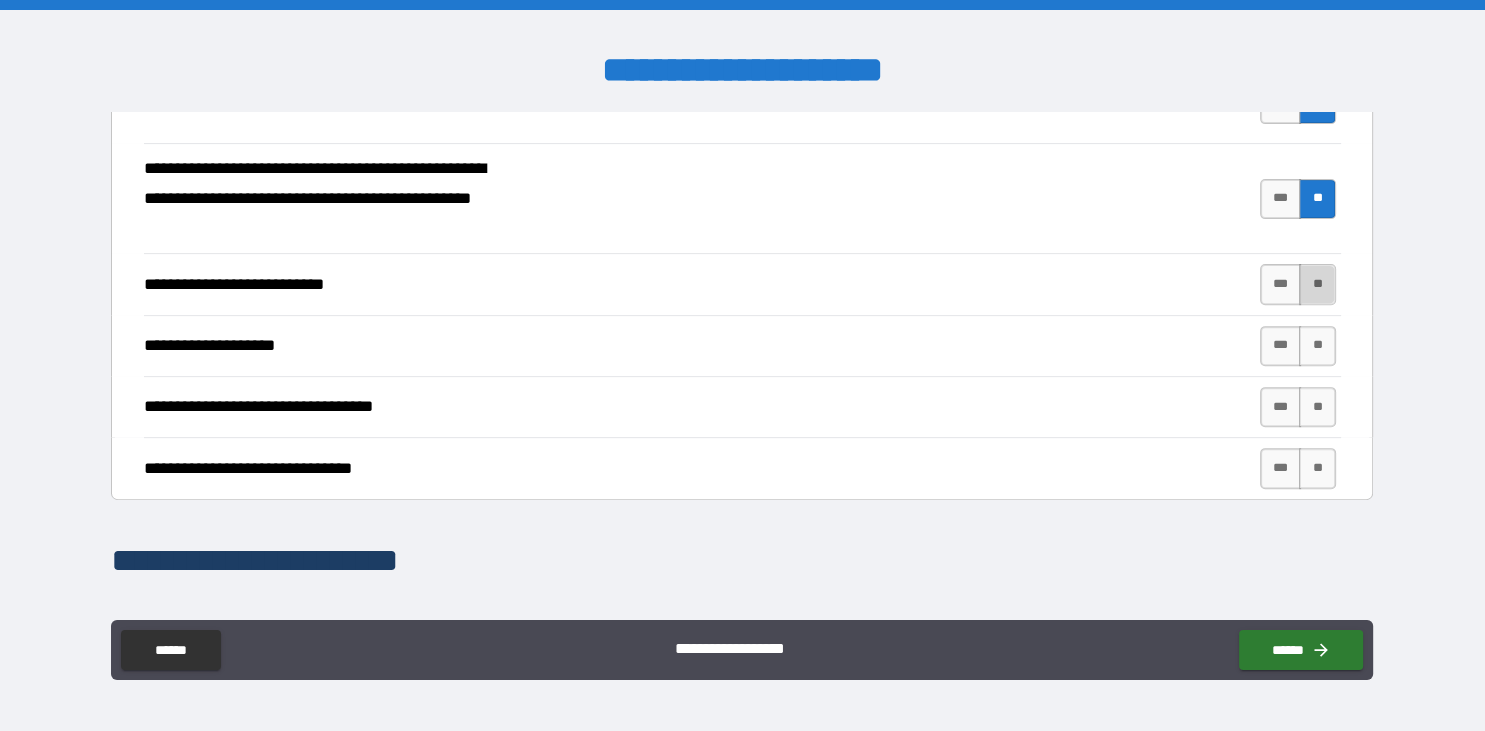 click on "**" at bounding box center [1317, 284] 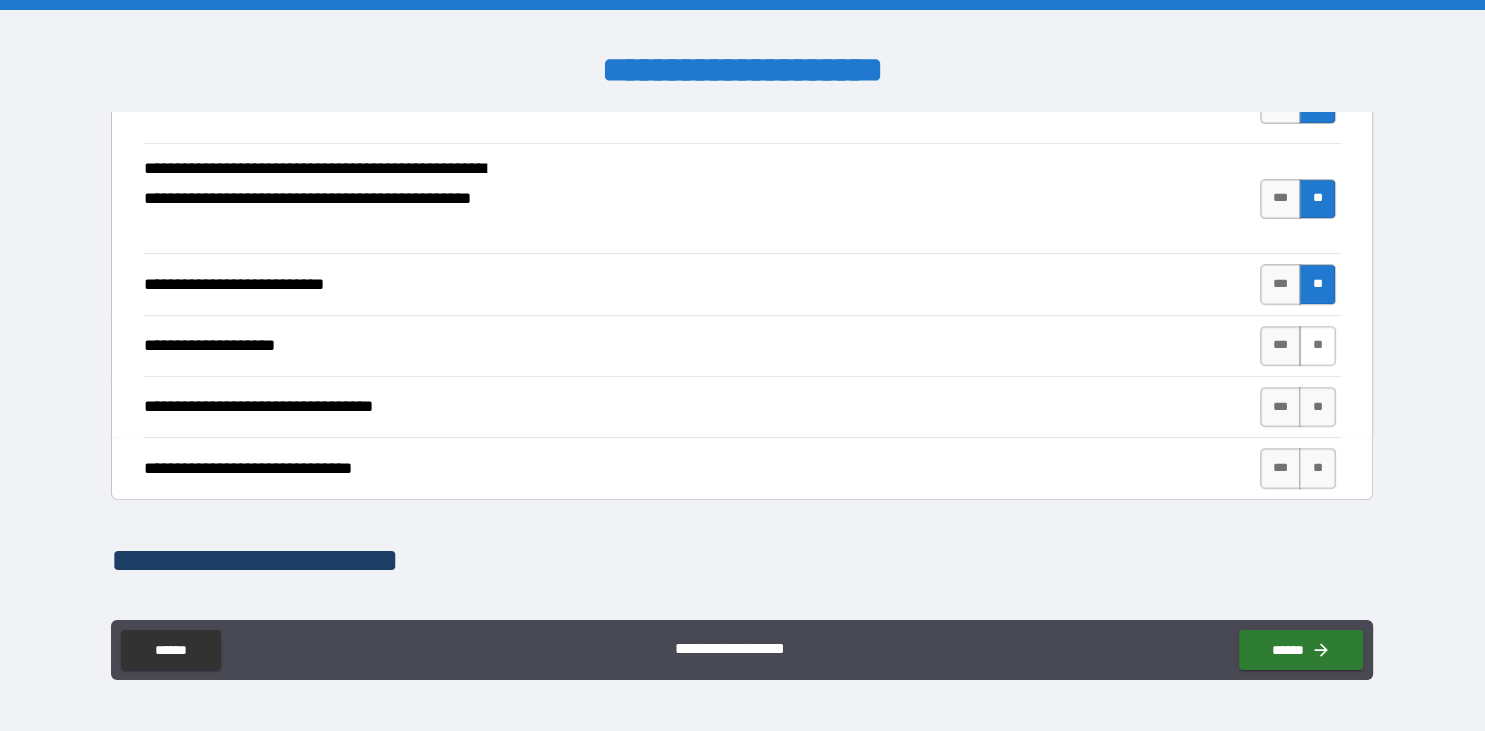 click on "**" at bounding box center (1317, 346) 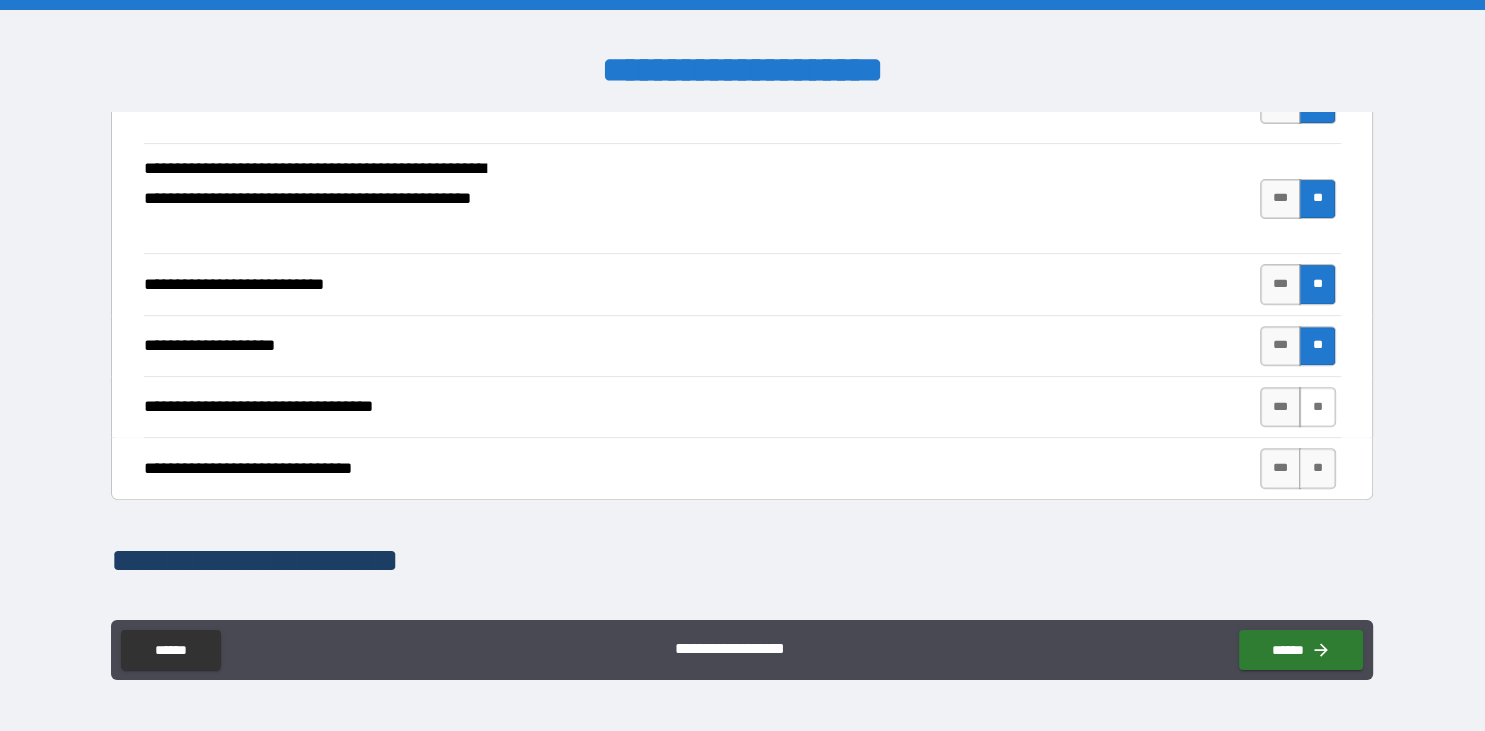 click on "**" at bounding box center [1317, 407] 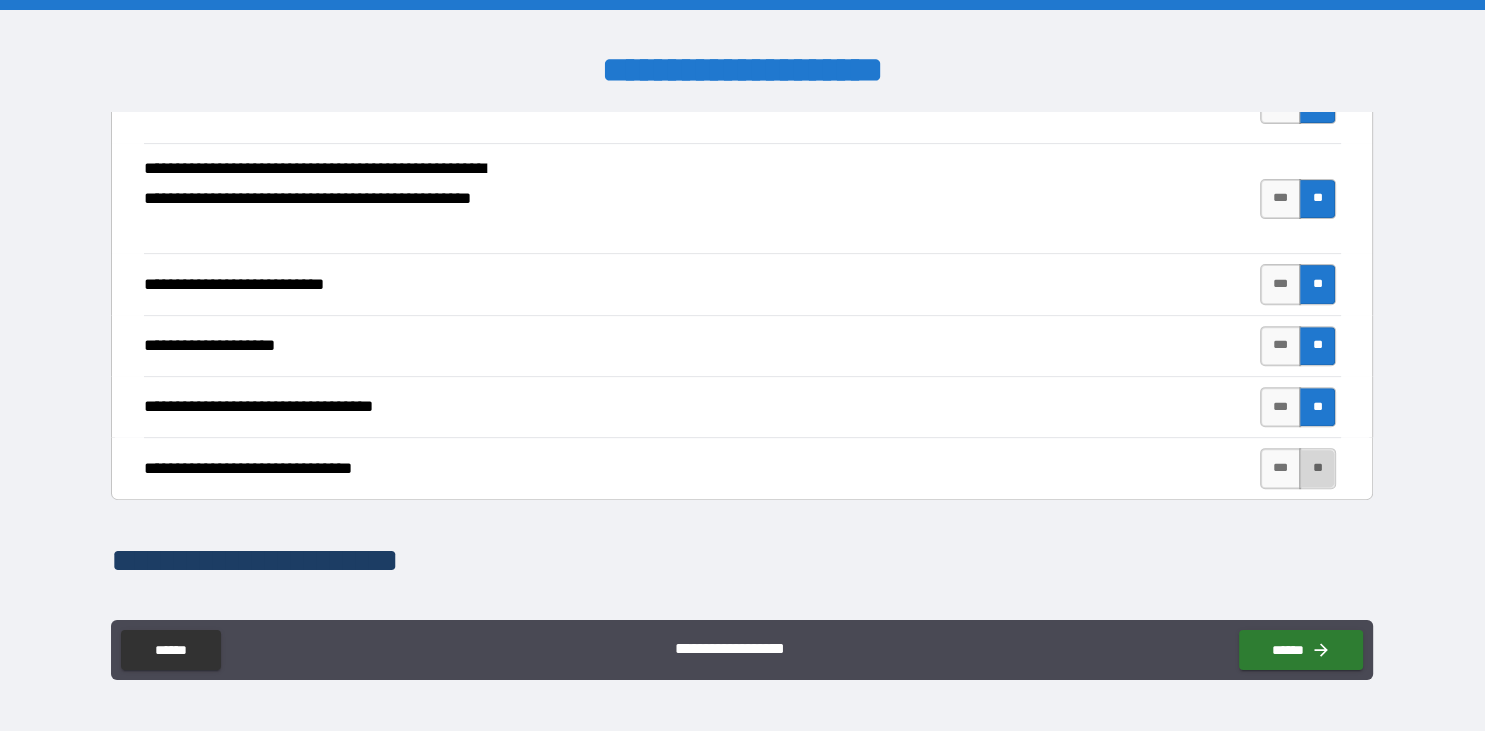 click on "**" at bounding box center (1317, 468) 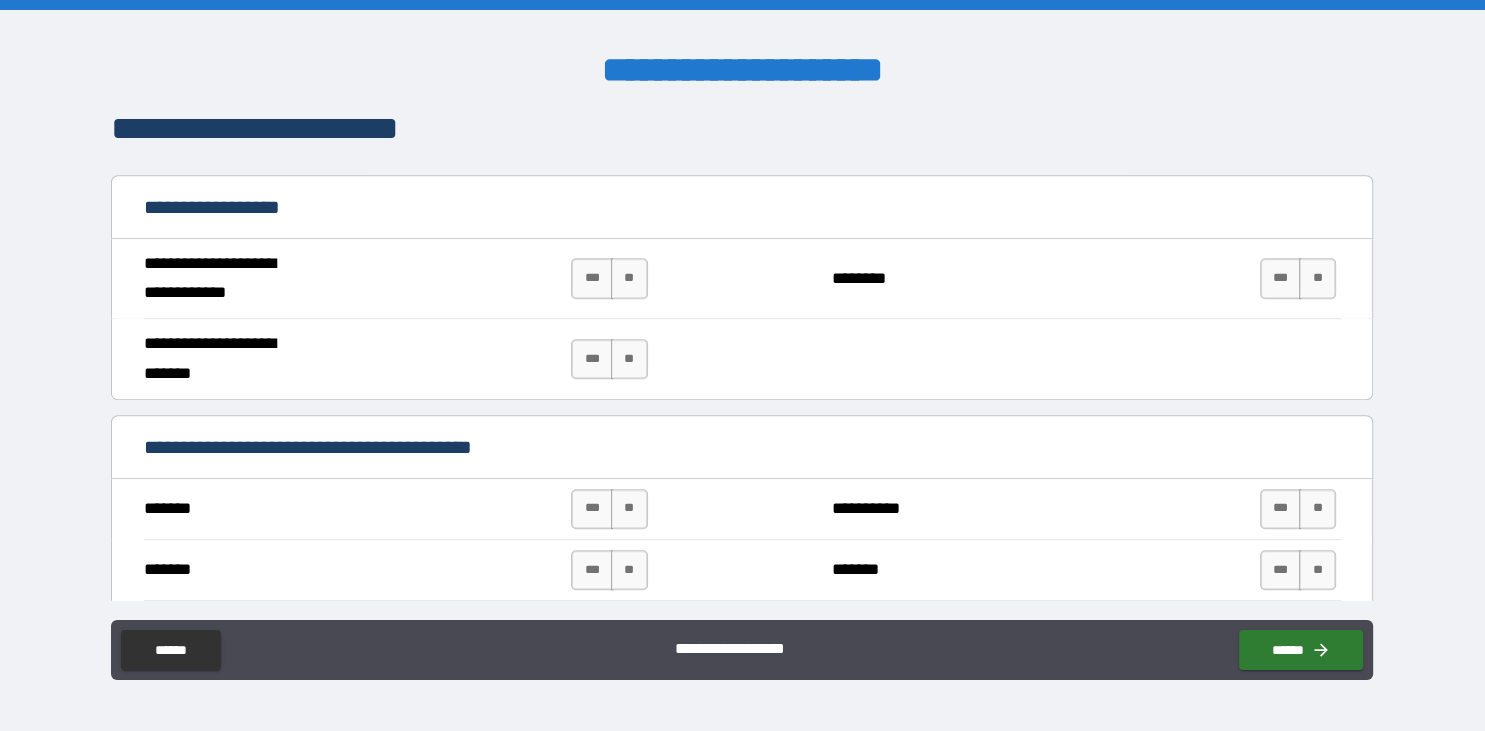scroll, scrollTop: 1179, scrollLeft: 0, axis: vertical 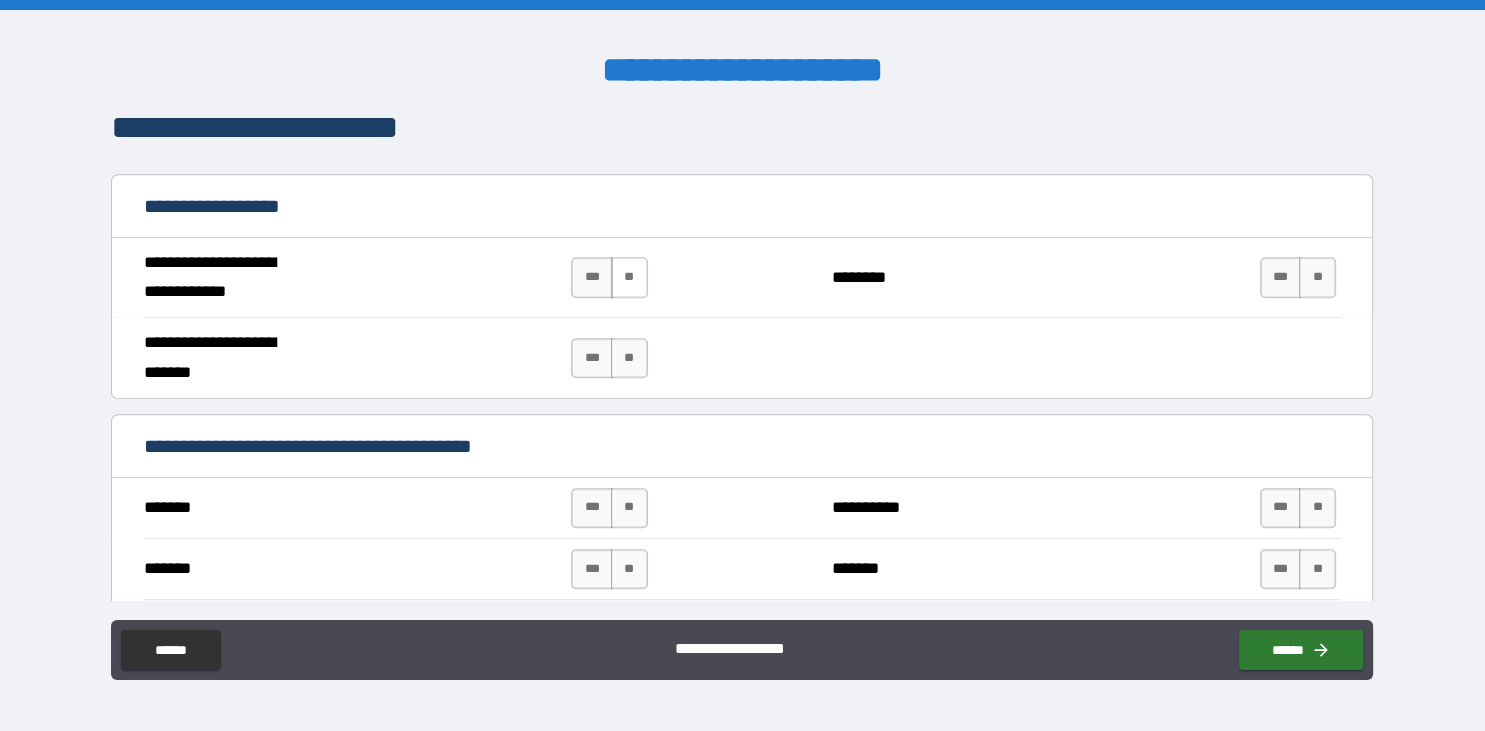 click on "**" at bounding box center [629, 277] 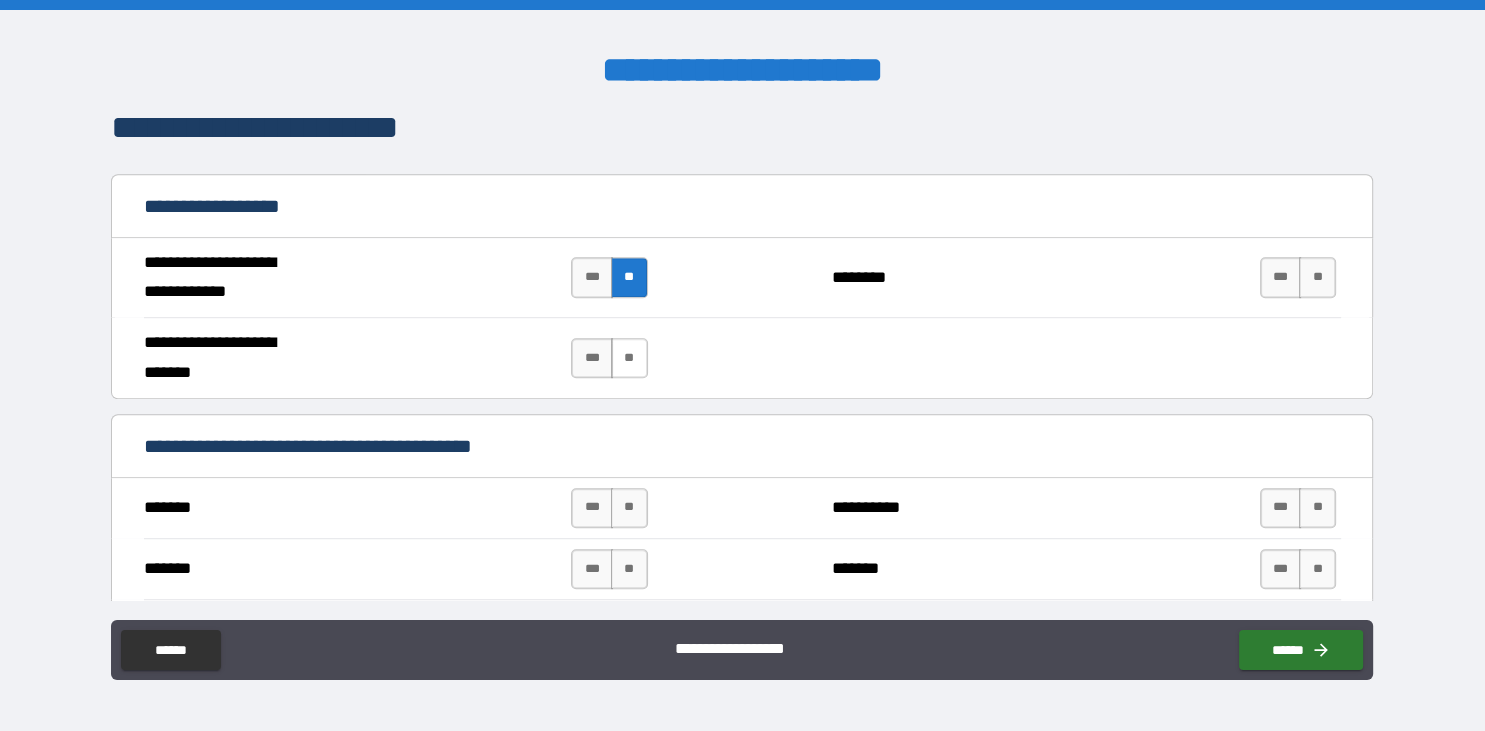 click on "**" at bounding box center [629, 358] 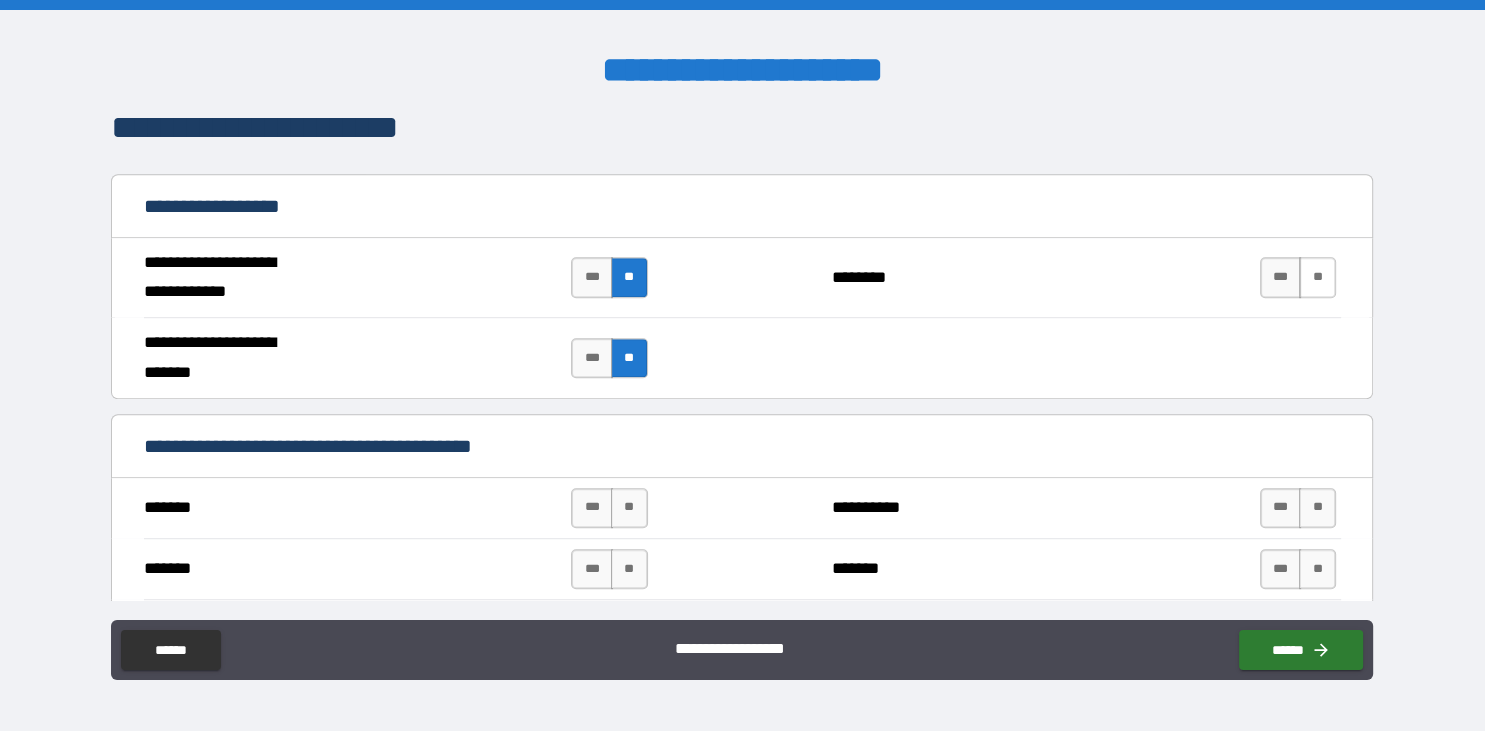 click on "**" at bounding box center [1317, 277] 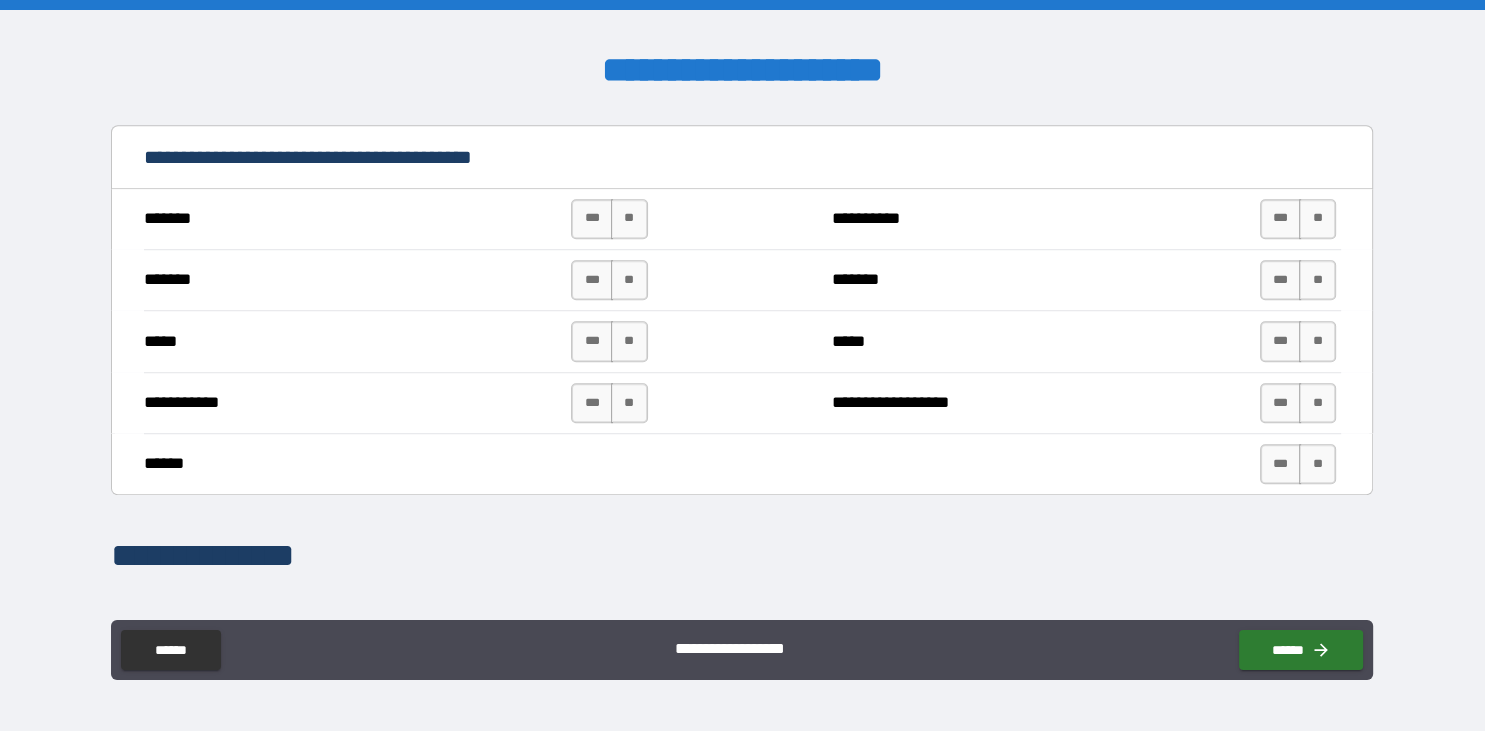 scroll, scrollTop: 1476, scrollLeft: 0, axis: vertical 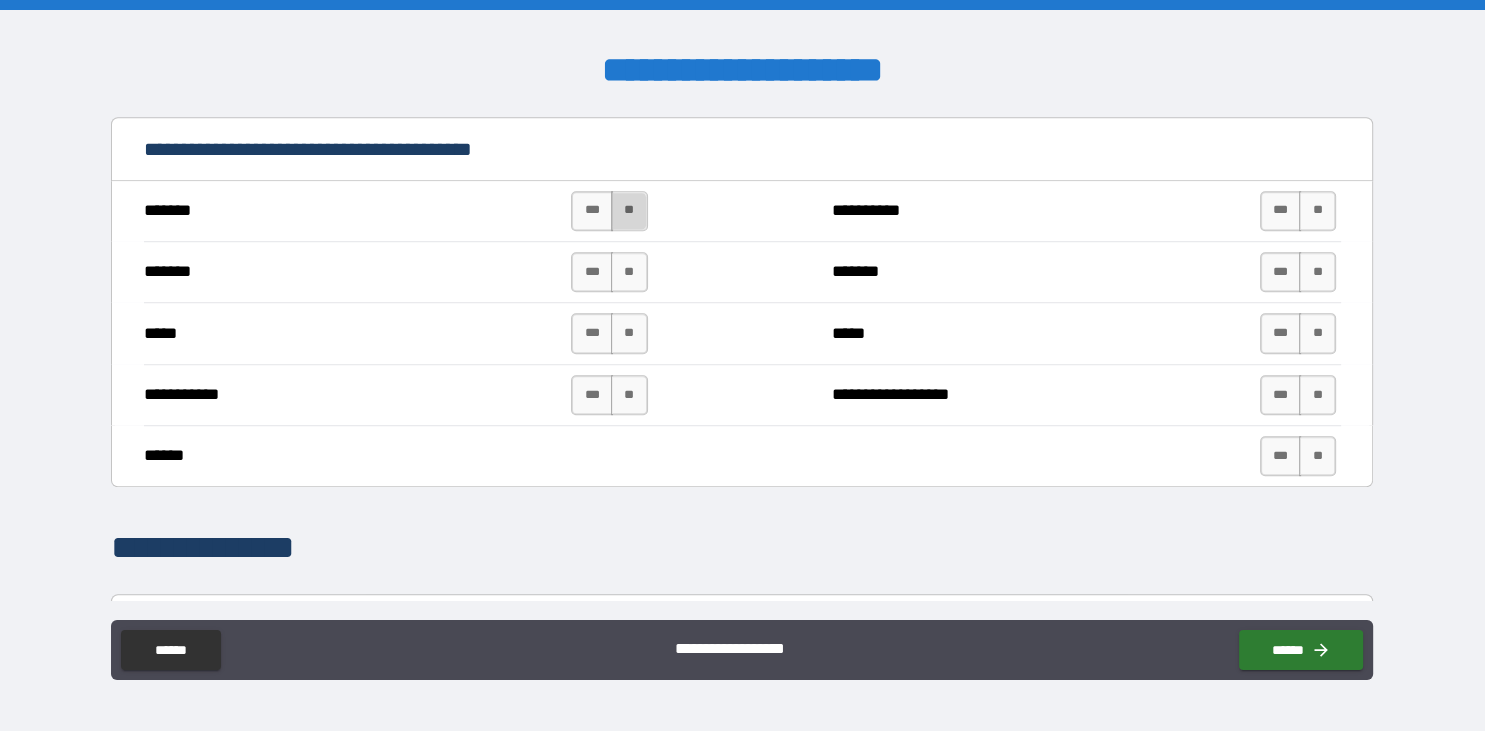 click on "**" at bounding box center [629, 211] 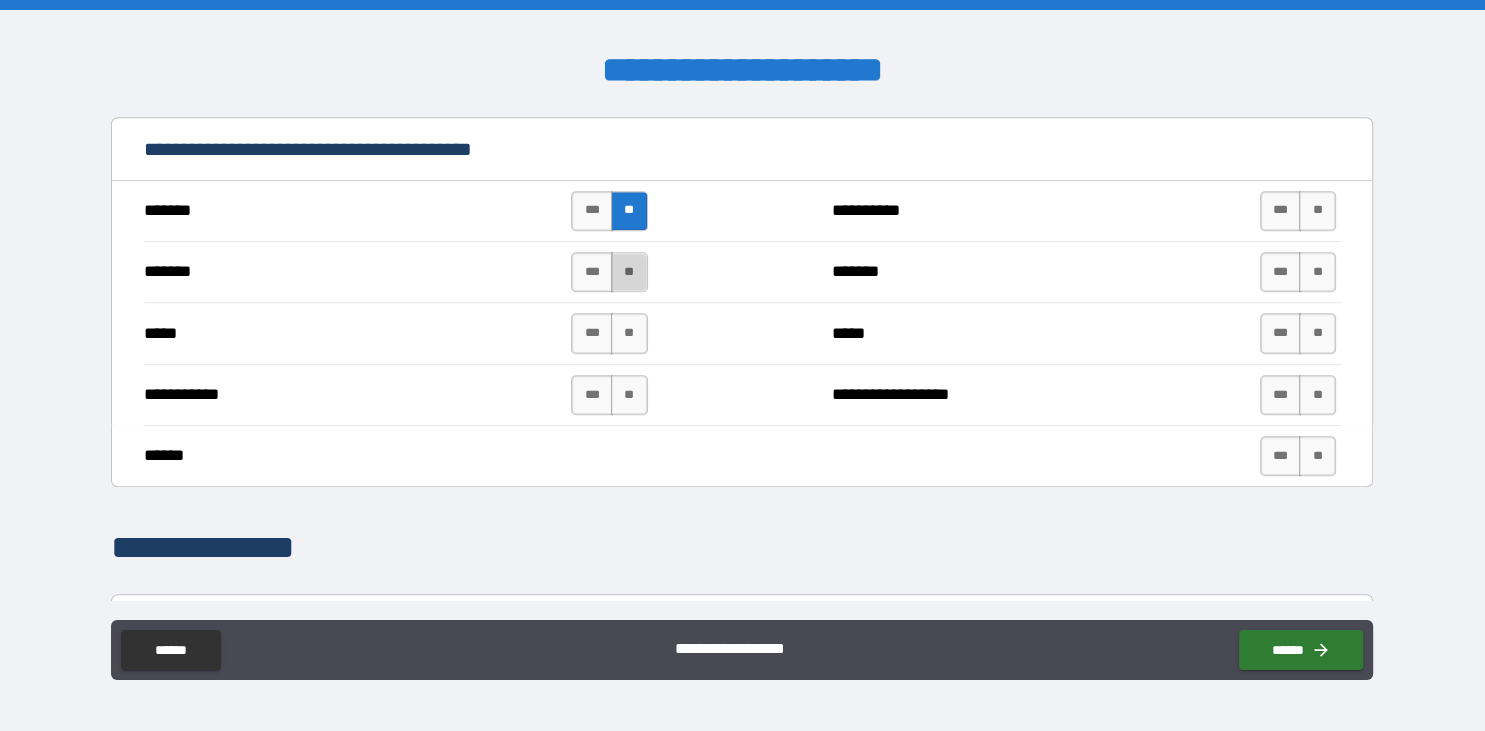 click on "**" at bounding box center [629, 272] 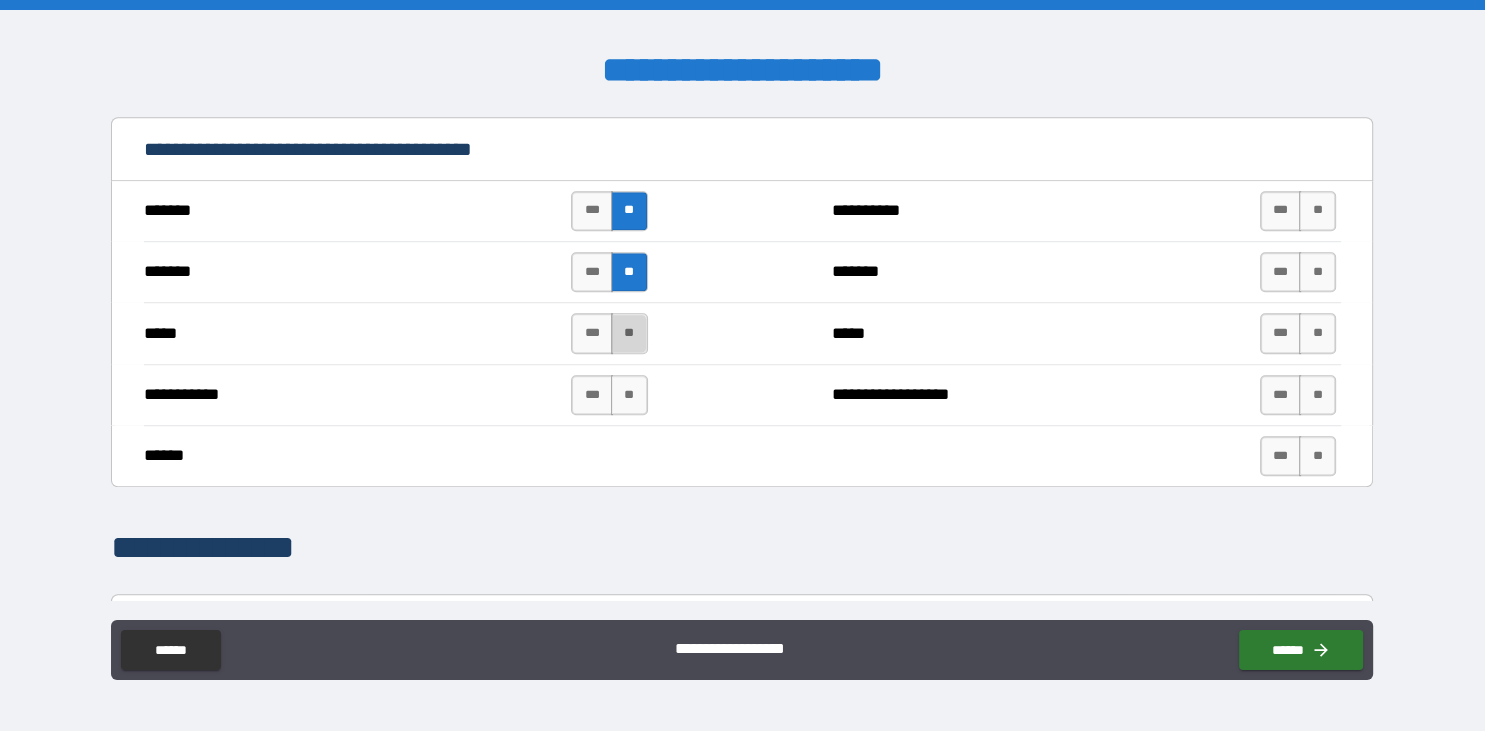 click on "**" at bounding box center [629, 333] 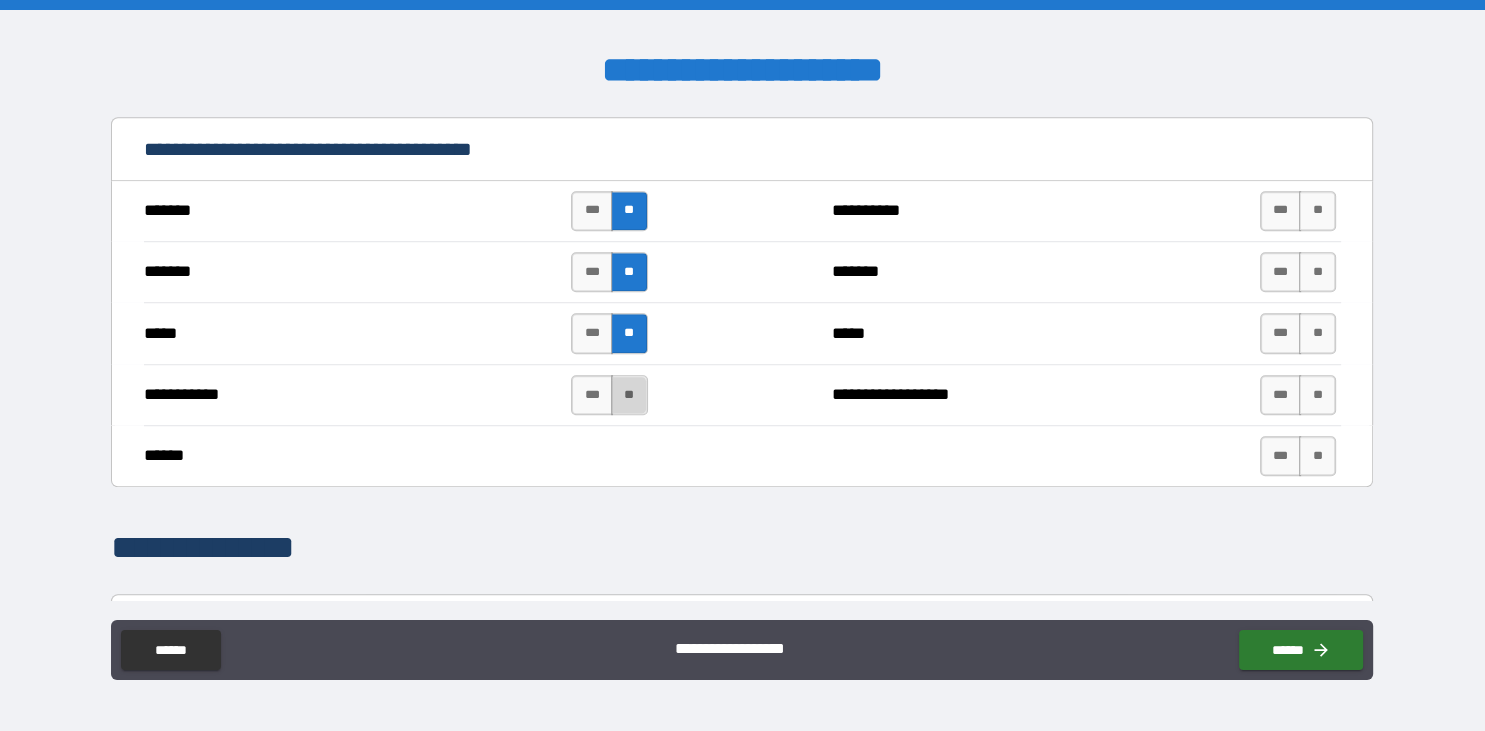 click on "**" at bounding box center (629, 395) 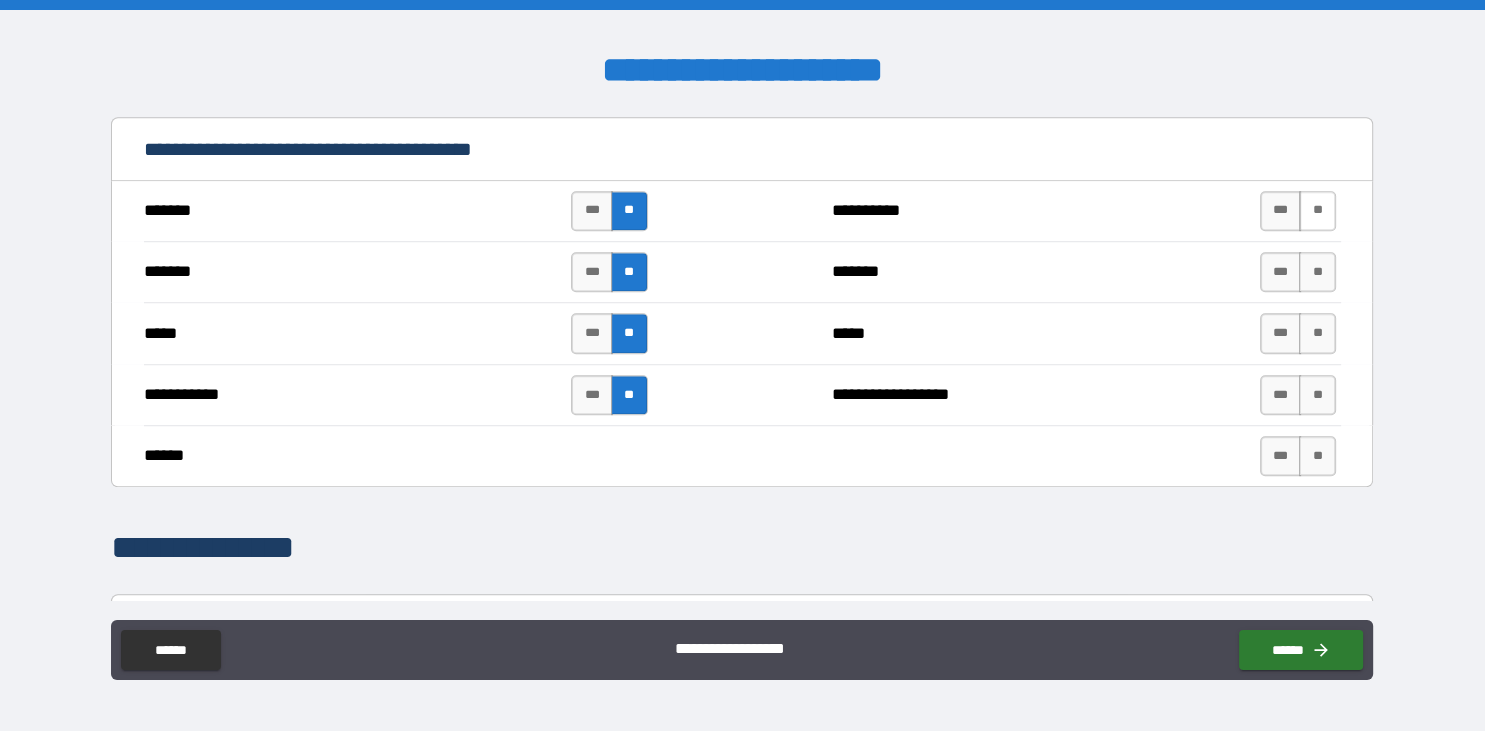 click on "**" at bounding box center (1317, 211) 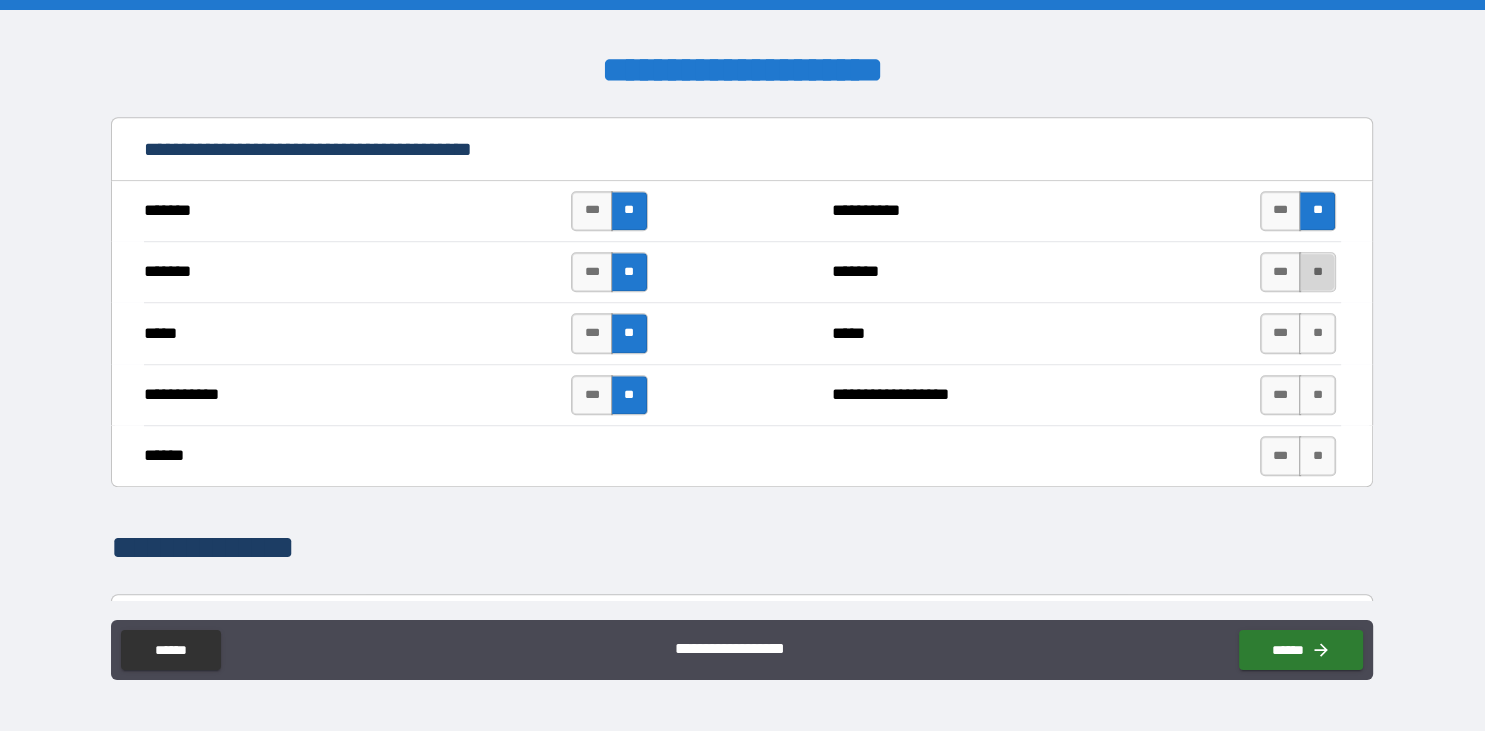 click on "**" at bounding box center [1317, 272] 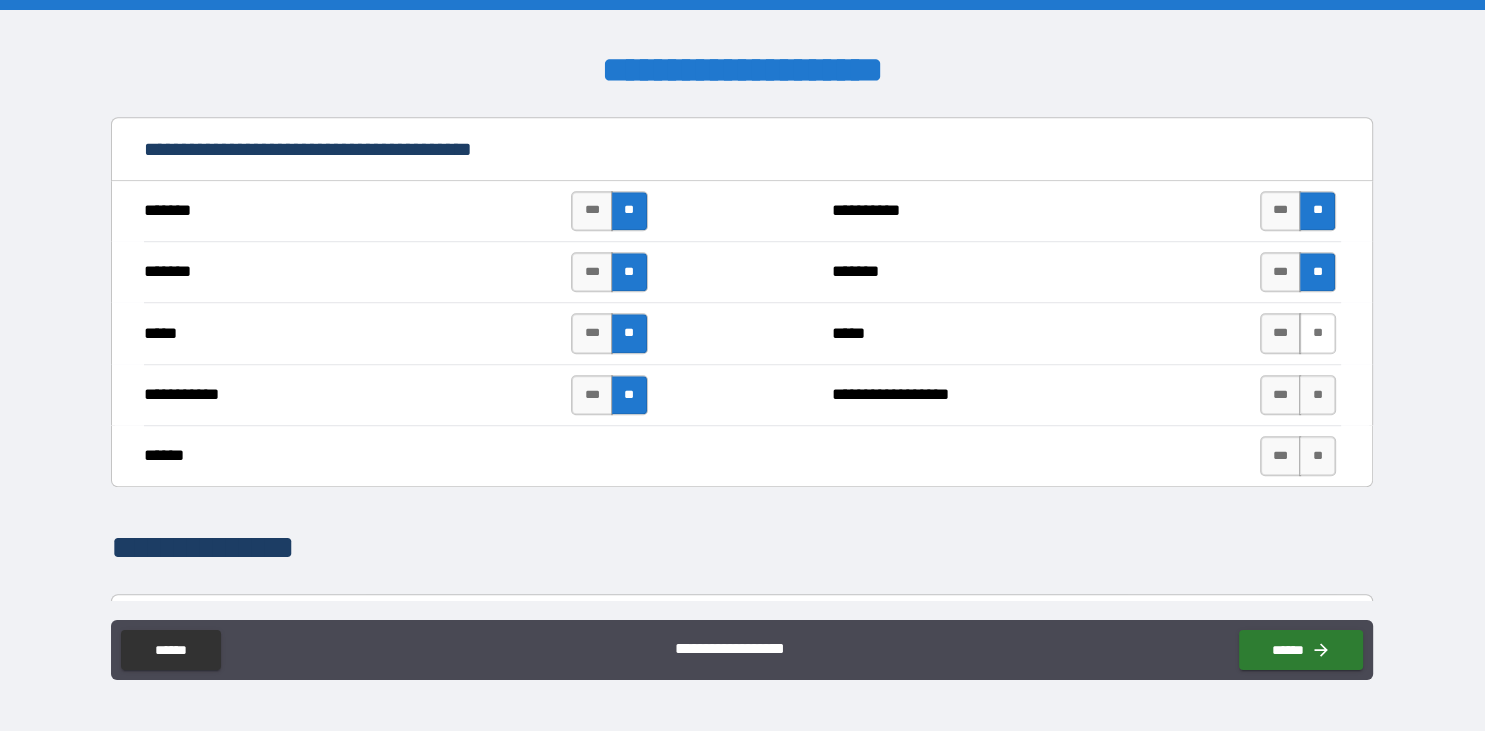click on "**" at bounding box center [1317, 333] 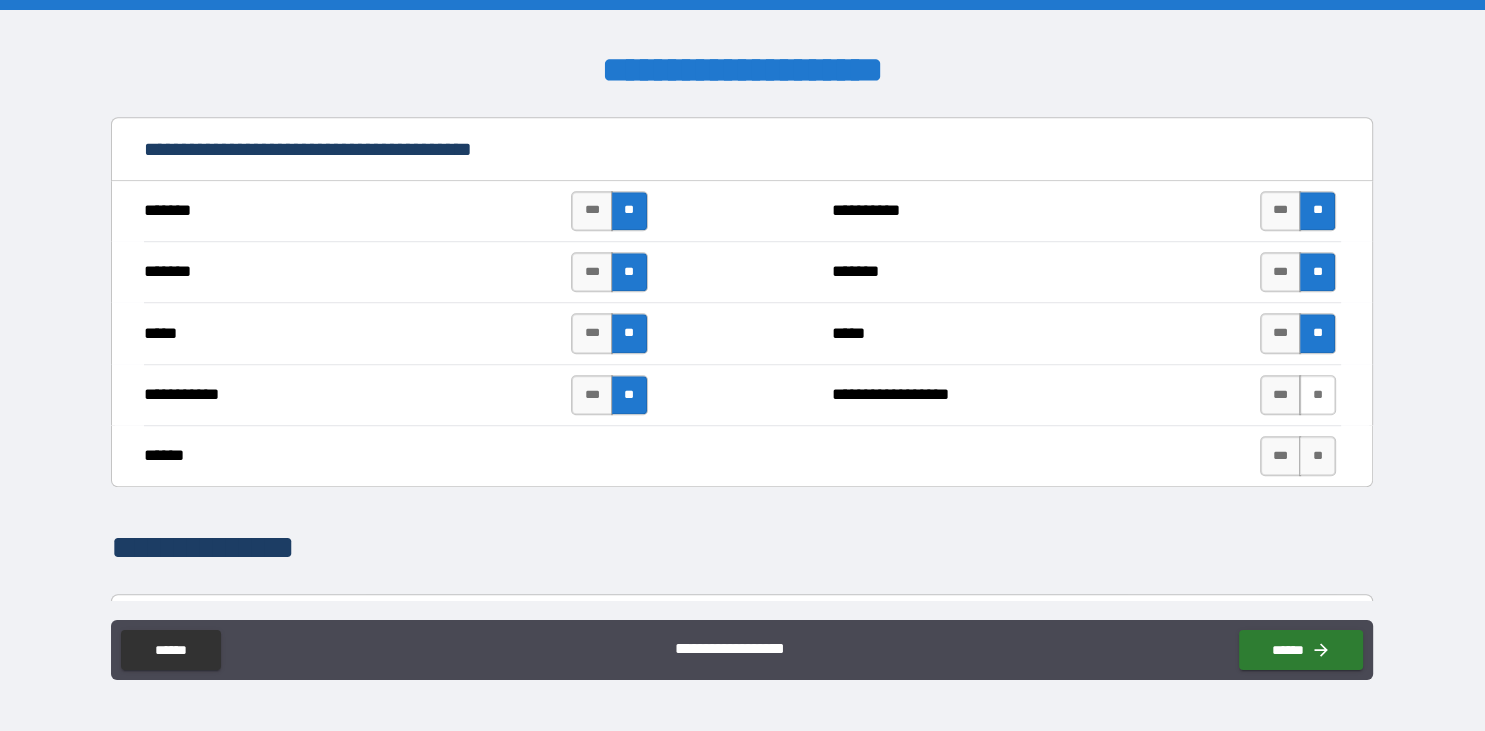 click on "**" at bounding box center [1317, 395] 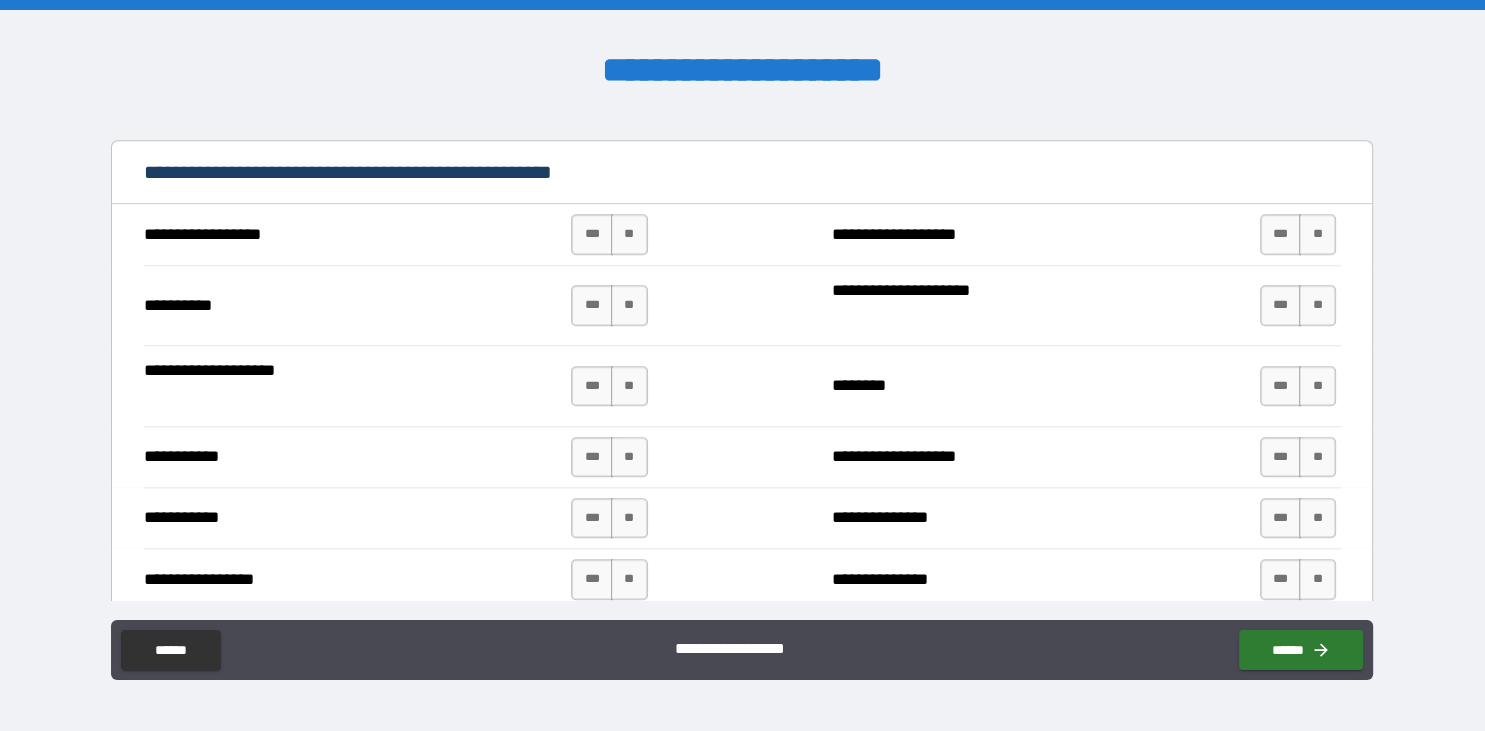 scroll, scrollTop: 1931, scrollLeft: 0, axis: vertical 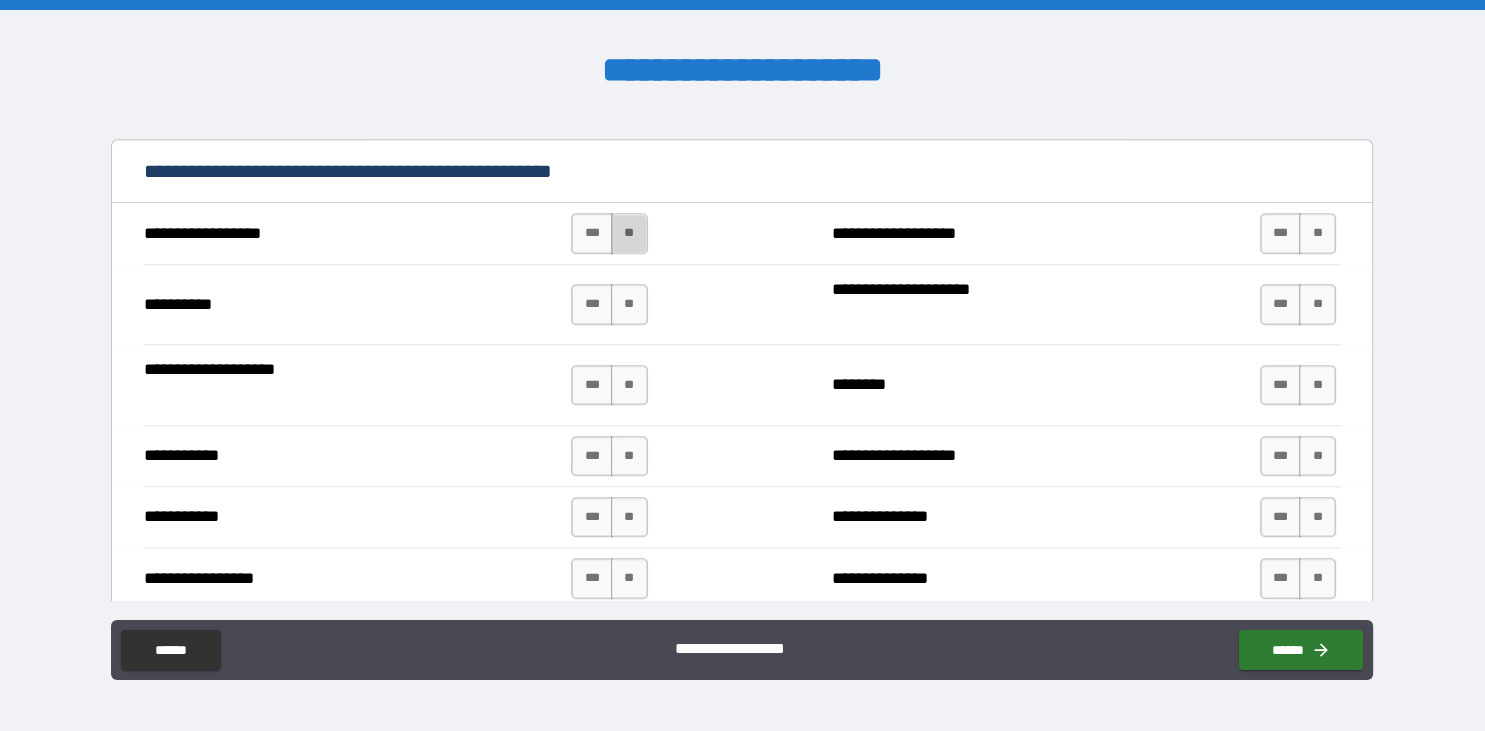 click on "**" at bounding box center [629, 233] 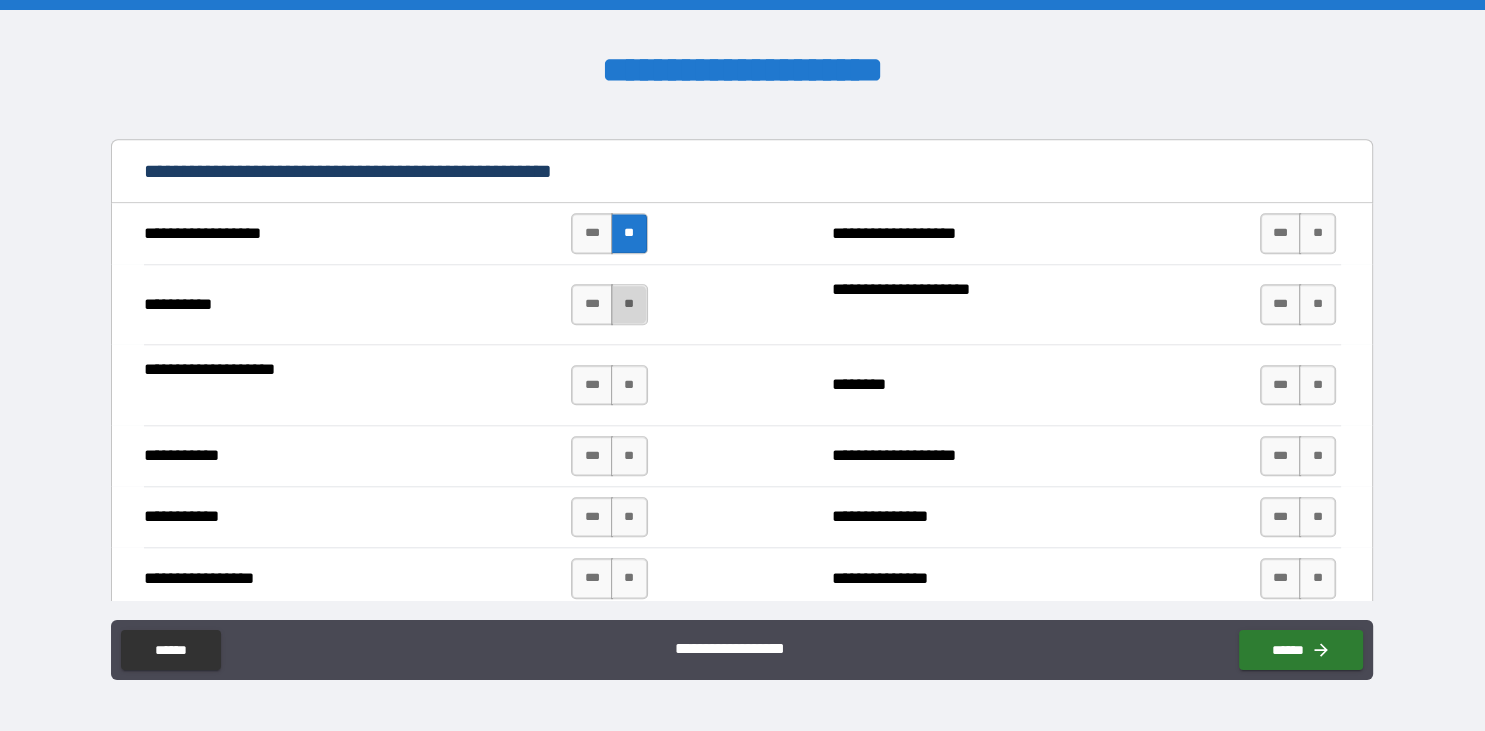 click on "**" at bounding box center (629, 304) 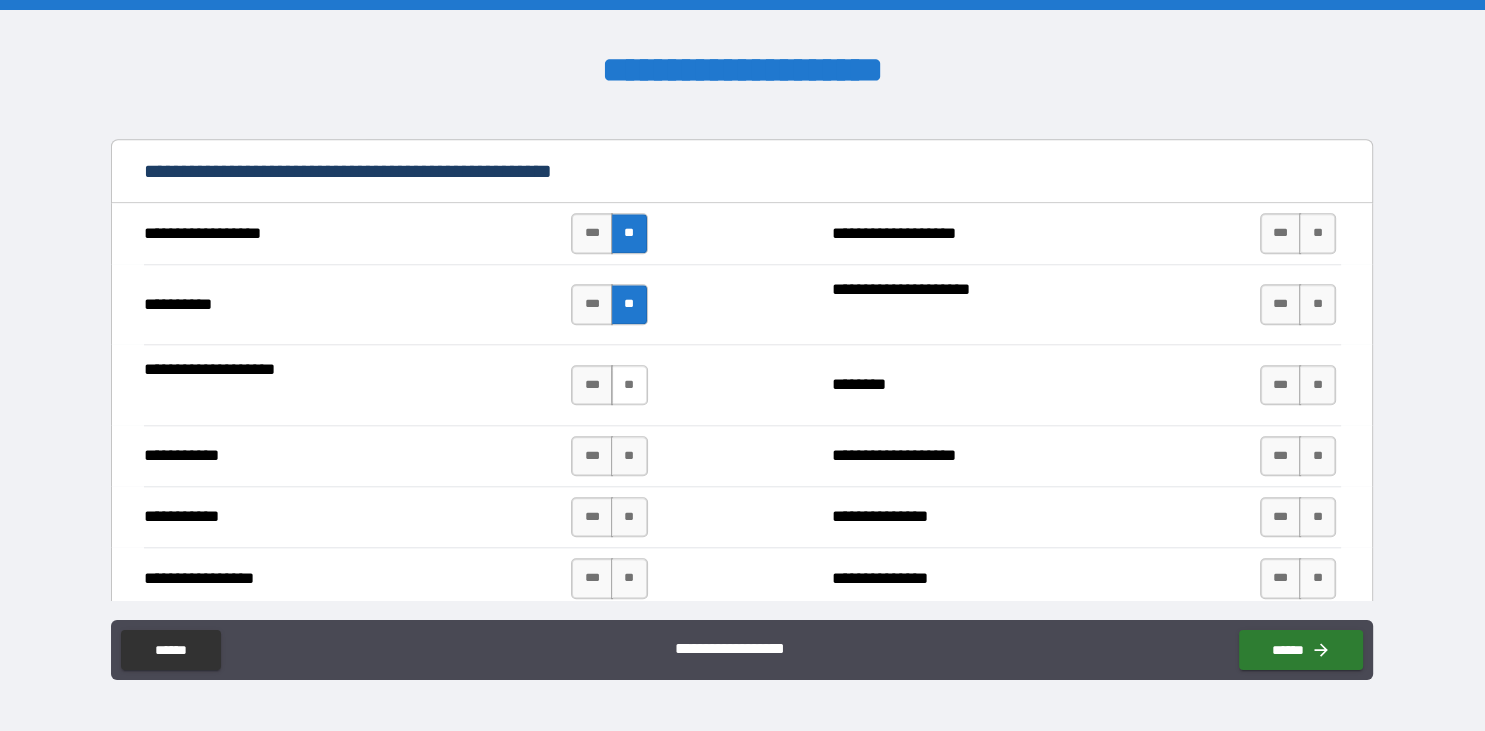 click on "**" at bounding box center (629, 385) 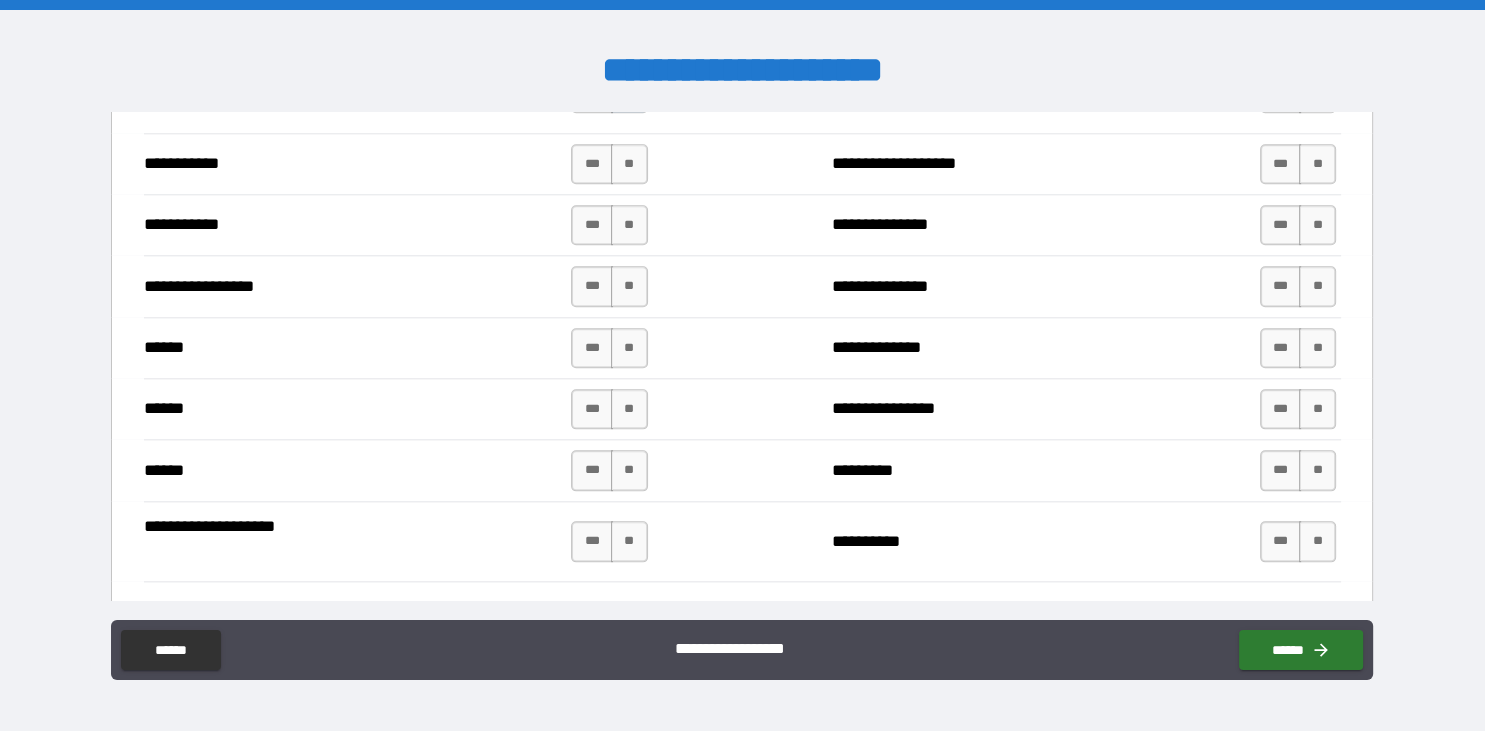 scroll, scrollTop: 2226, scrollLeft: 0, axis: vertical 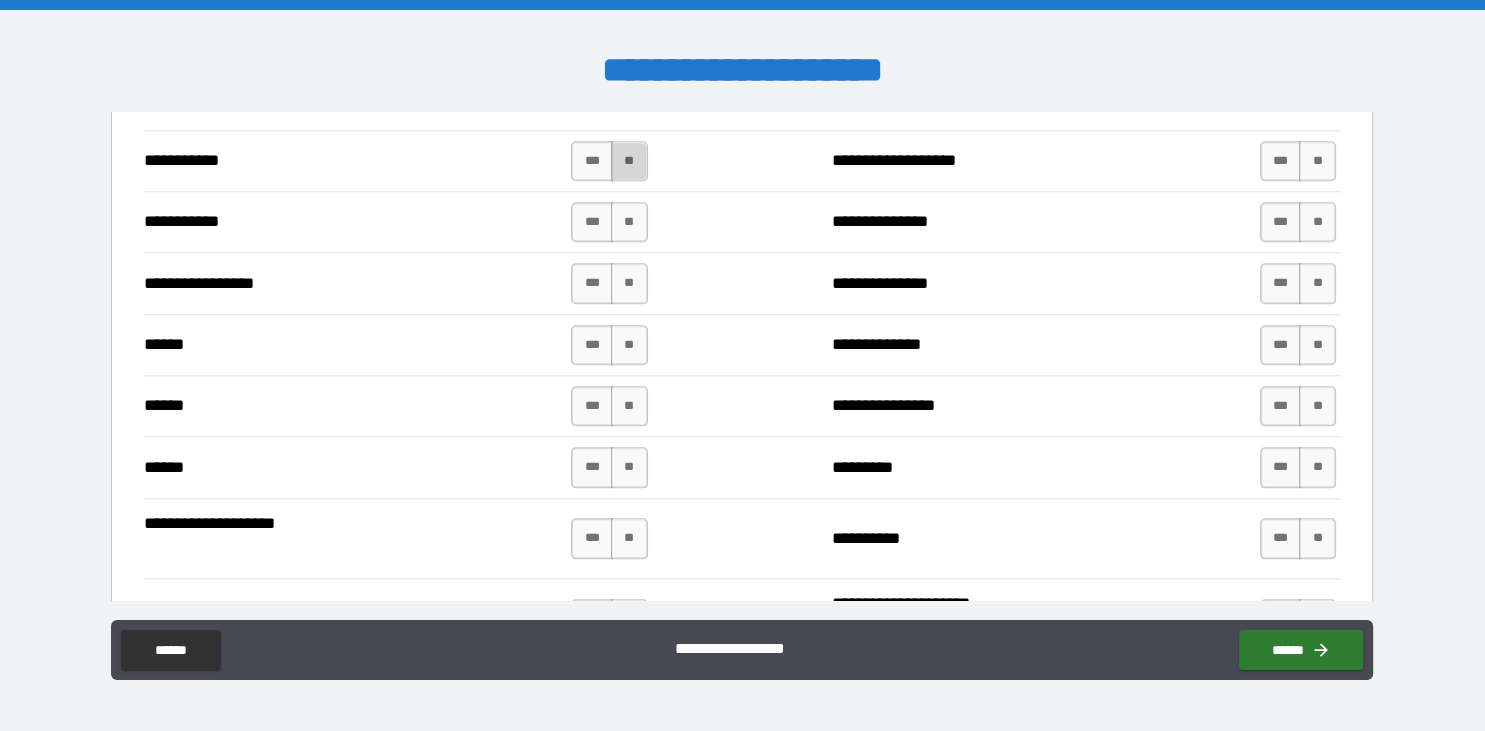 click on "**" at bounding box center [629, 161] 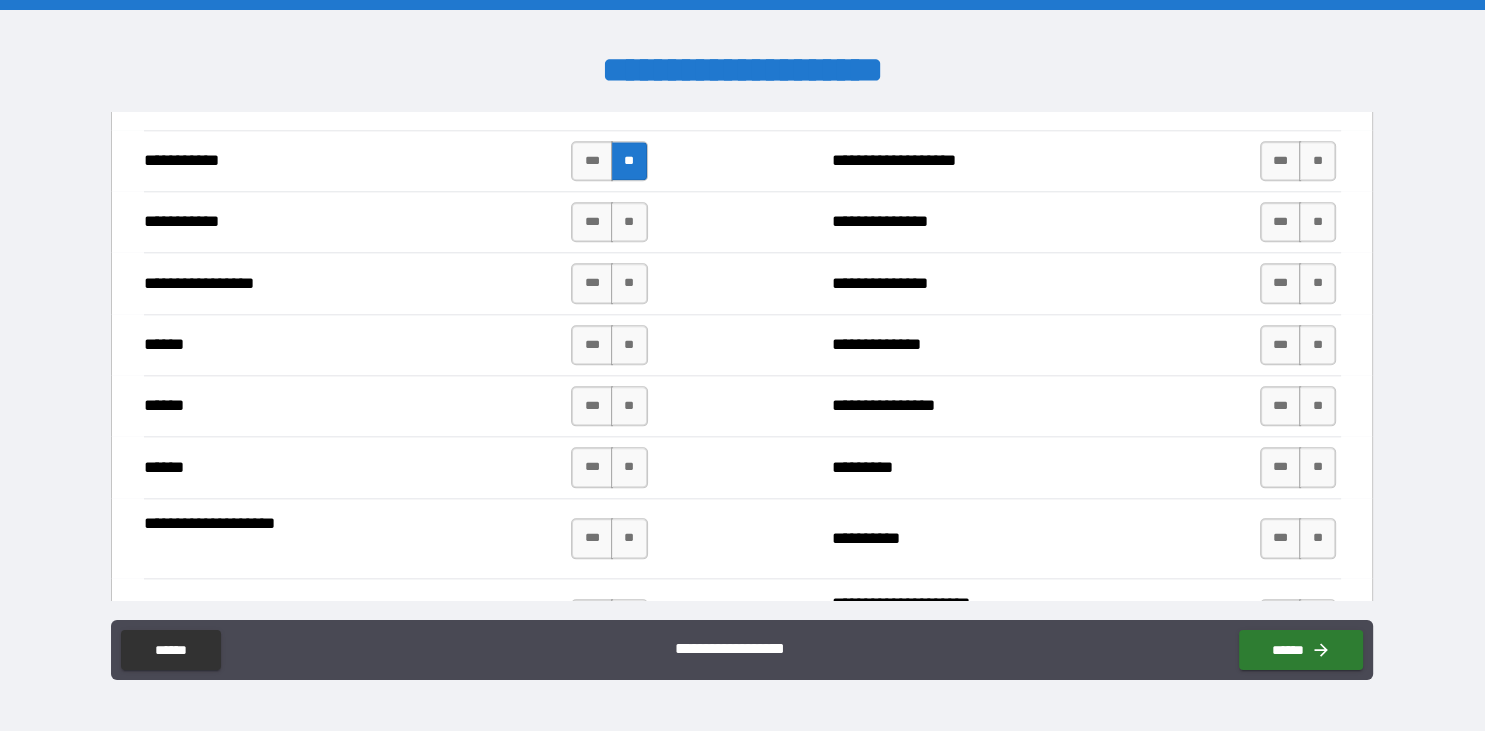 click on "*** **" at bounding box center [609, 222] 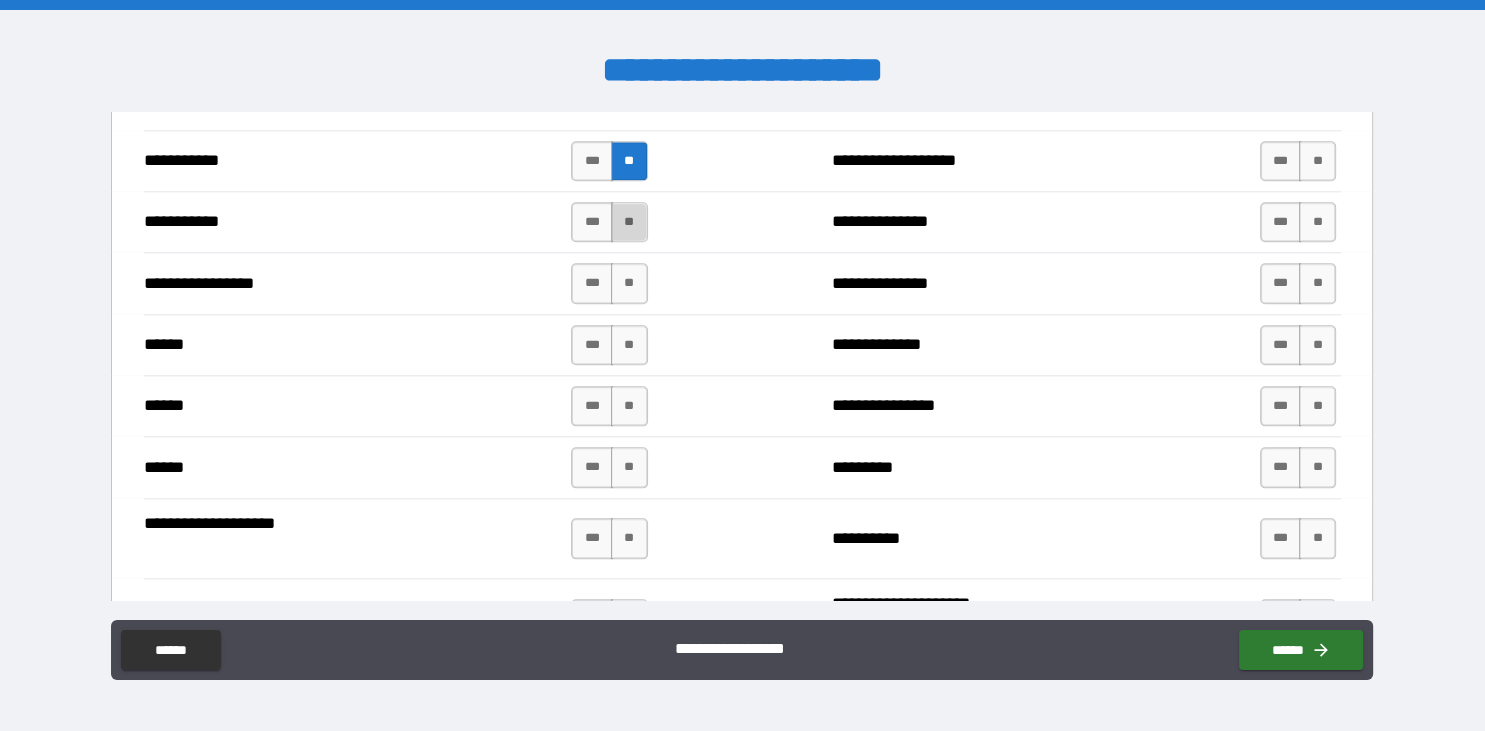 click on "**" at bounding box center [629, 222] 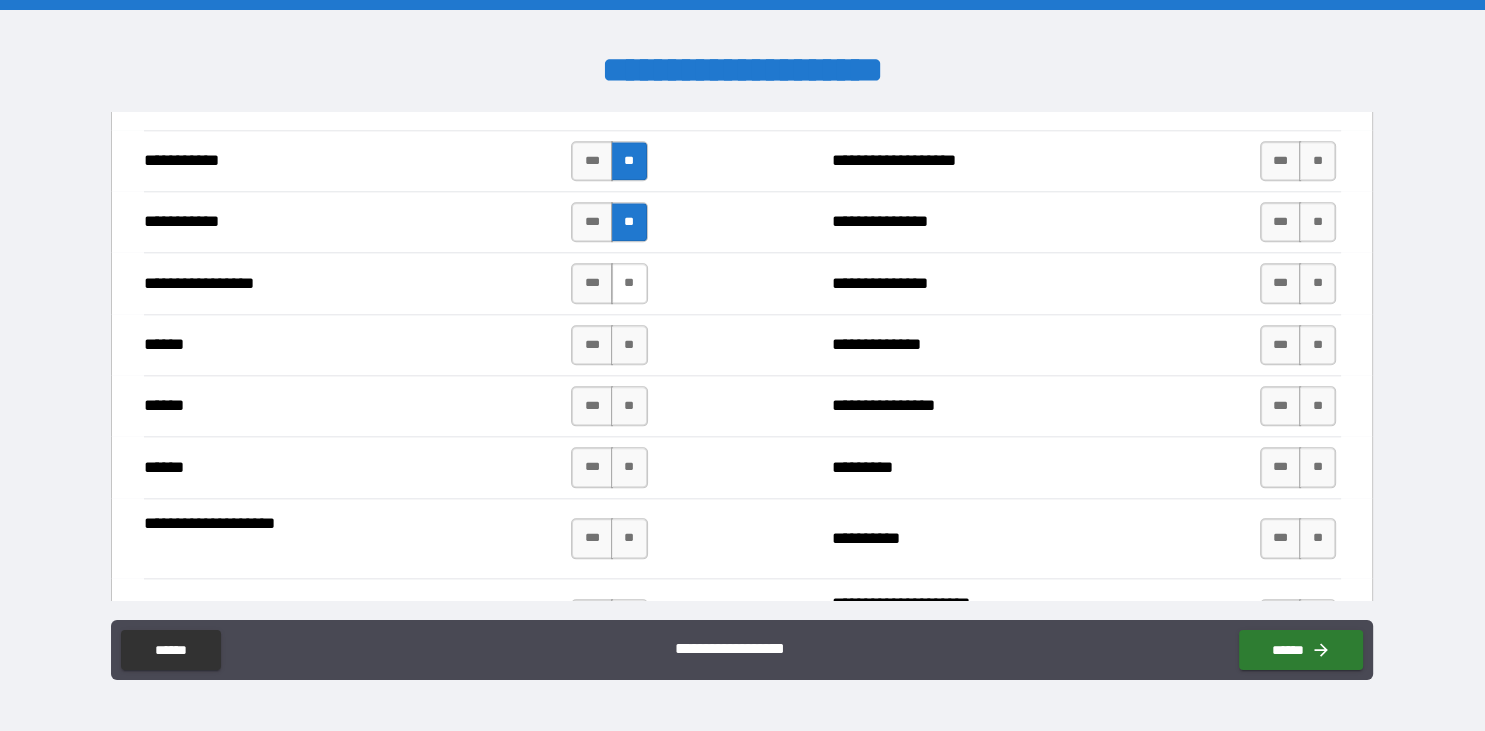 click on "**" at bounding box center [629, 283] 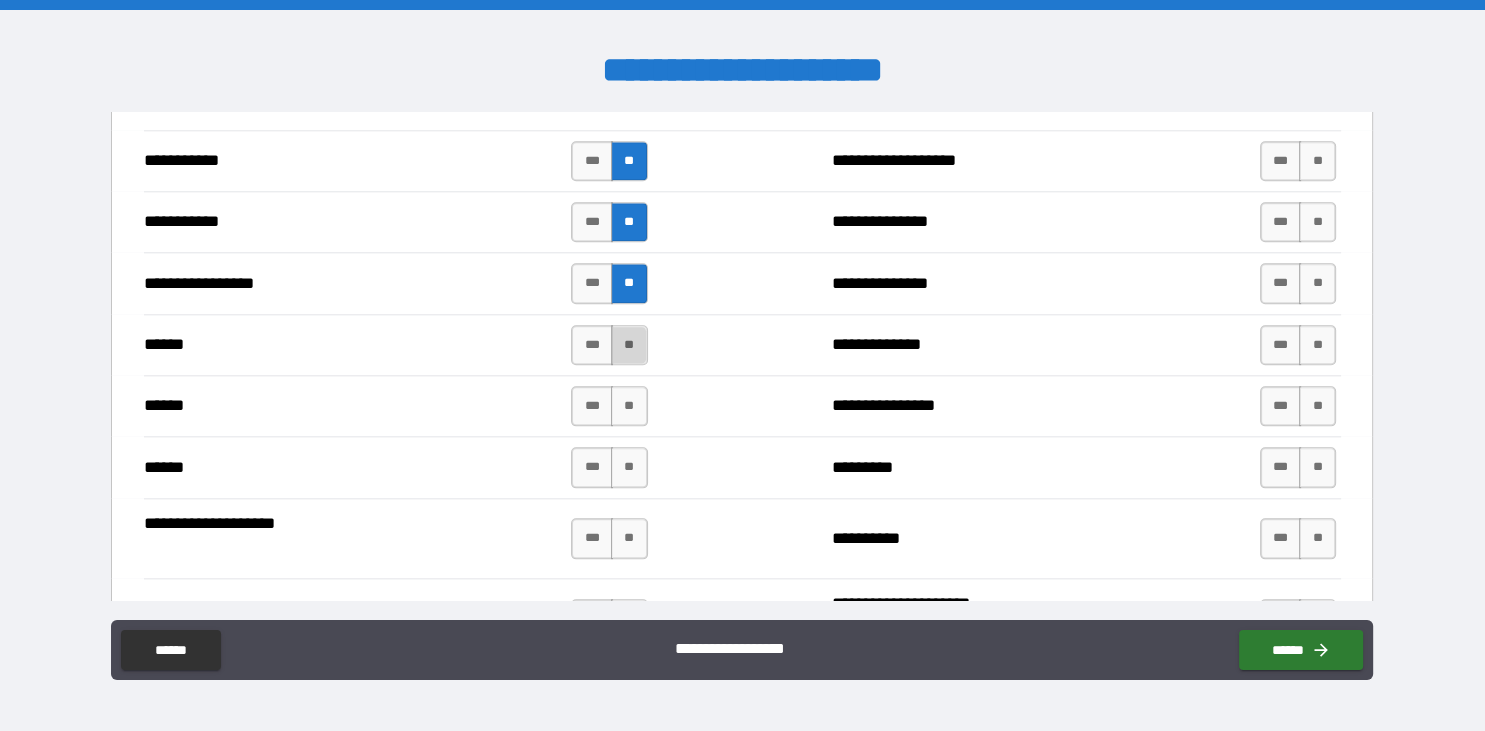 click on "**" at bounding box center (629, 345) 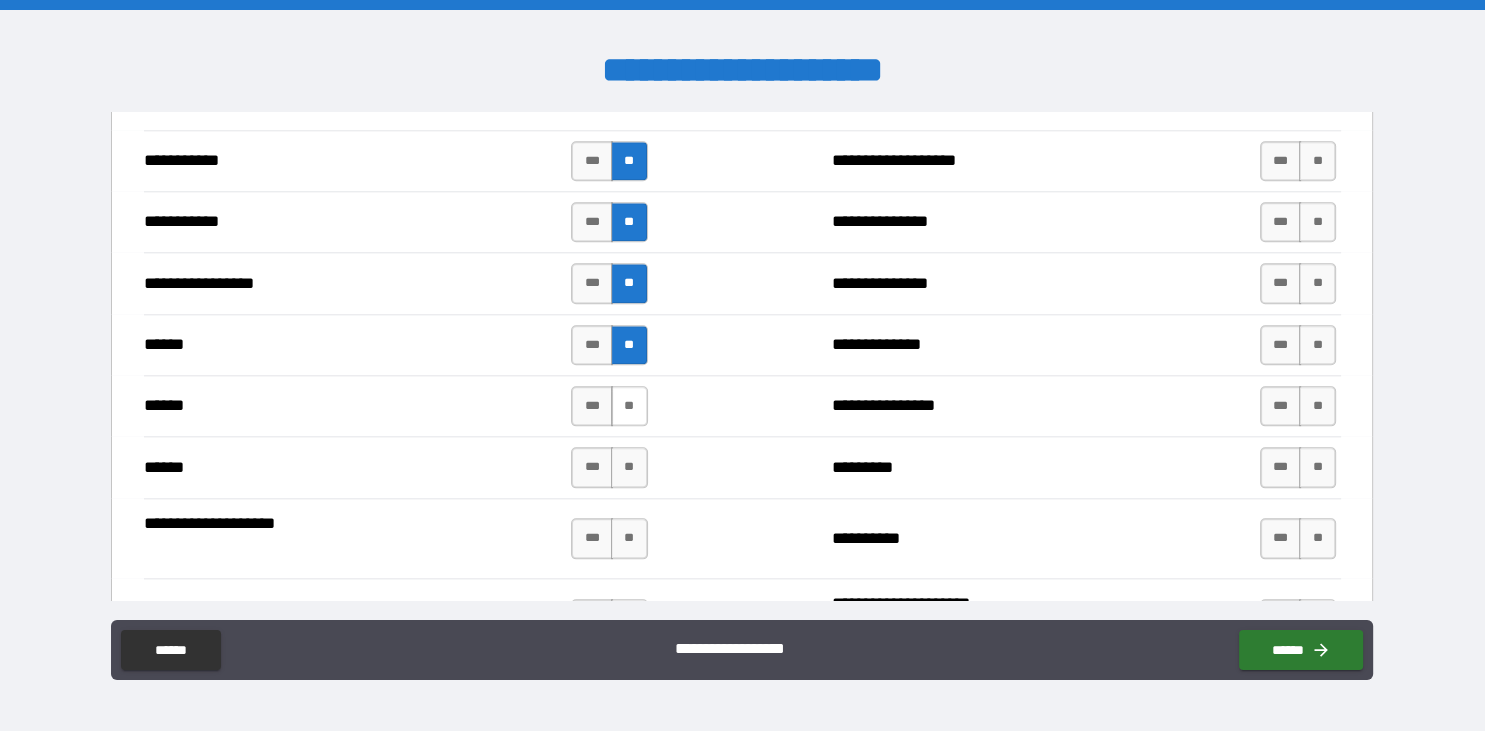 click on "**" at bounding box center [629, 406] 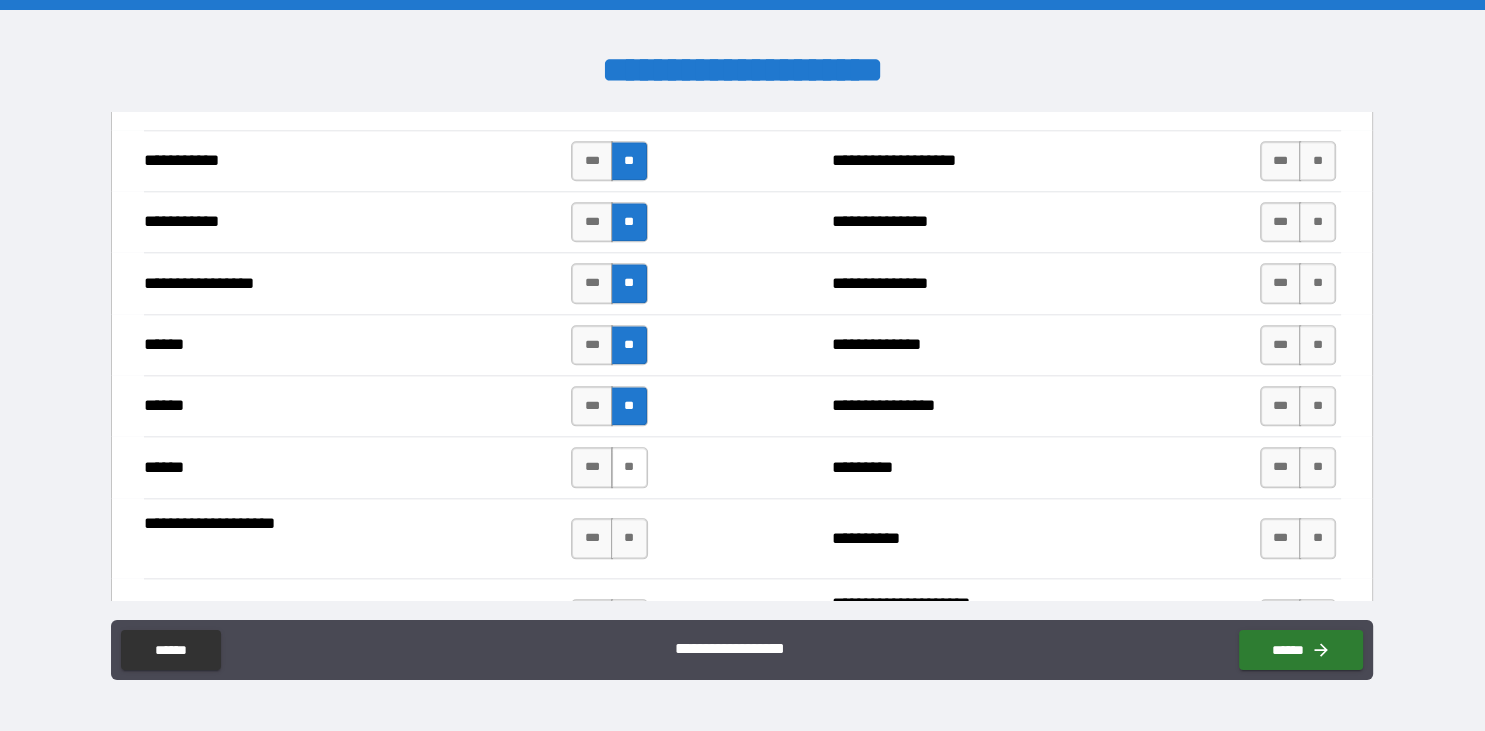 click on "**" at bounding box center (629, 467) 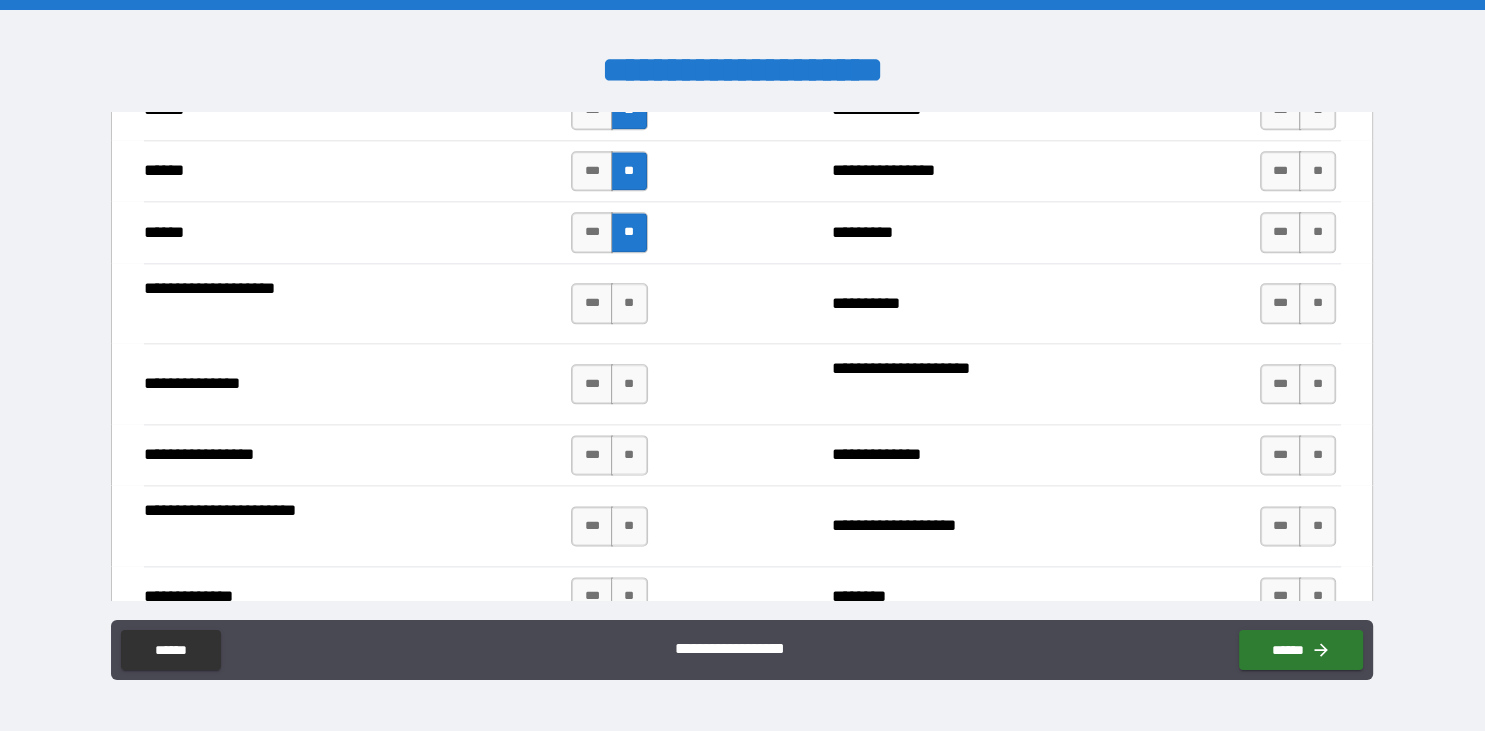 scroll, scrollTop: 2468, scrollLeft: 0, axis: vertical 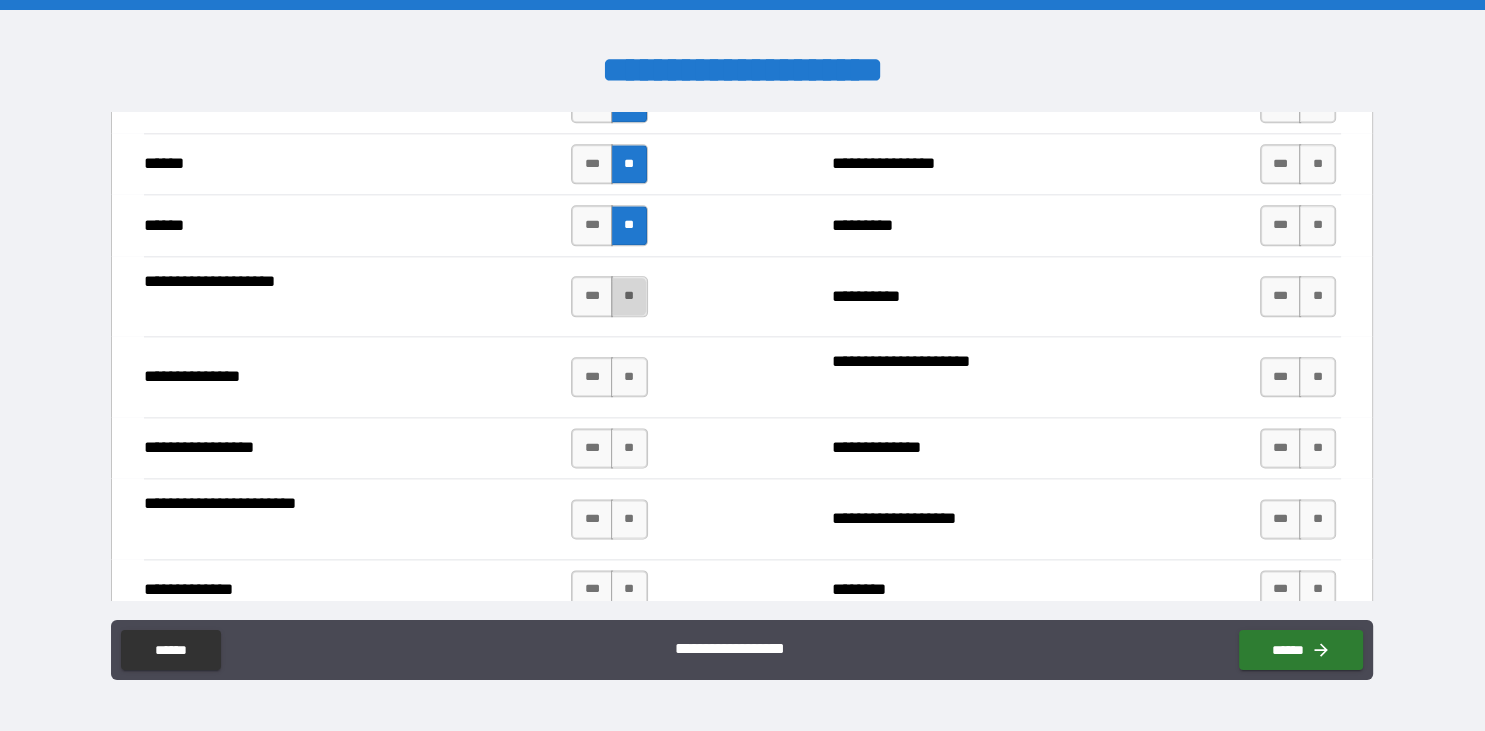 click on "**" at bounding box center [629, 296] 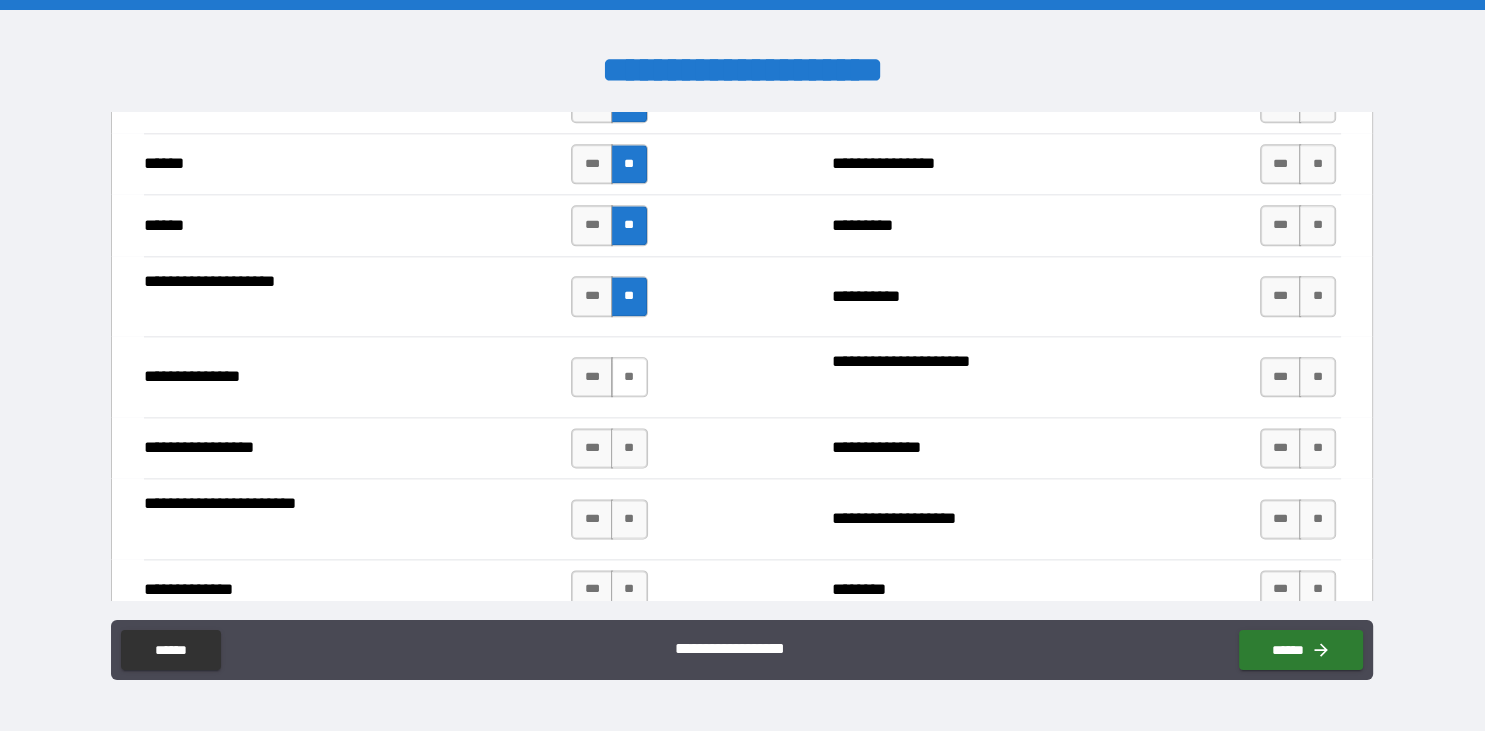 click on "**" at bounding box center [629, 377] 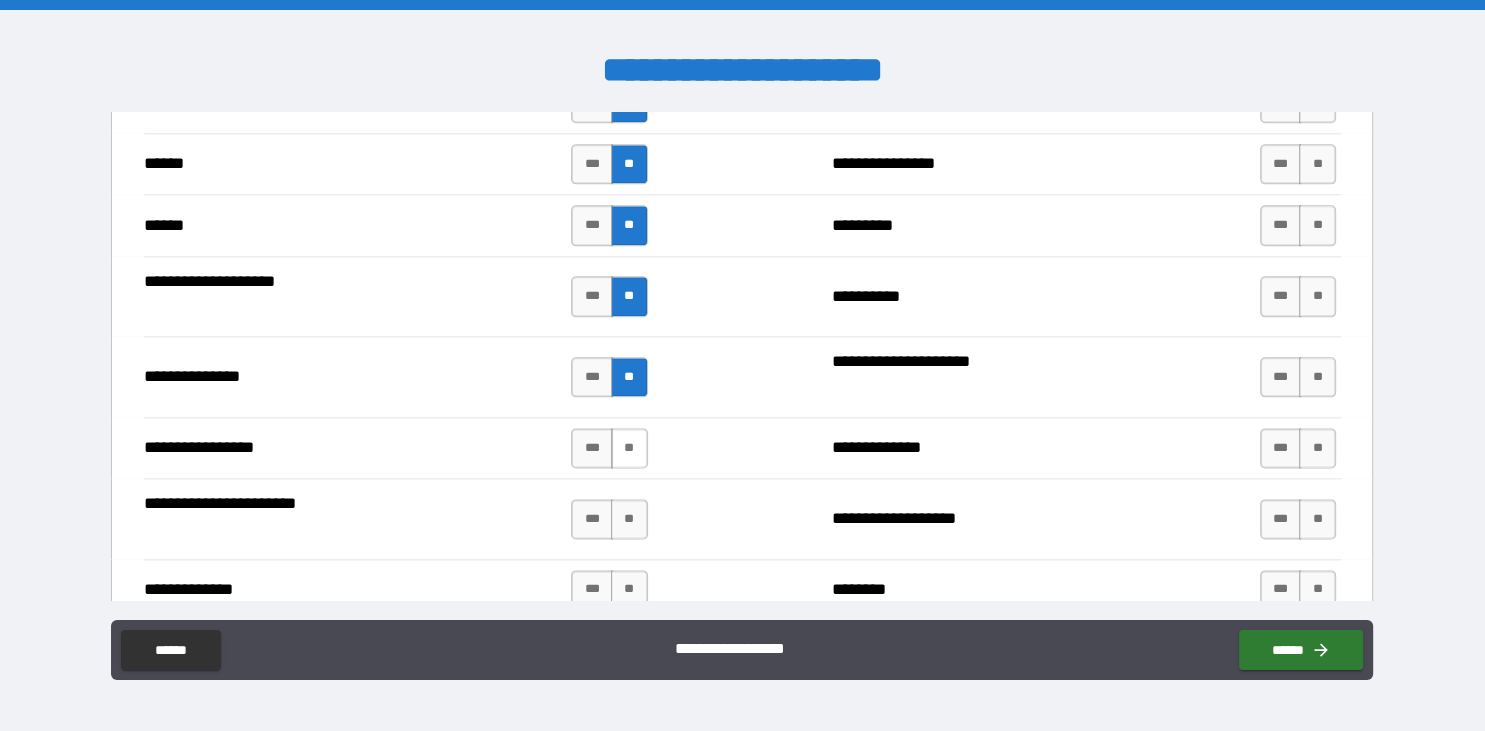 click on "**" at bounding box center (629, 448) 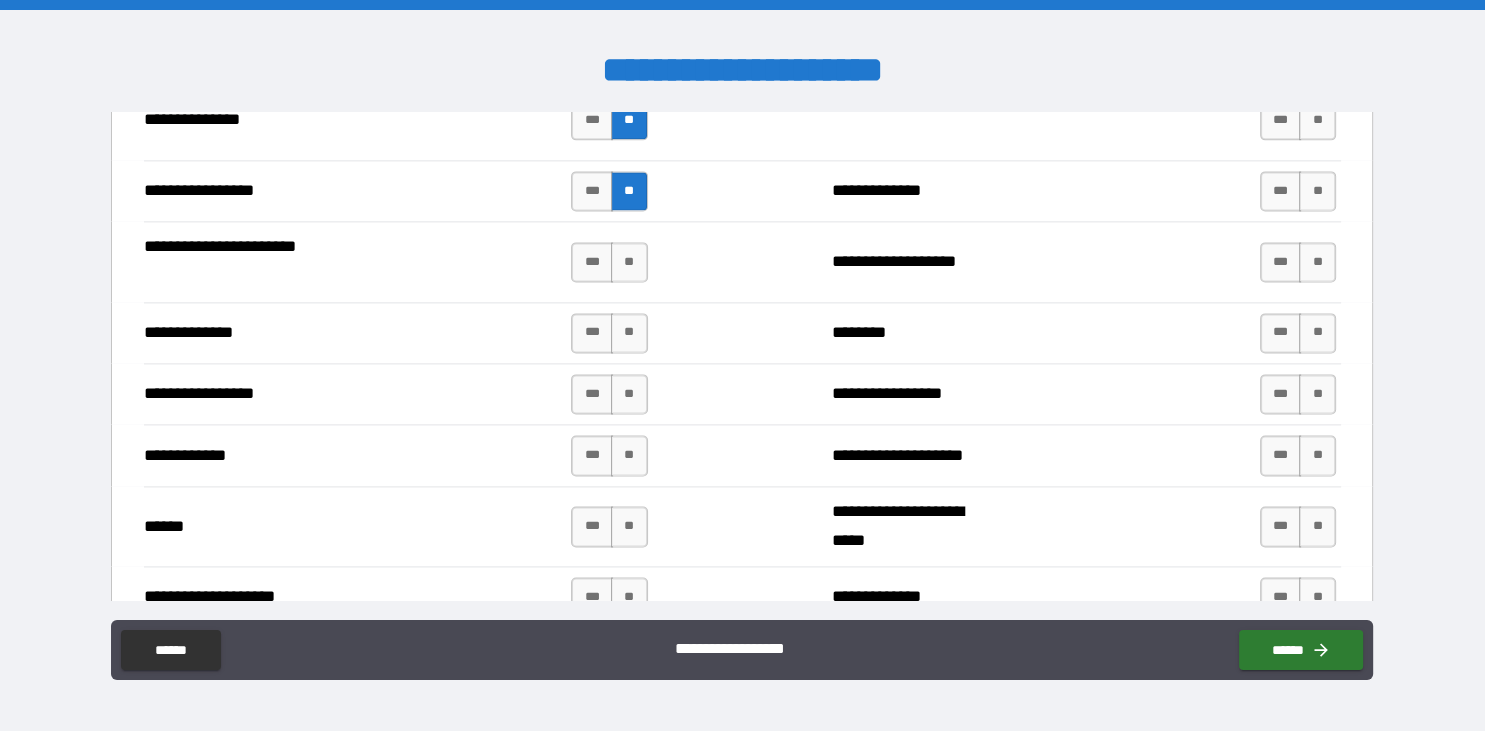 scroll, scrollTop: 2737, scrollLeft: 0, axis: vertical 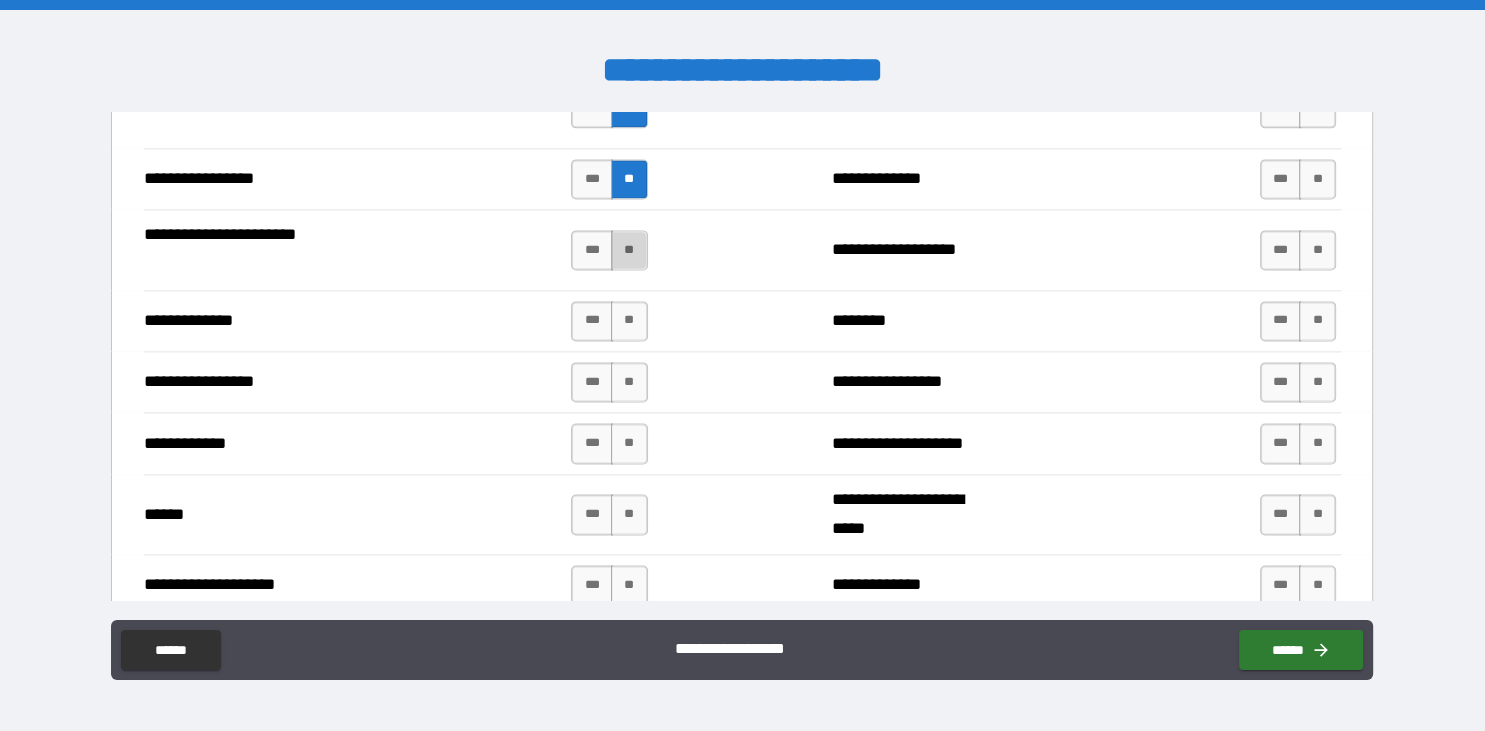 click on "**" at bounding box center (629, 250) 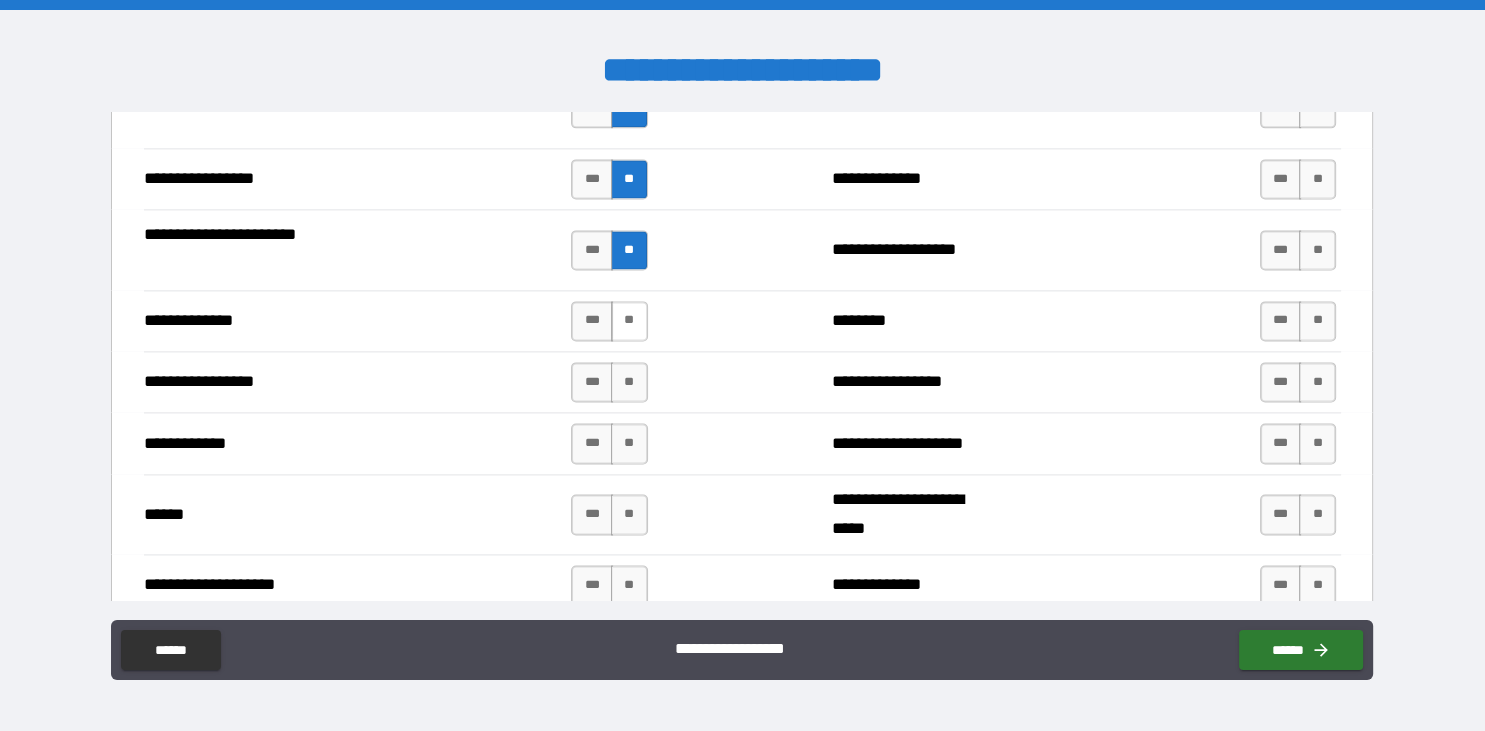 click on "**" at bounding box center (629, 321) 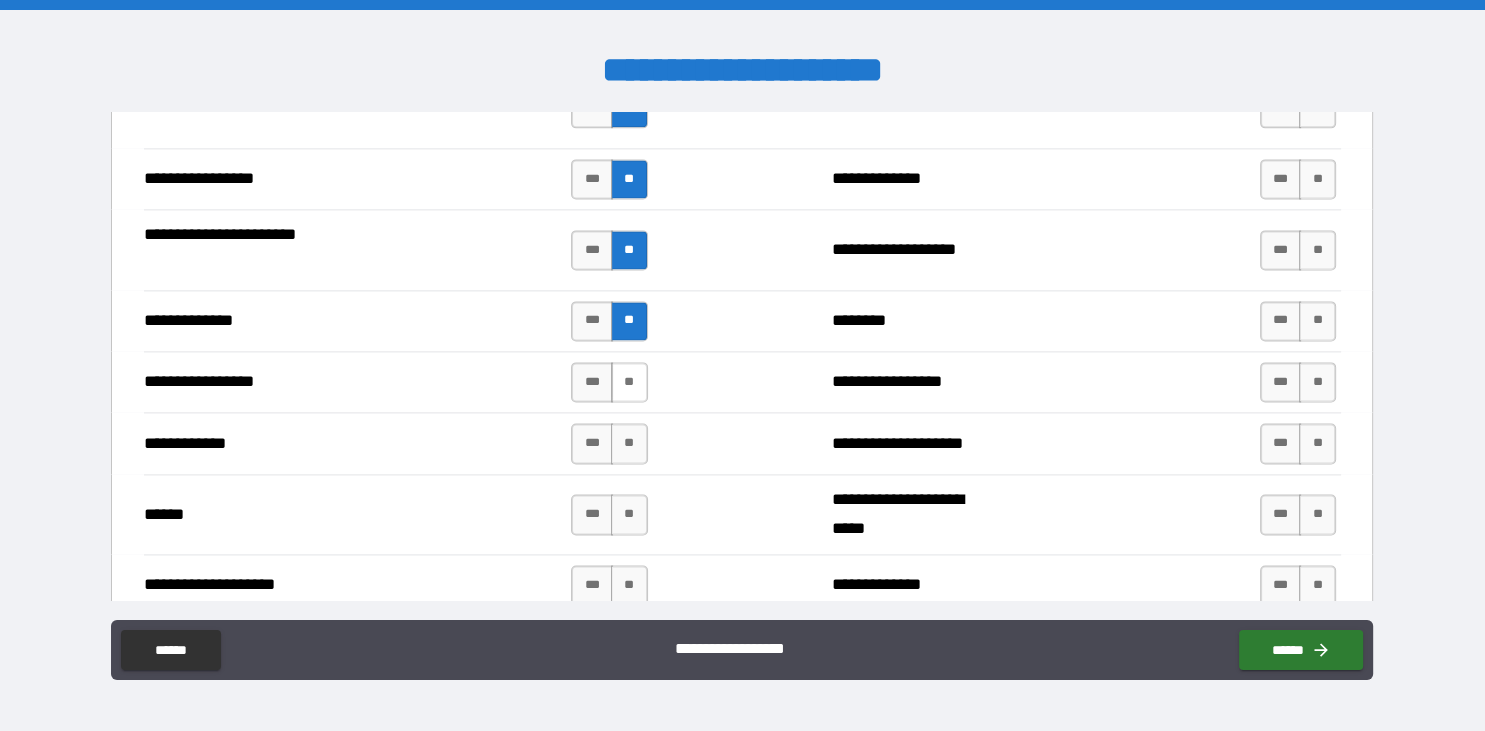 click on "**" at bounding box center (629, 382) 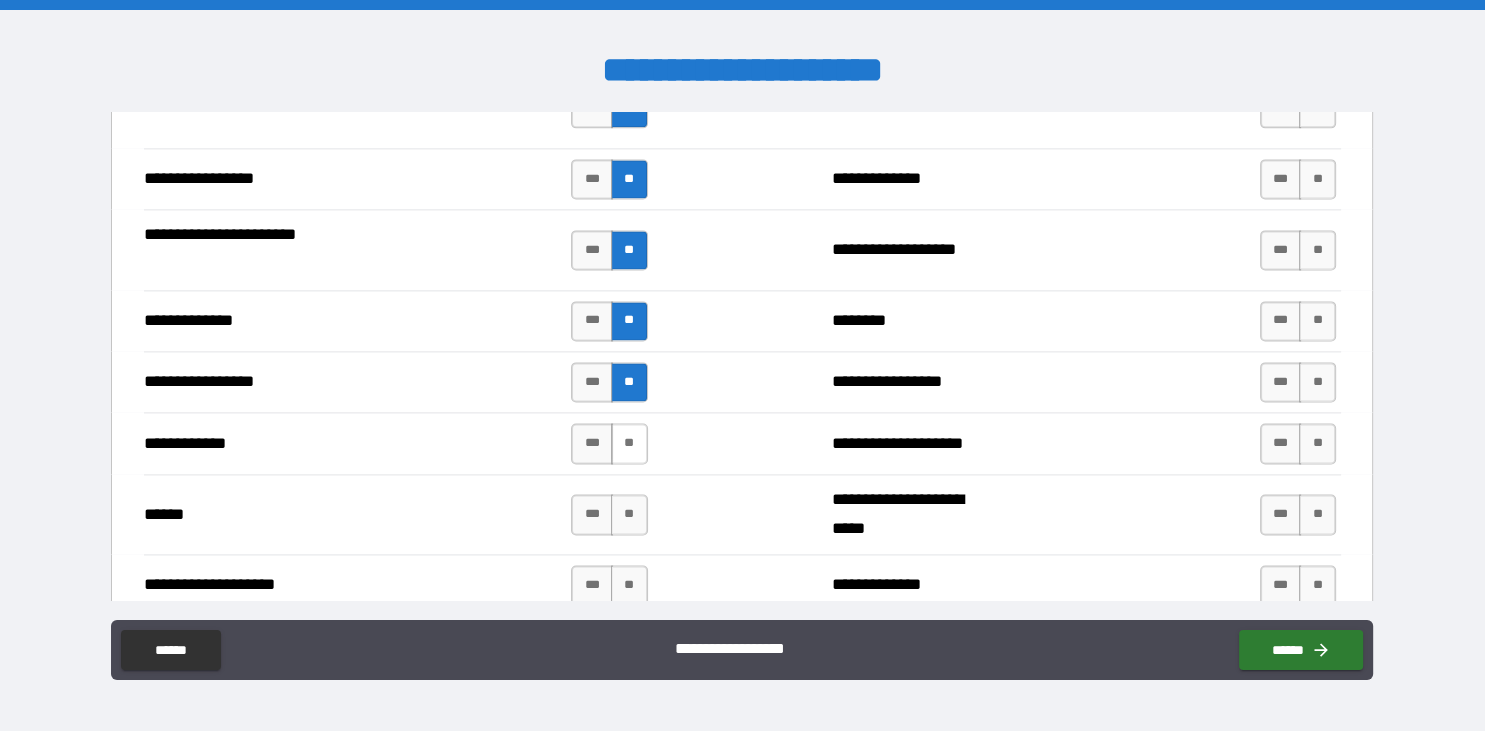 click on "**" at bounding box center [629, 443] 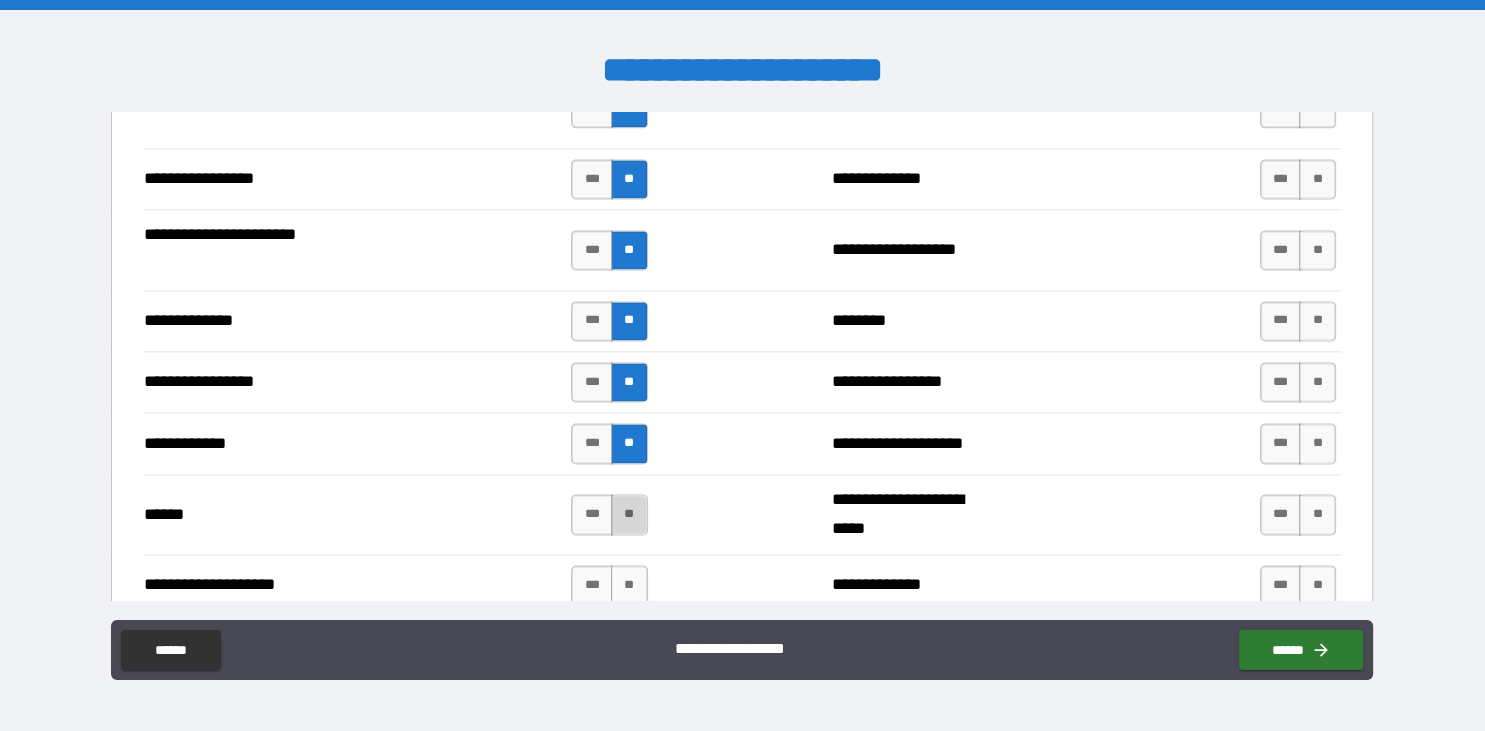 click on "**" at bounding box center [629, 514] 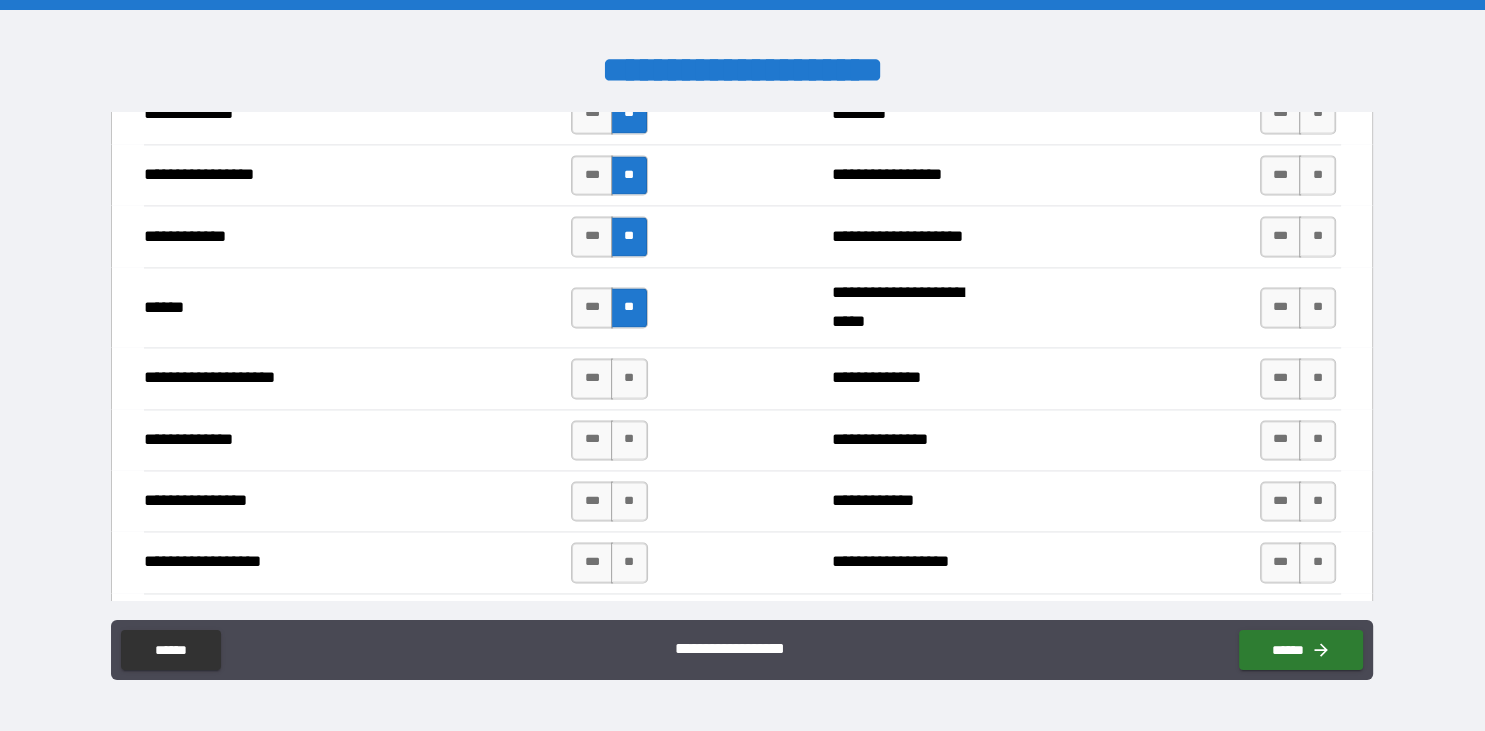 scroll, scrollTop: 2948, scrollLeft: 0, axis: vertical 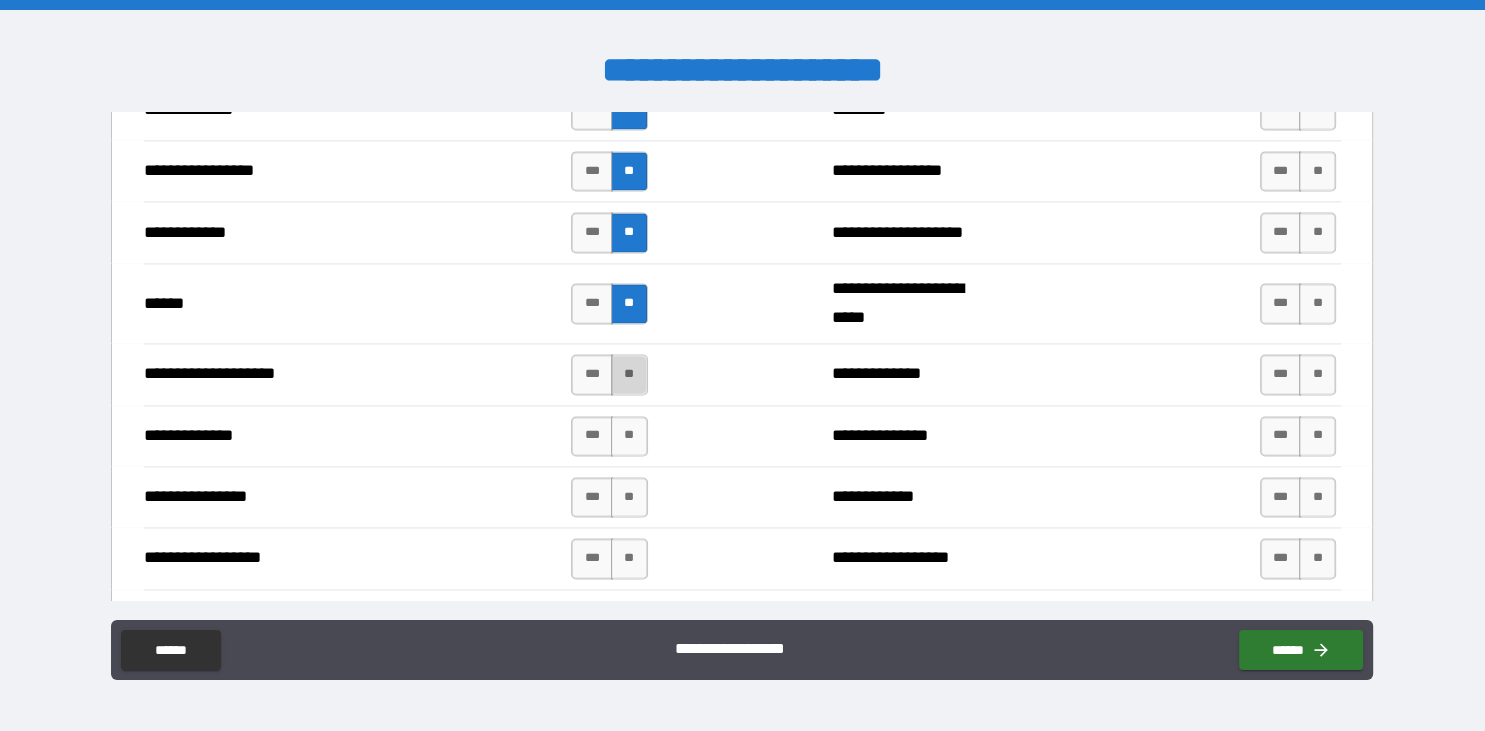 click on "**" at bounding box center (629, 374) 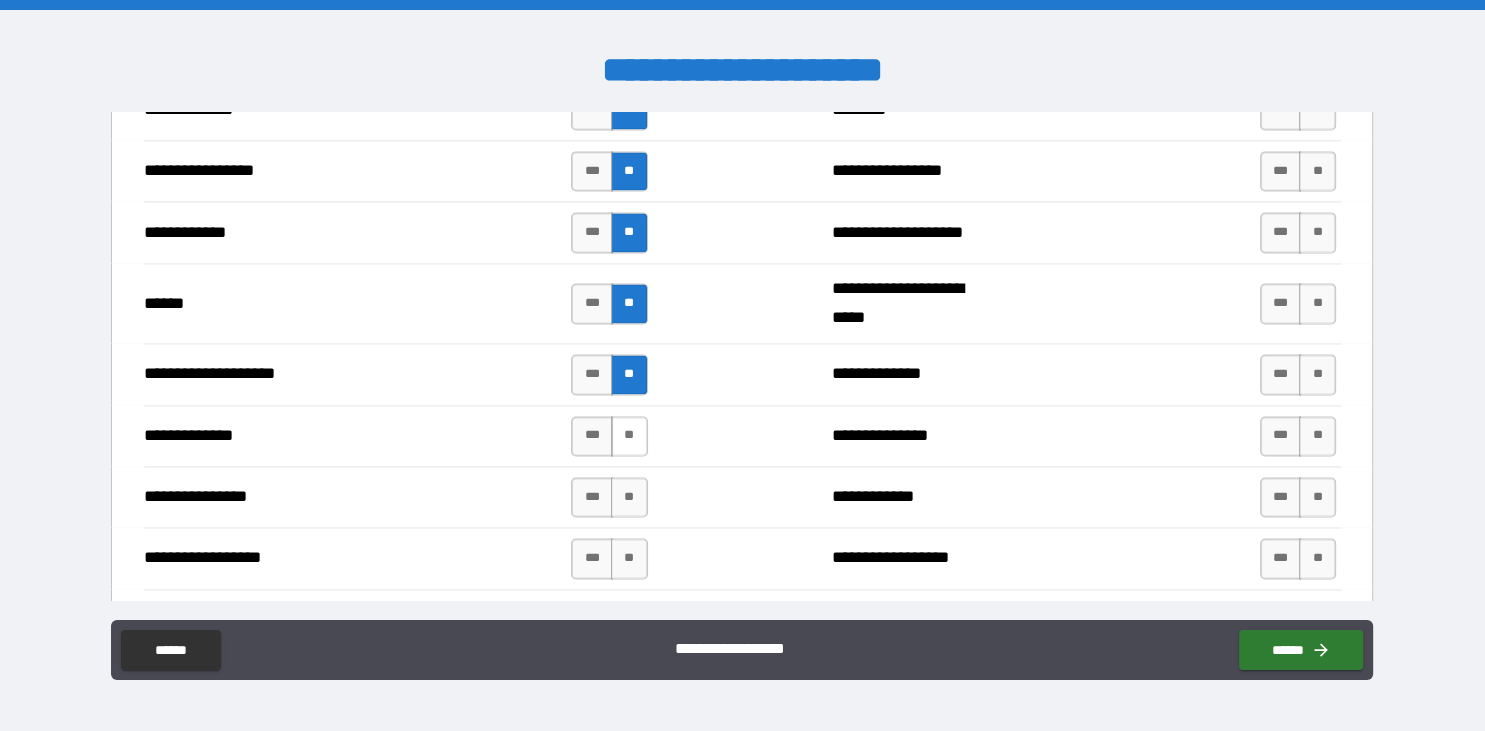 click on "**" at bounding box center (629, 436) 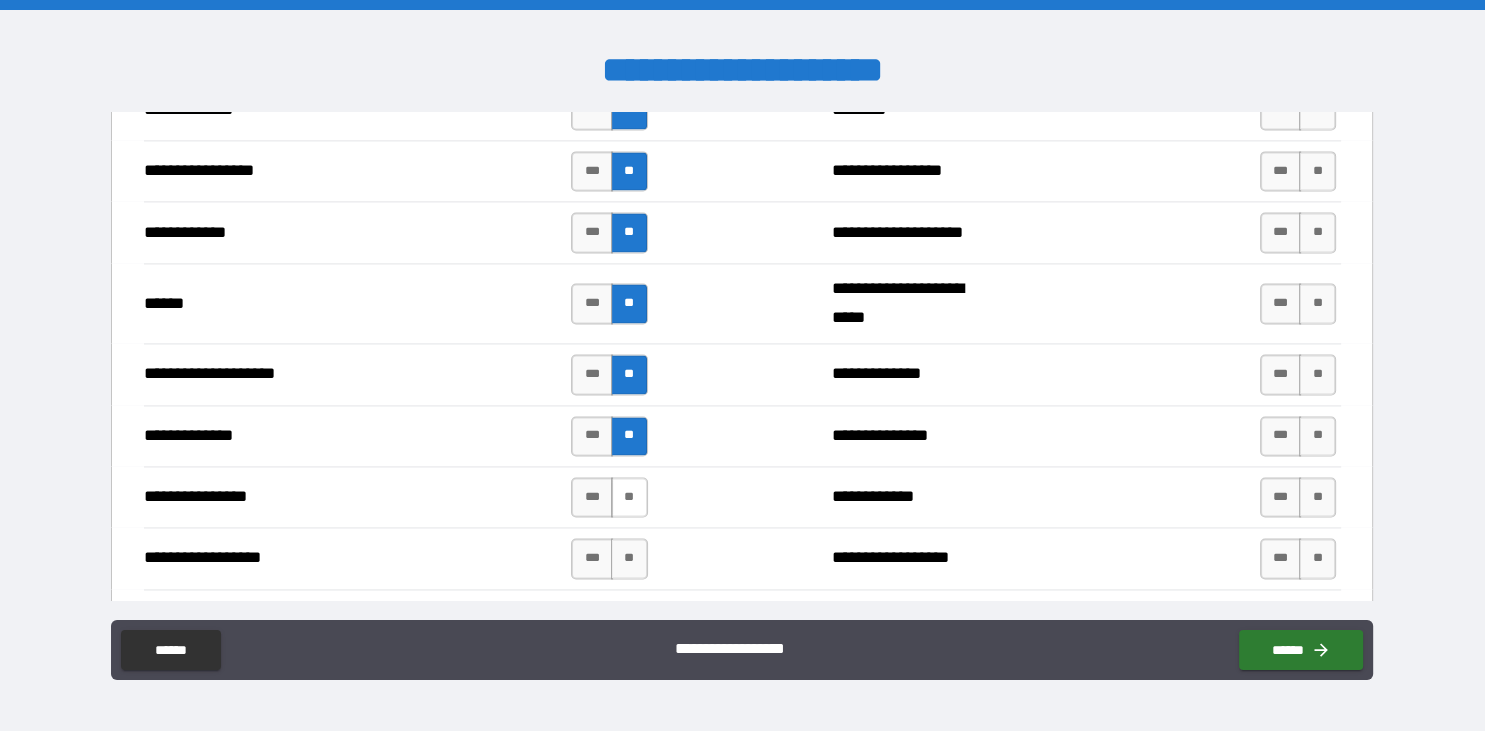 click on "**" at bounding box center [629, 497] 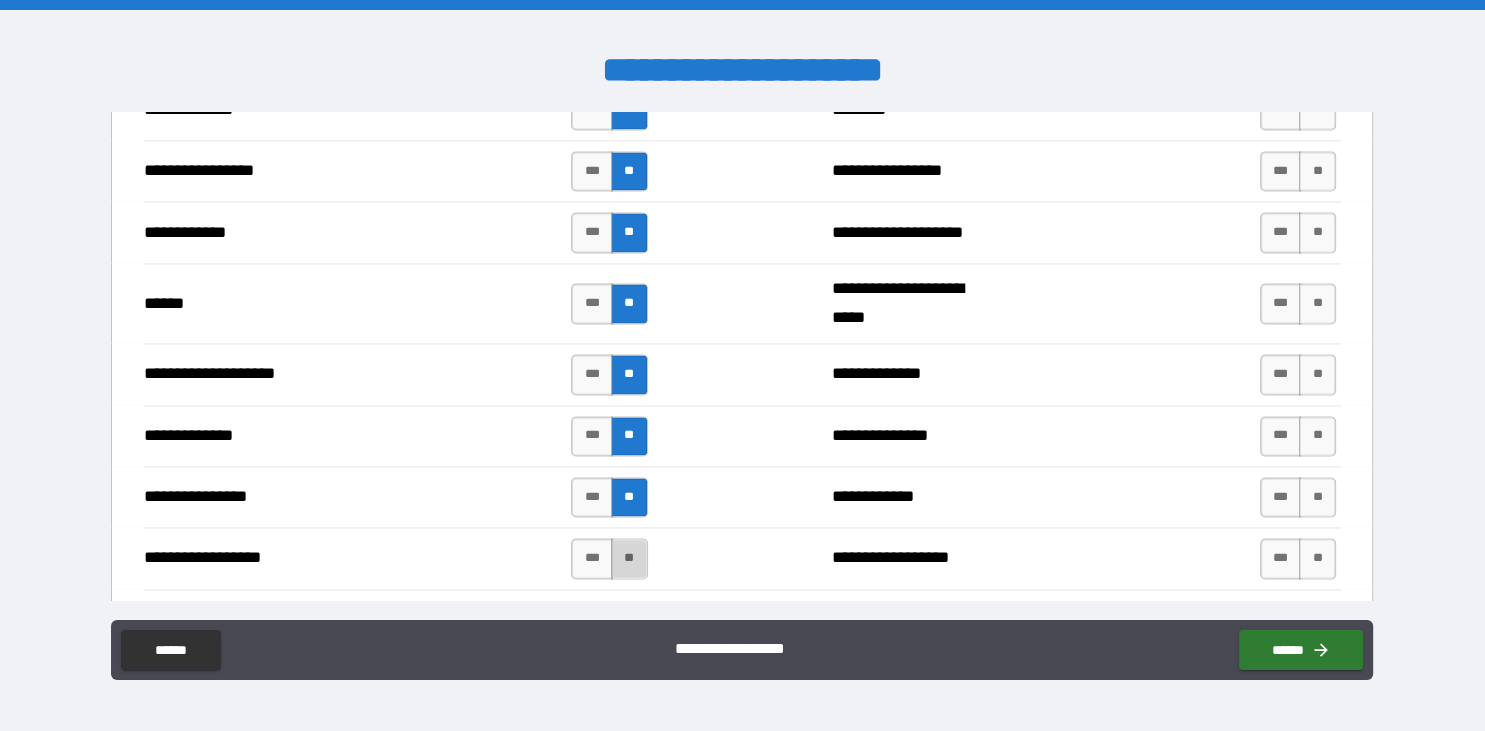 click on "**" at bounding box center [629, 558] 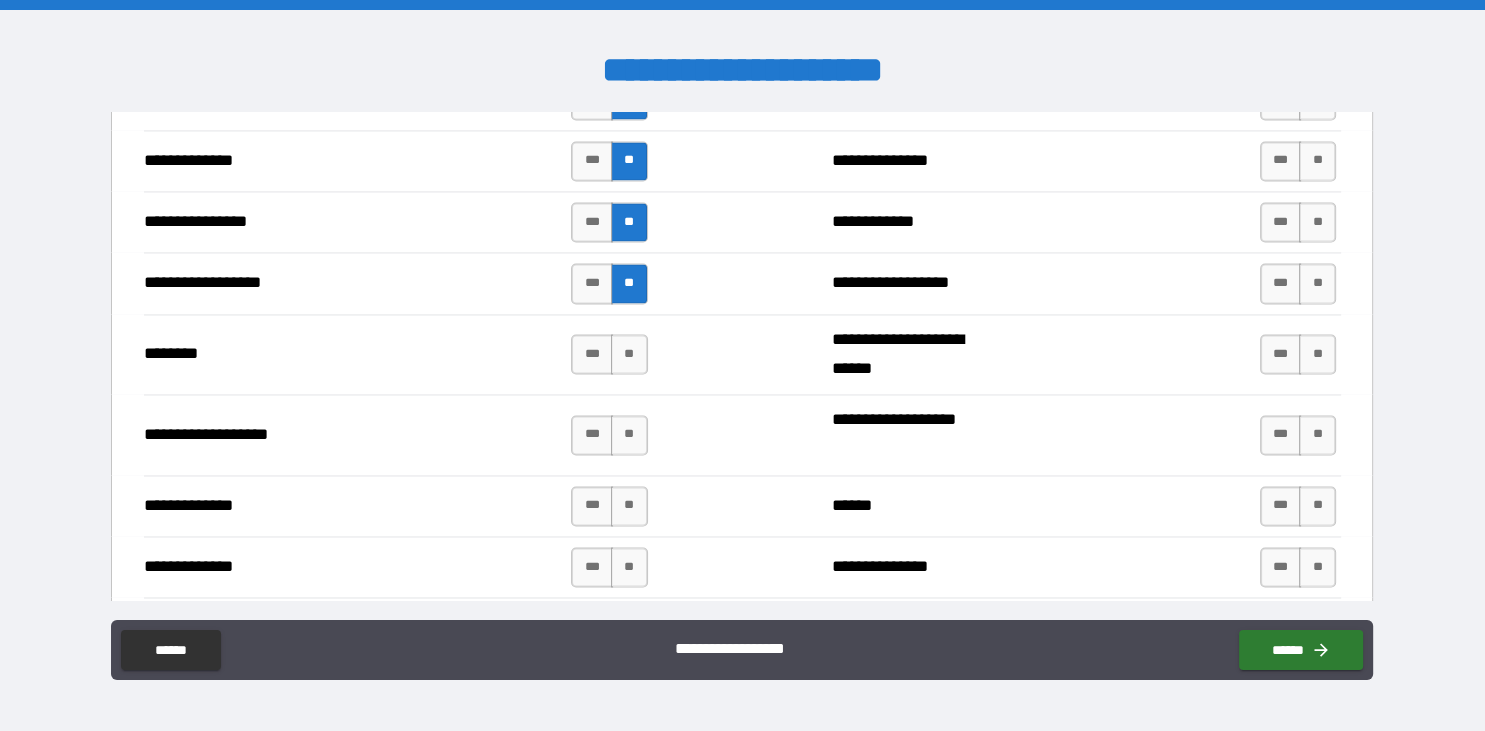 scroll, scrollTop: 3239, scrollLeft: 0, axis: vertical 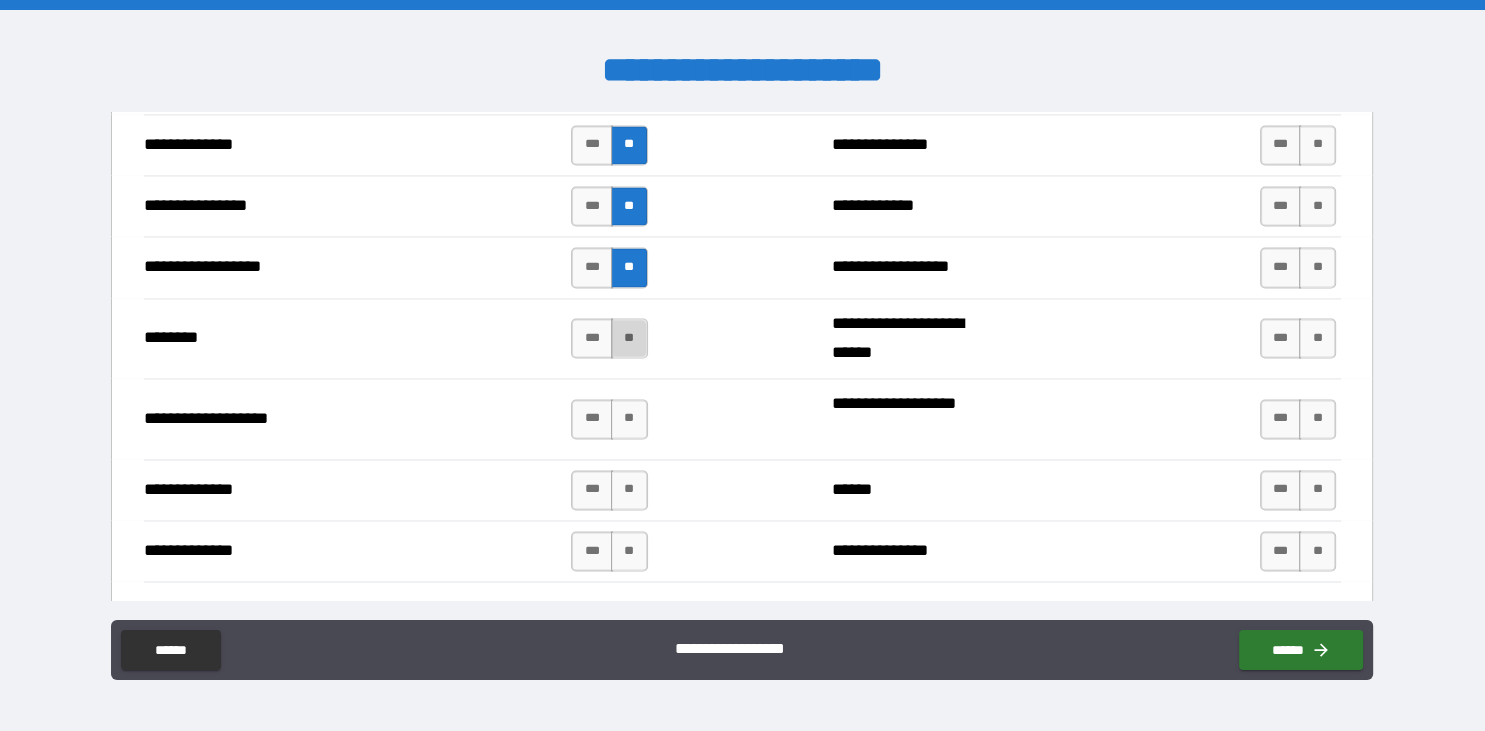 click on "**" at bounding box center [629, 338] 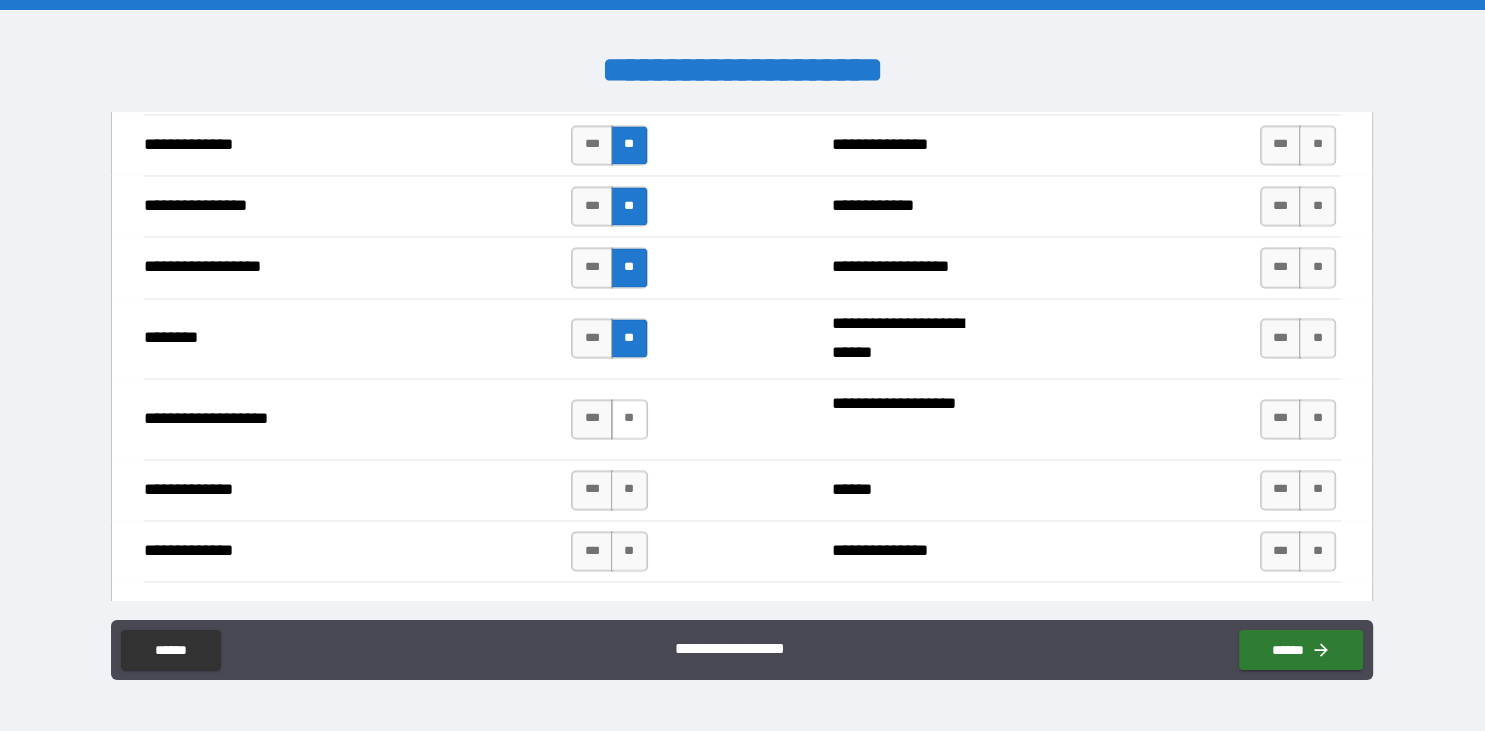 click on "**" at bounding box center [629, 419] 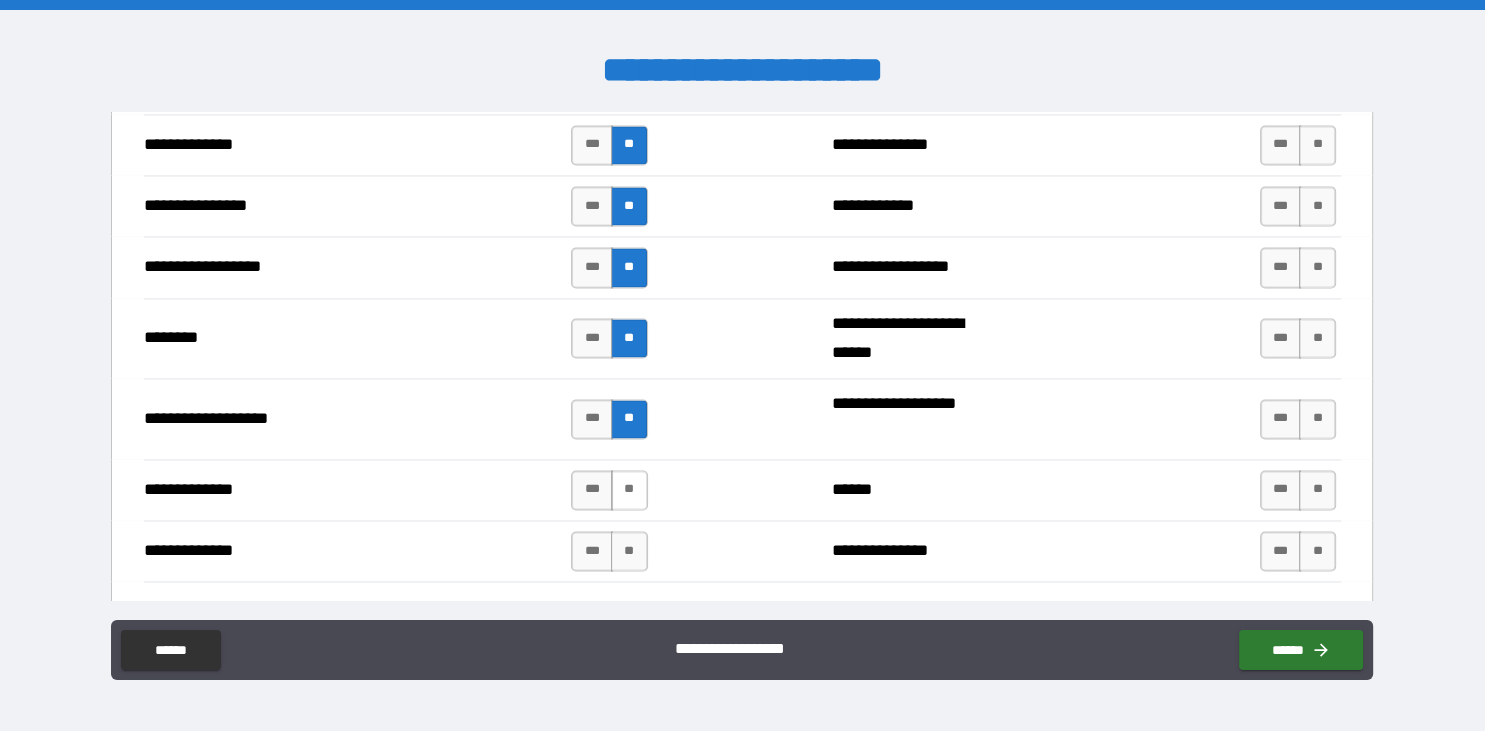 click on "**" at bounding box center [629, 490] 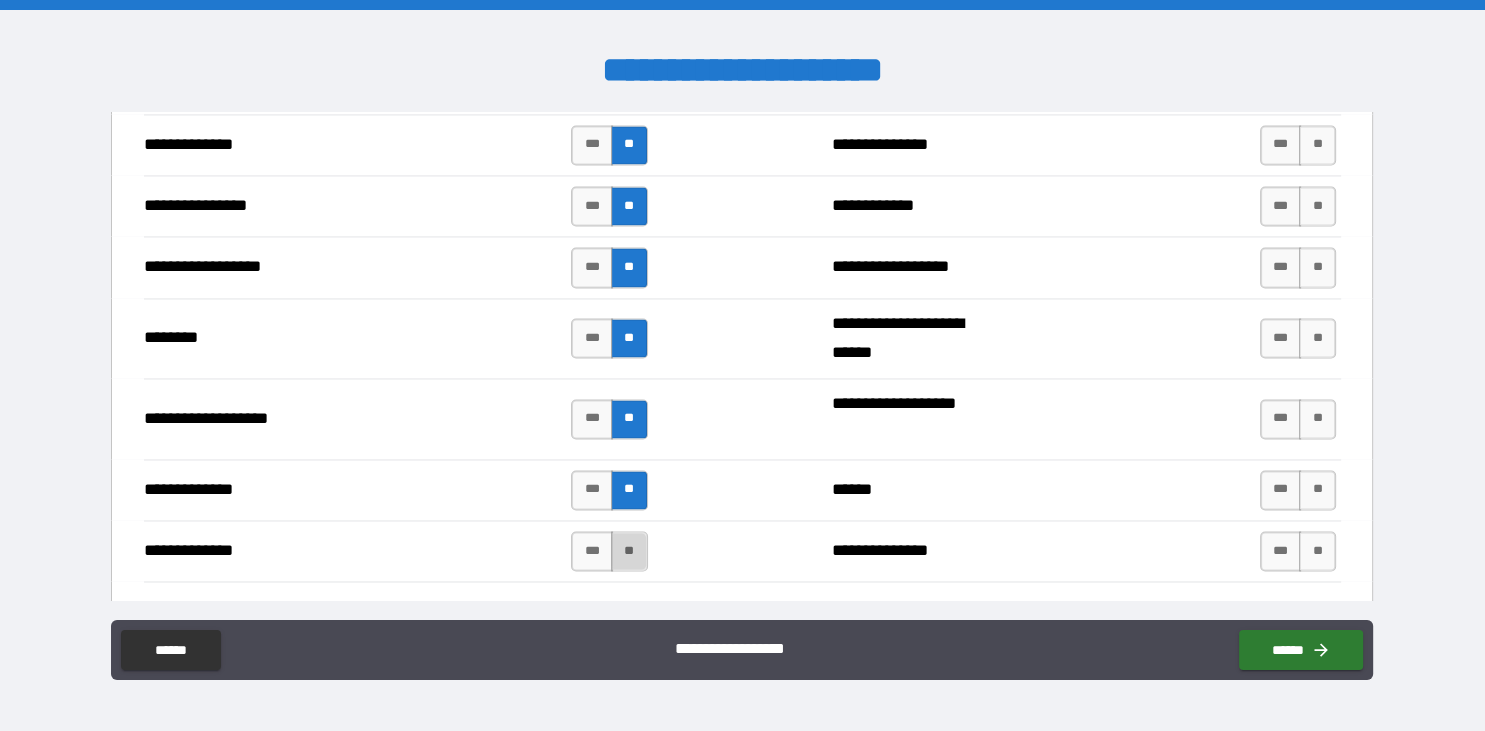 click on "**" at bounding box center [629, 551] 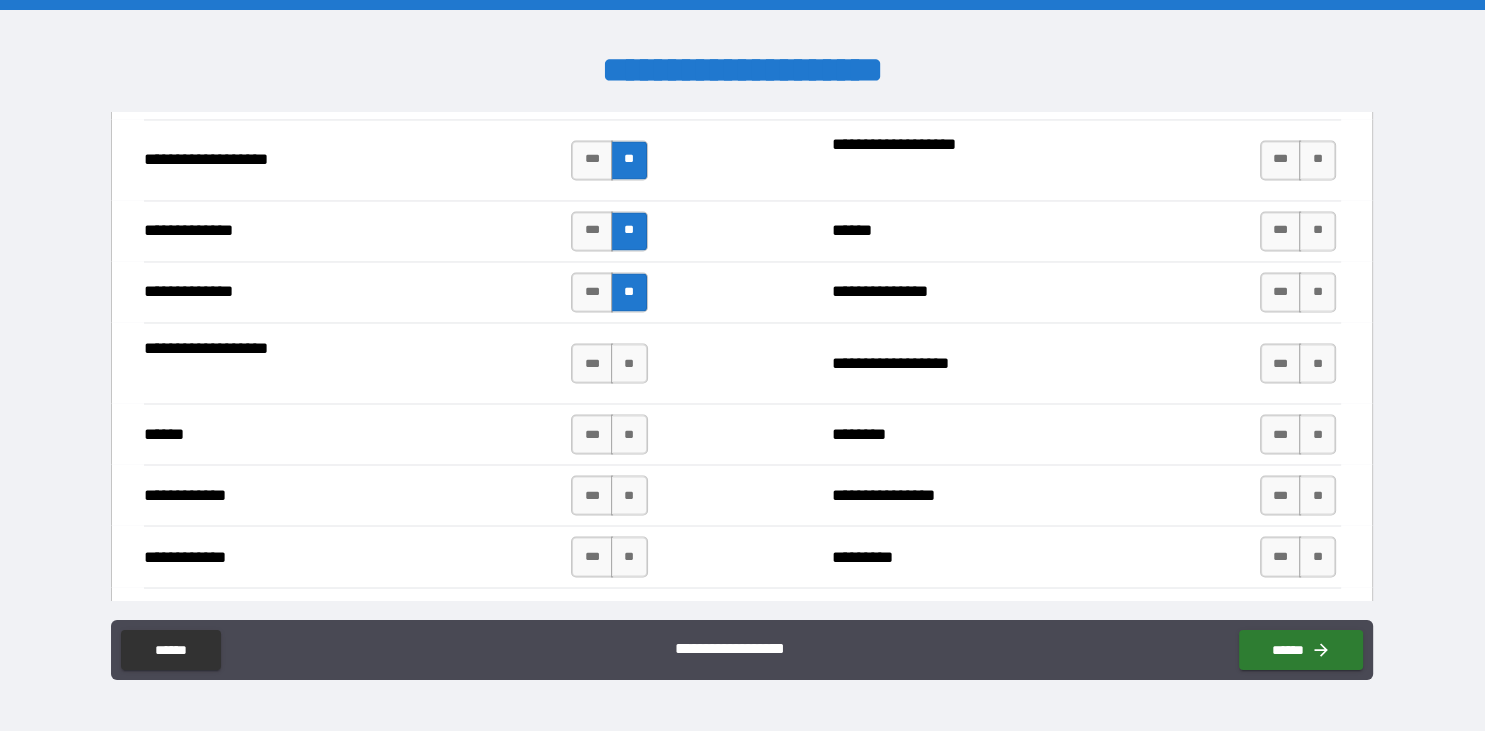 scroll, scrollTop: 3516, scrollLeft: 0, axis: vertical 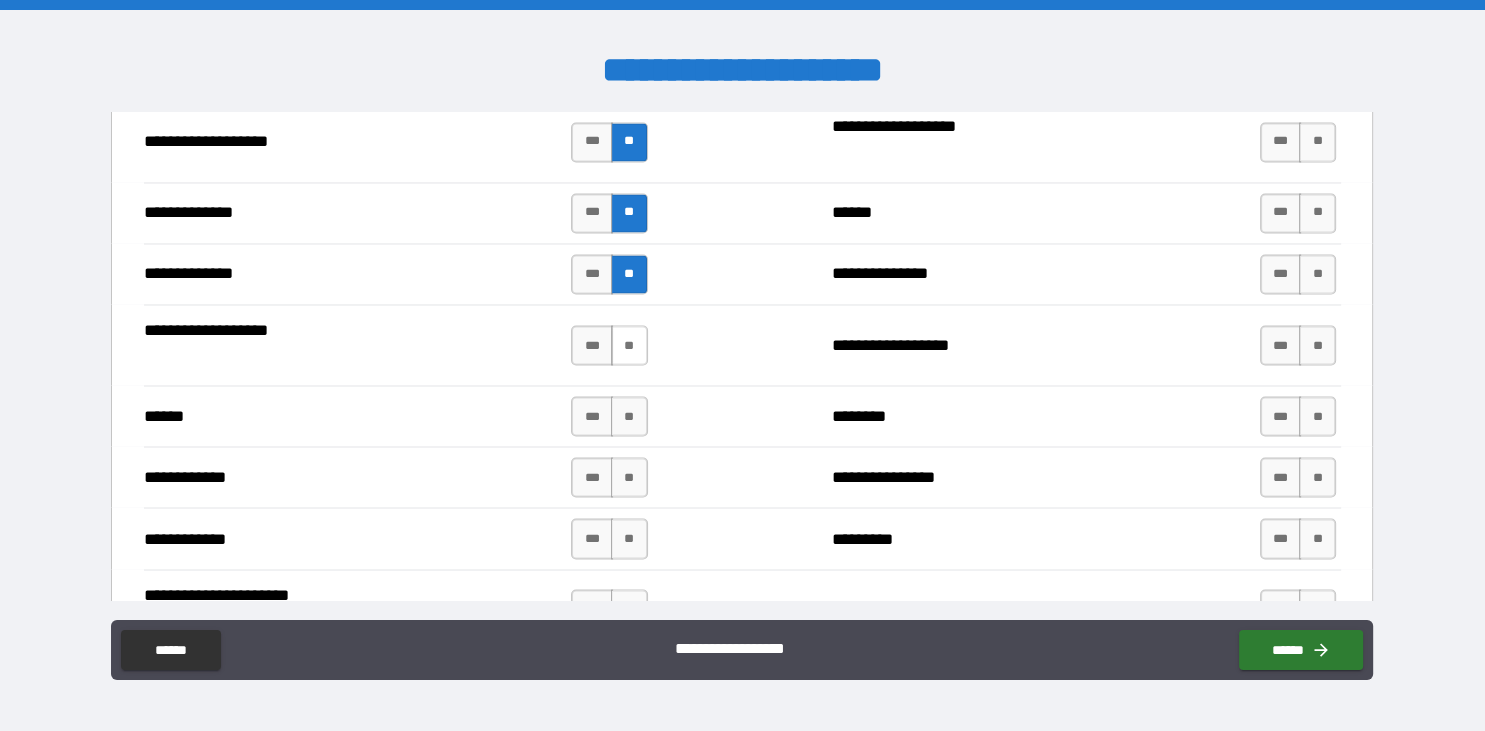 click on "**" at bounding box center (629, 345) 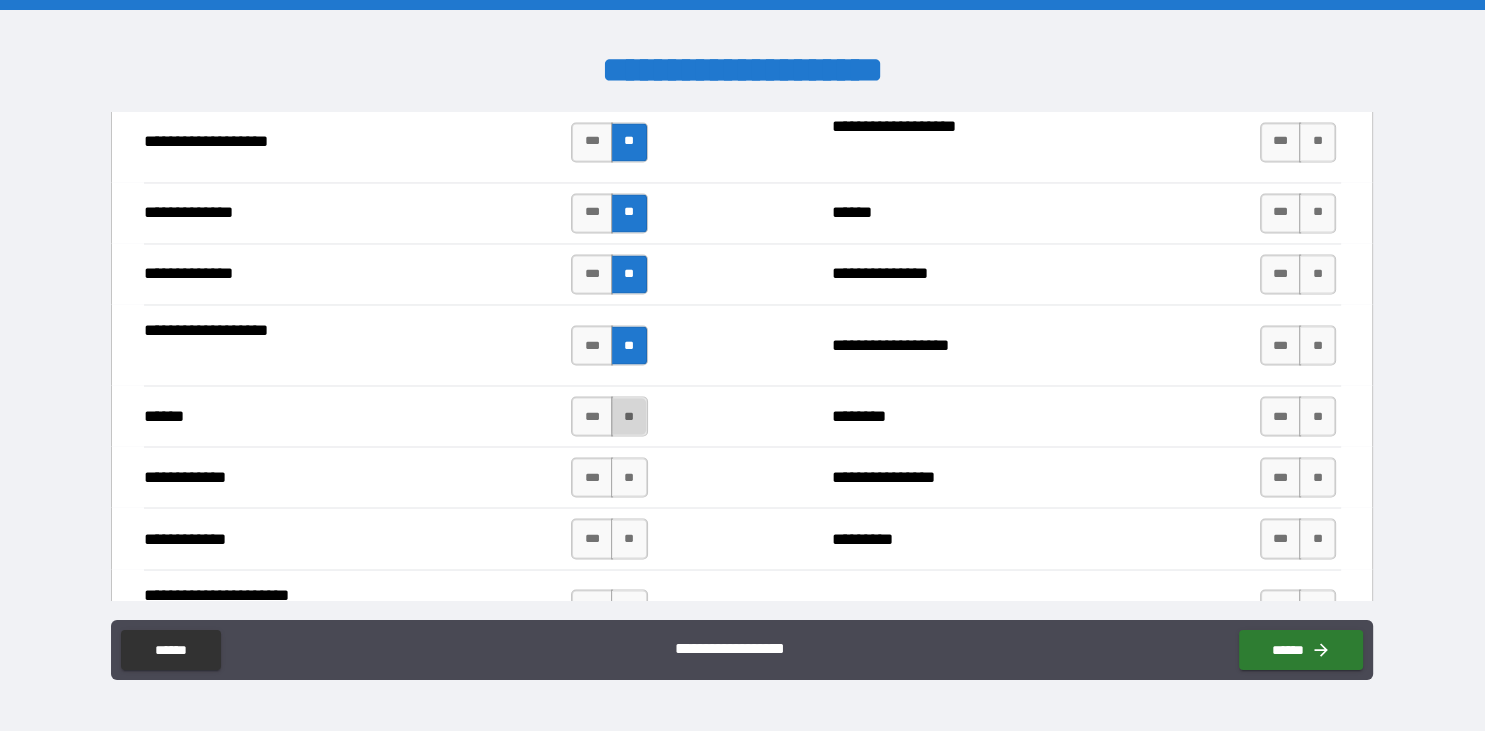 click on "**" at bounding box center (629, 416) 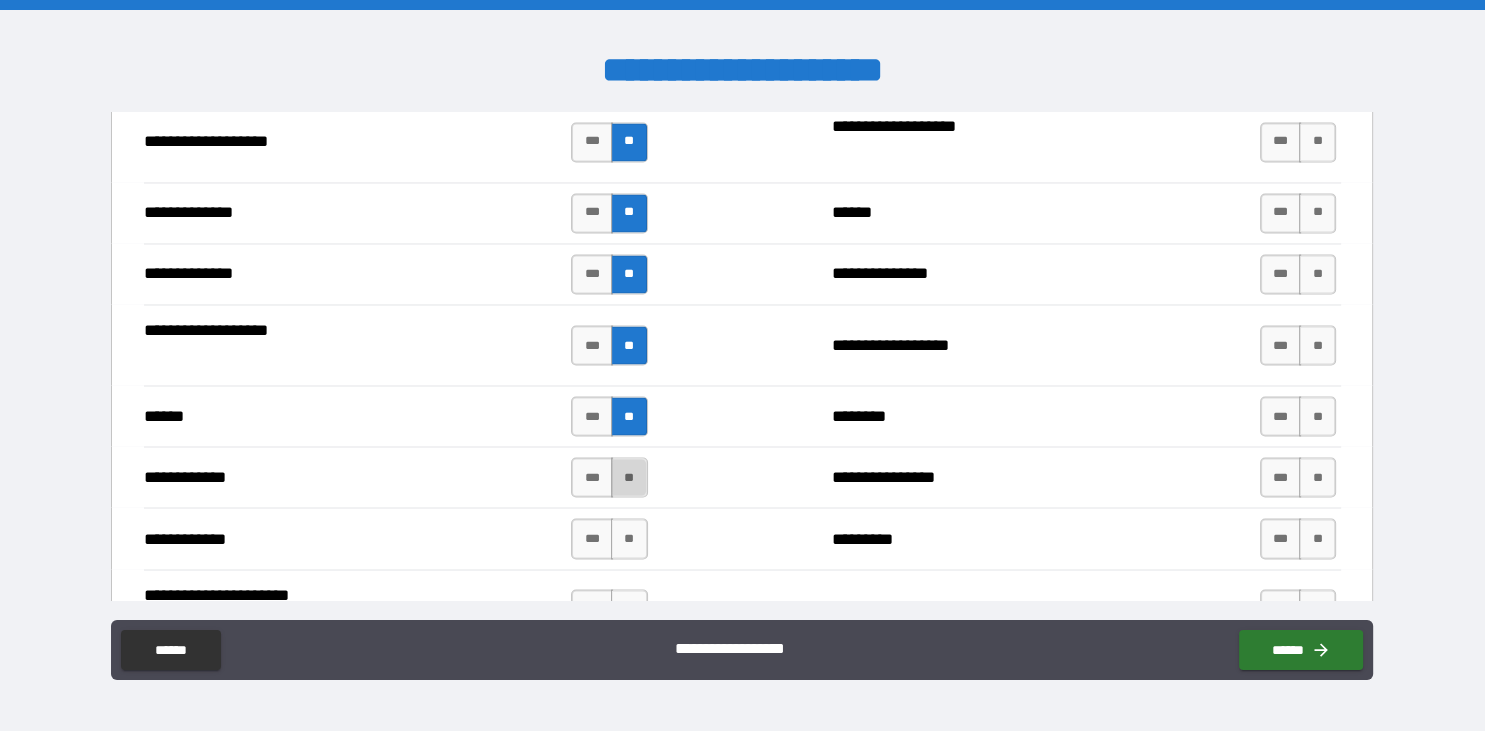 click on "**" at bounding box center (629, 477) 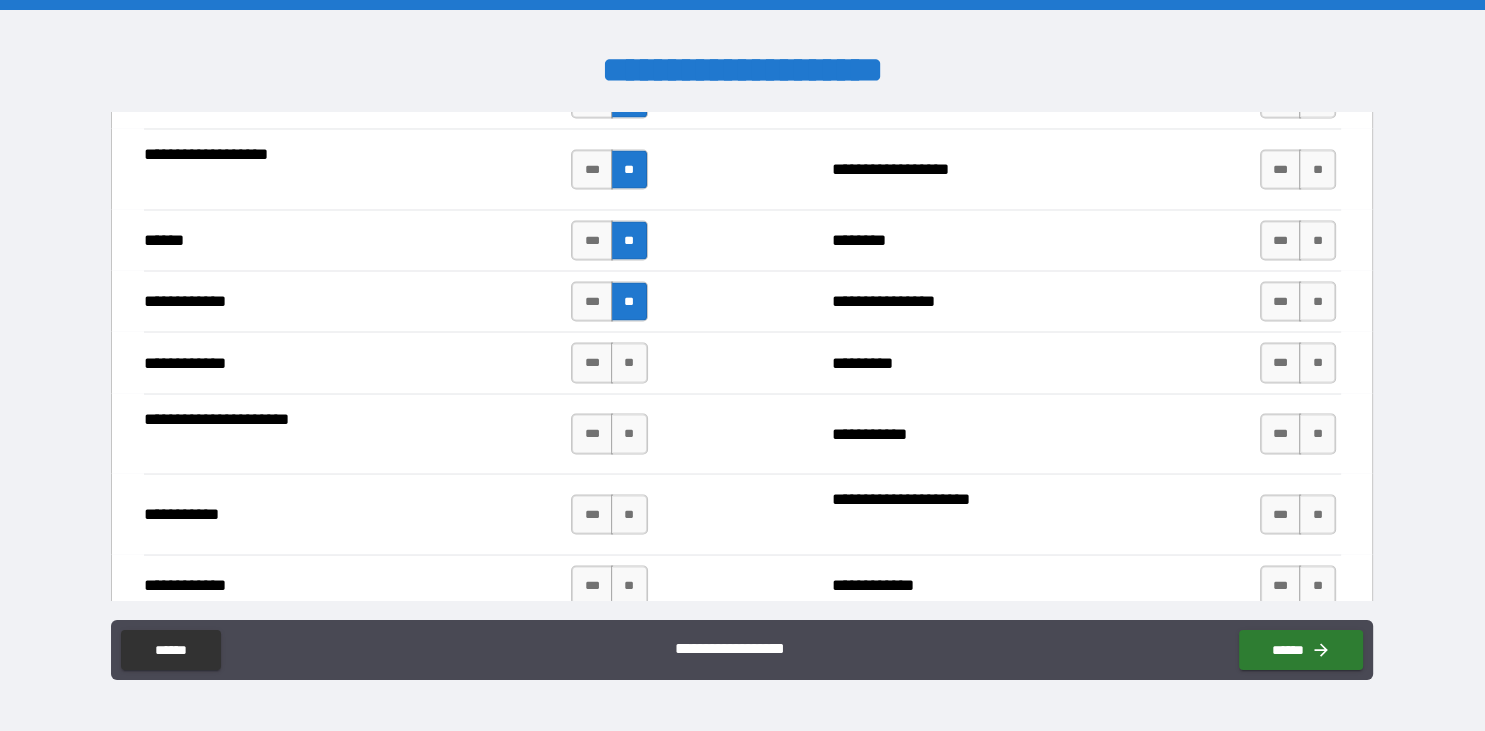 scroll, scrollTop: 3694, scrollLeft: 0, axis: vertical 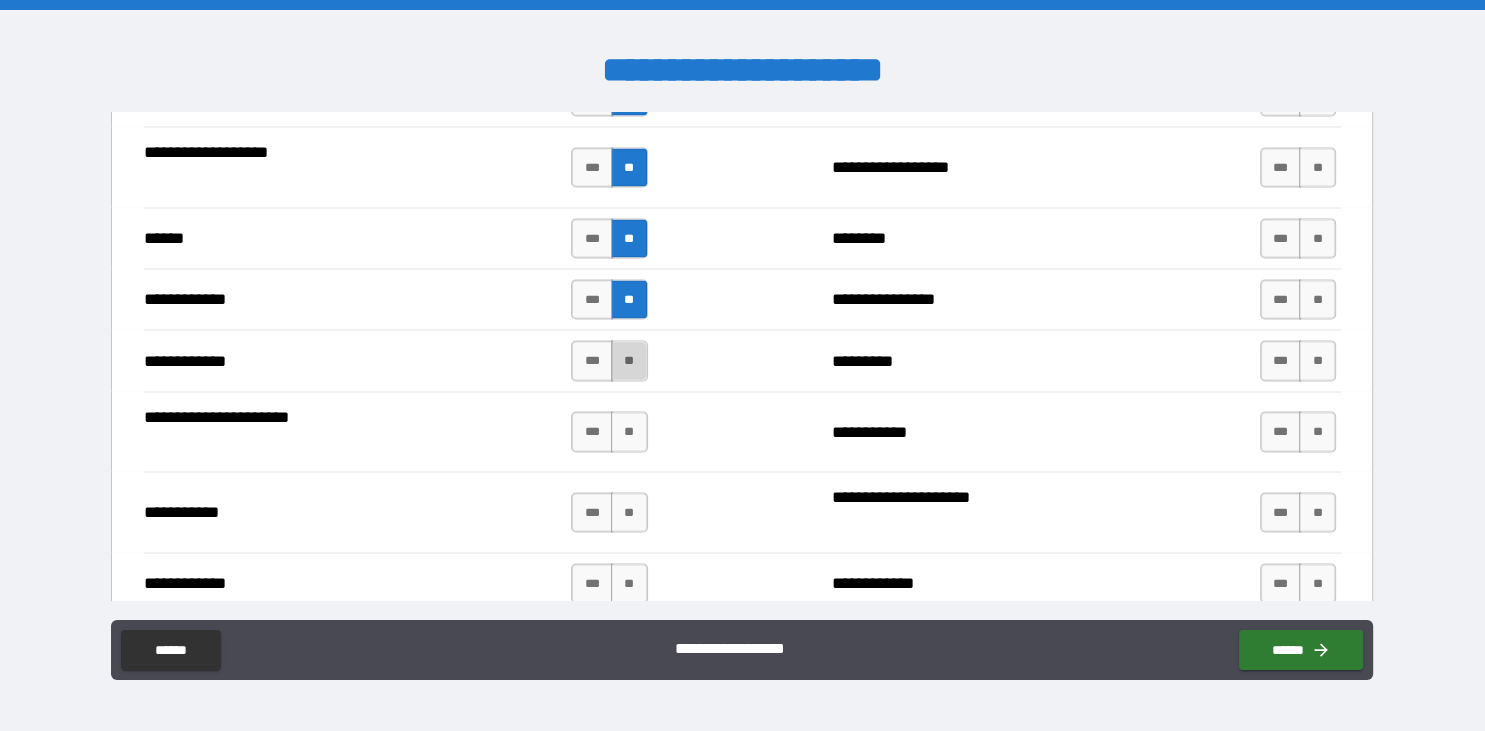 click on "**" at bounding box center [629, 360] 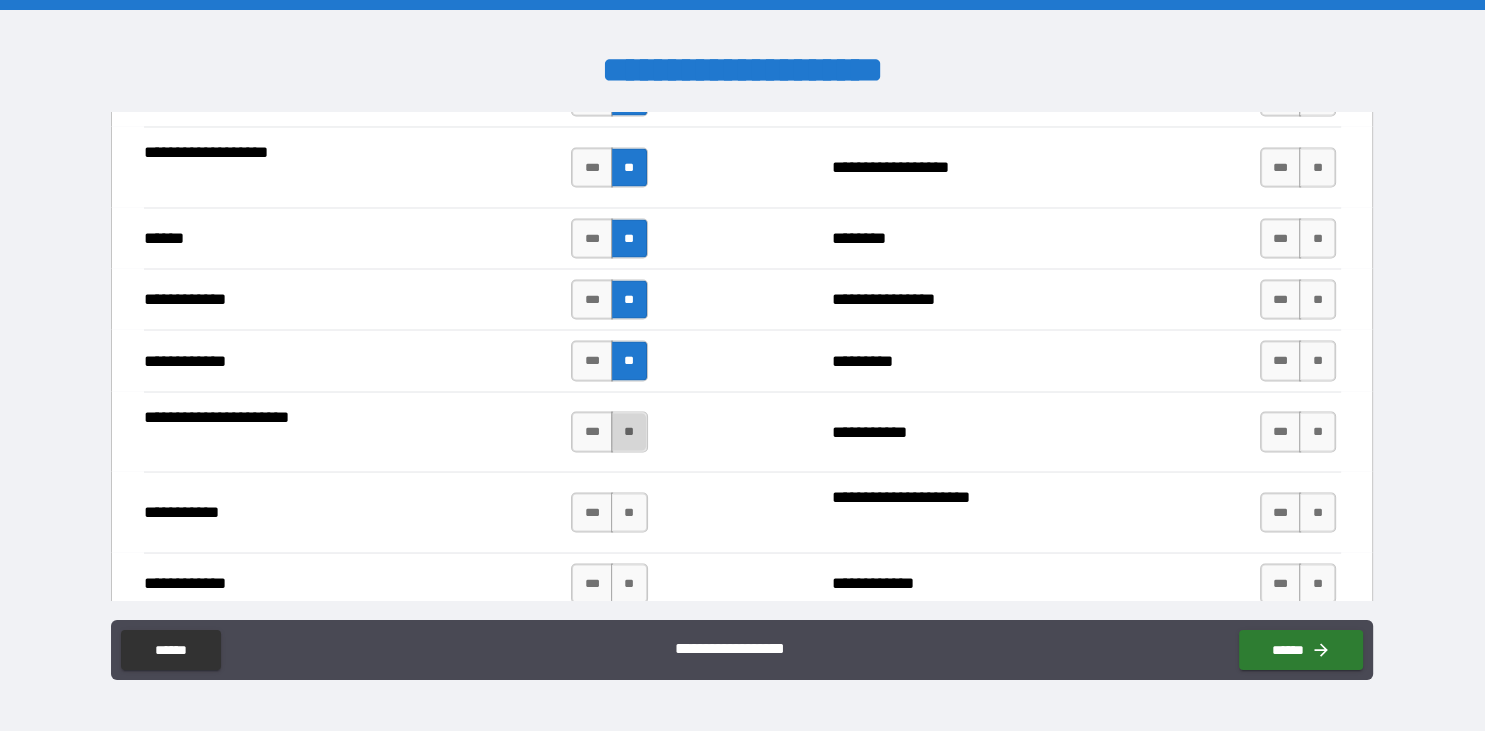 click on "**" at bounding box center (629, 431) 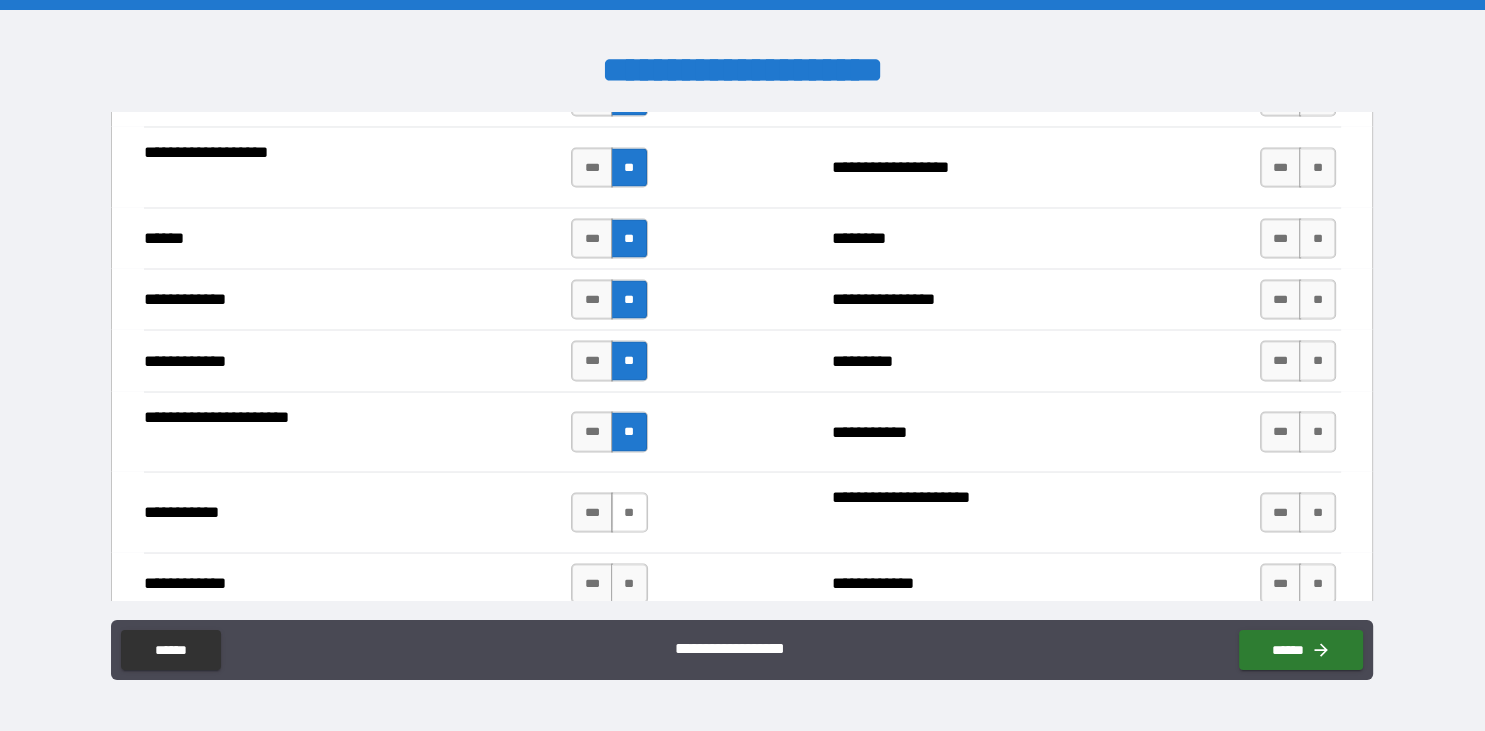 click on "**" at bounding box center [629, 512] 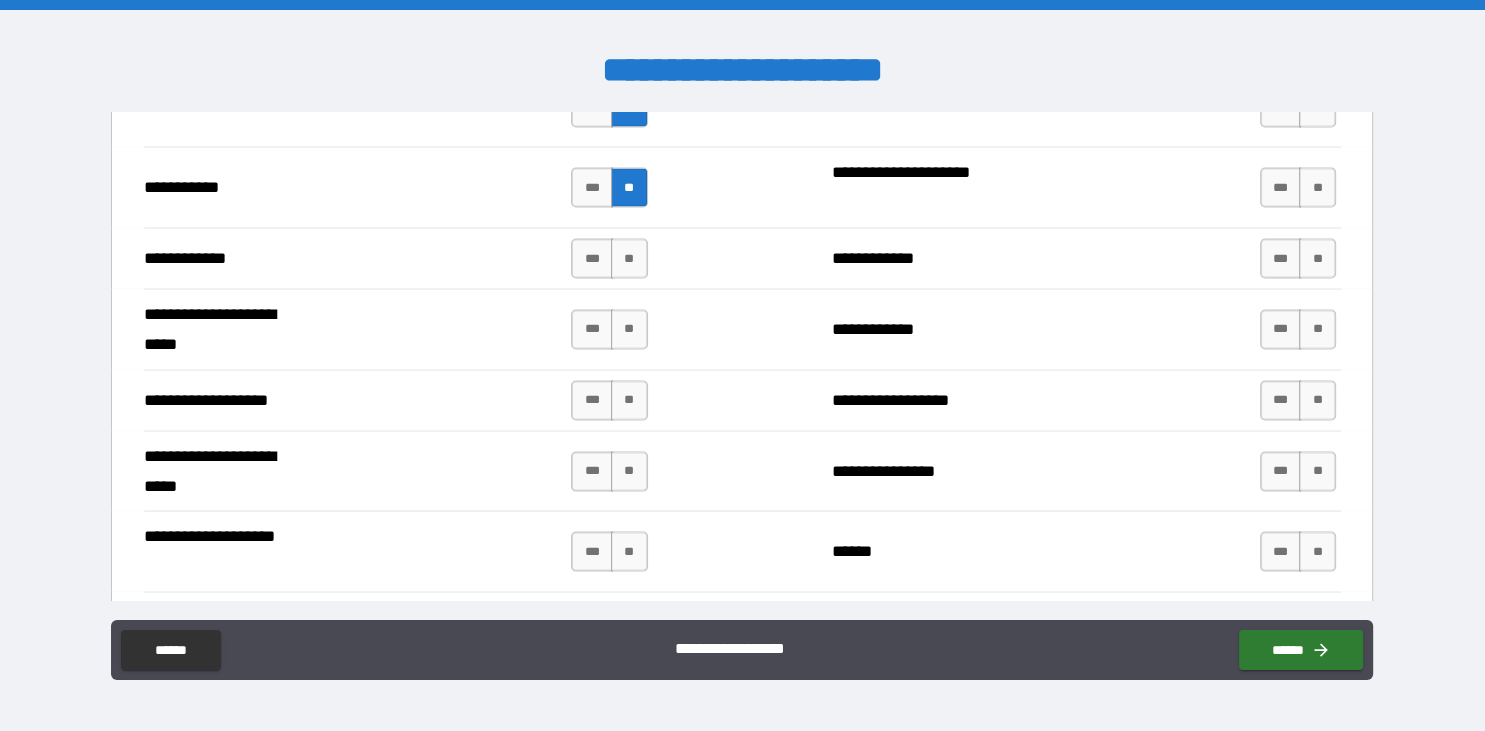 scroll, scrollTop: 4022, scrollLeft: 0, axis: vertical 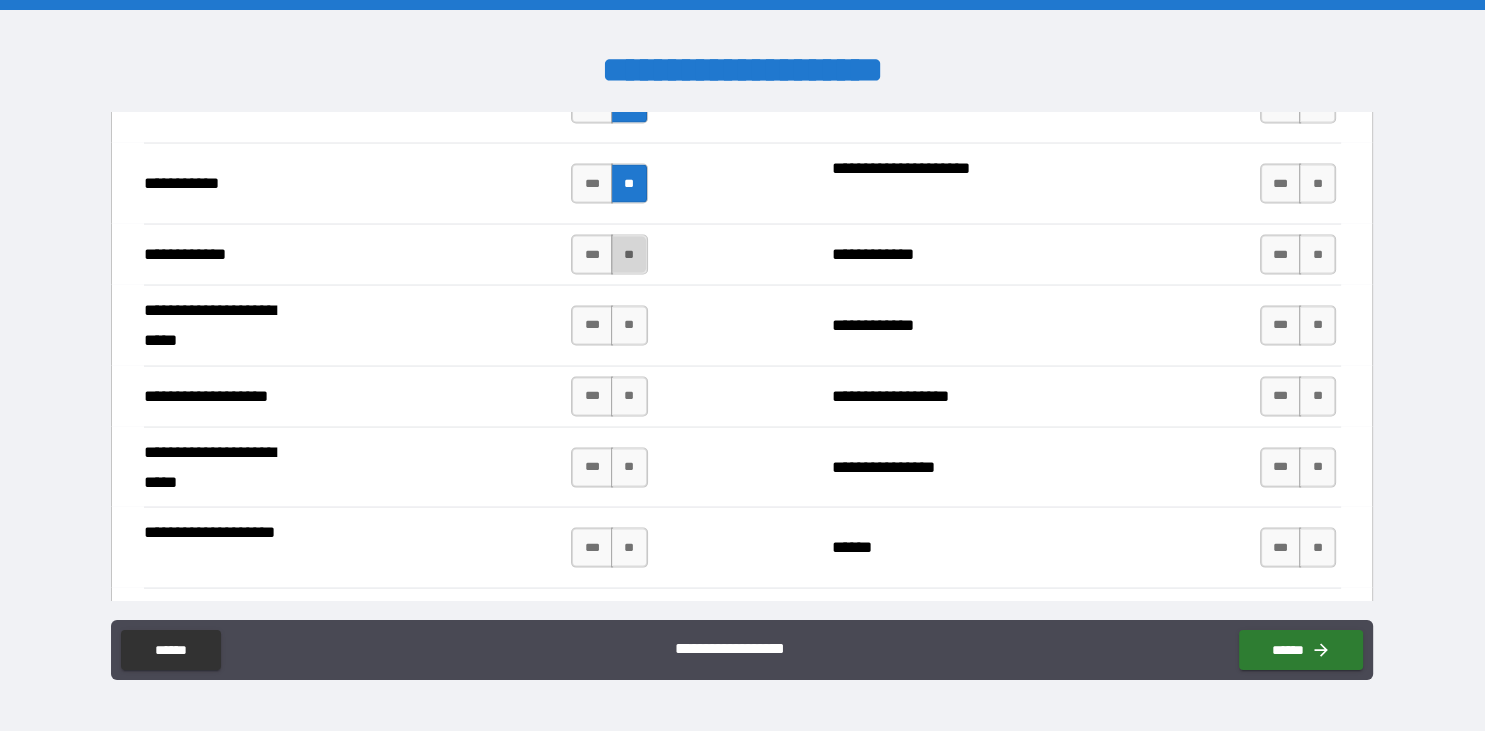 click on "**" at bounding box center [629, 255] 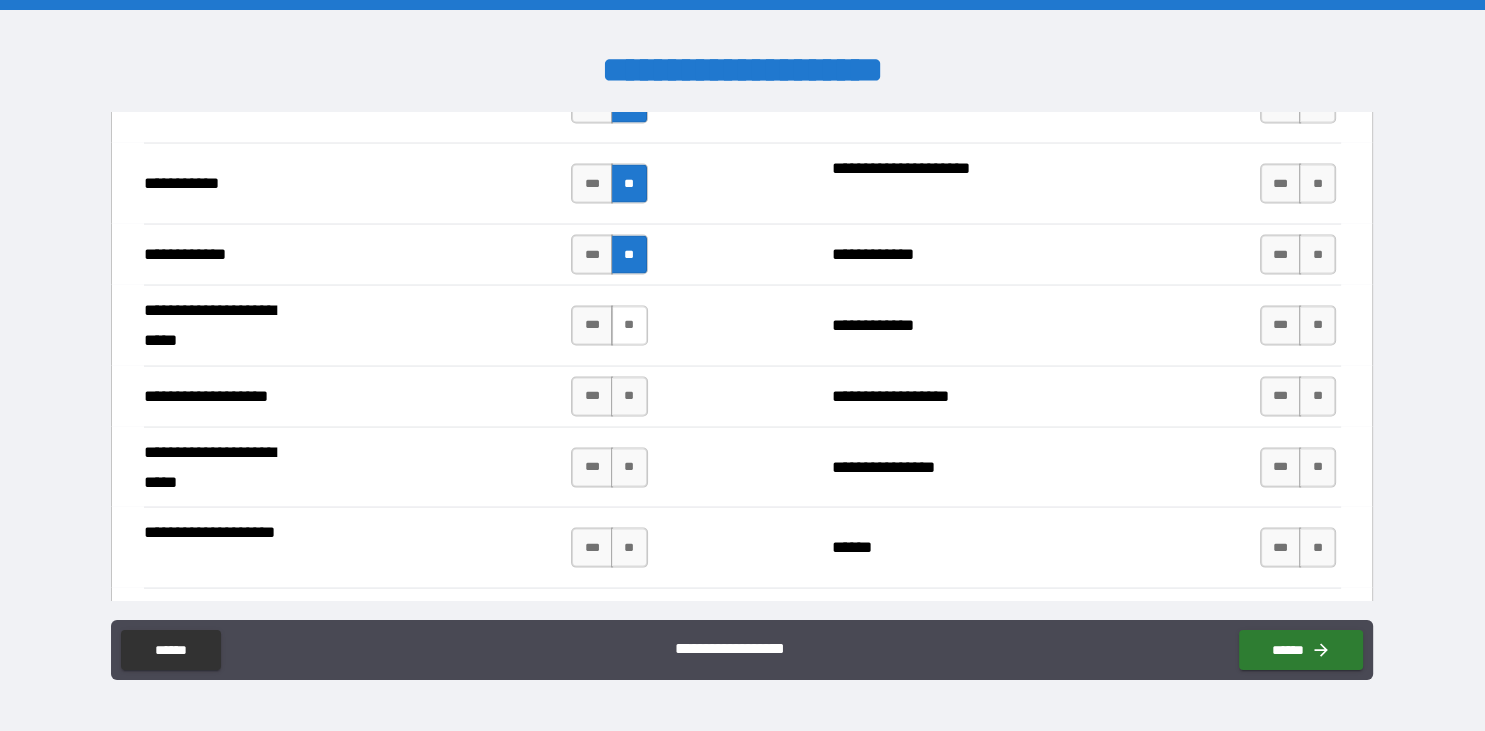 click on "**" at bounding box center (629, 326) 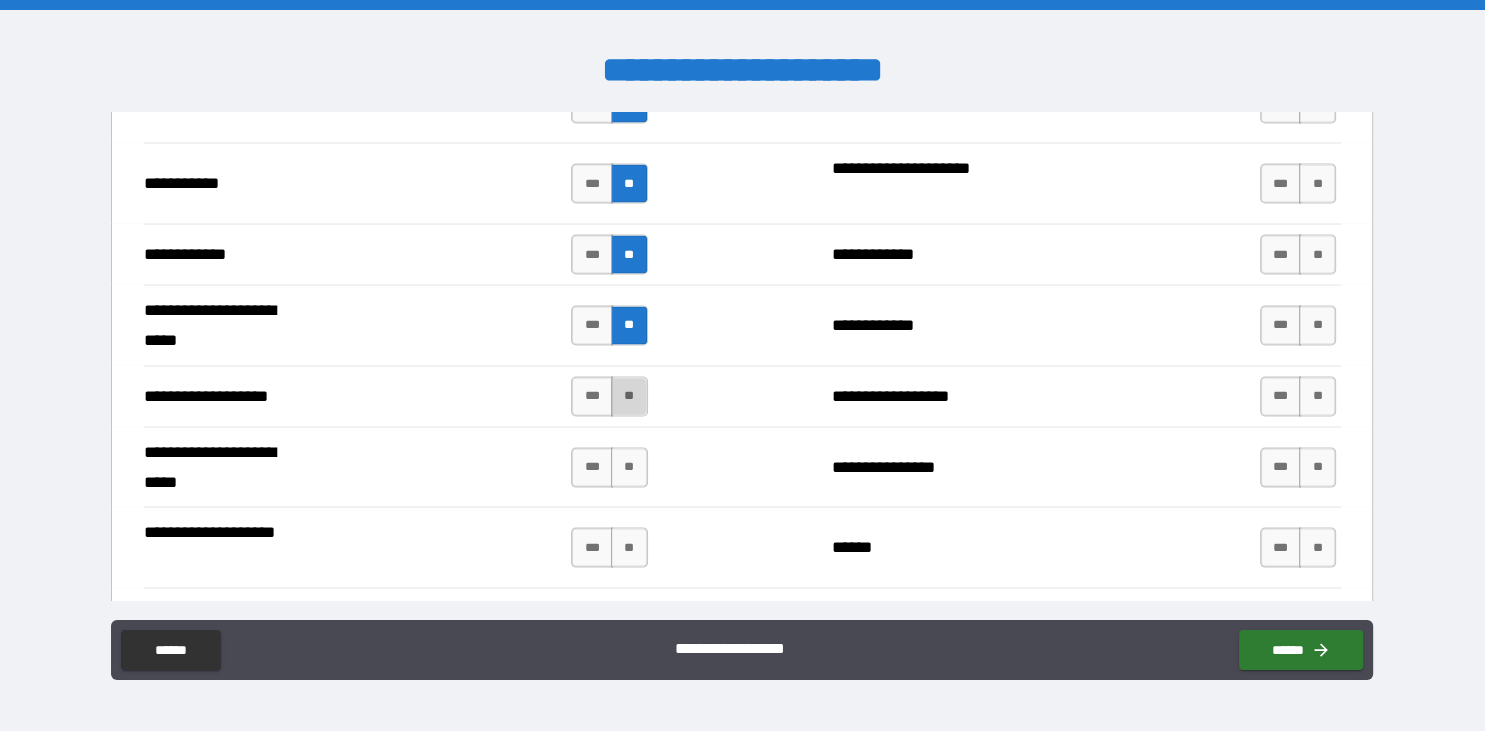 click on "**" at bounding box center (629, 397) 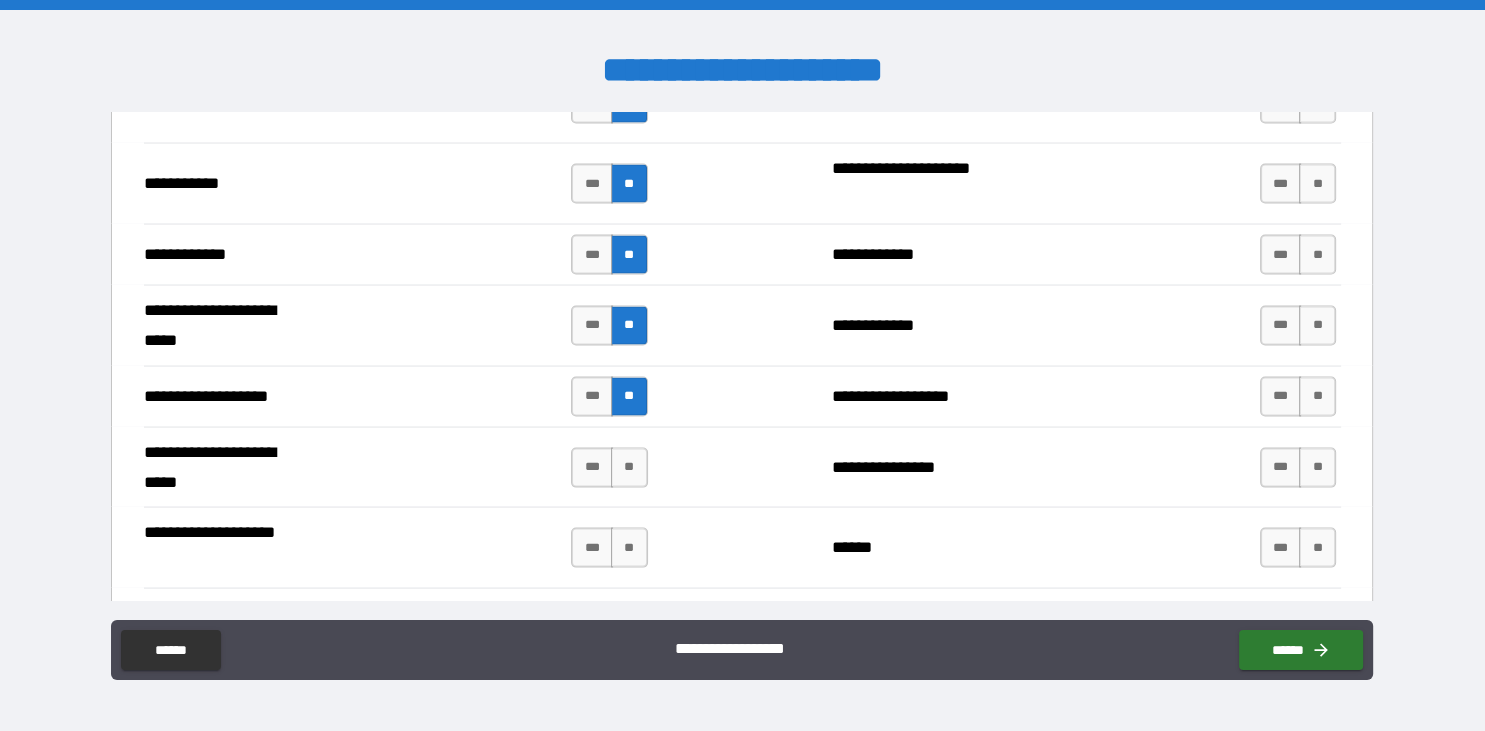 click on "*** **" at bounding box center (611, 468) 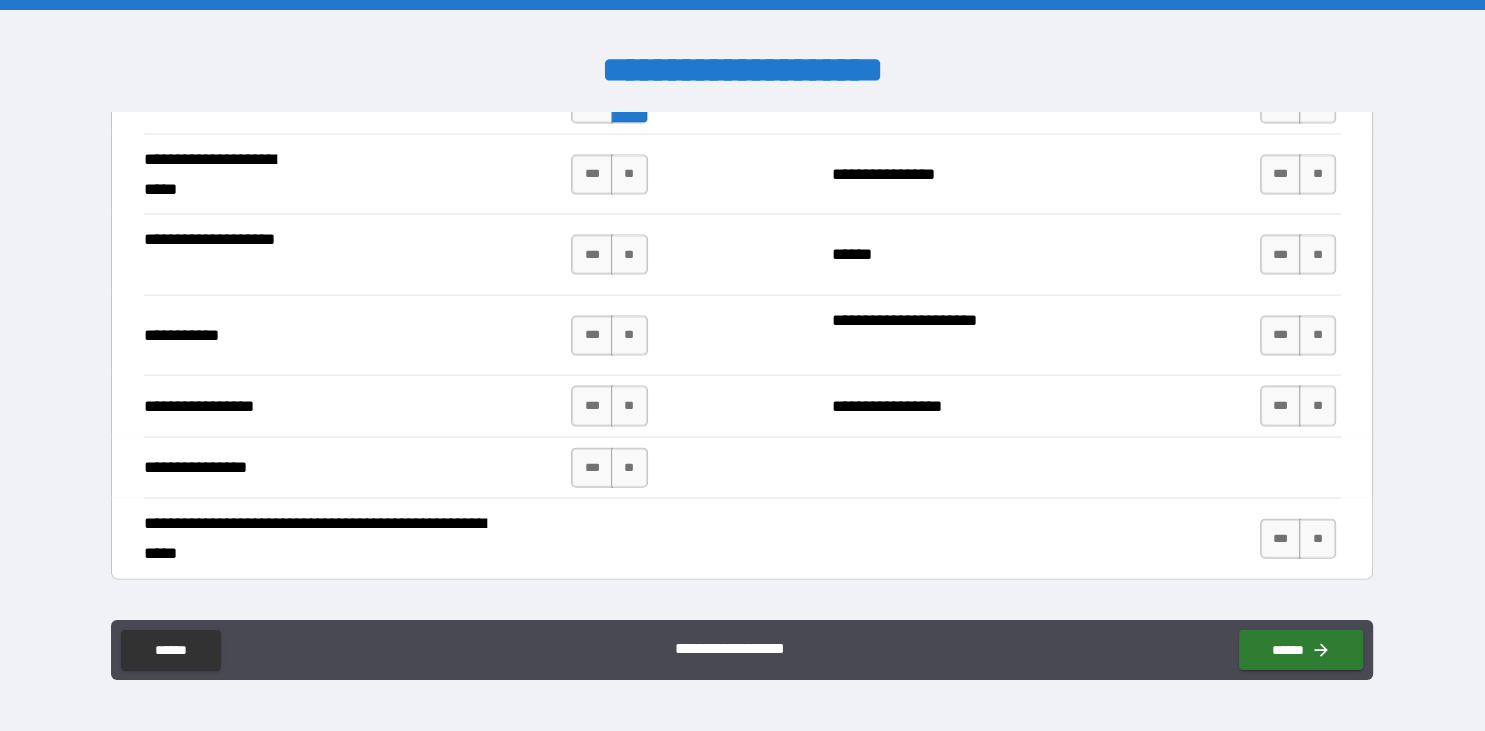 scroll, scrollTop: 4347, scrollLeft: 0, axis: vertical 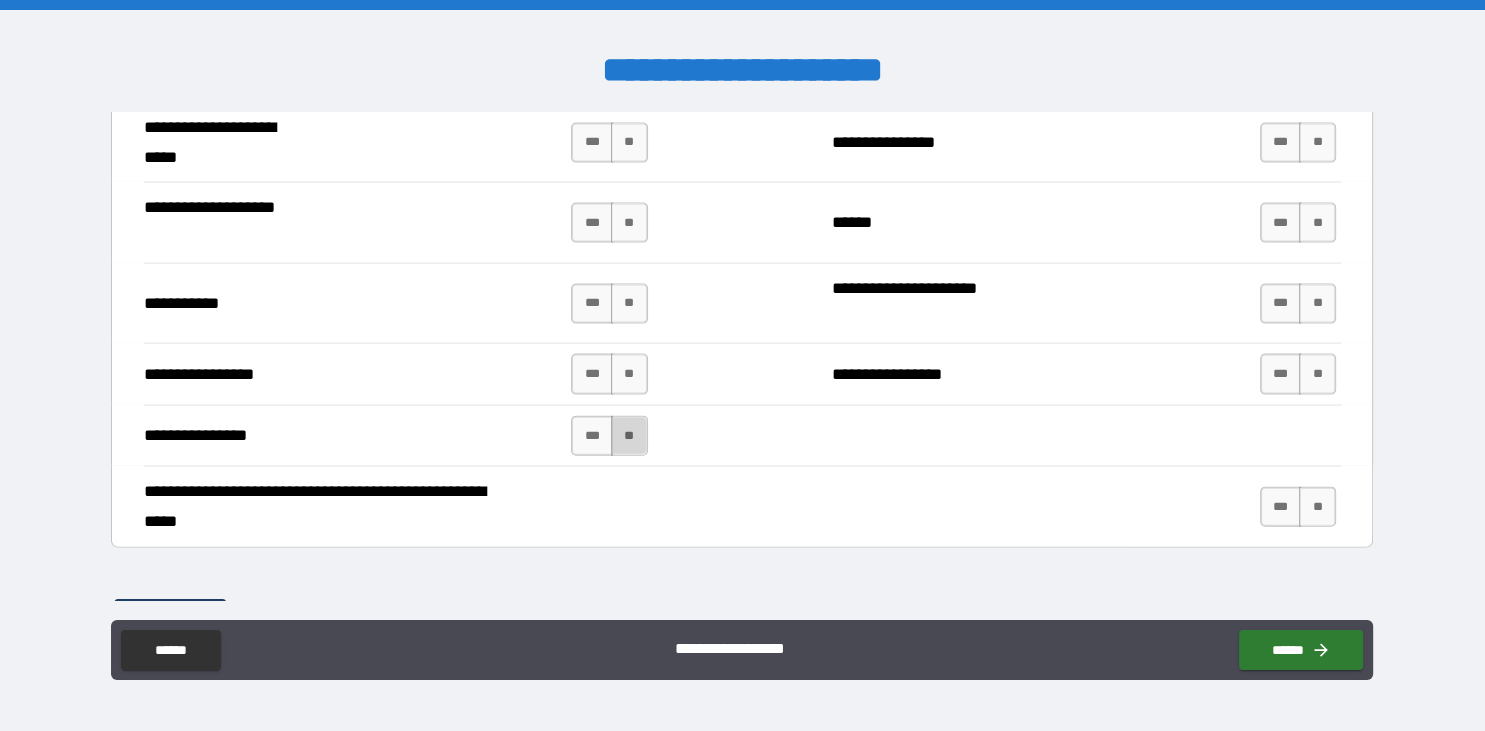 click on "**" at bounding box center [629, 436] 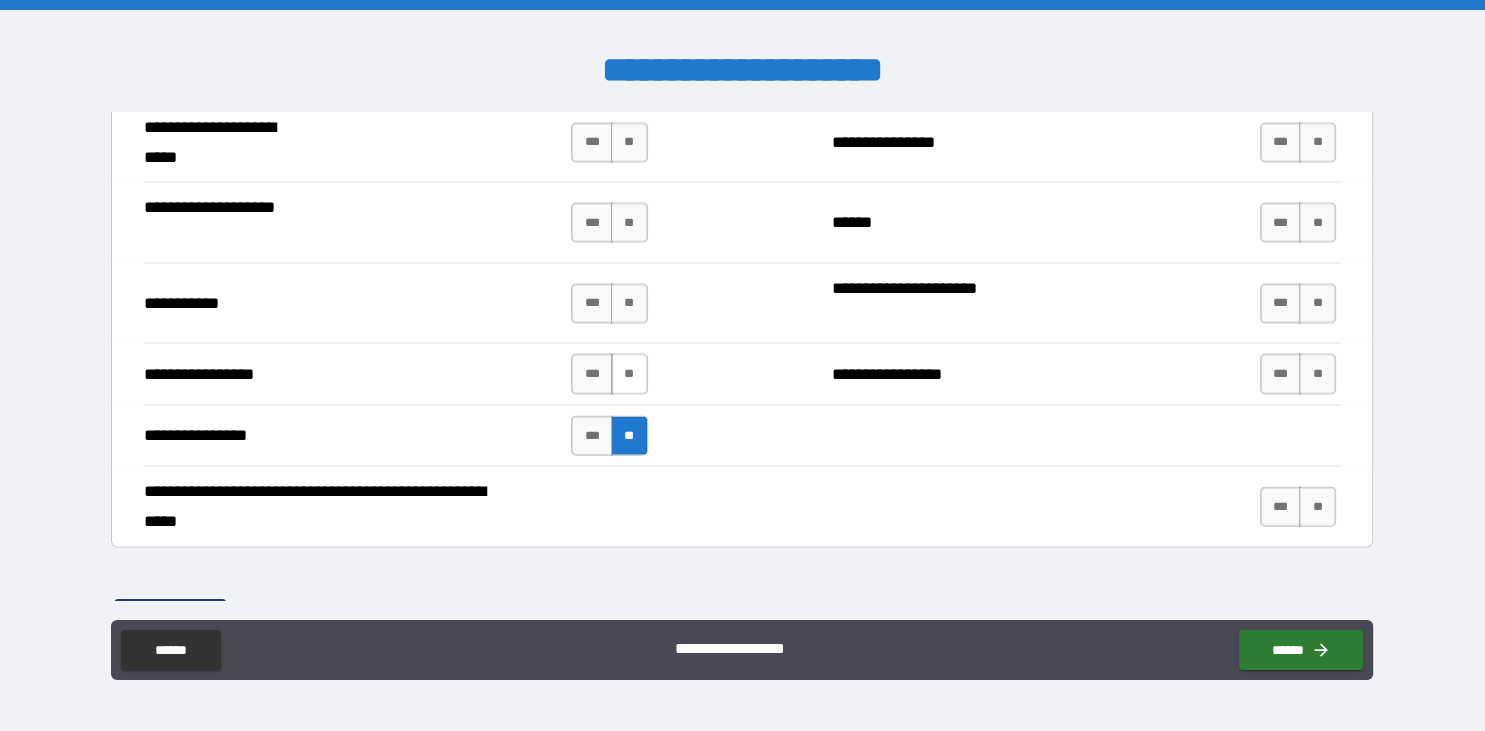 click on "**" at bounding box center (629, 374) 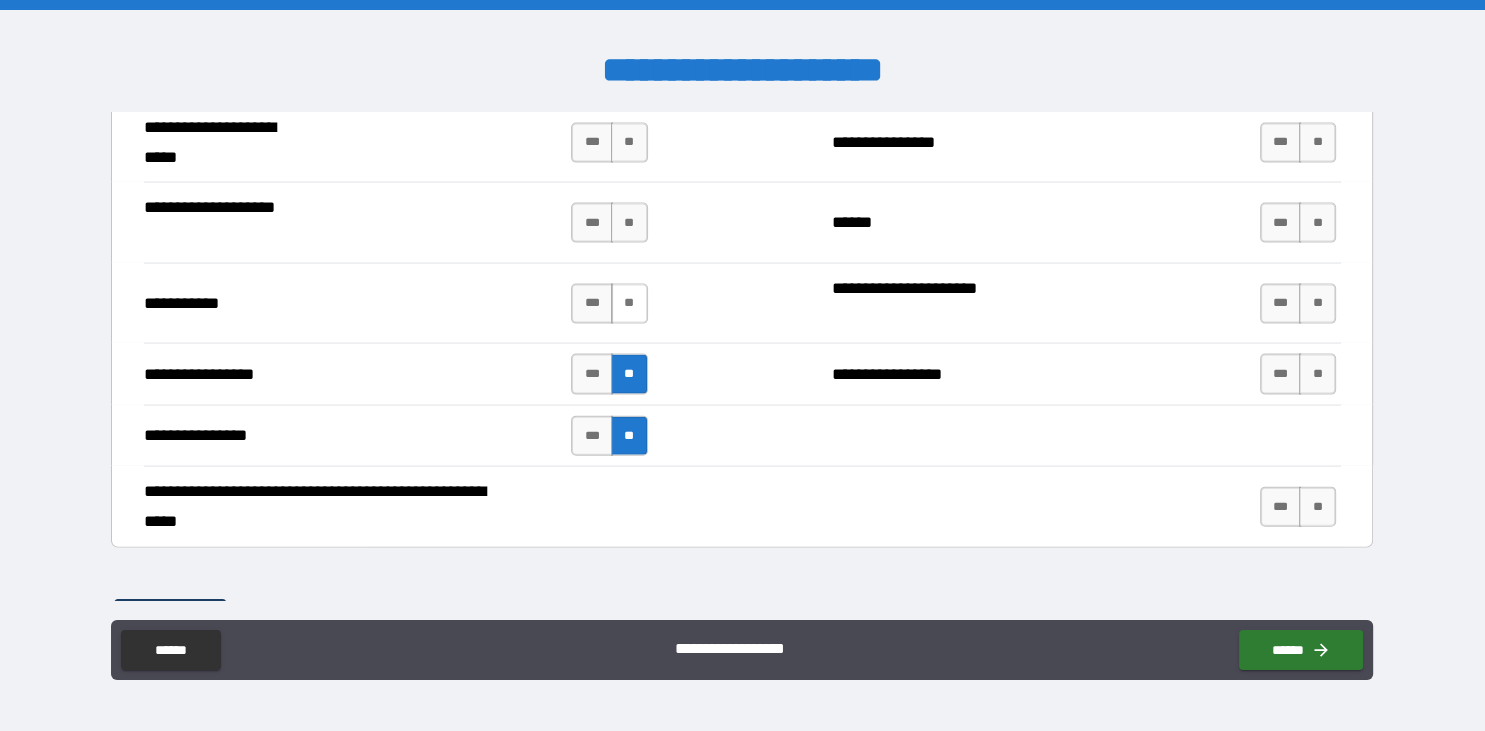 click on "**" at bounding box center [629, 304] 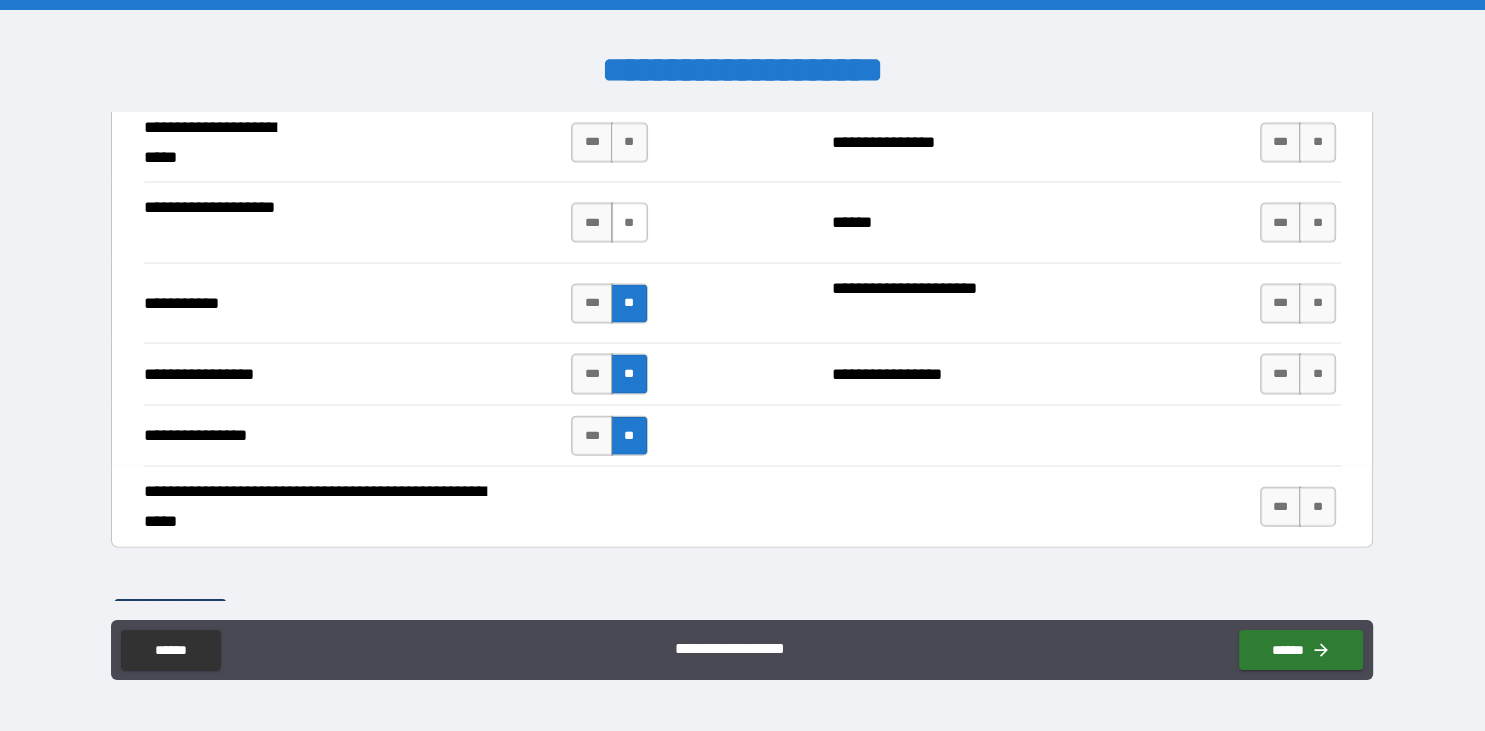 click on "**" at bounding box center [629, 223] 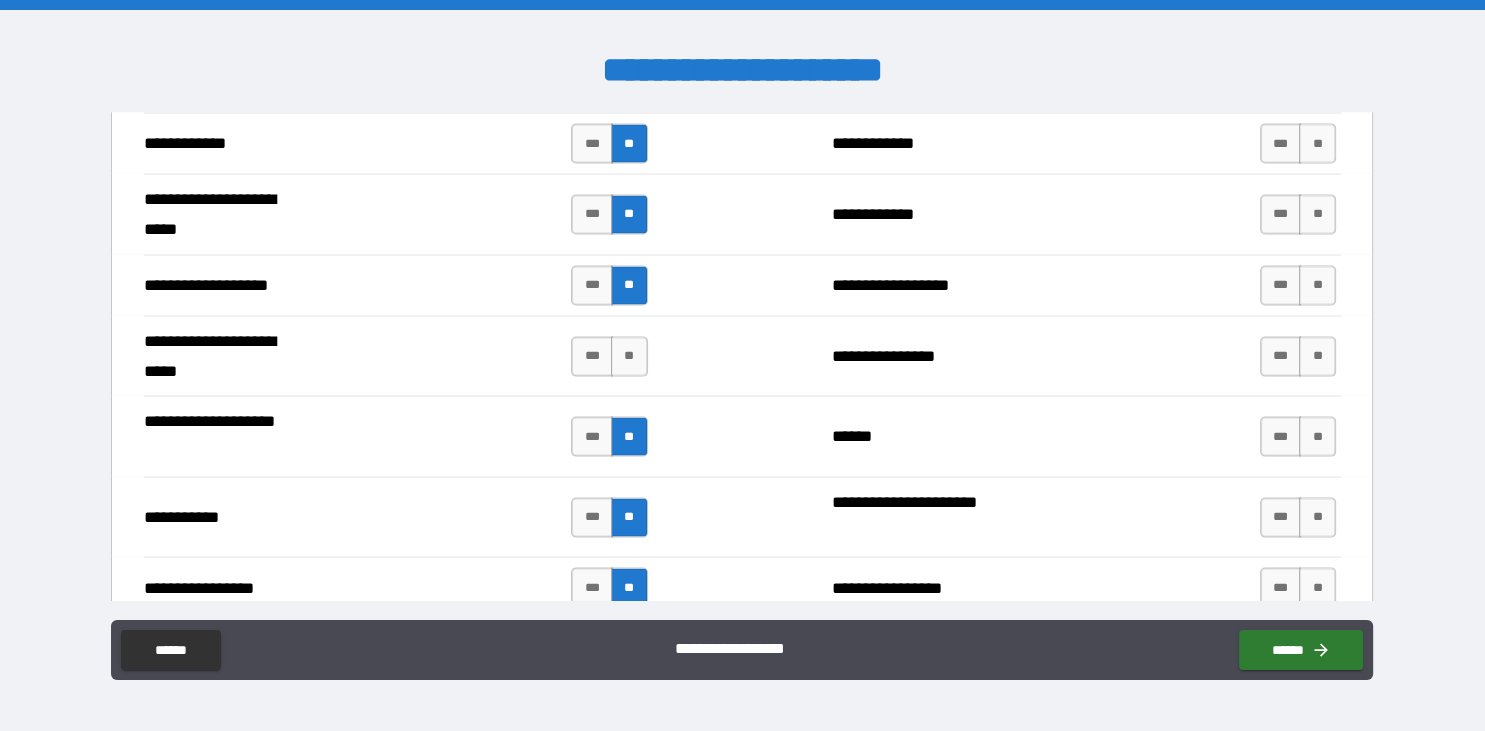 scroll, scrollTop: 4124, scrollLeft: 0, axis: vertical 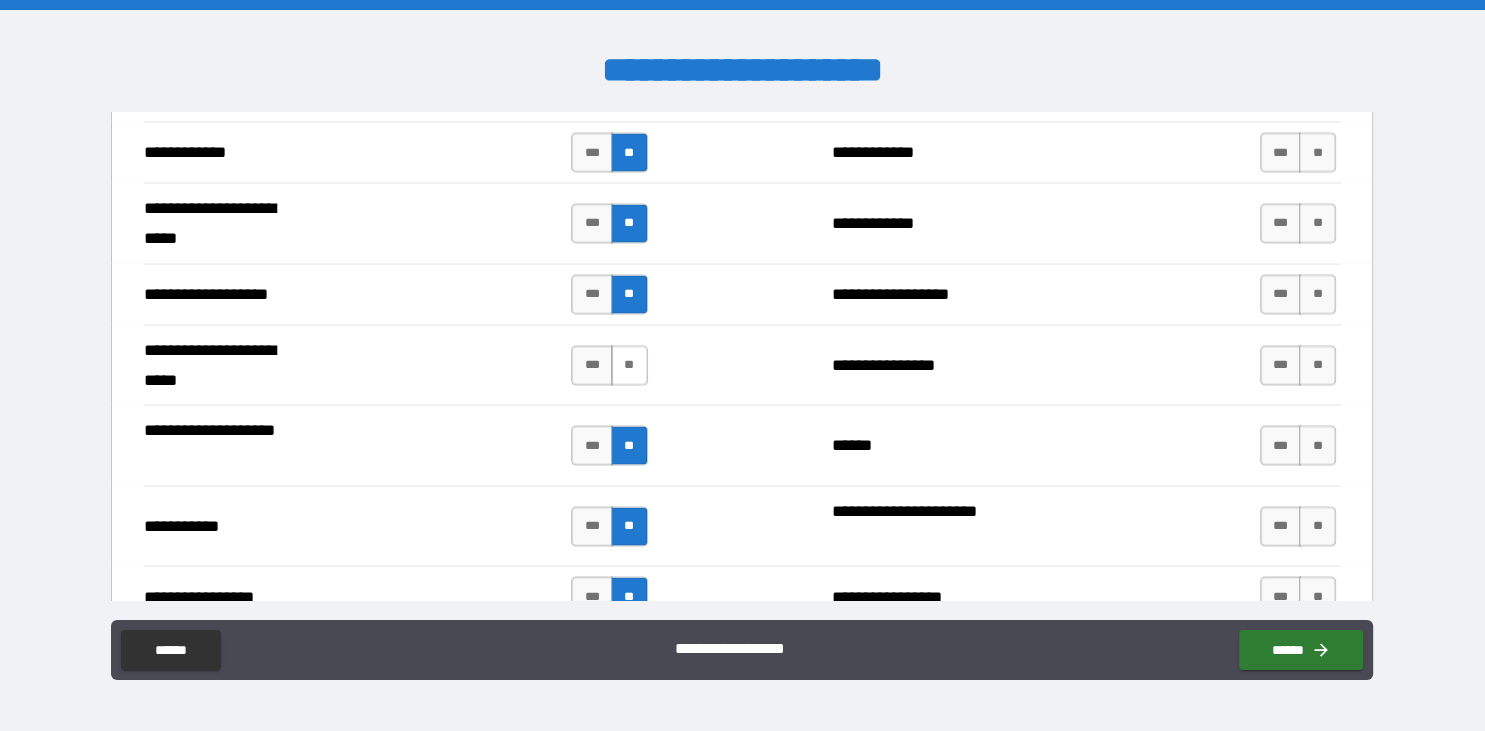 click on "**" at bounding box center [629, 366] 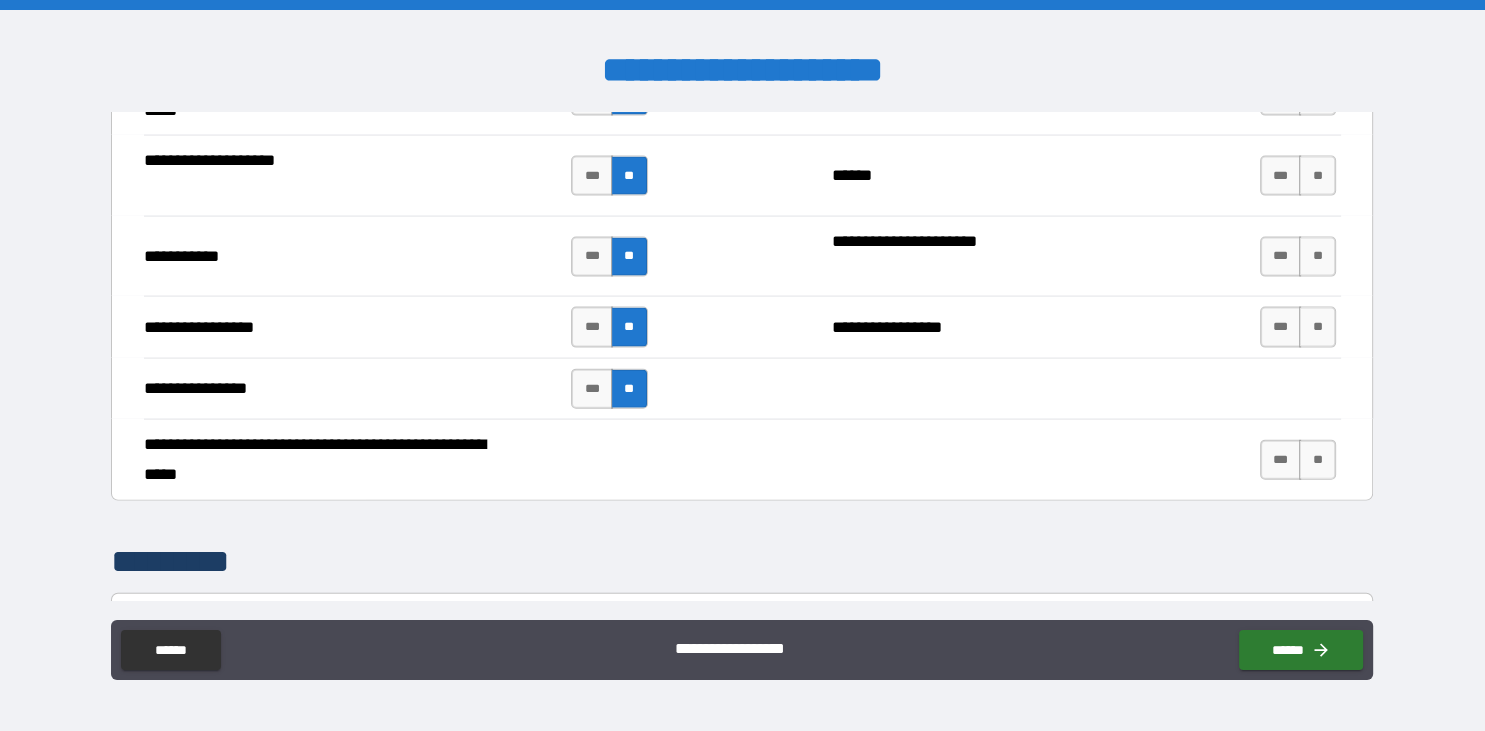 scroll, scrollTop: 4393, scrollLeft: 0, axis: vertical 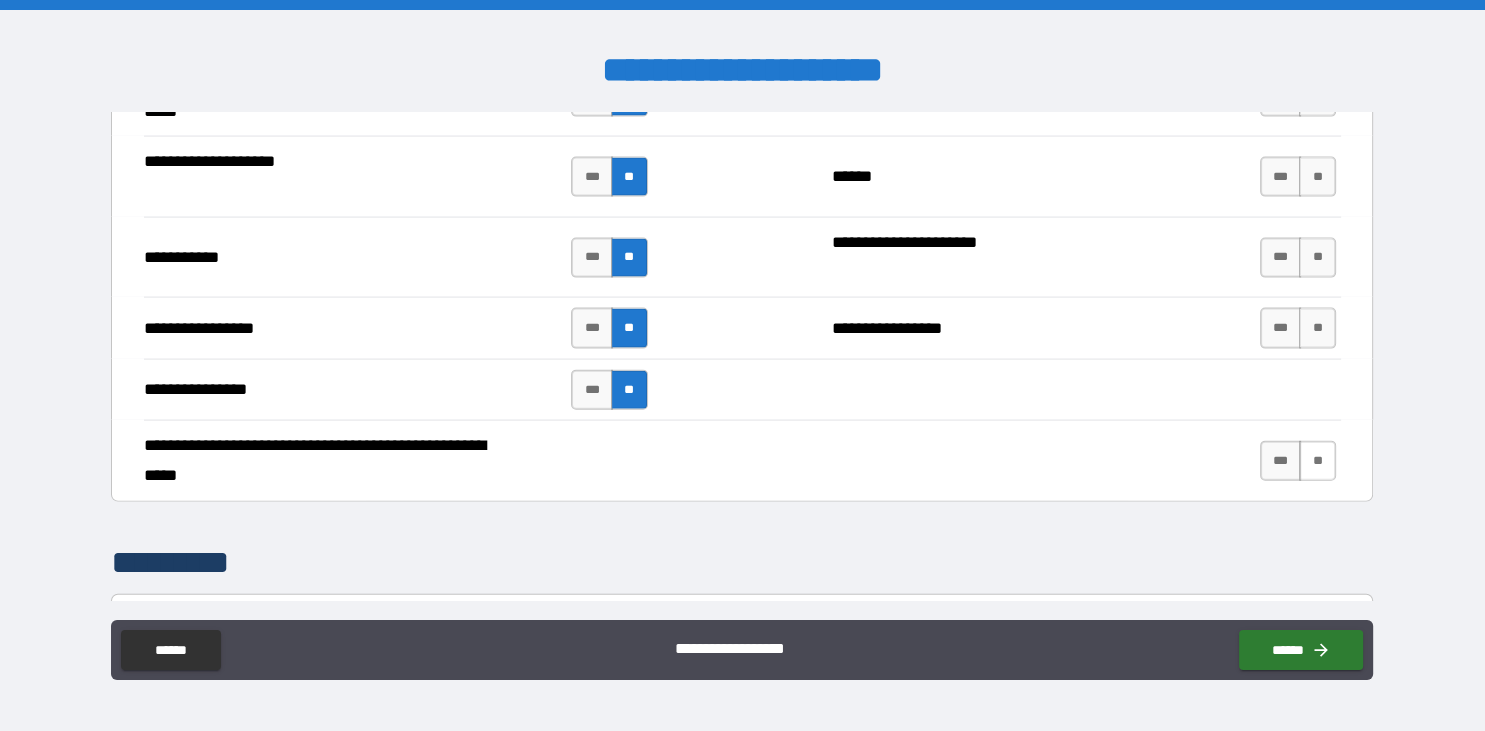 click on "**" at bounding box center (1317, 461) 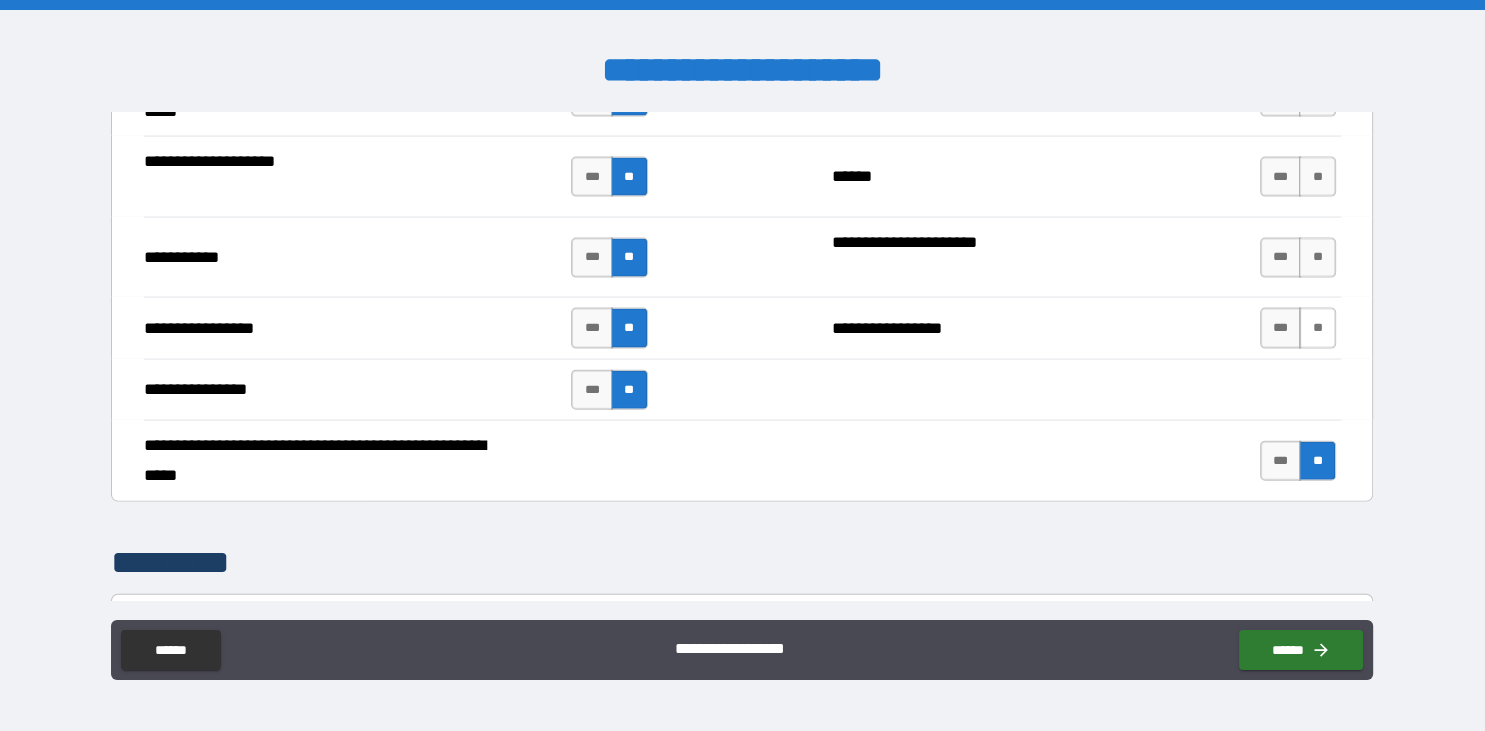 click on "**" at bounding box center [1317, 328] 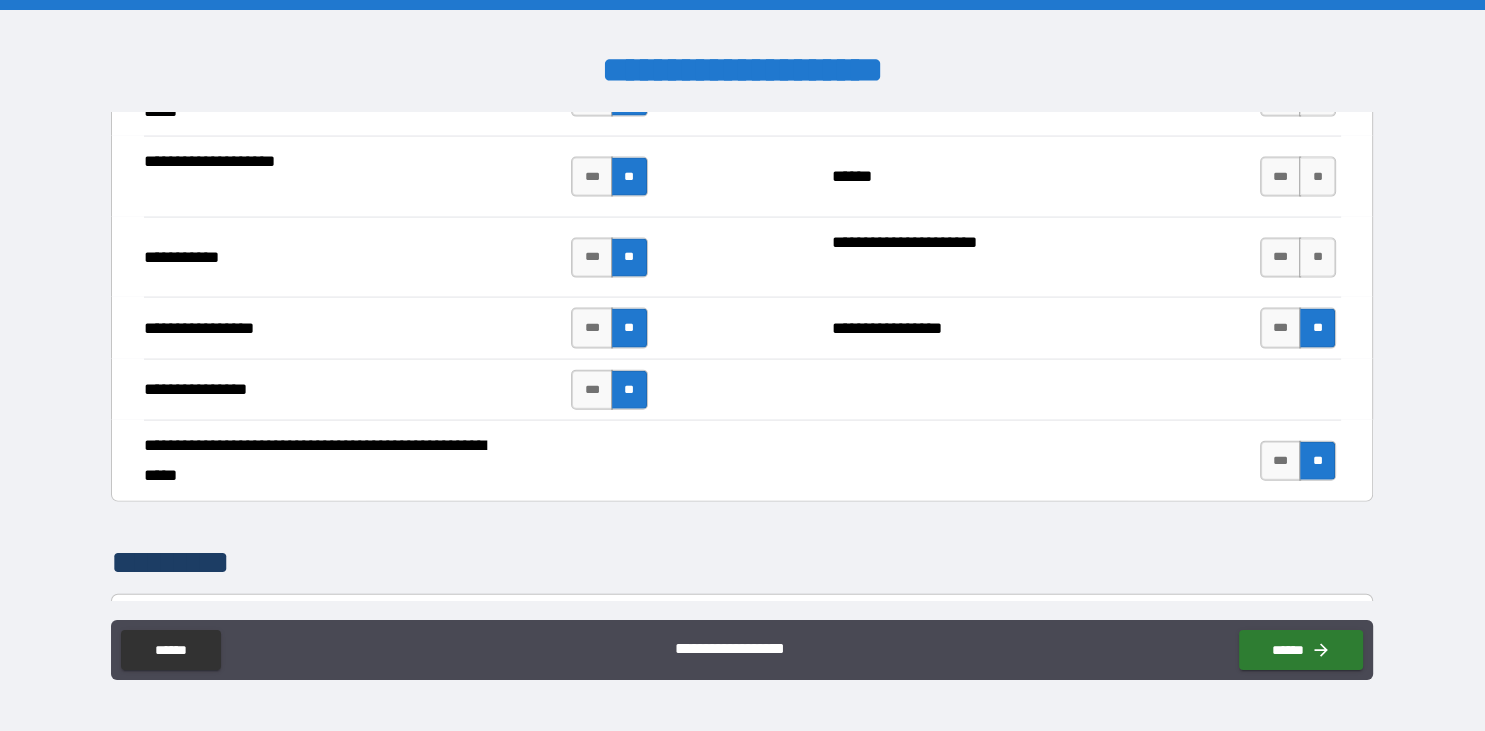 click on "*** **" at bounding box center [1300, 258] 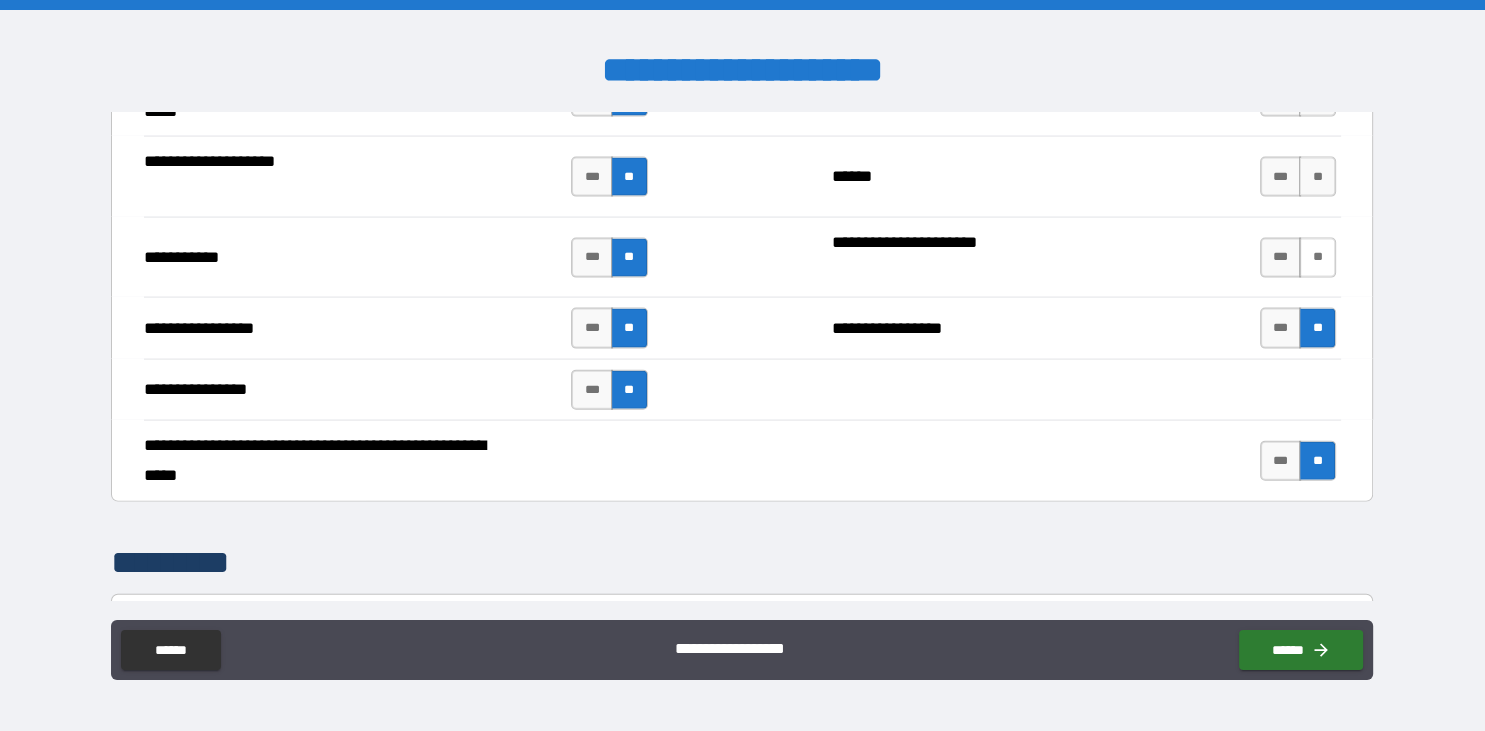 click on "**" at bounding box center (1317, 258) 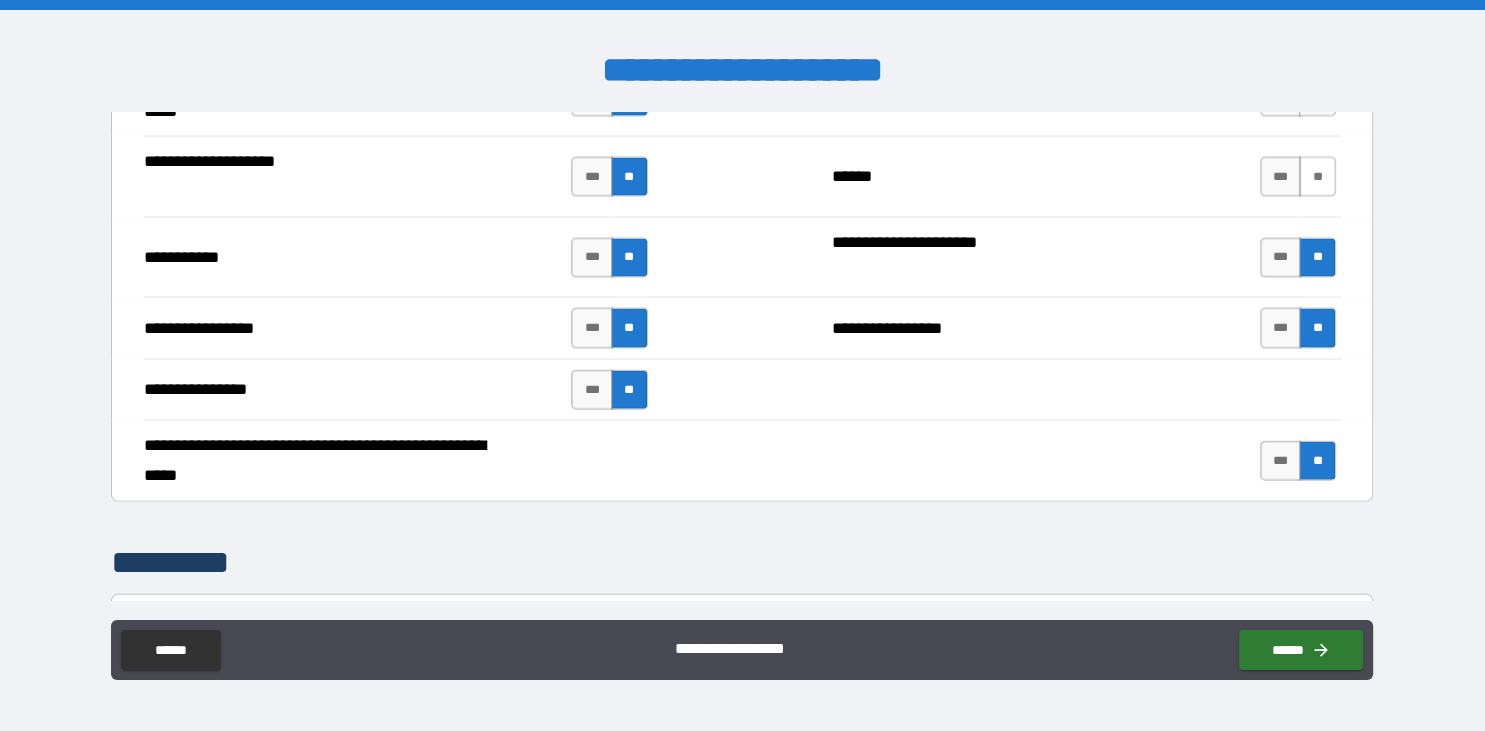 click on "**" at bounding box center [1317, 177] 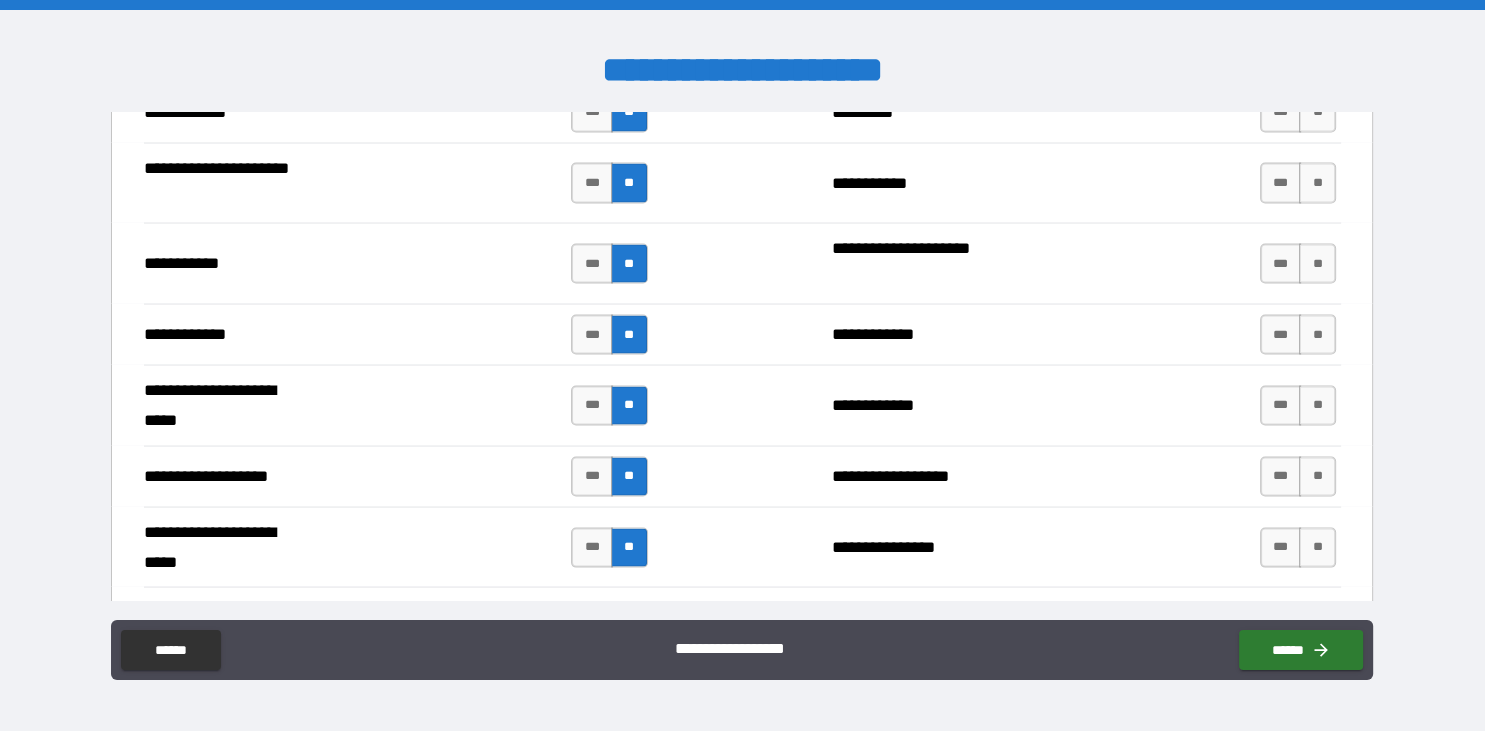 scroll, scrollTop: 3928, scrollLeft: 0, axis: vertical 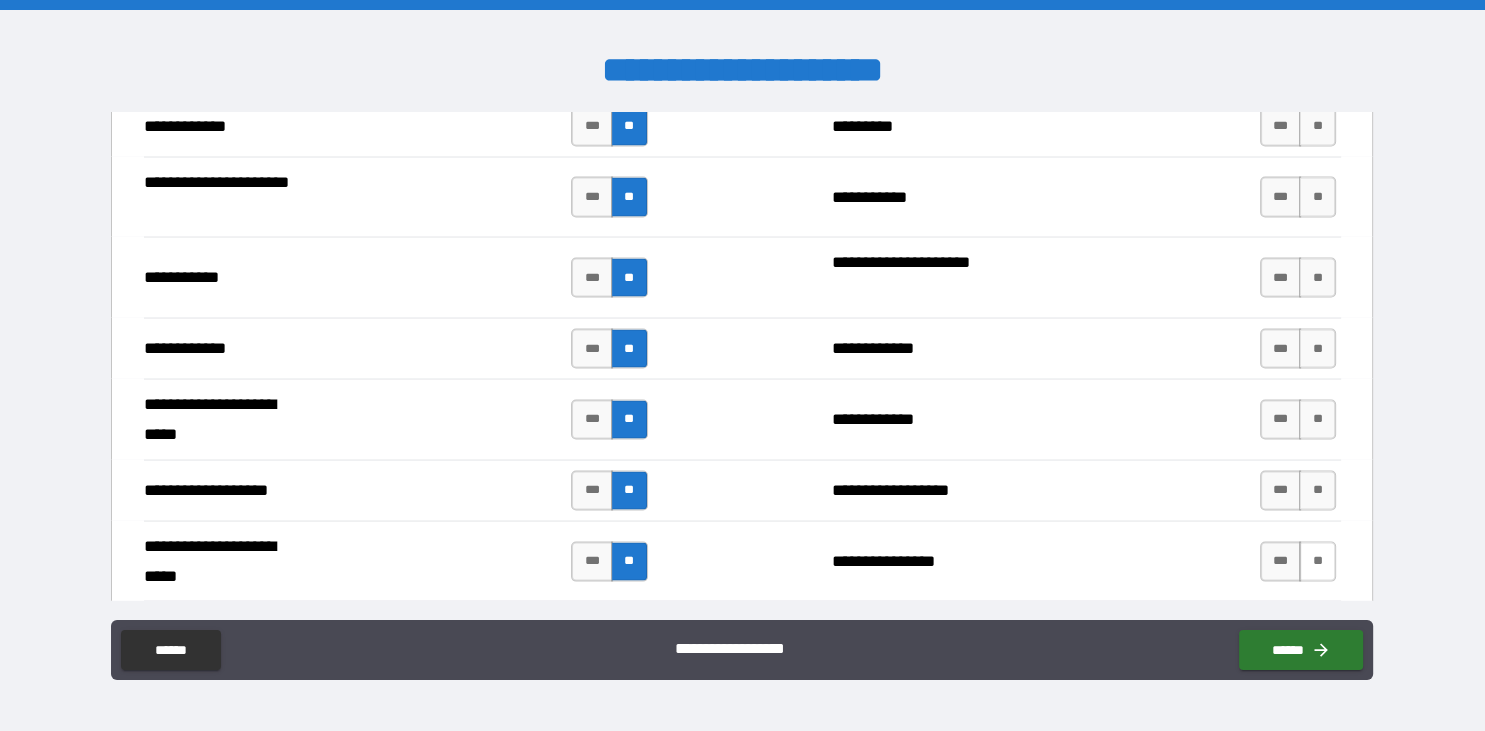 click on "**" at bounding box center (1317, 562) 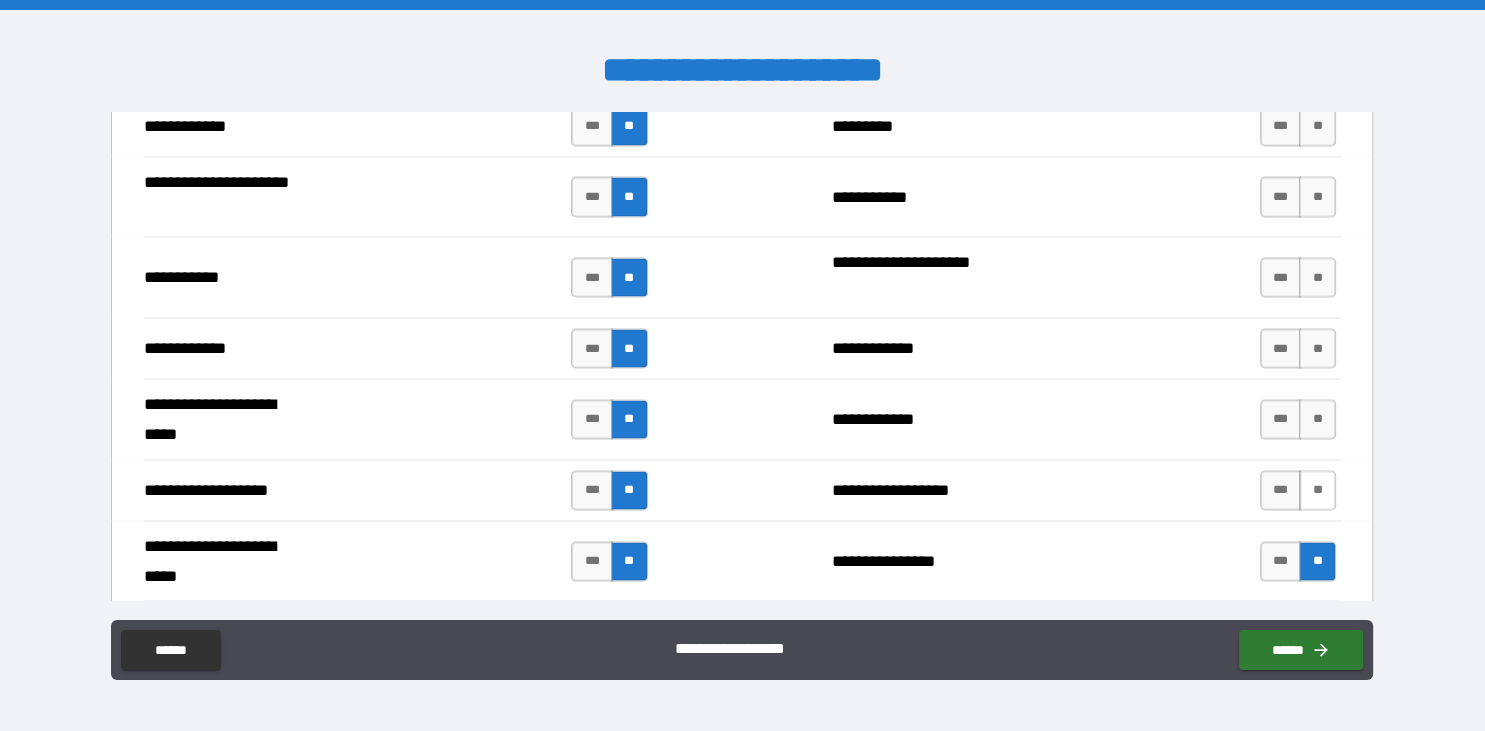 click on "**" at bounding box center (1317, 491) 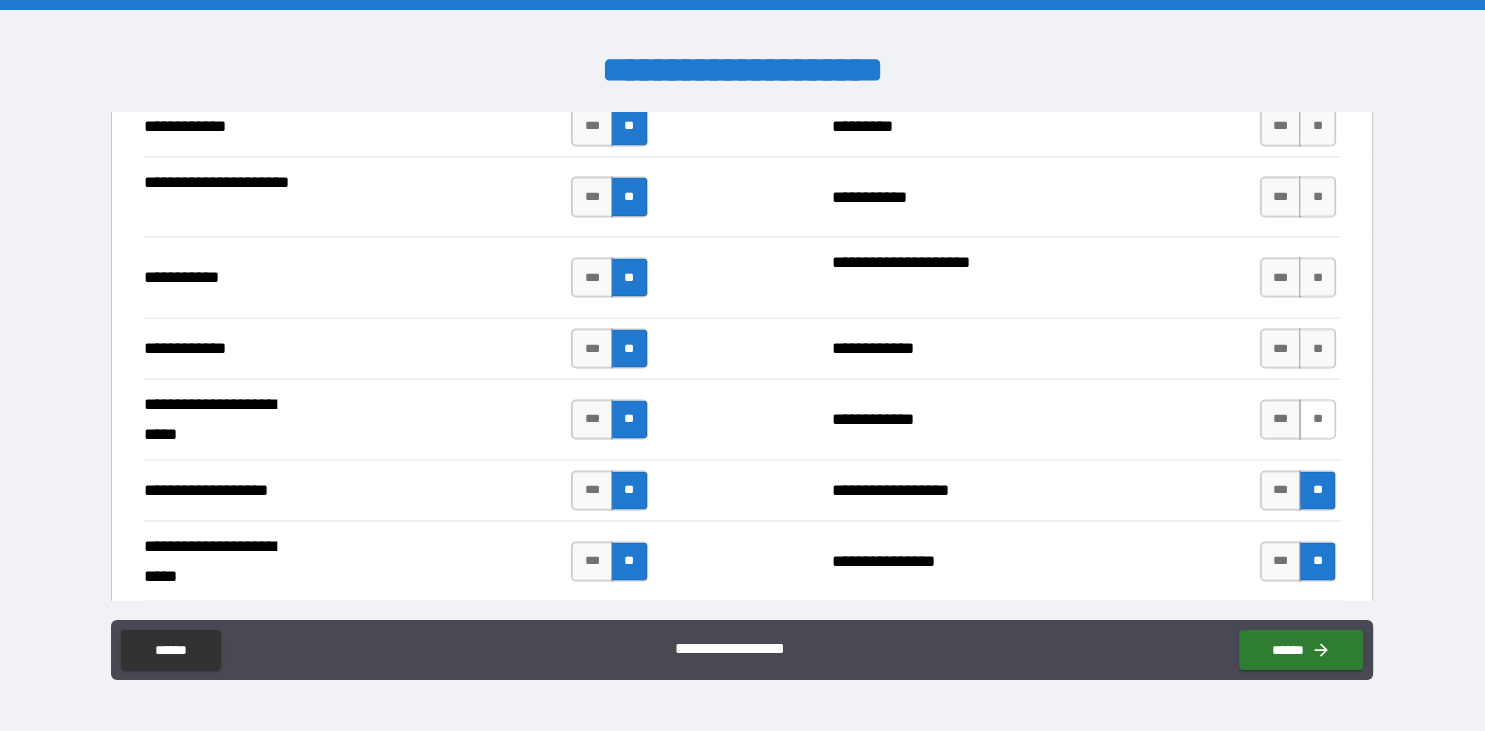 click on "**" at bounding box center (1317, 420) 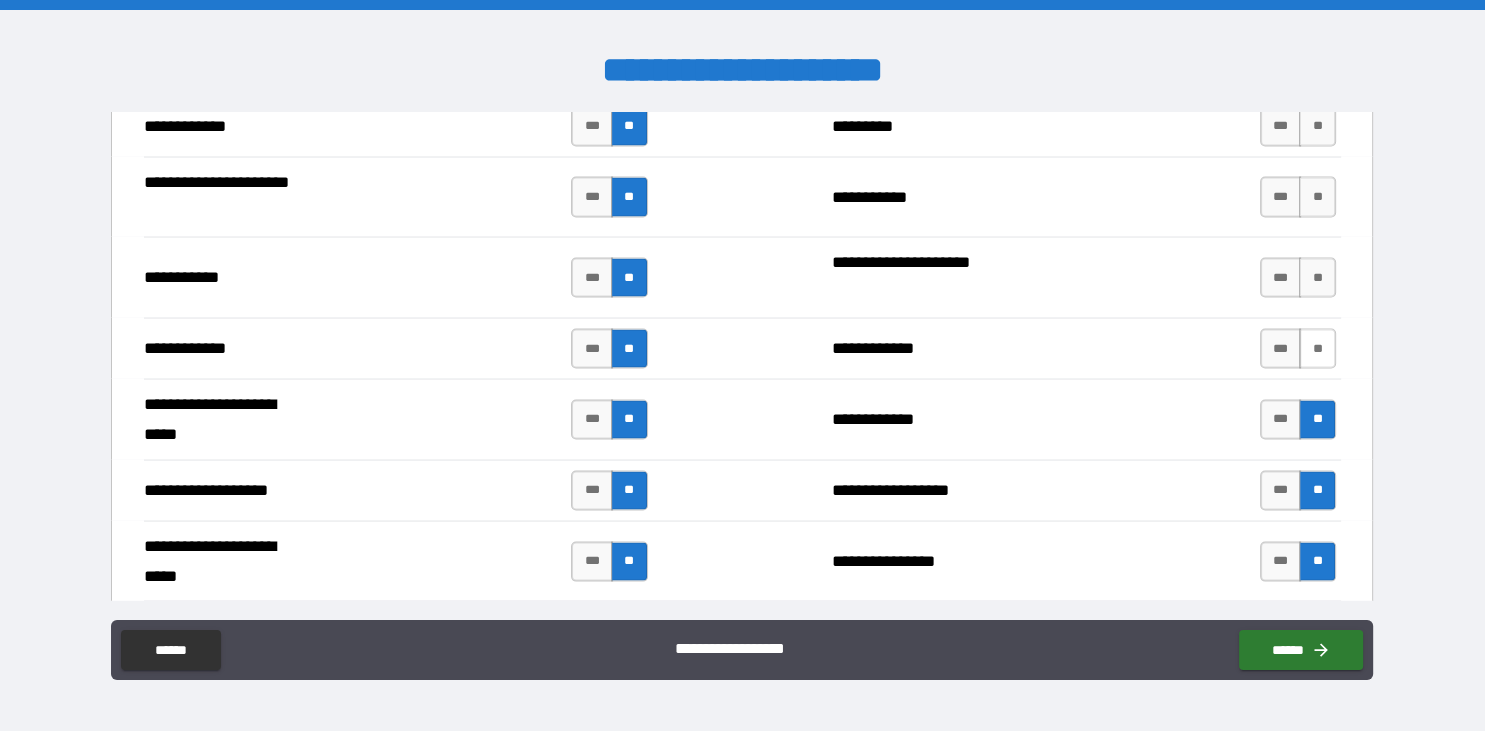 click on "**" at bounding box center (1317, 349) 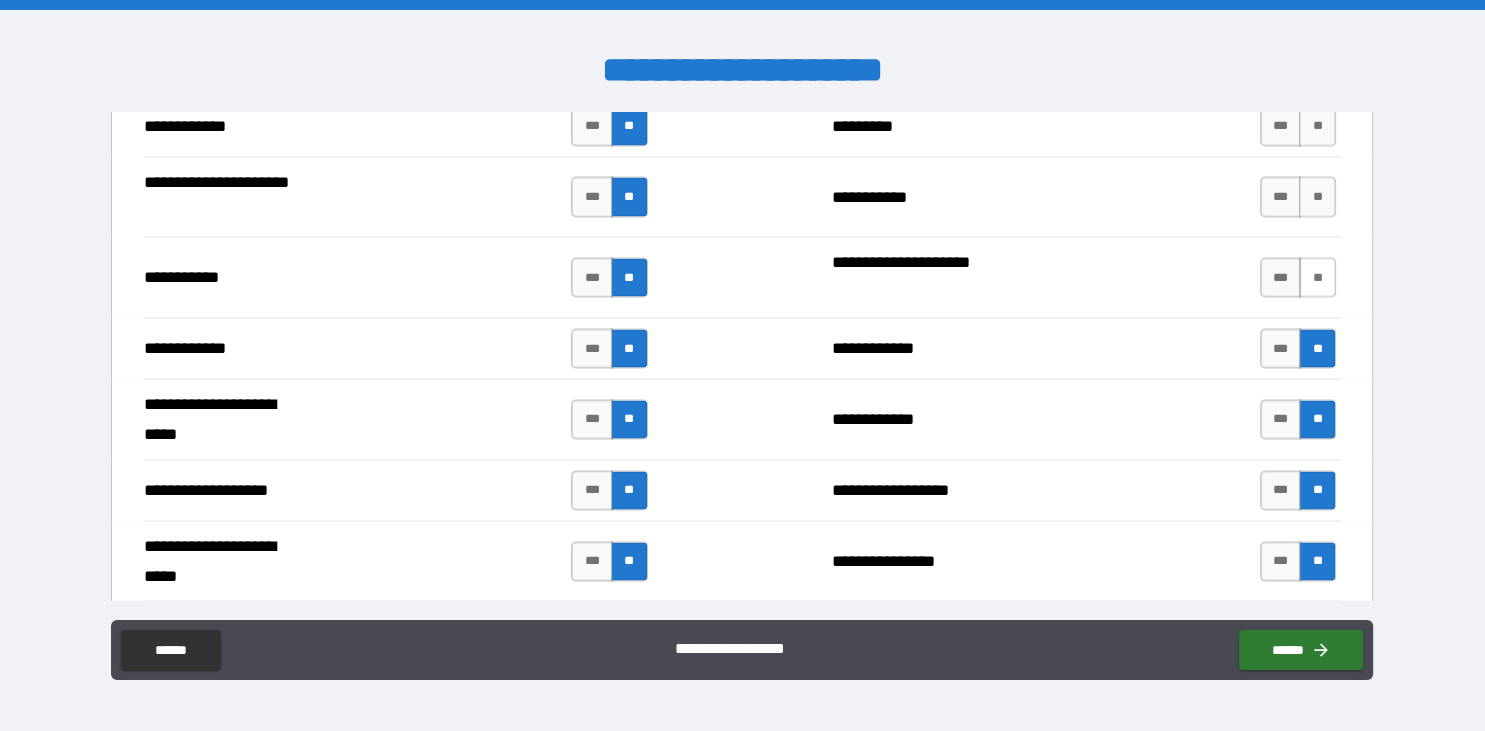 click on "**" at bounding box center (1317, 278) 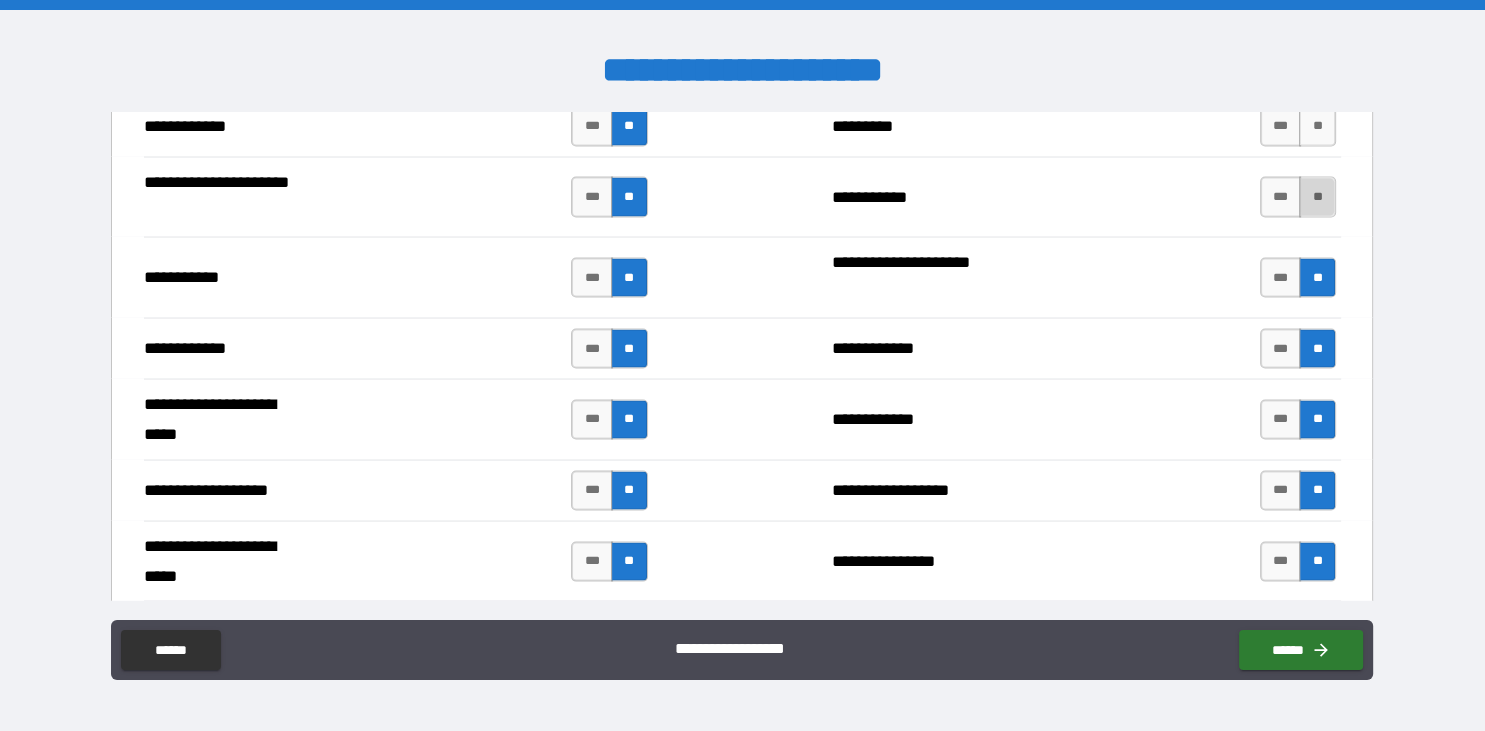 click on "**" at bounding box center [1317, 197] 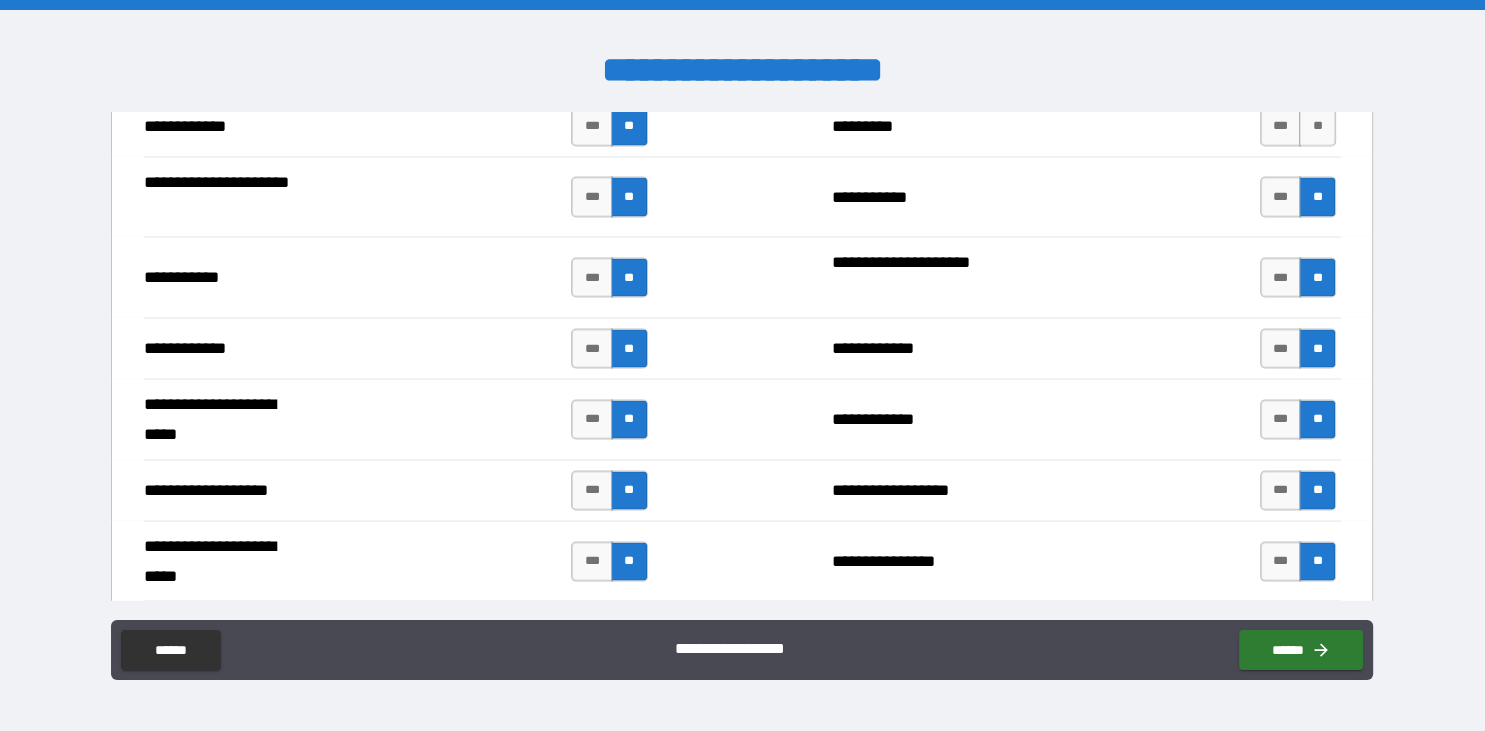 click on "**********" at bounding box center (742, 357) 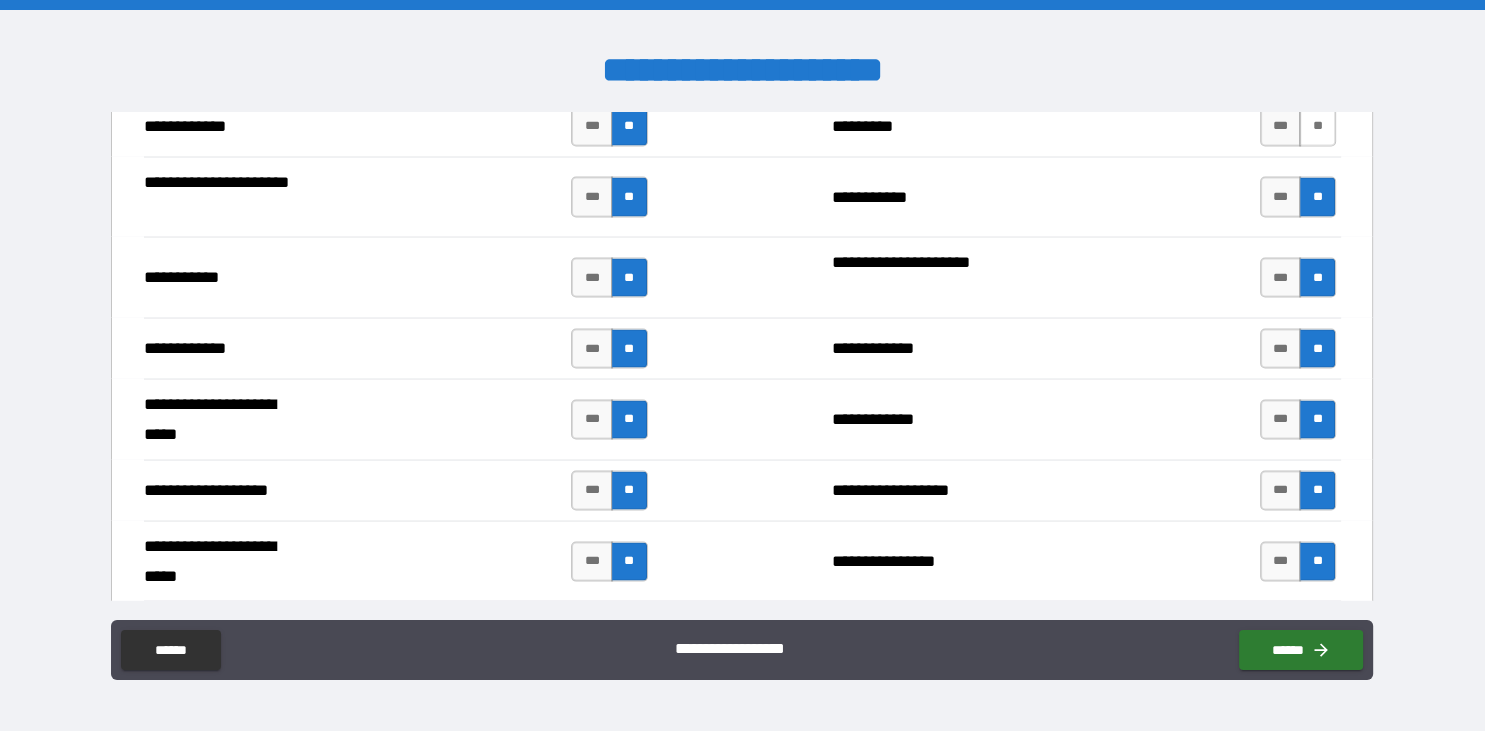 click on "**" at bounding box center (1317, 126) 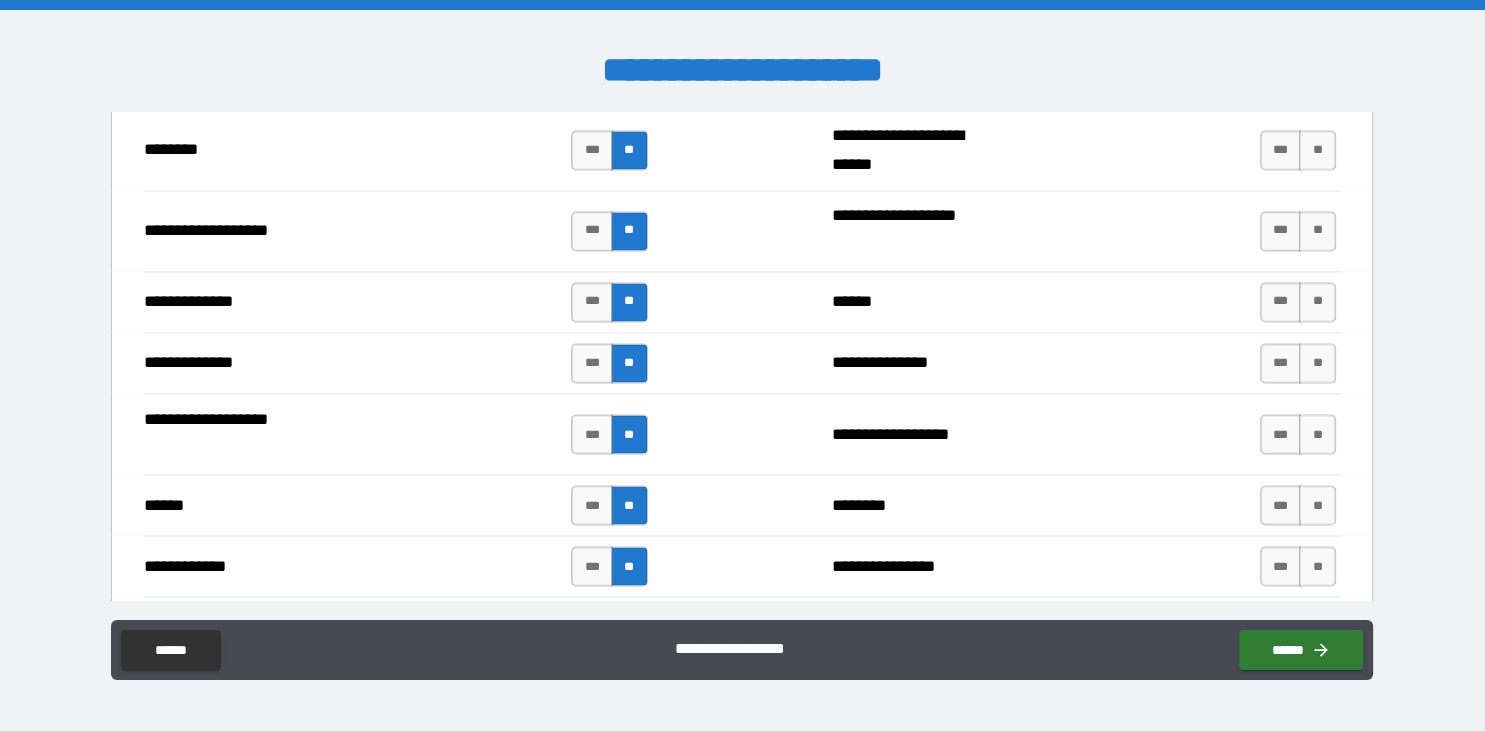 scroll, scrollTop: 3418, scrollLeft: 0, axis: vertical 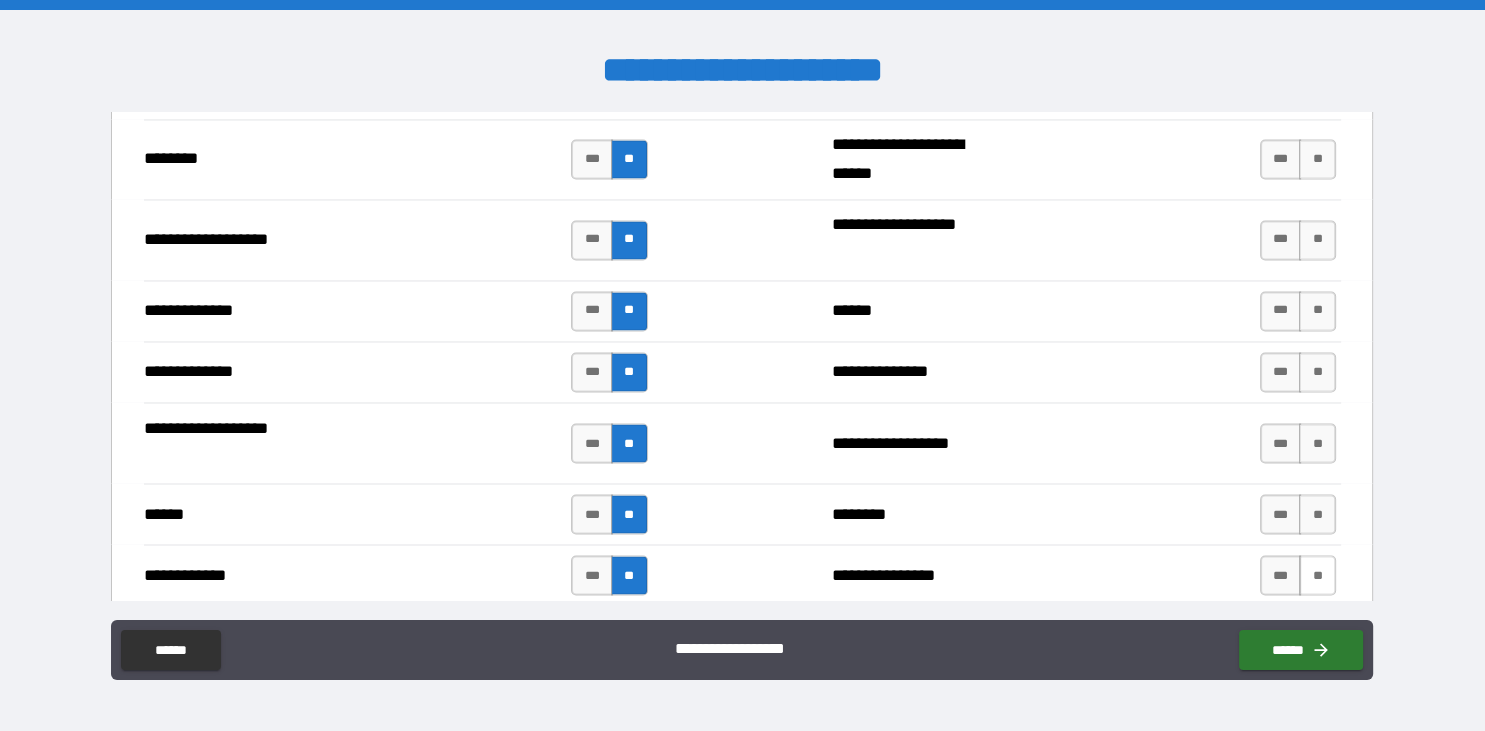 click on "**" at bounding box center (1317, 575) 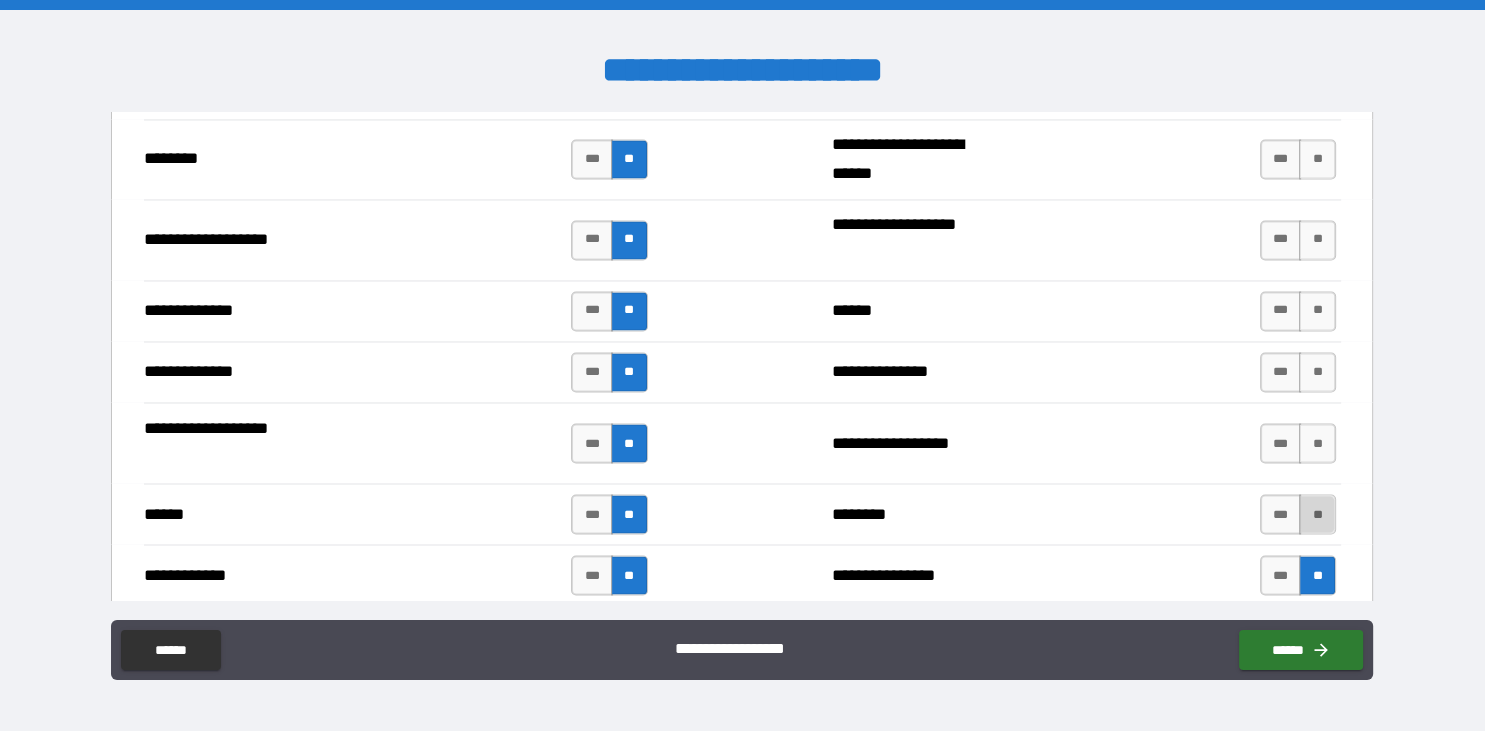 click on "**" at bounding box center (1317, 514) 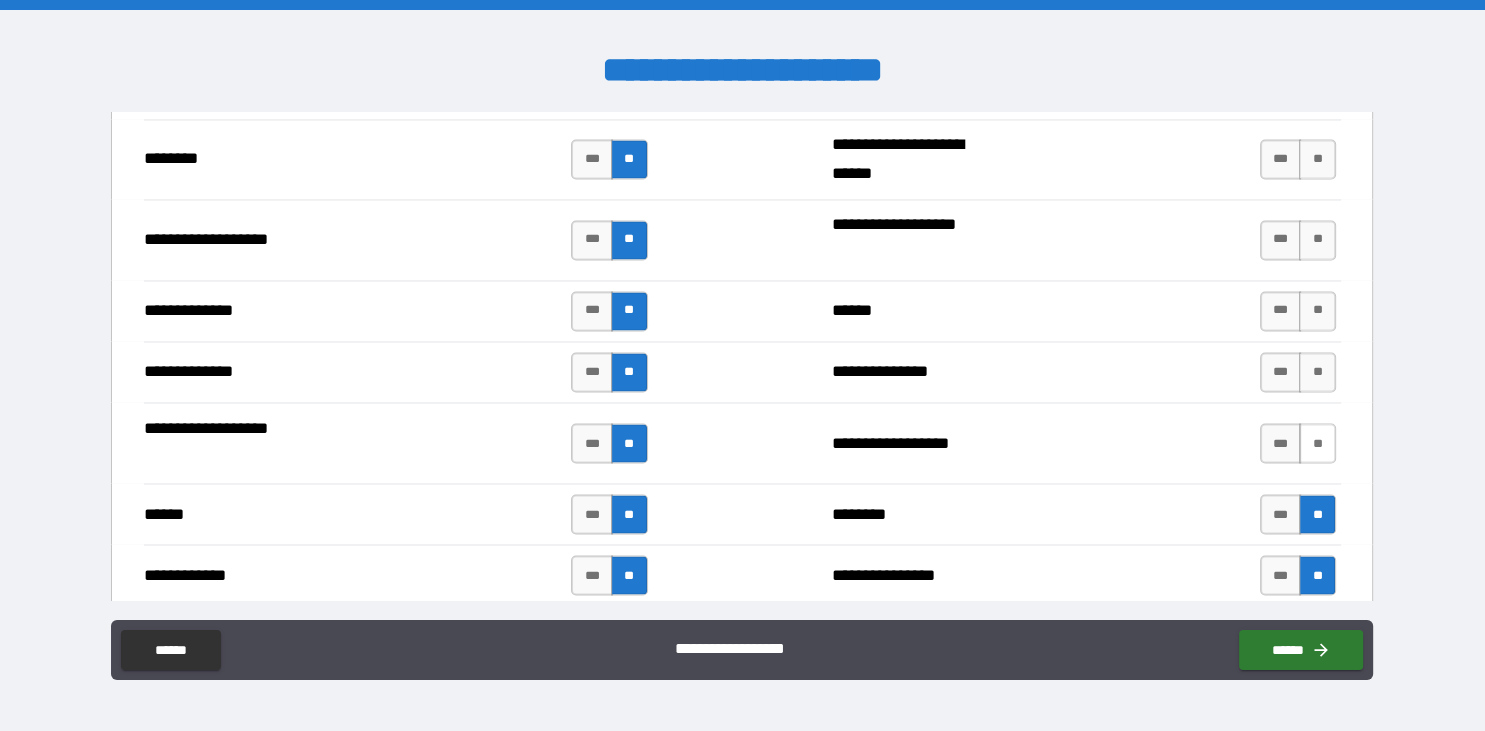 click on "**" at bounding box center [1317, 443] 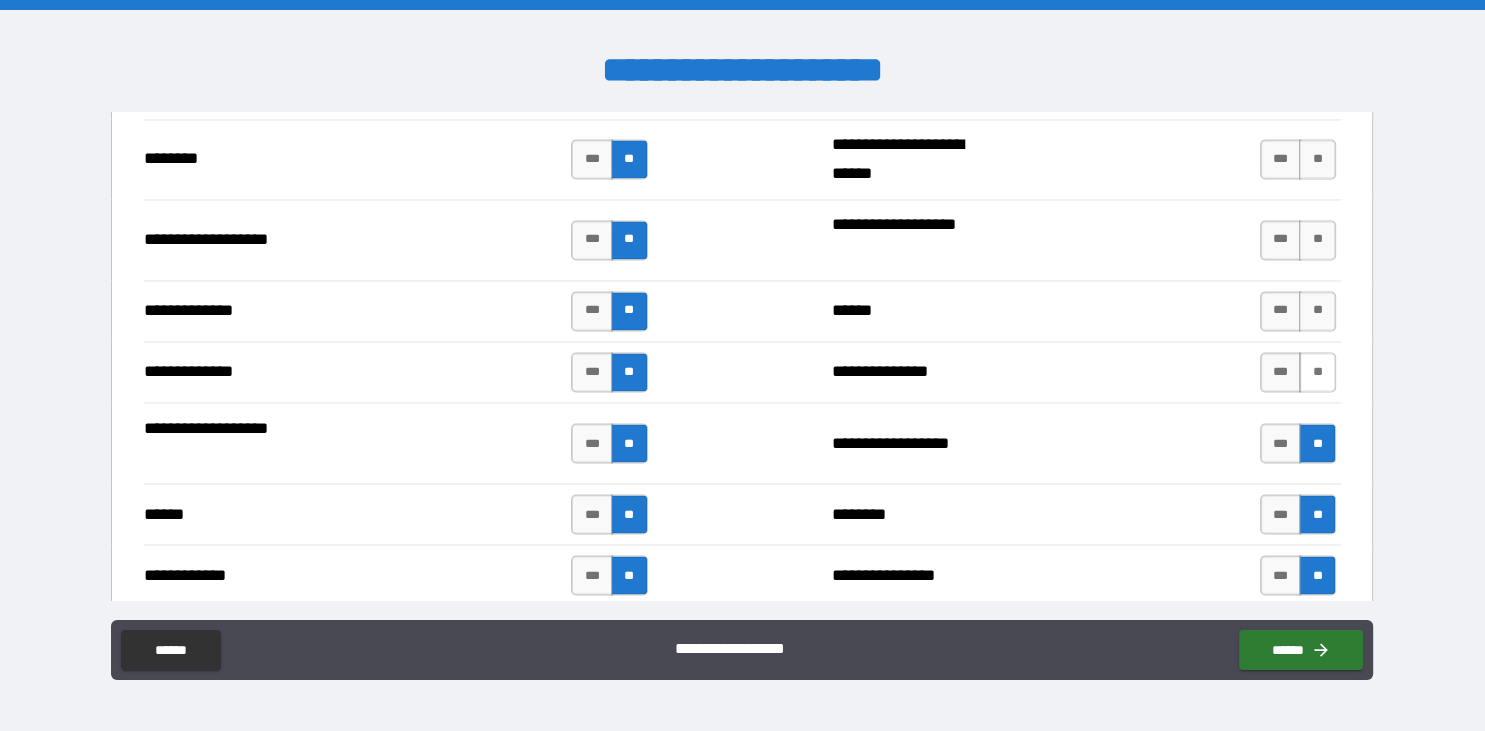 click on "**" at bounding box center [1317, 372] 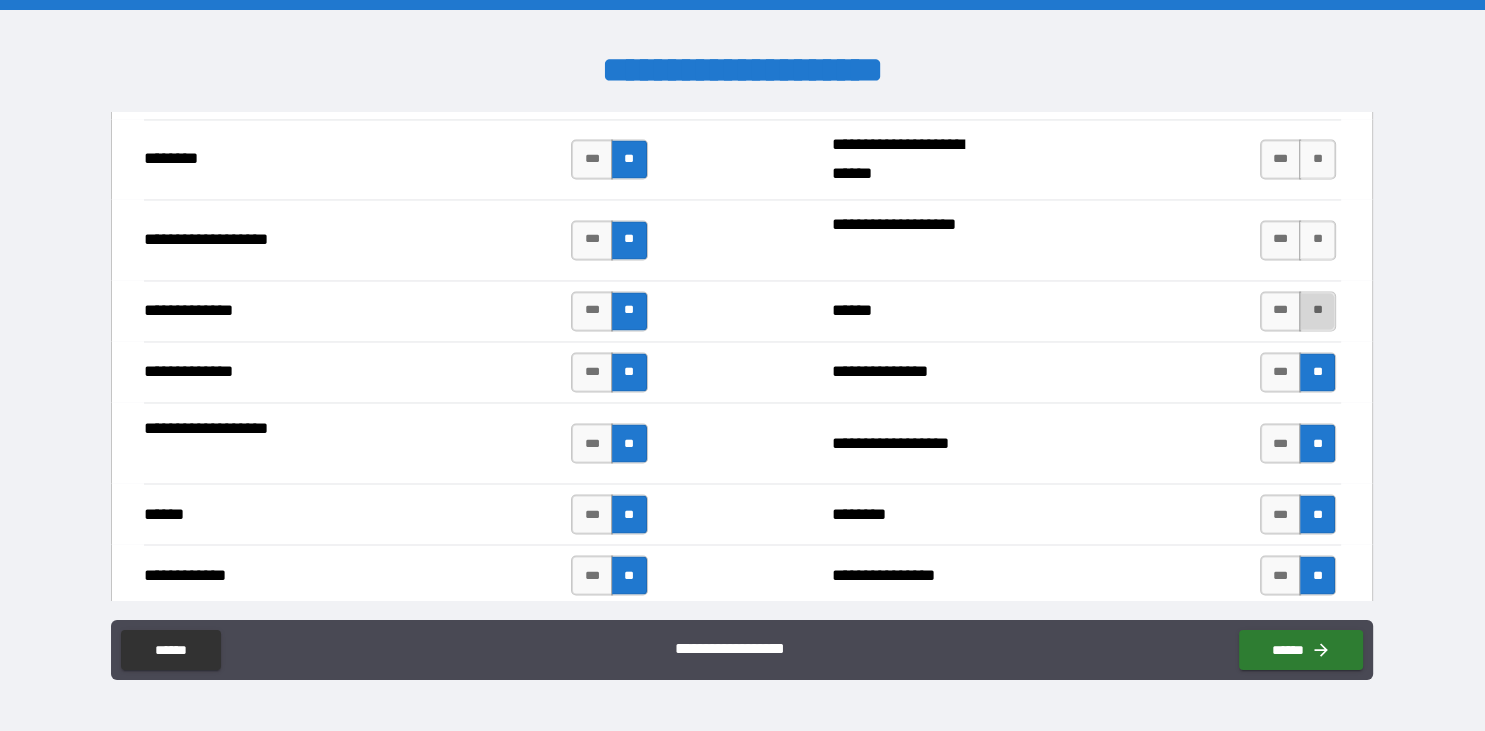click on "**" at bounding box center [1317, 311] 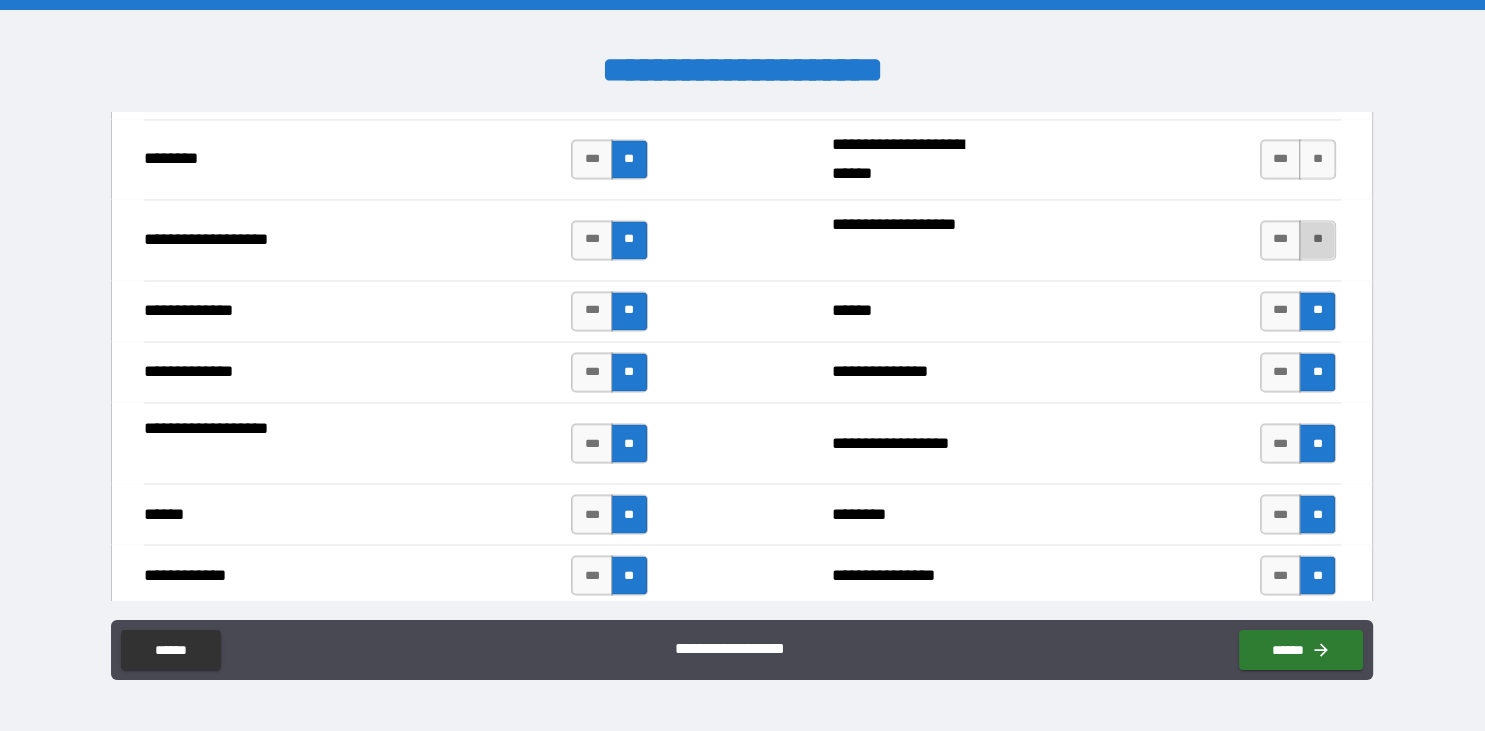 click on "**" at bounding box center (1317, 240) 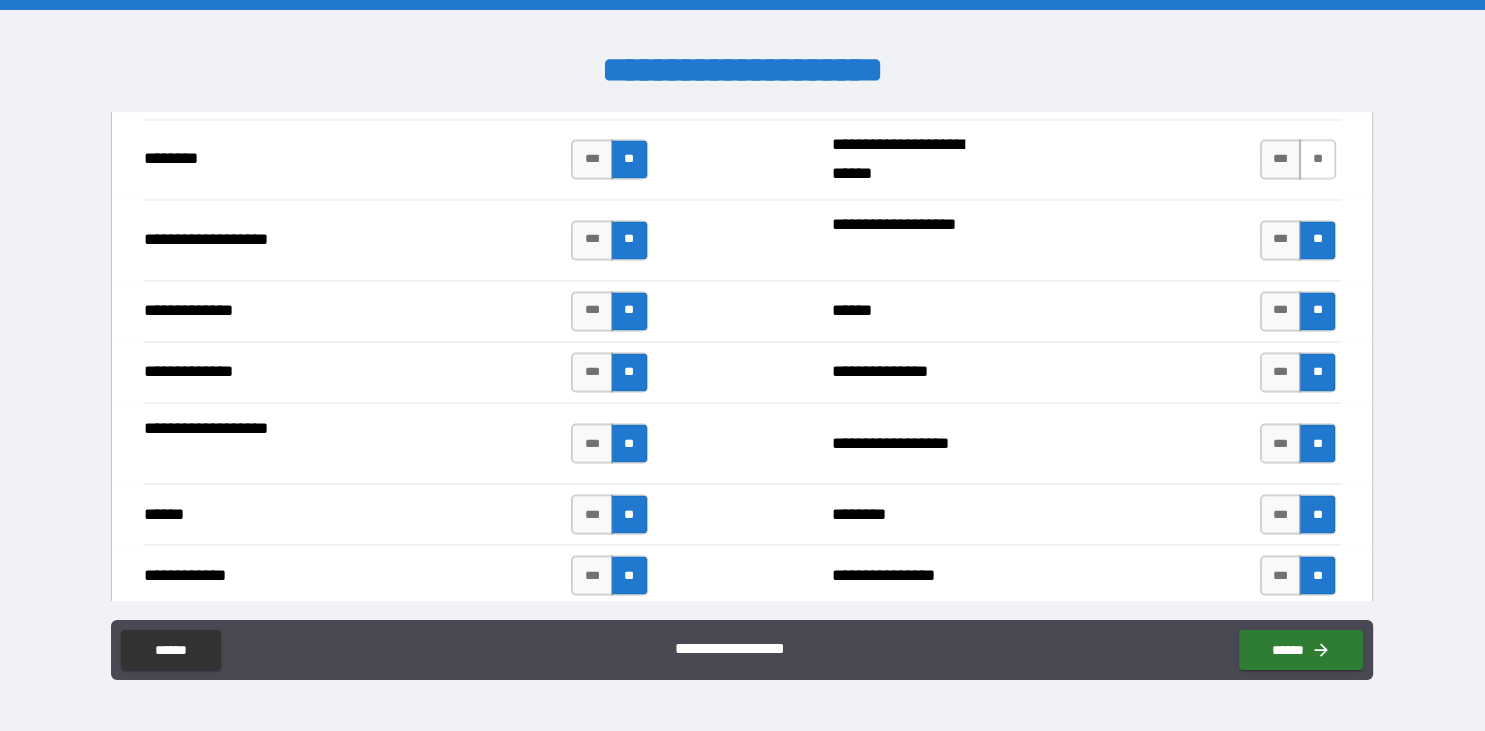 click on "**" at bounding box center (1317, 159) 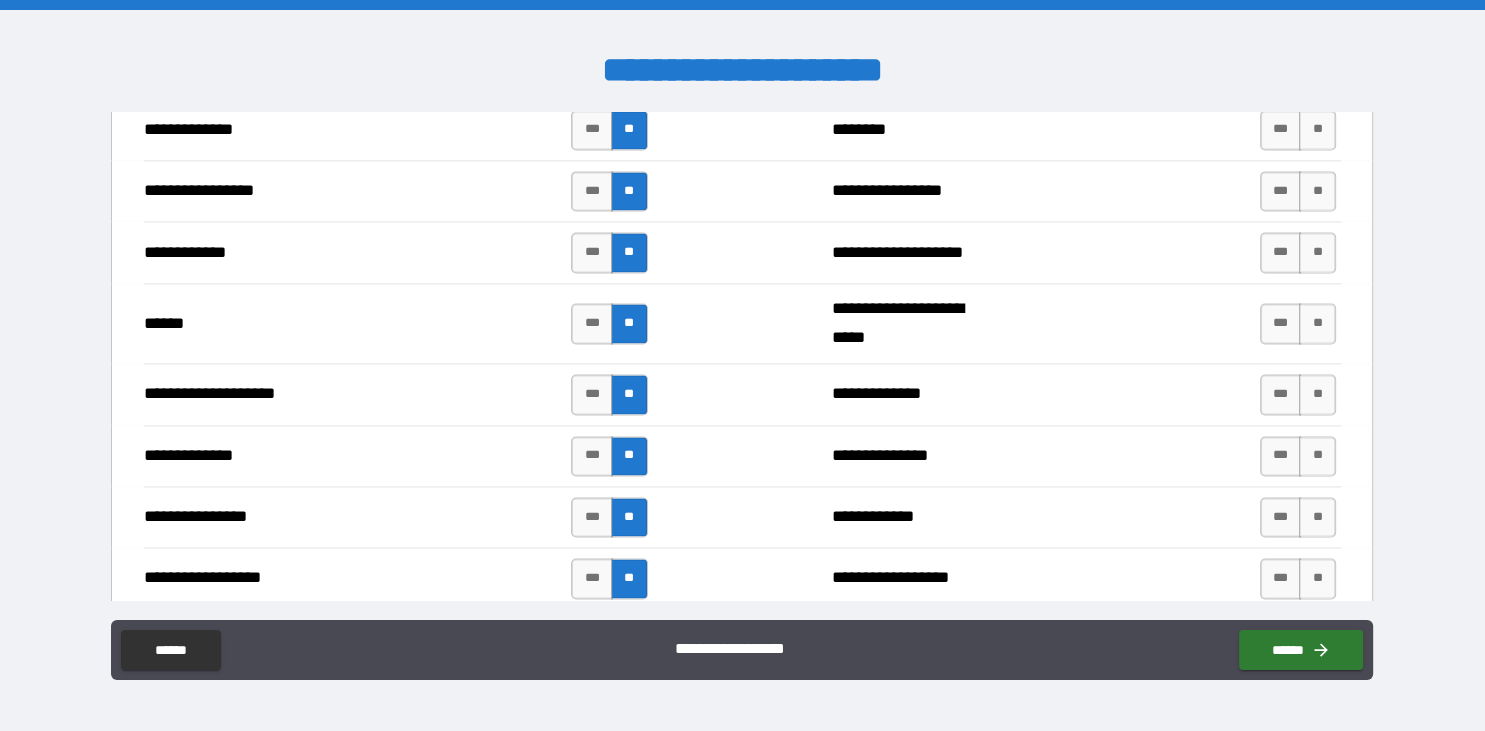 scroll, scrollTop: 2922, scrollLeft: 0, axis: vertical 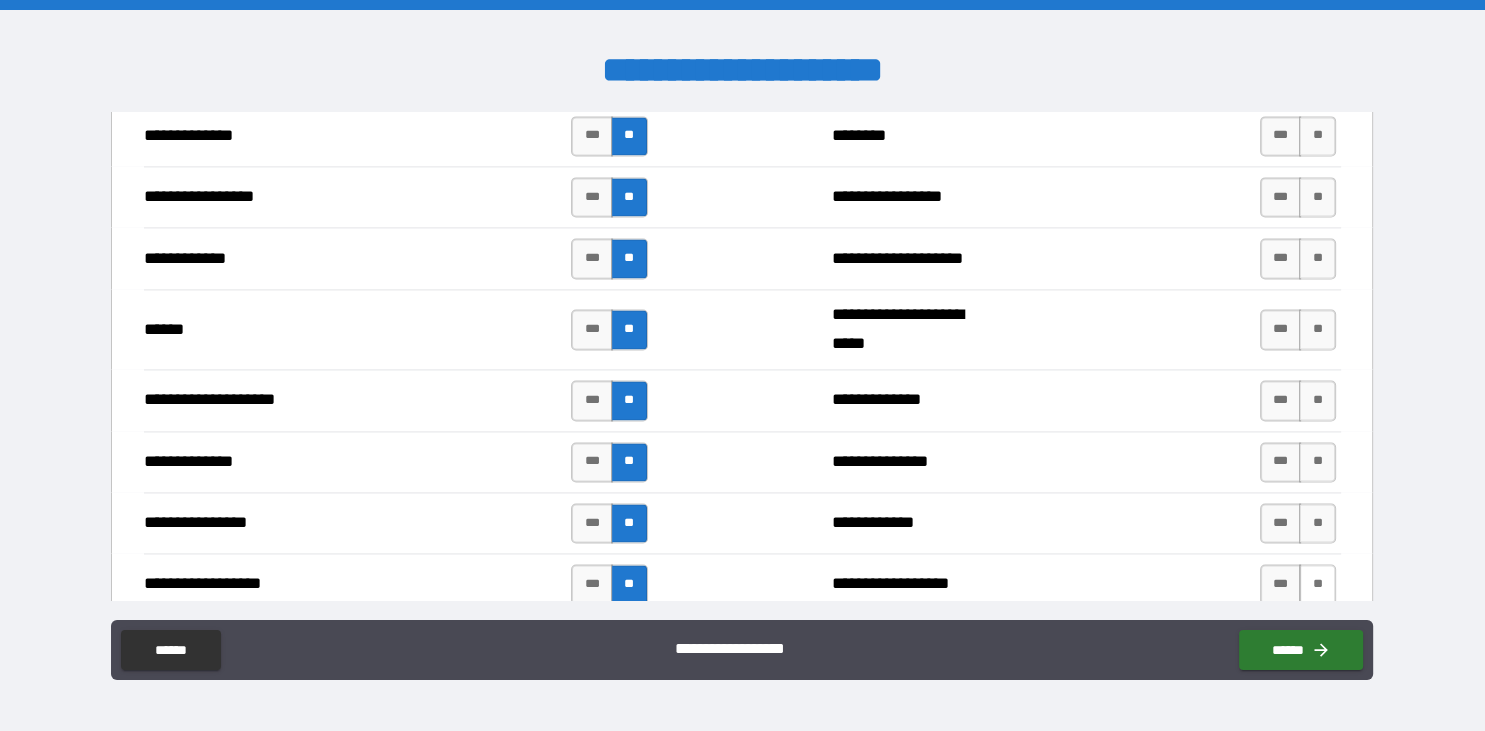 click on "**" at bounding box center [1317, 584] 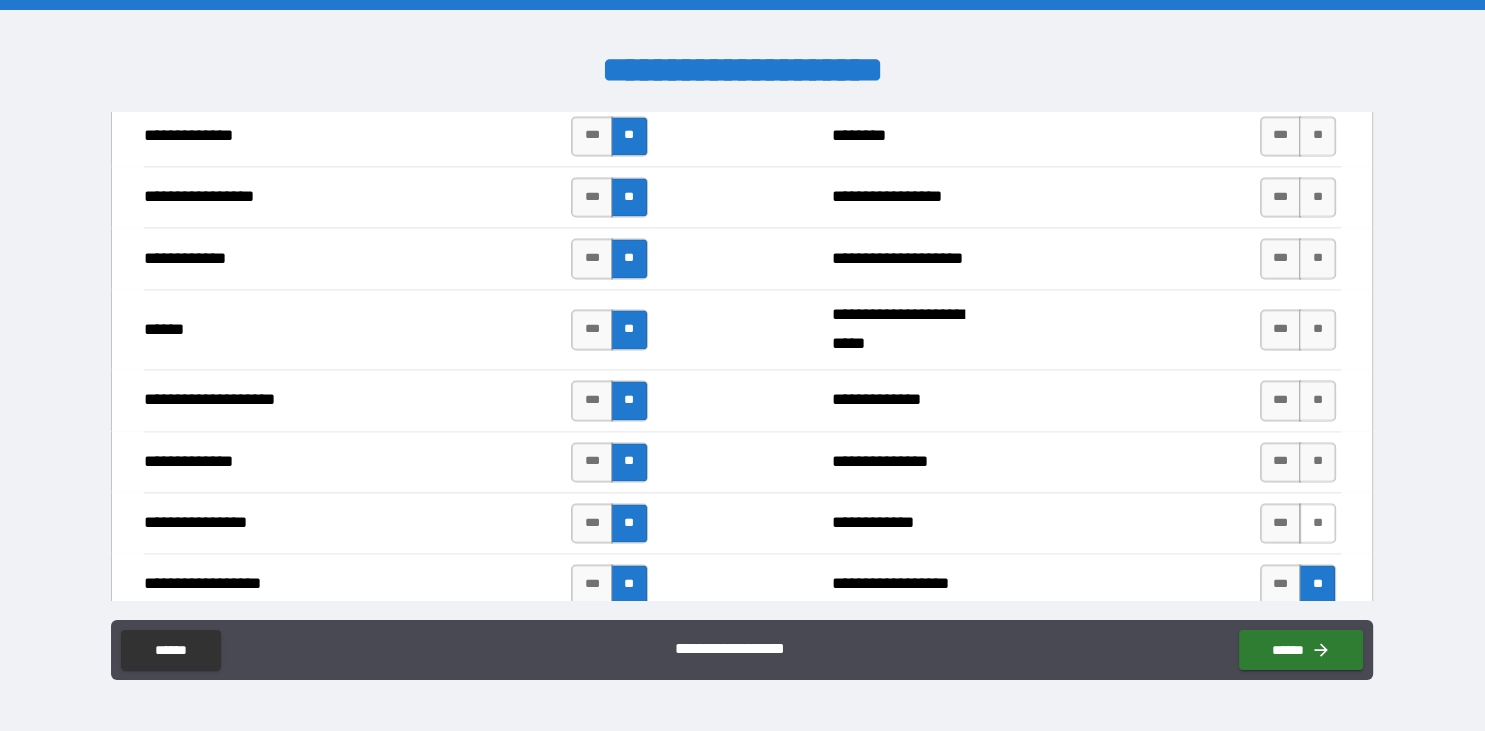 click on "**" at bounding box center [1317, 523] 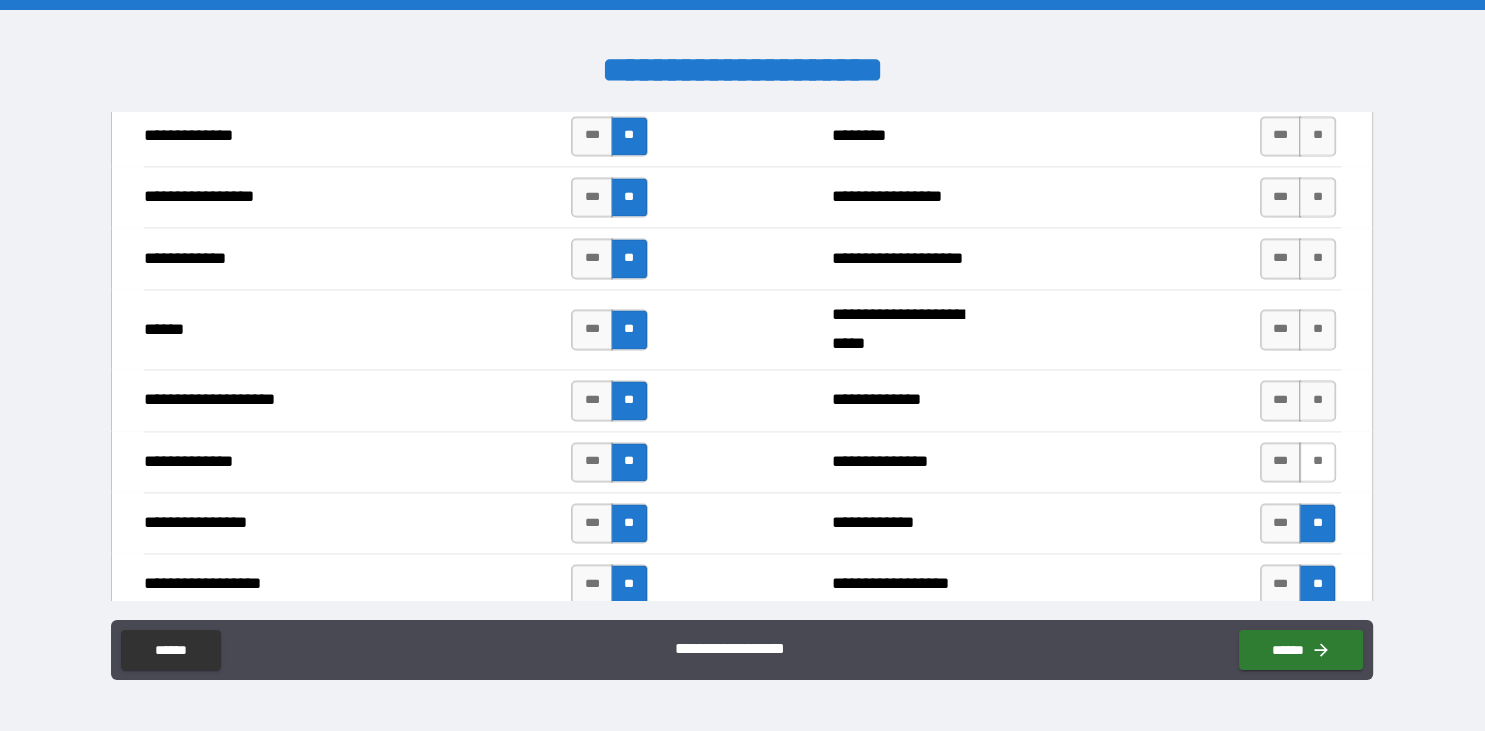 click on "**" at bounding box center (1317, 462) 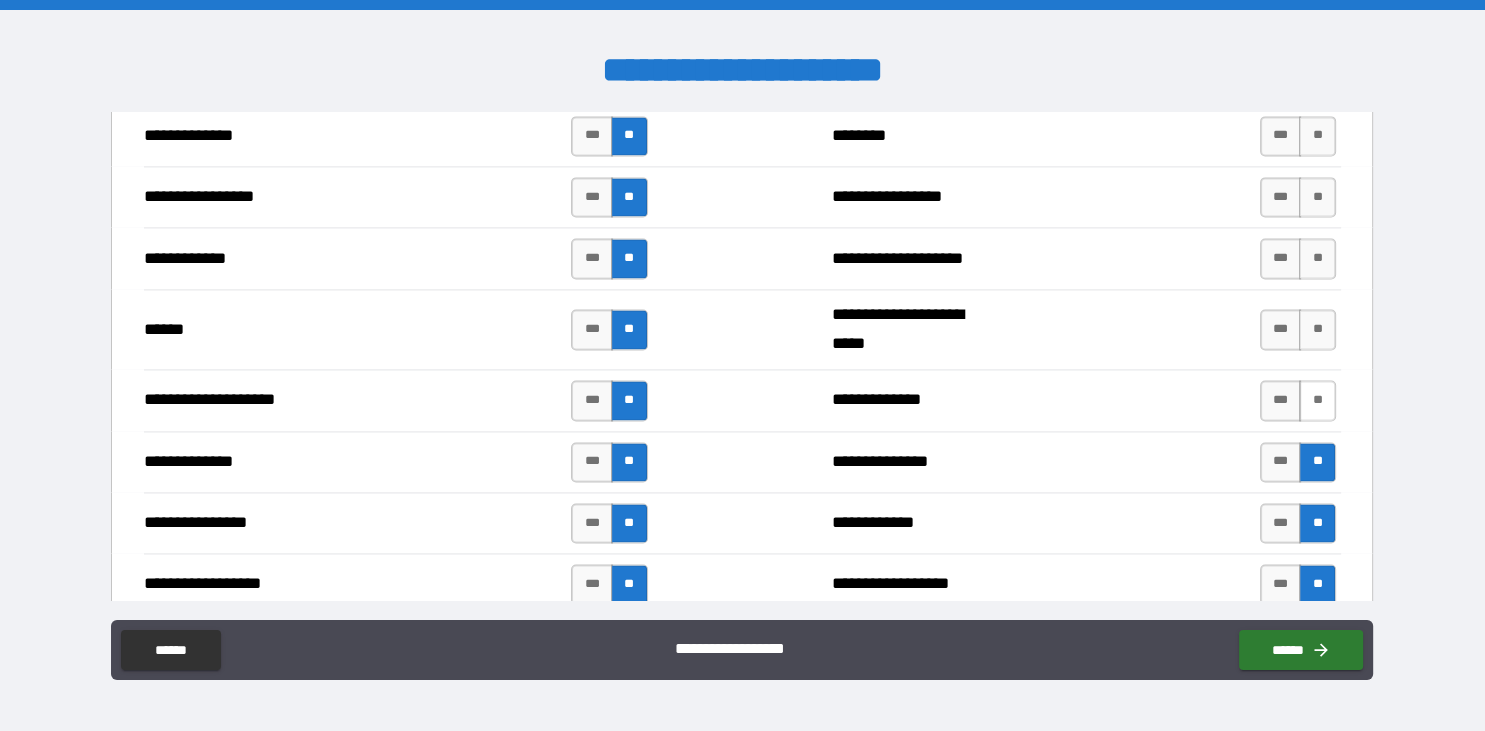click on "**" at bounding box center (1317, 400) 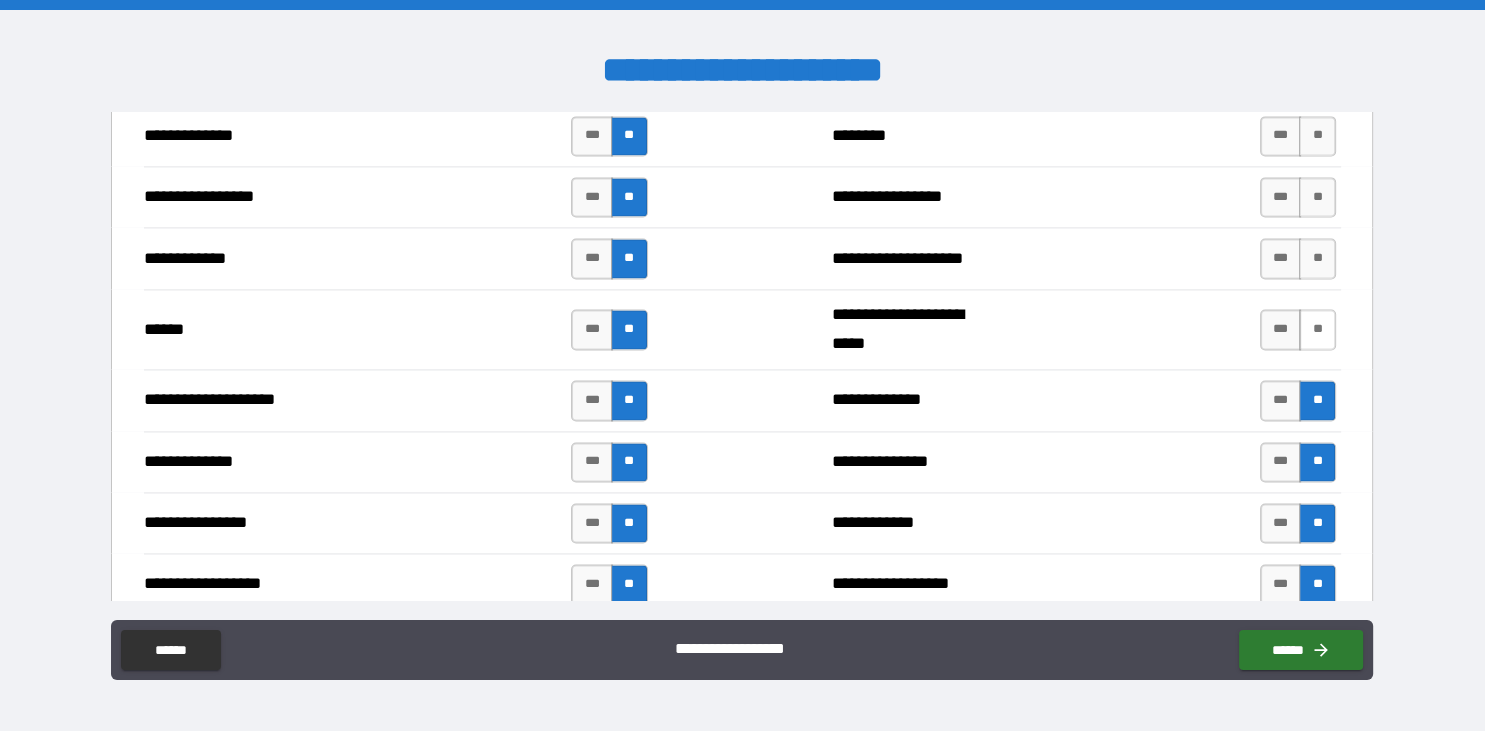 click on "**" at bounding box center (1317, 329) 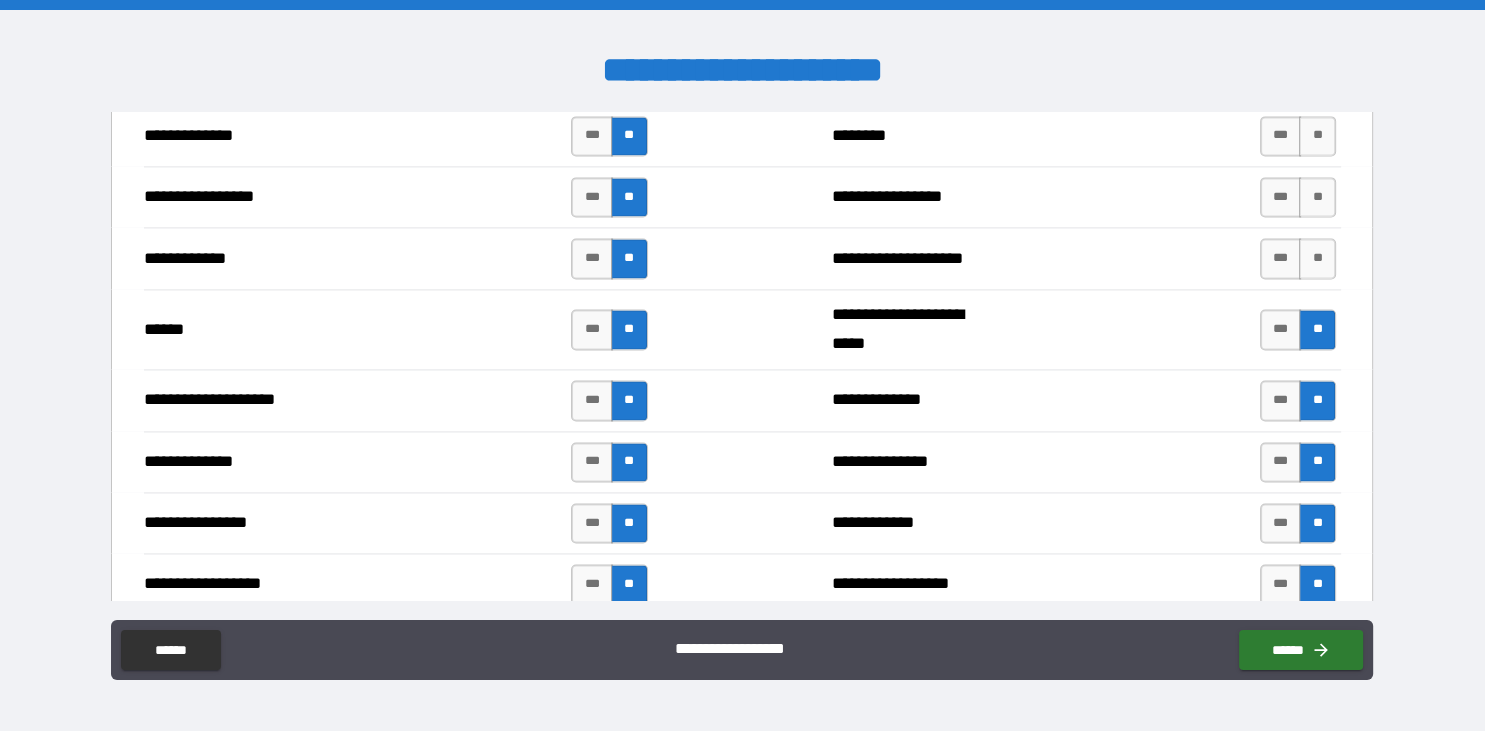 click on "**" at bounding box center (1317, 329) 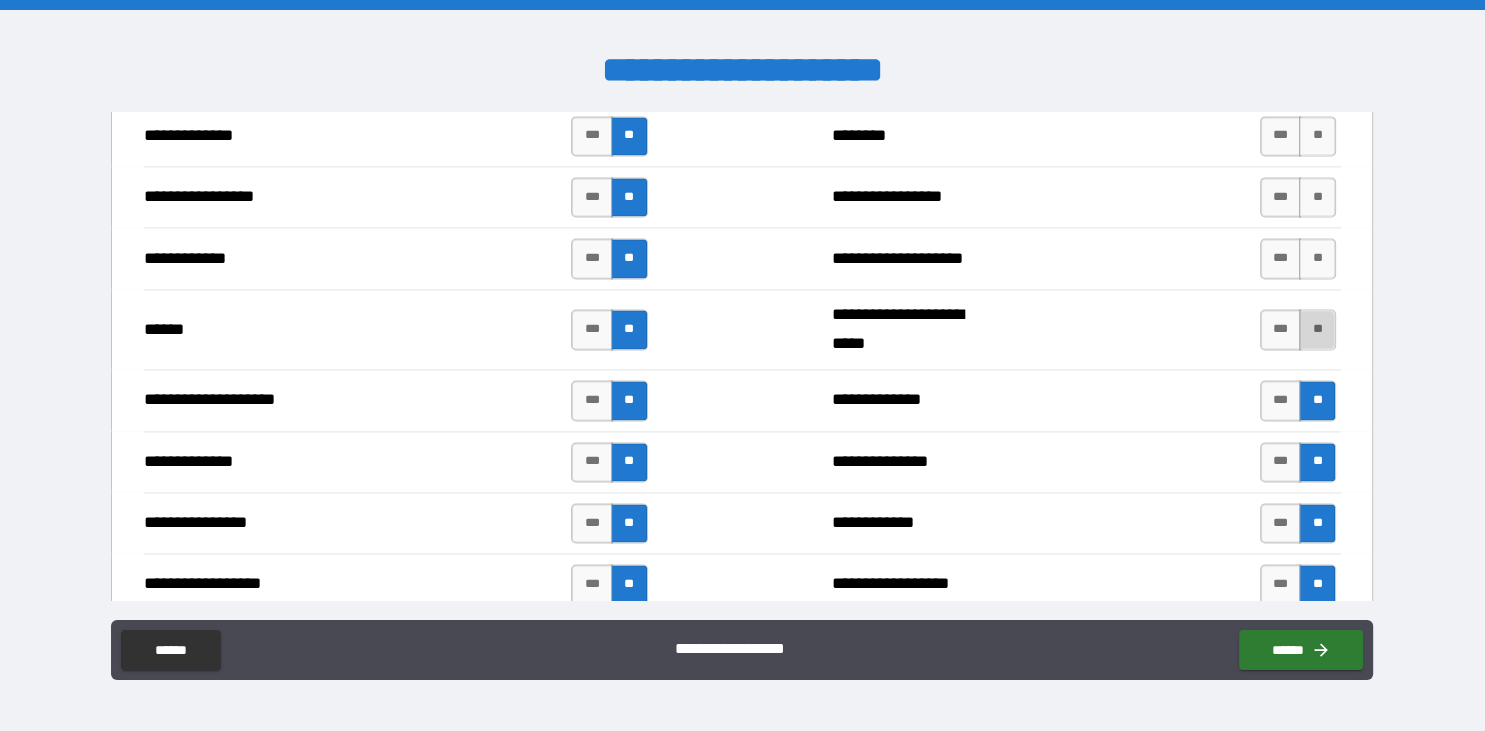 click on "**" at bounding box center (1317, 329) 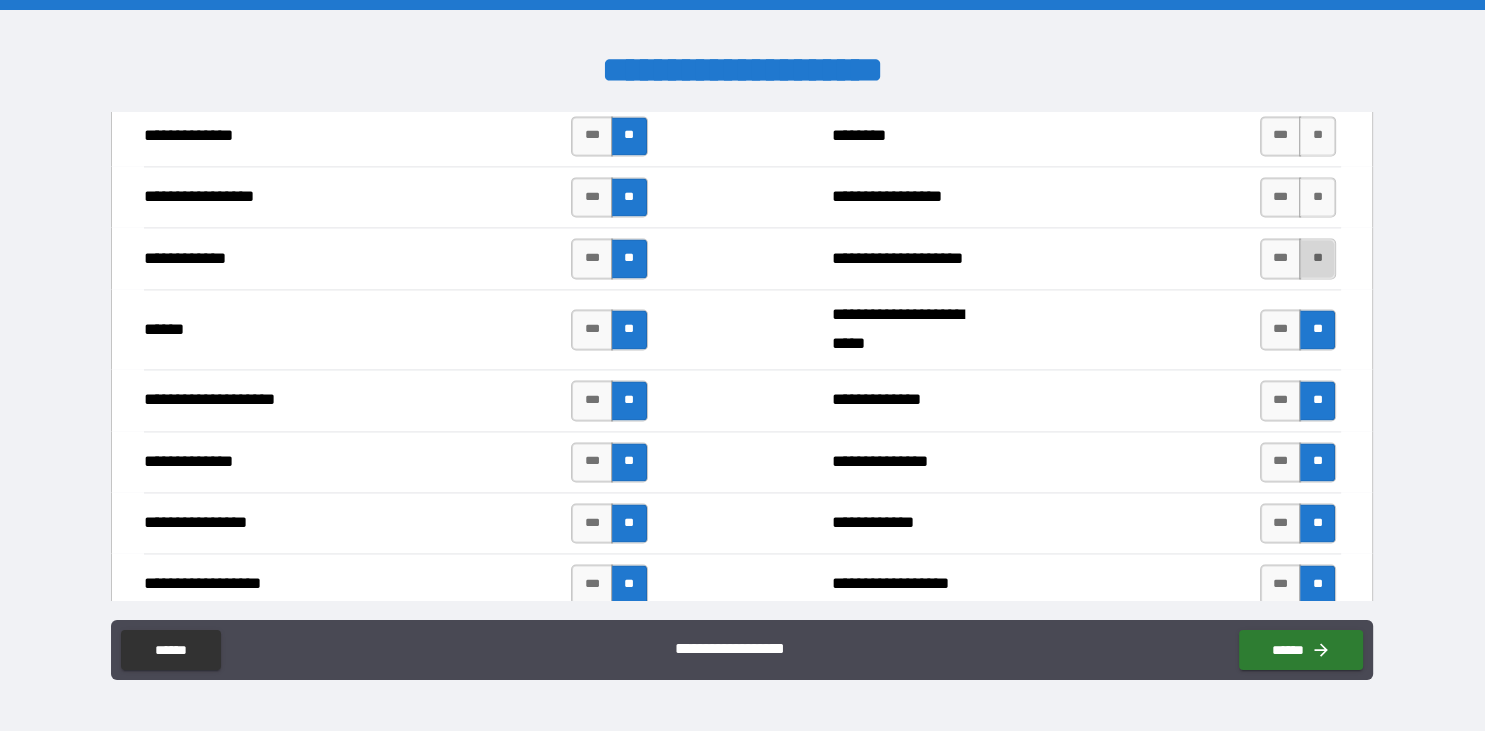 click on "**" at bounding box center (1317, 258) 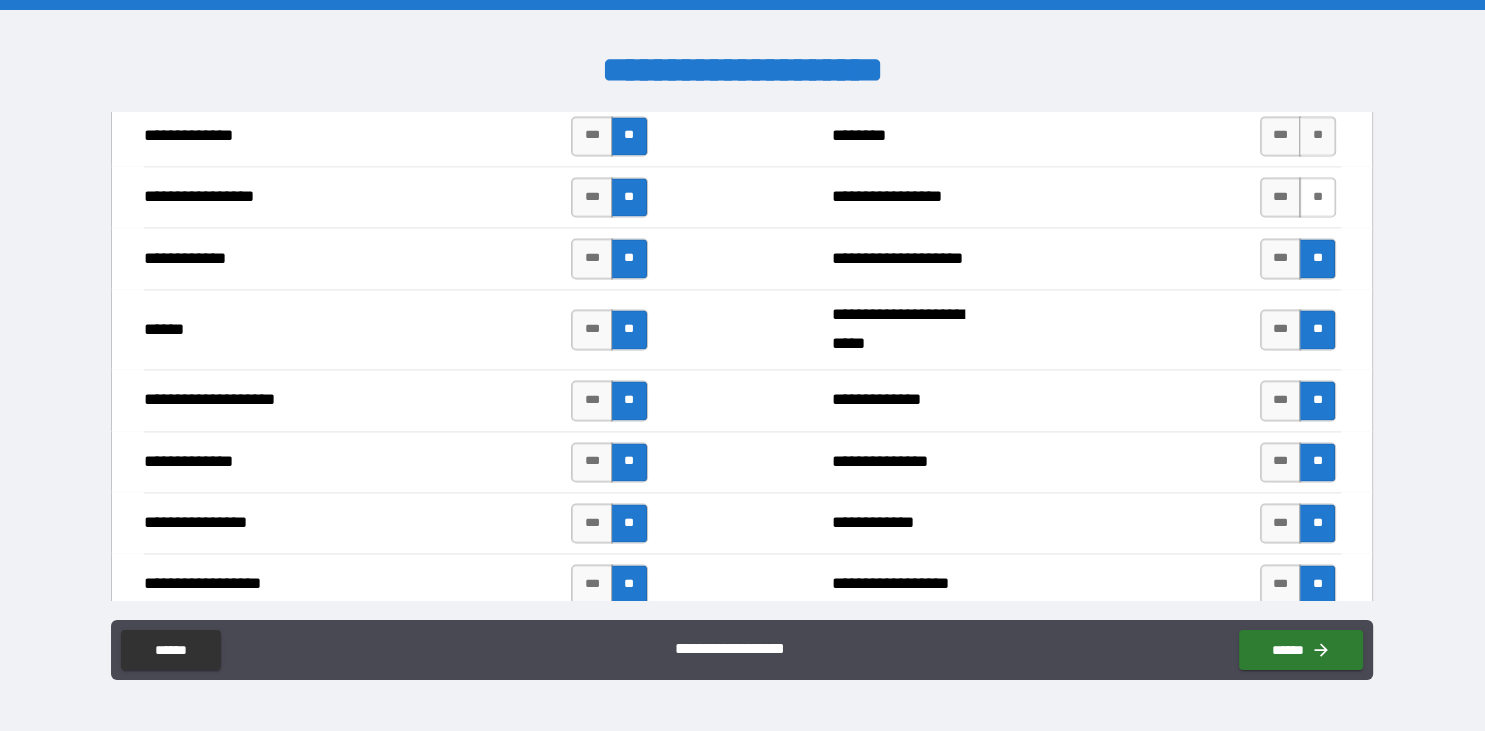 click on "**" at bounding box center (1317, 197) 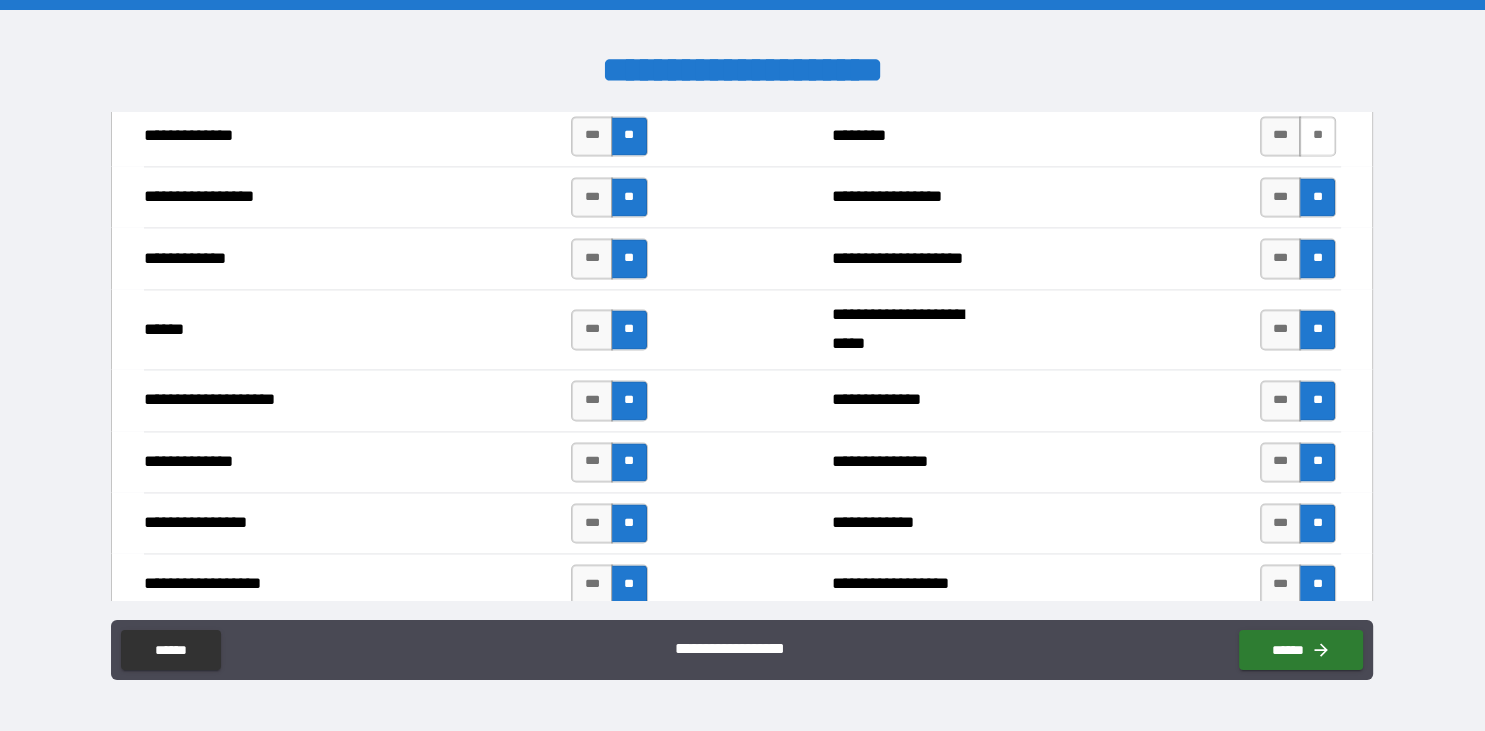 click on "**" at bounding box center [1317, 136] 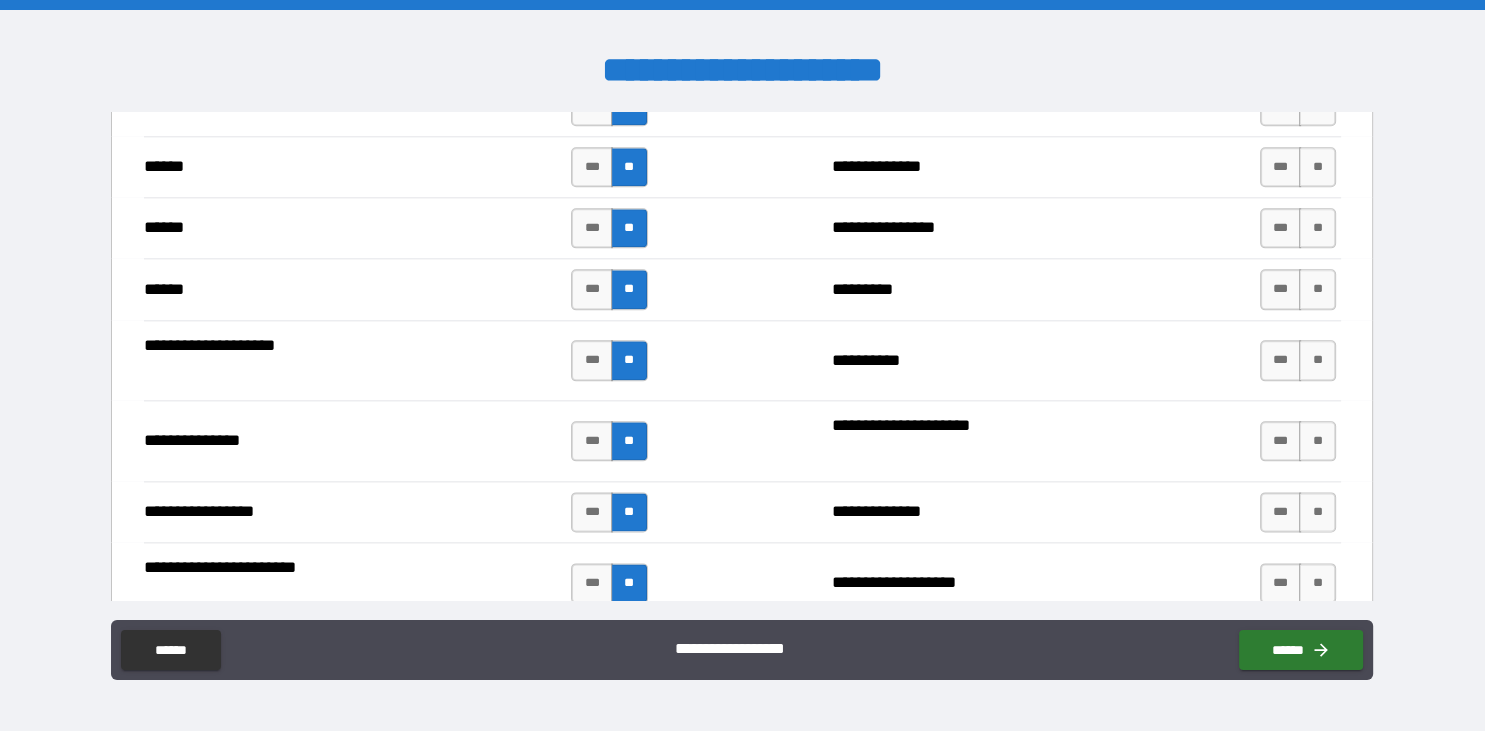 scroll, scrollTop: 2402, scrollLeft: 0, axis: vertical 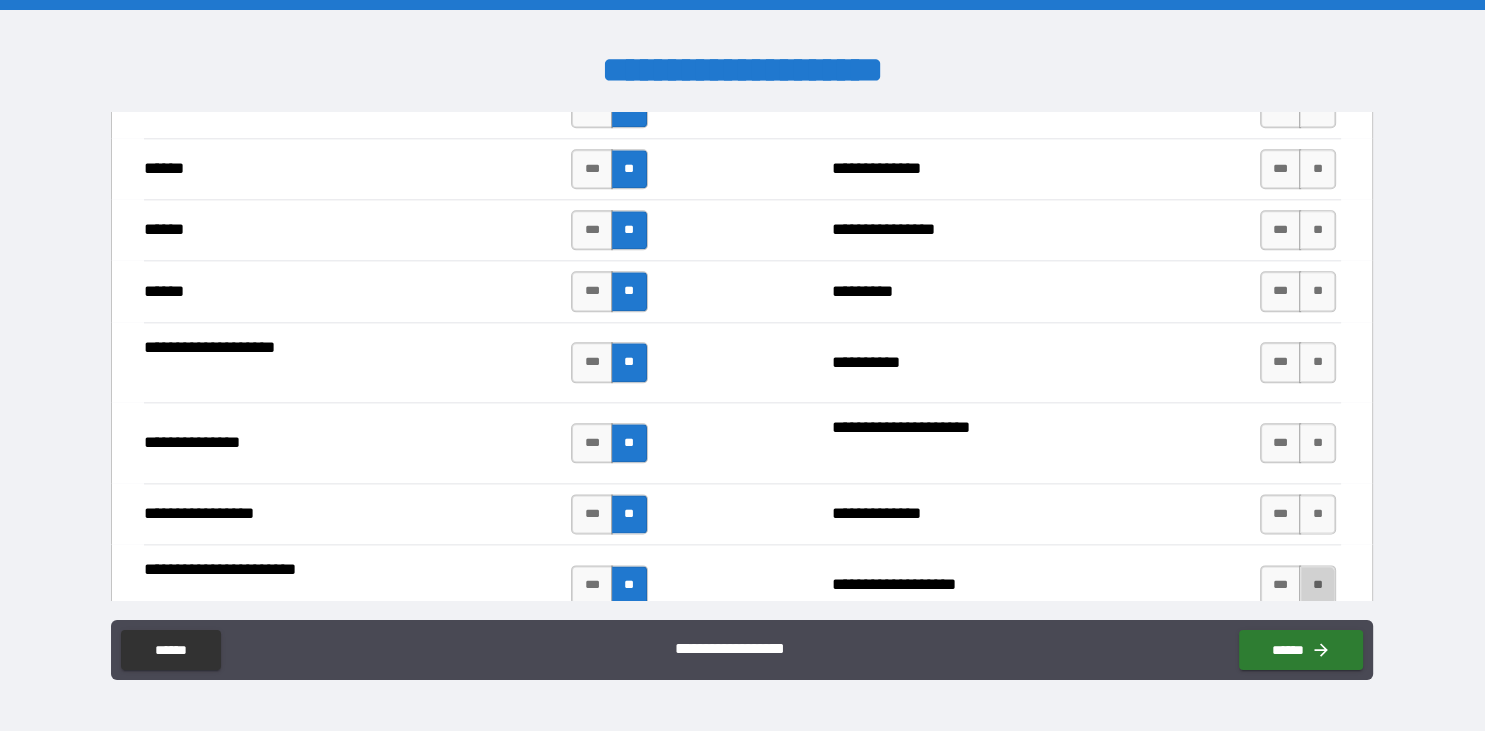 drag, startPoint x: 1318, startPoint y: 581, endPoint x: 1339, endPoint y: 475, distance: 108.060165 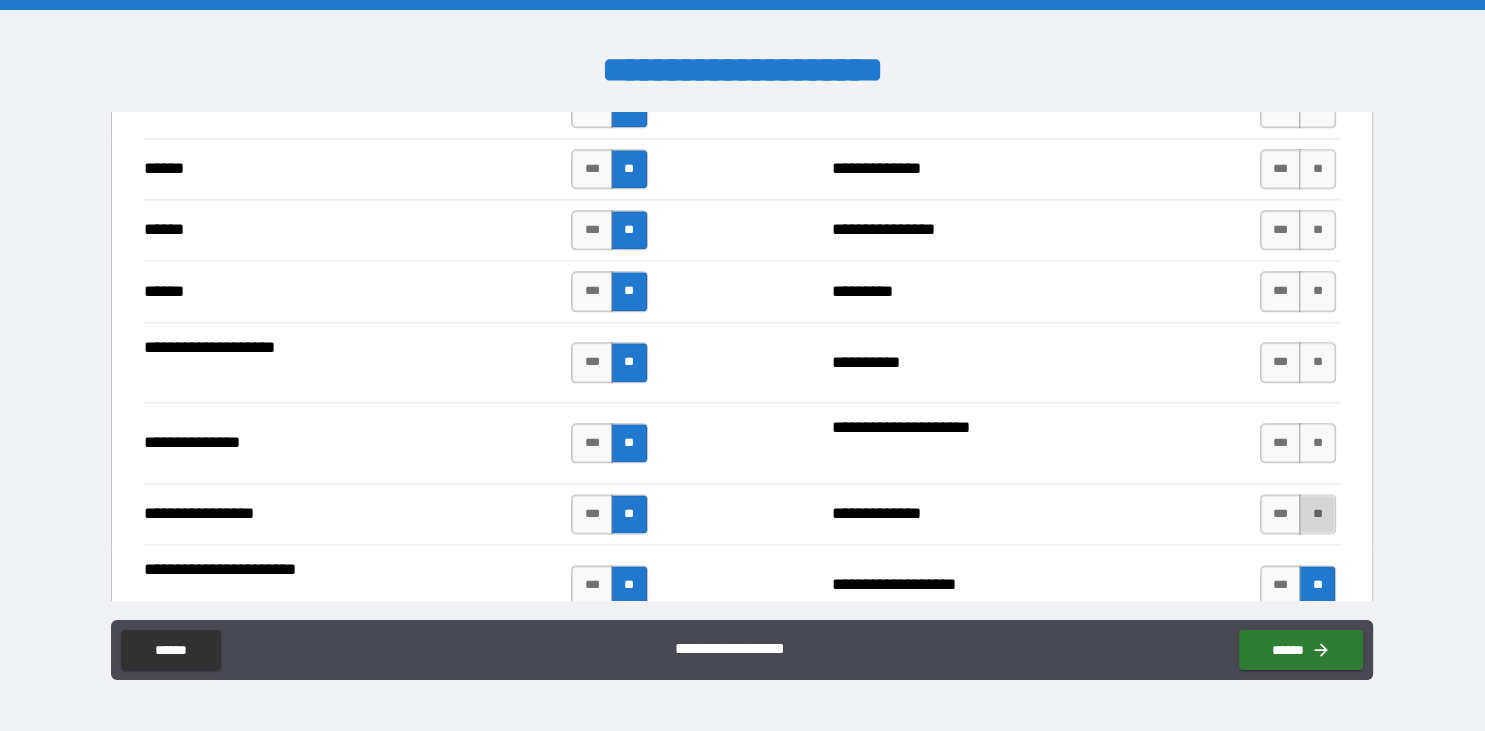 click on "**" at bounding box center (1317, 514) 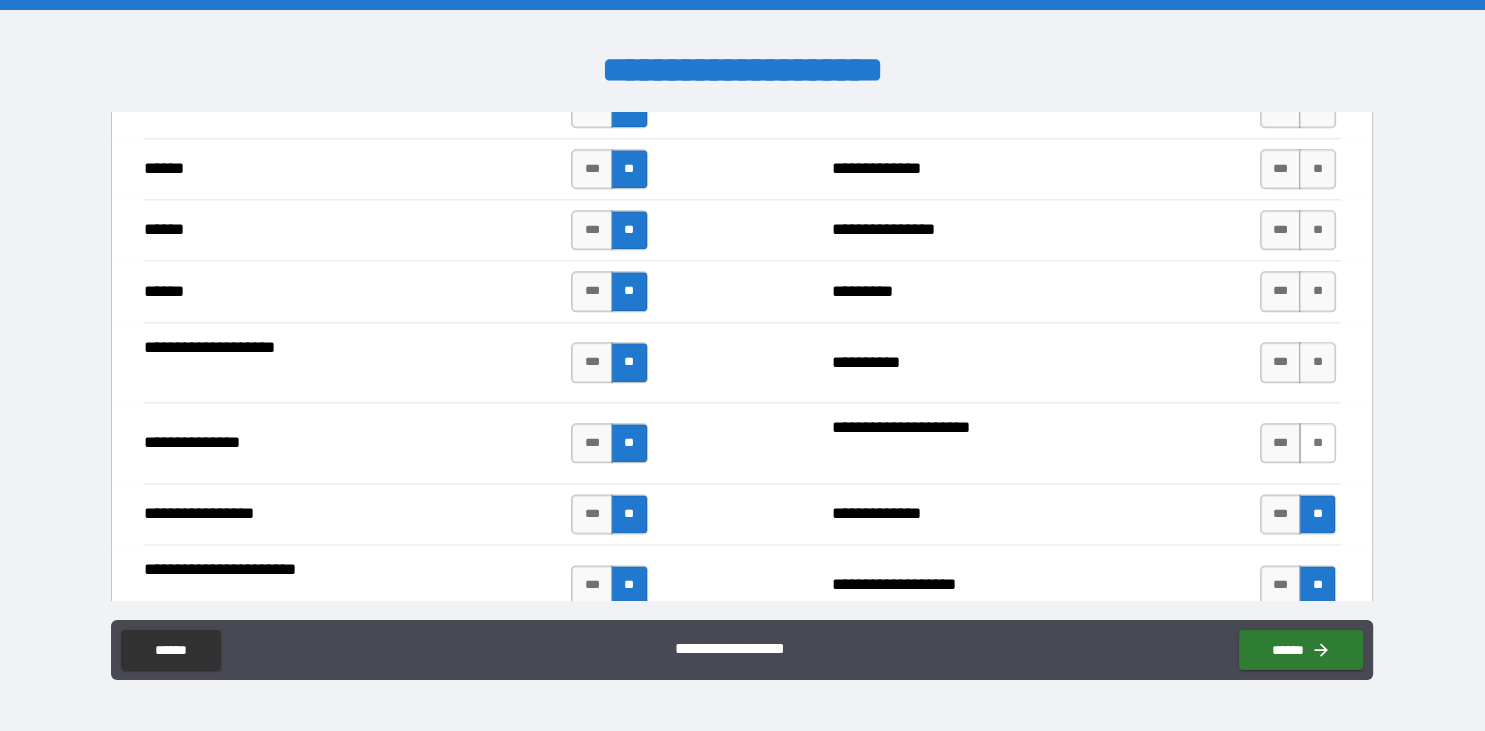 click on "**" at bounding box center (1317, 443) 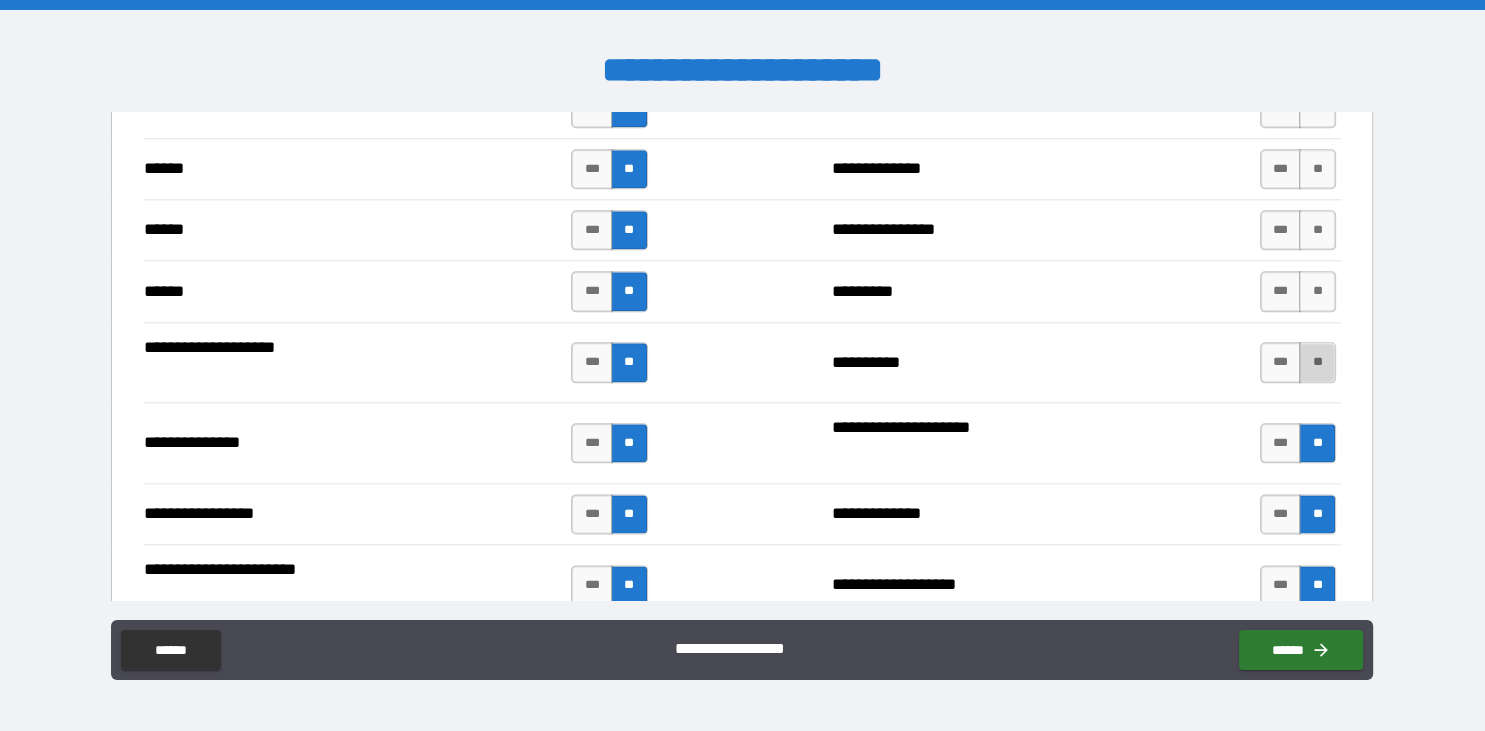 click on "**" at bounding box center [1317, 362] 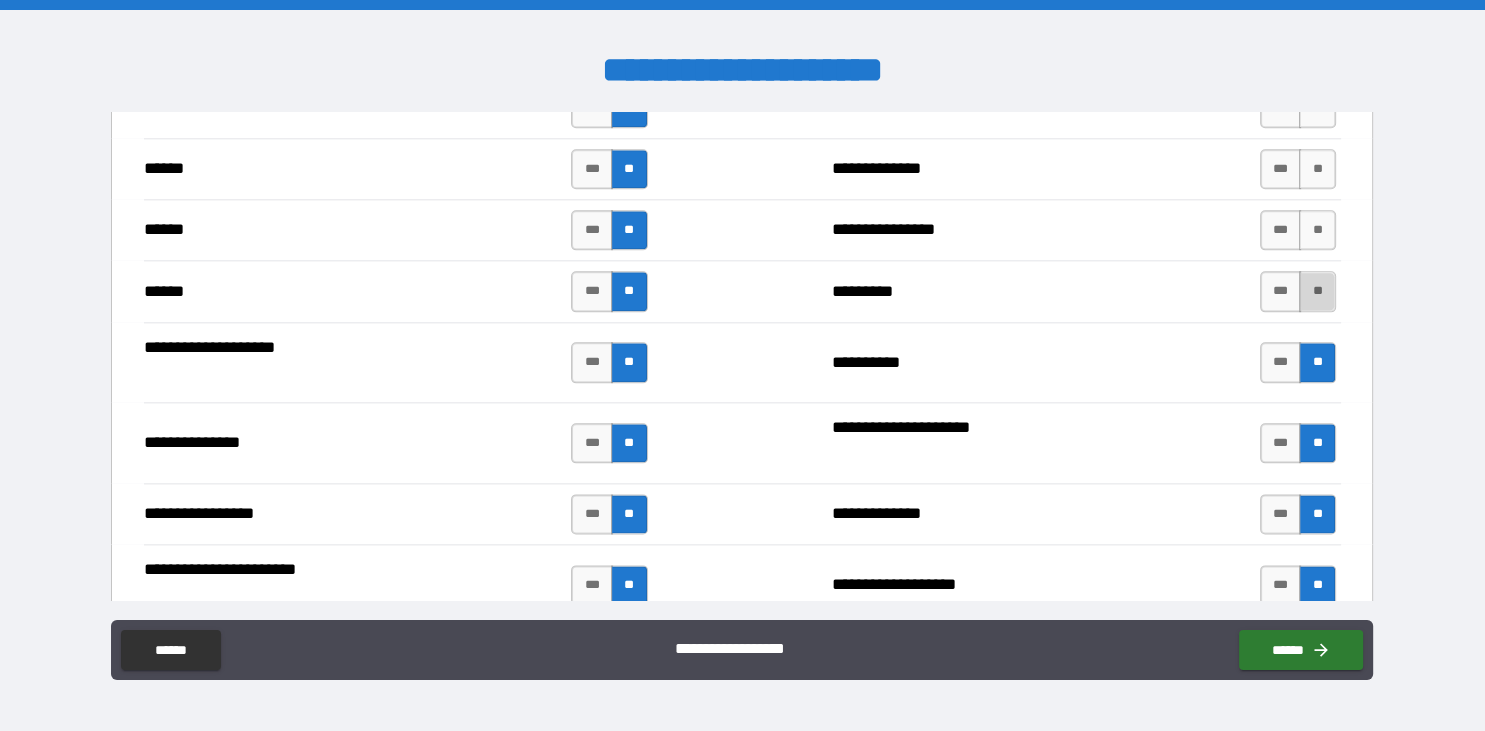 click on "**" at bounding box center (1317, 291) 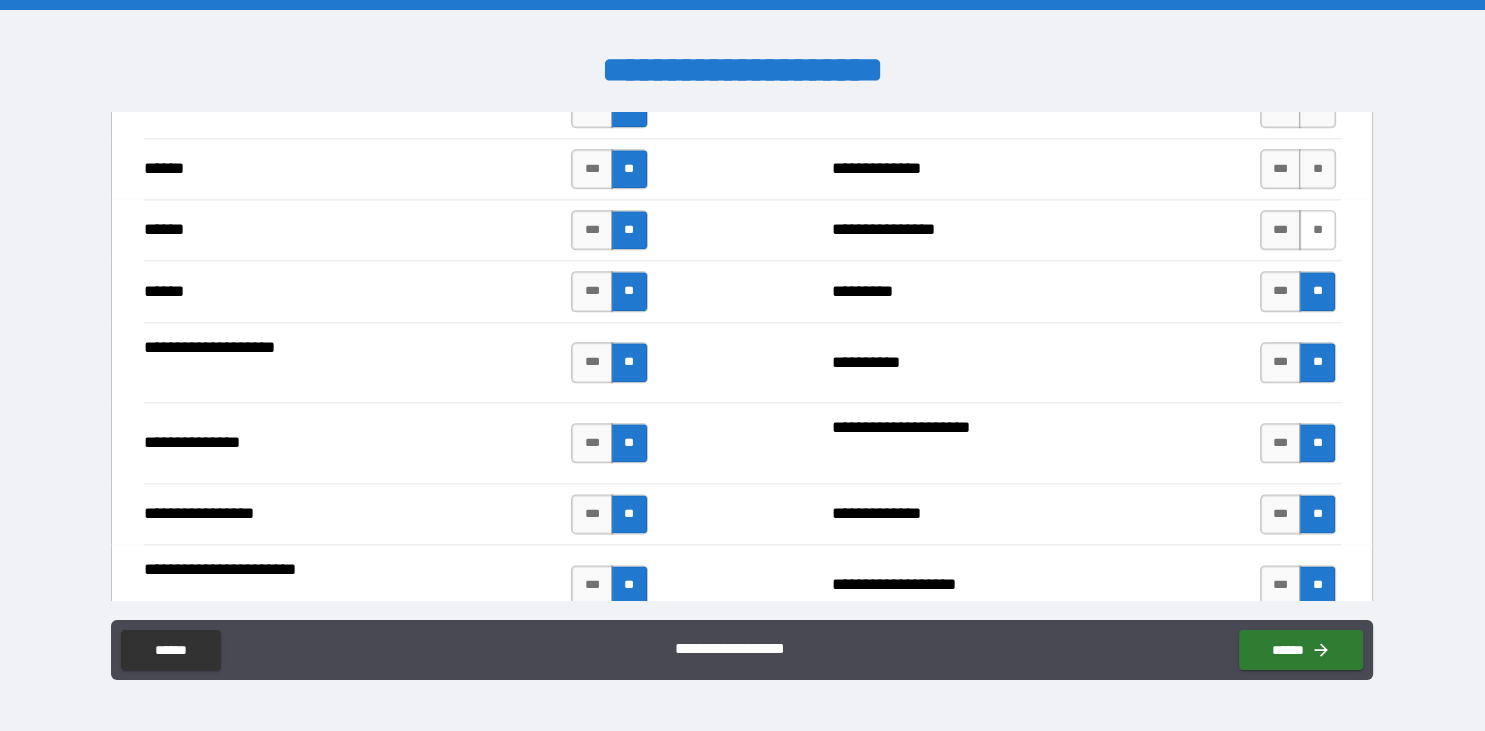 click on "**" at bounding box center (1317, 230) 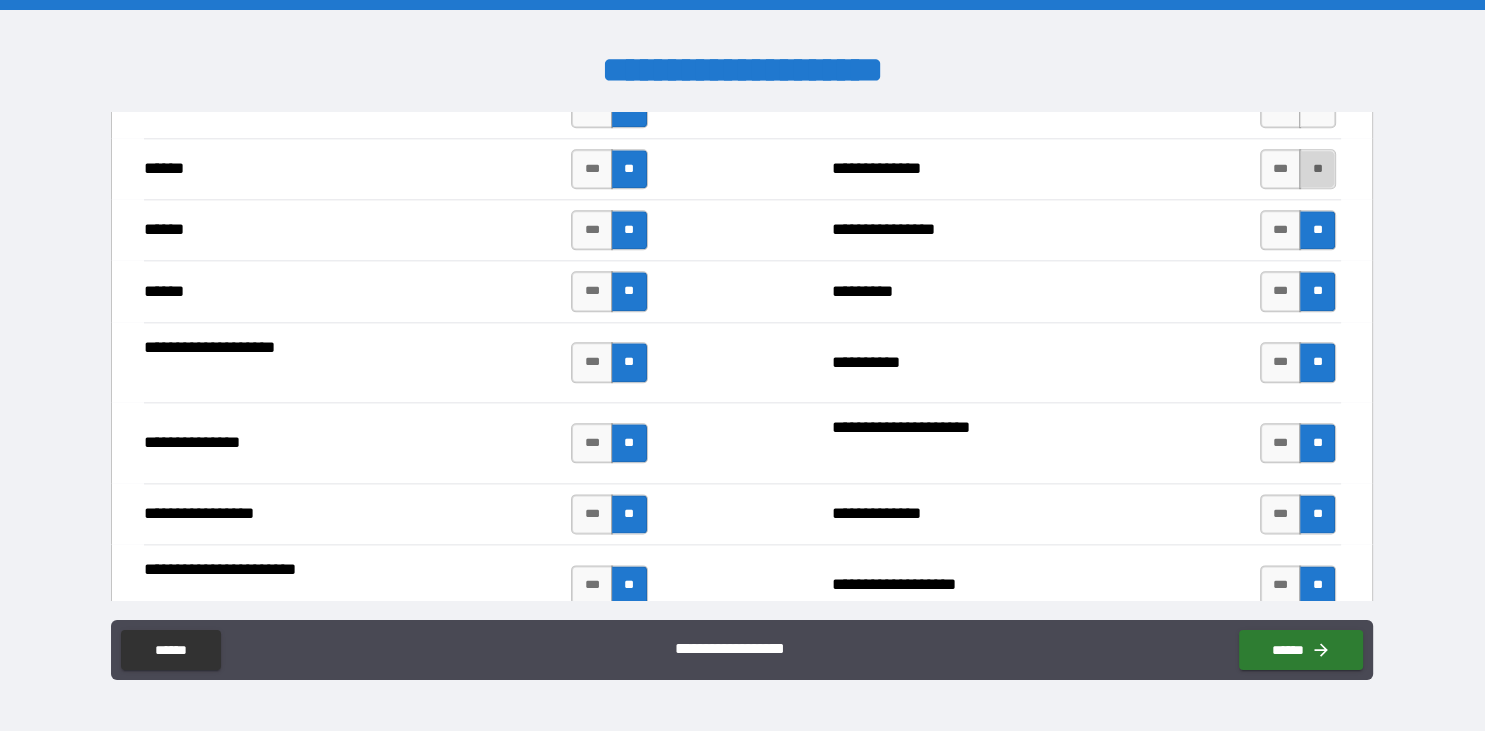 click on "**" at bounding box center [1317, 169] 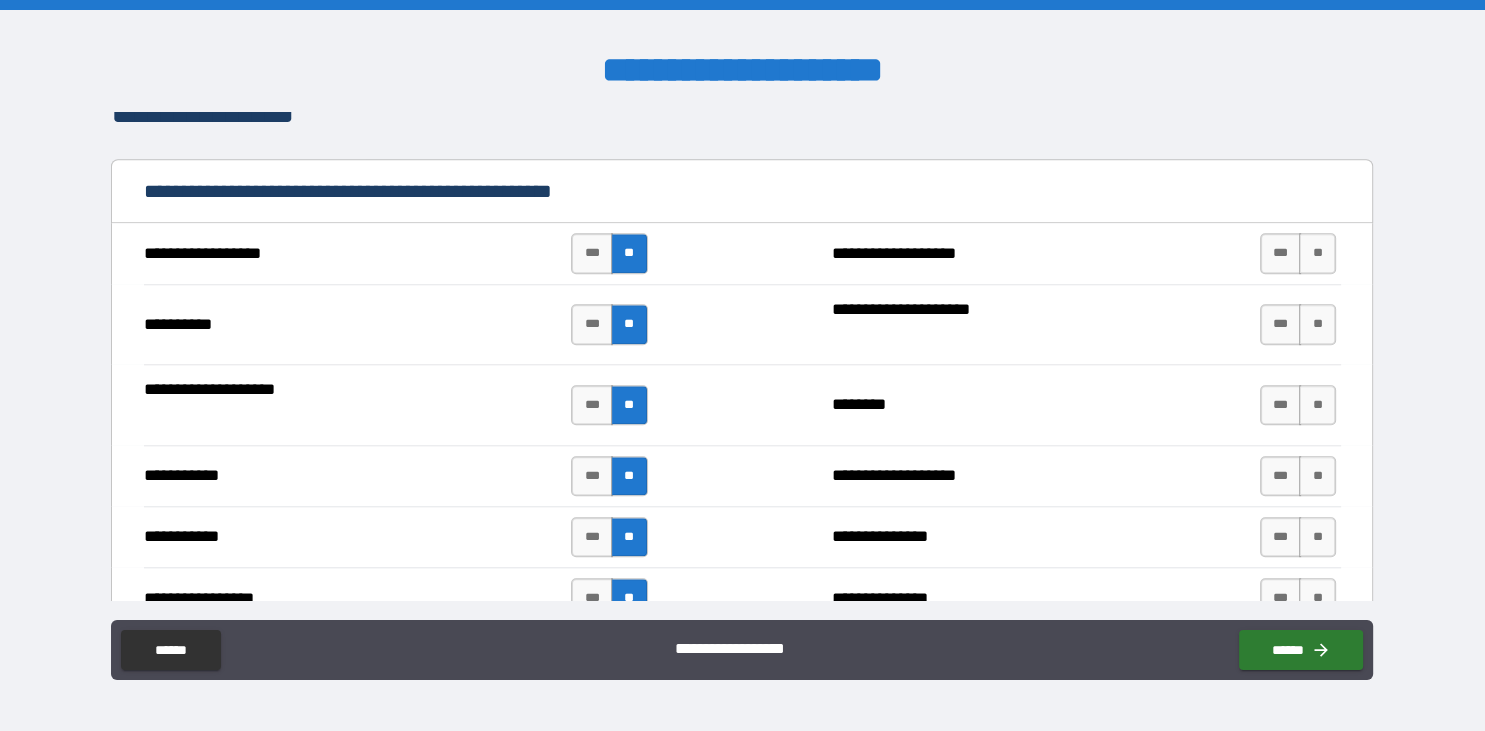 scroll, scrollTop: 1910, scrollLeft: 0, axis: vertical 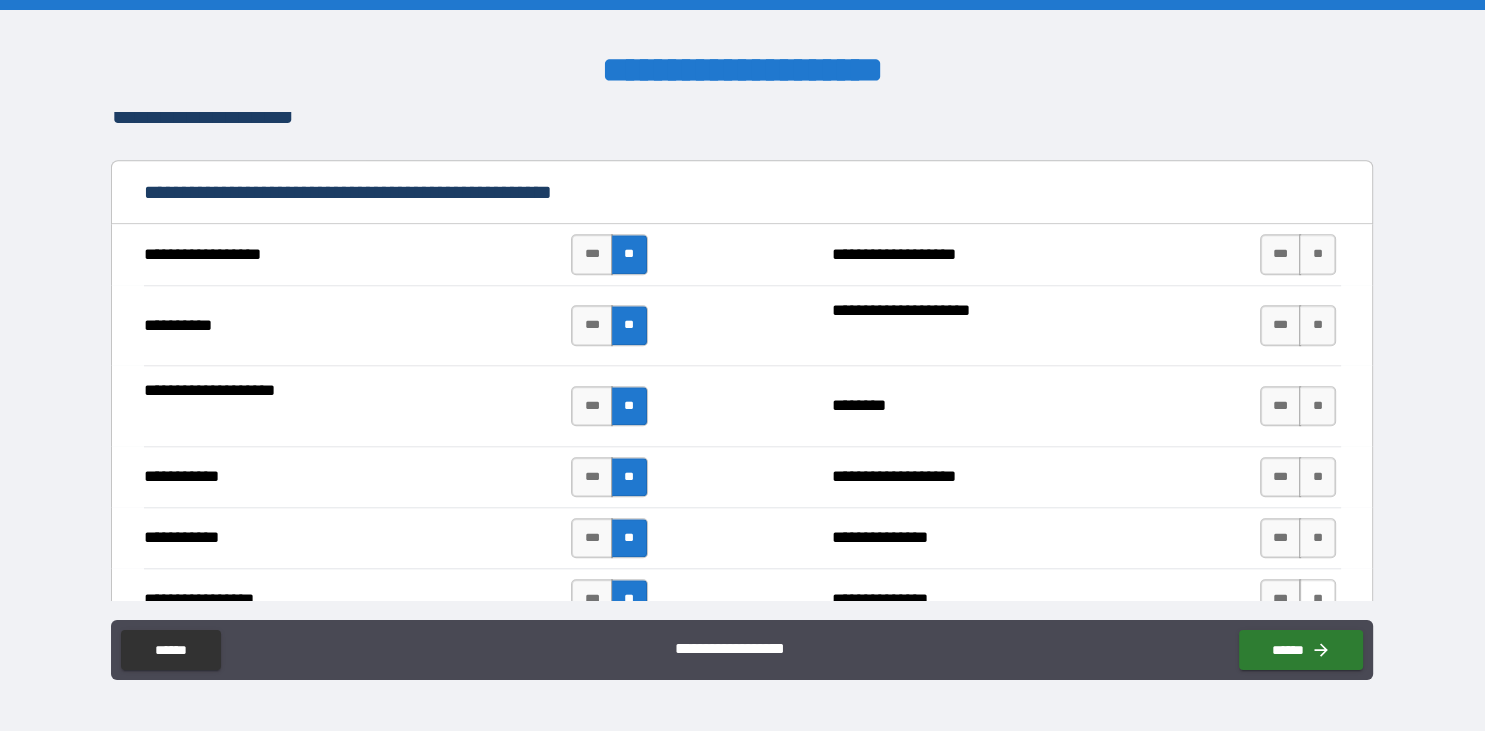 click on "**" at bounding box center (1317, 599) 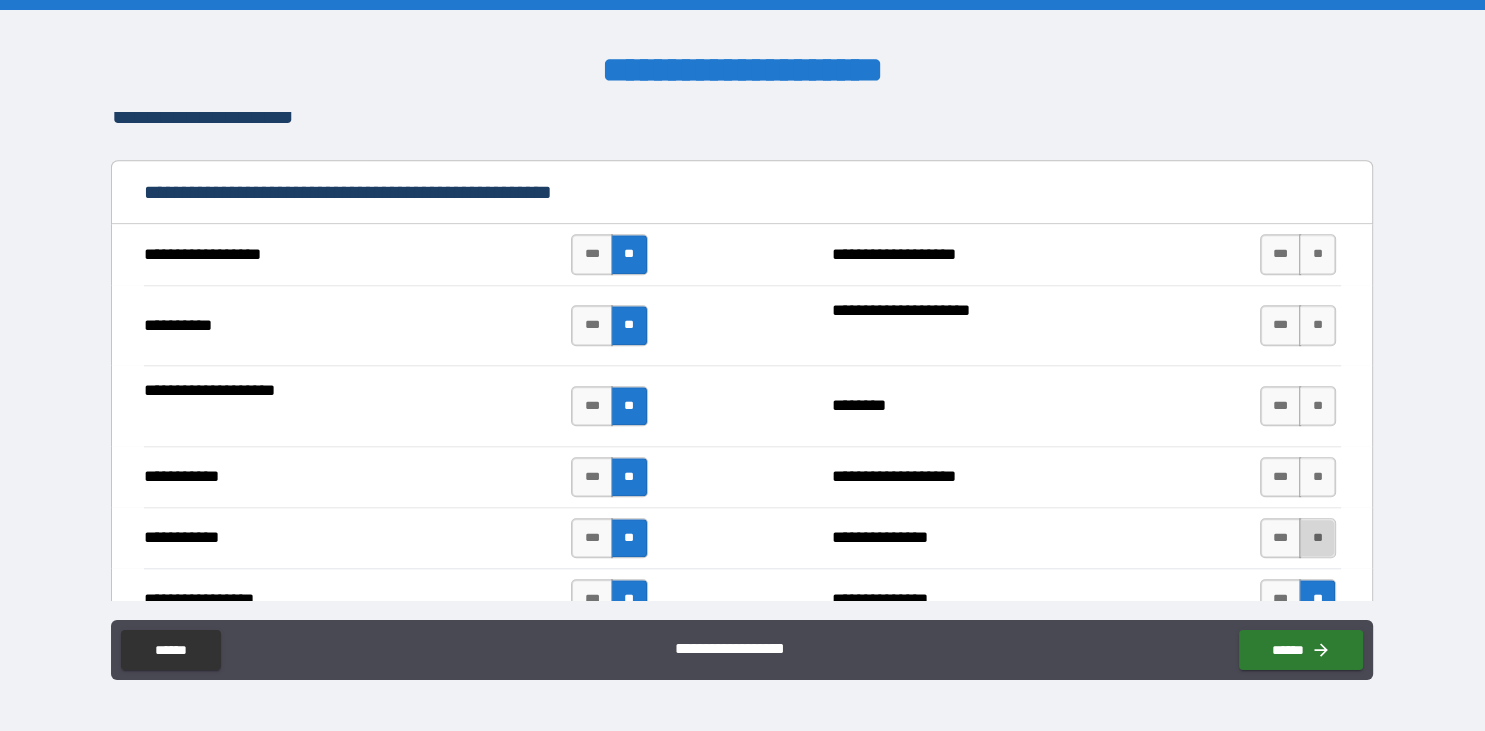 click on "**" at bounding box center [1317, 538] 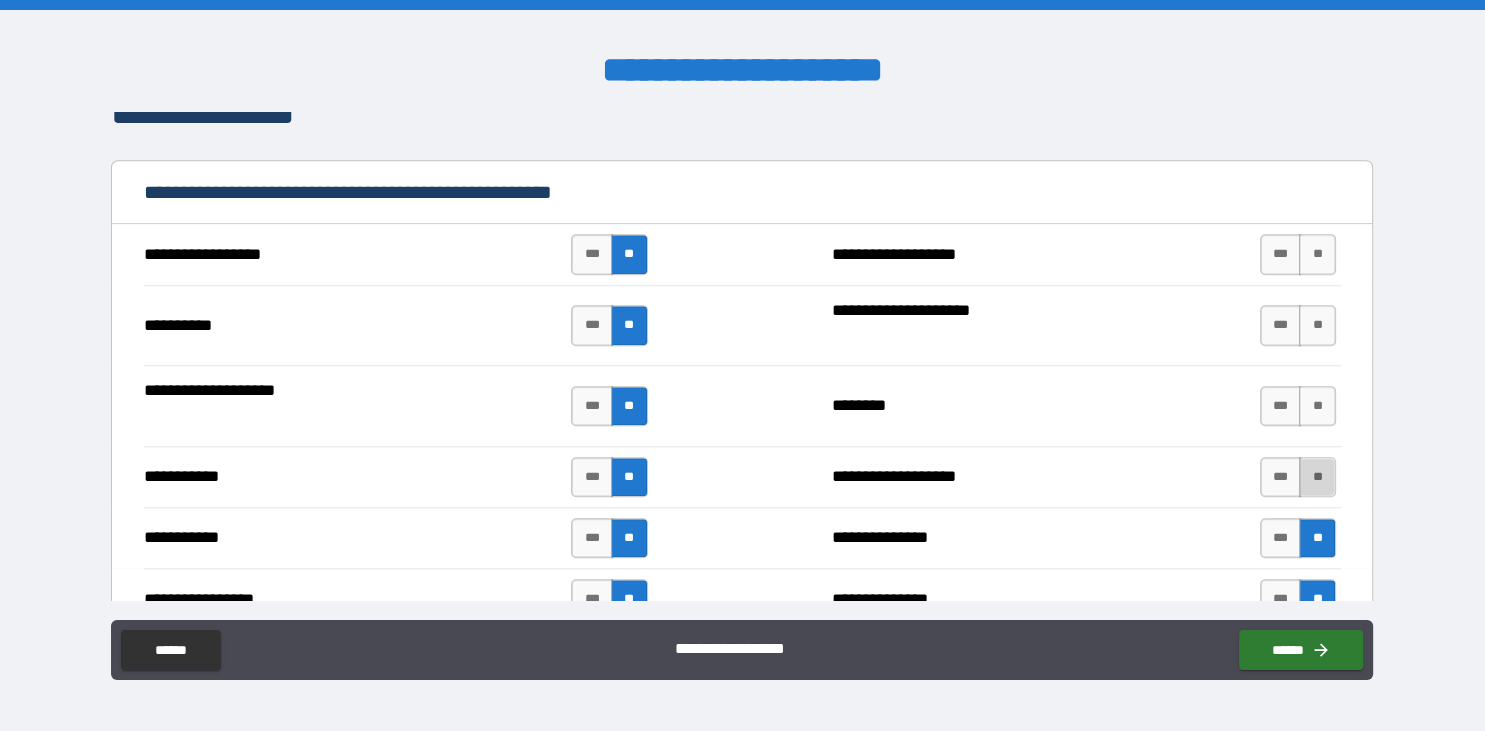 click on "**" at bounding box center (1317, 477) 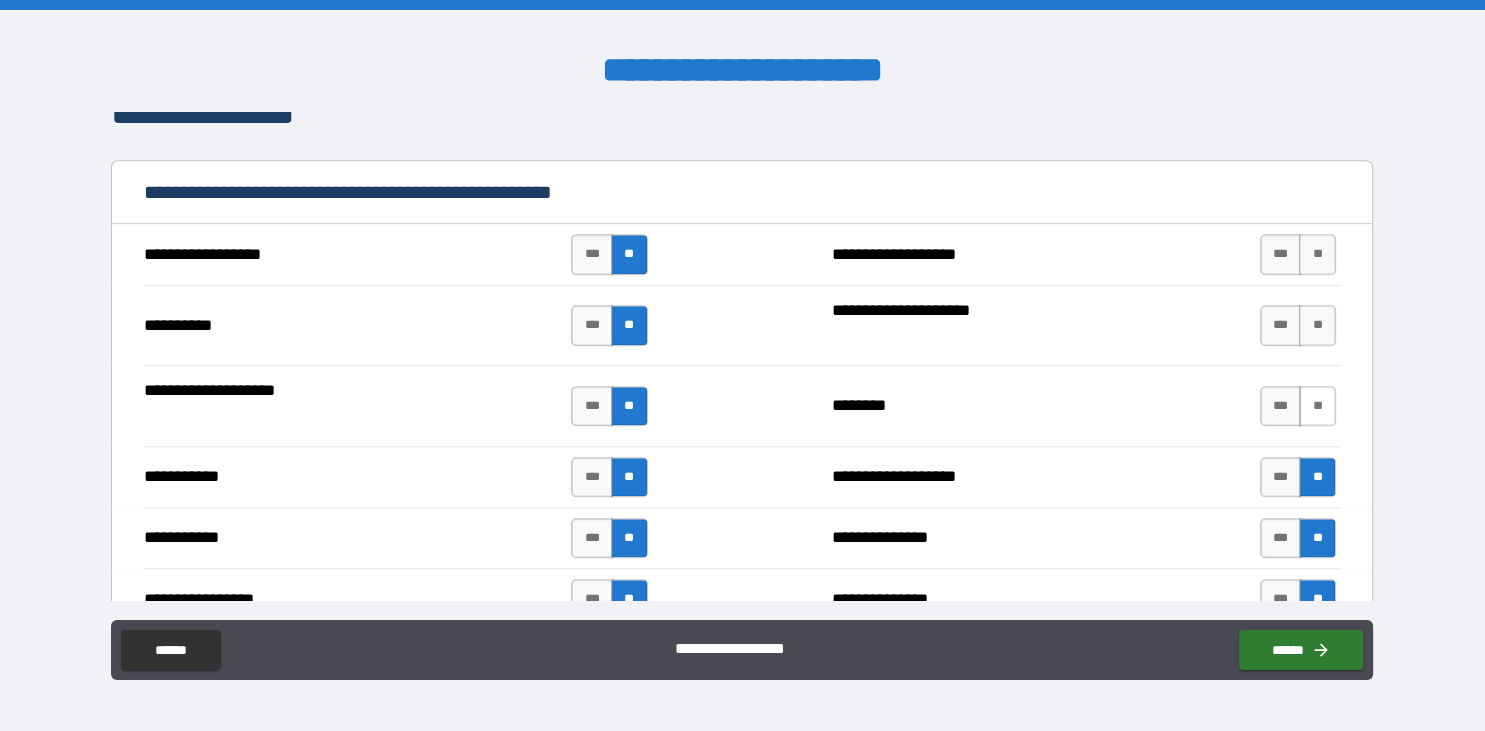 click on "**" at bounding box center [1317, 406] 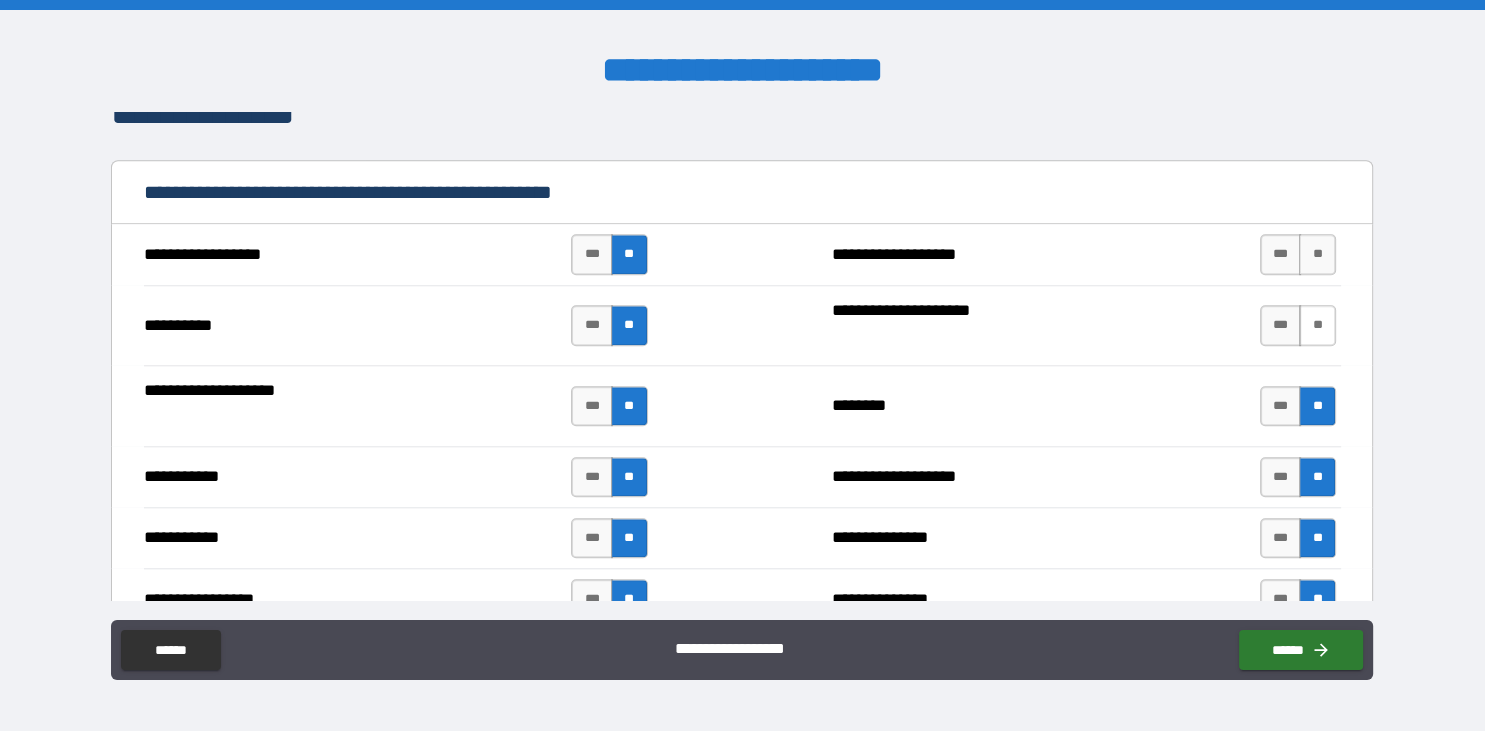click on "**" at bounding box center (1317, 325) 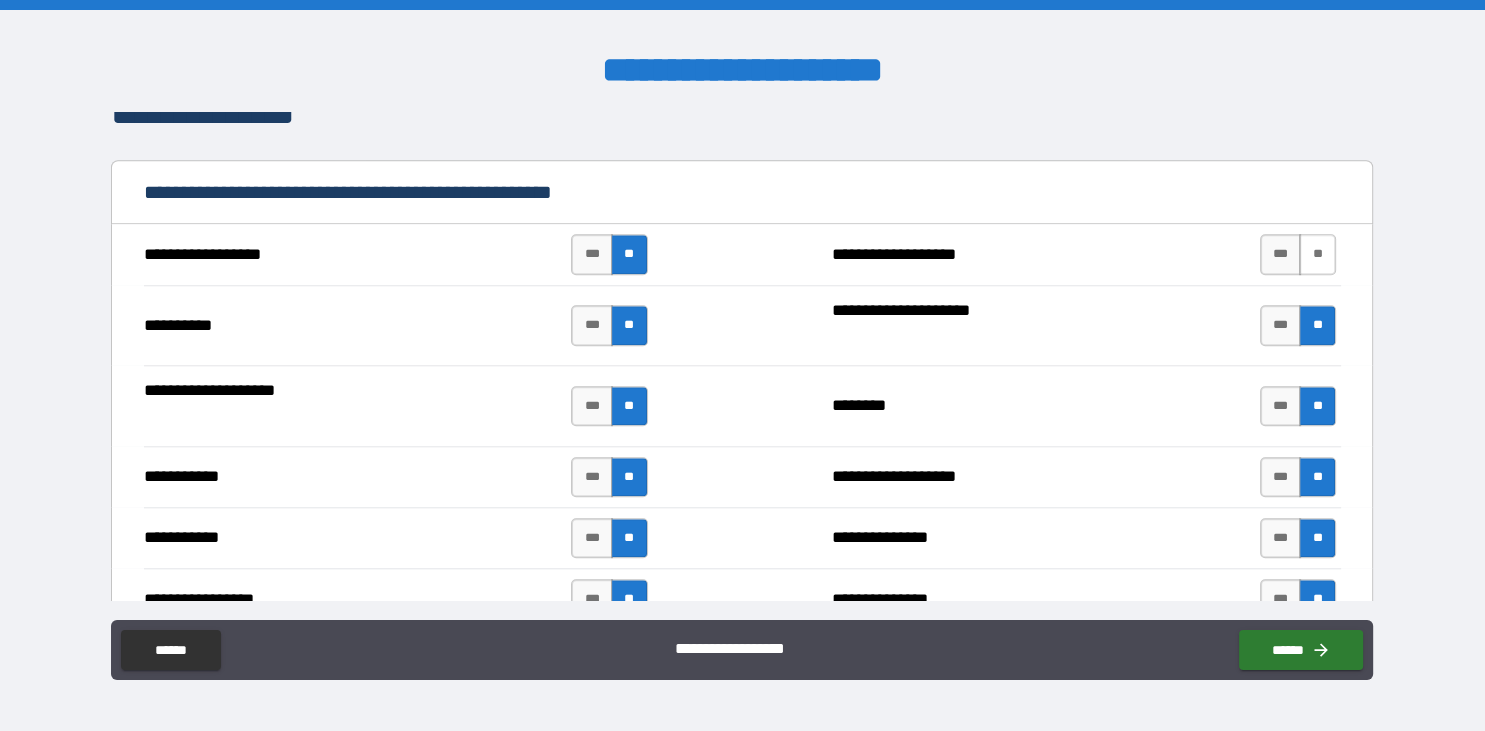 click on "**" at bounding box center (1317, 254) 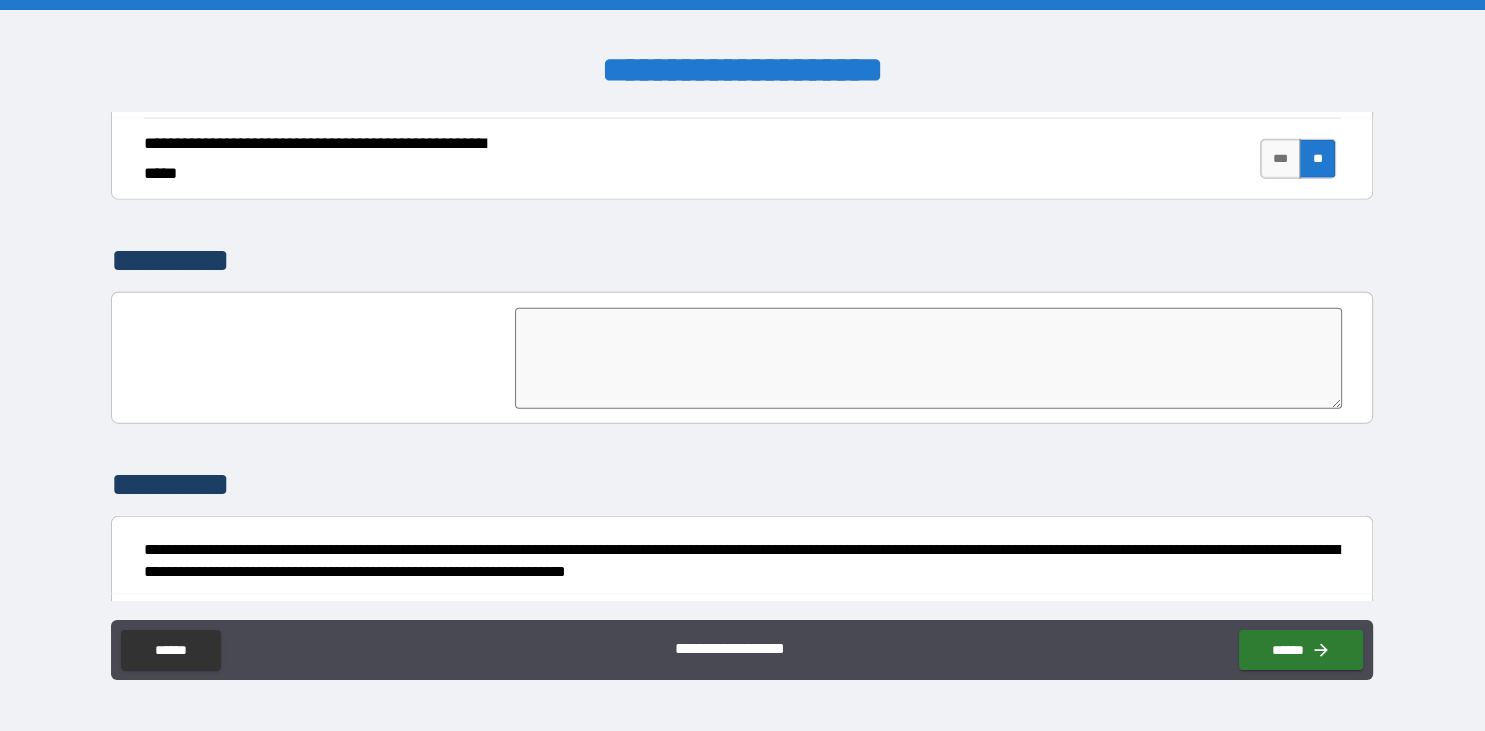 scroll, scrollTop: 4755, scrollLeft: 0, axis: vertical 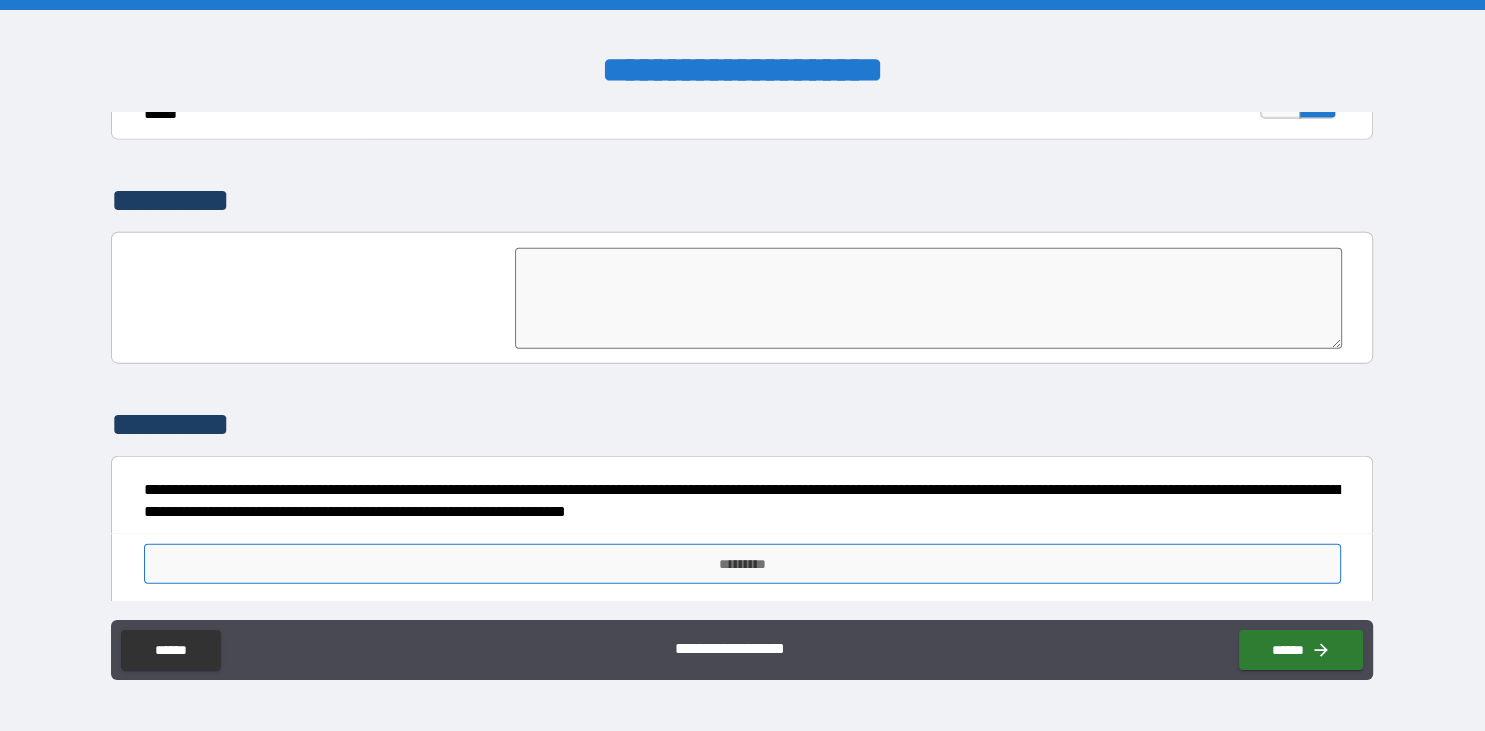 click on "*********" at bounding box center (742, 564) 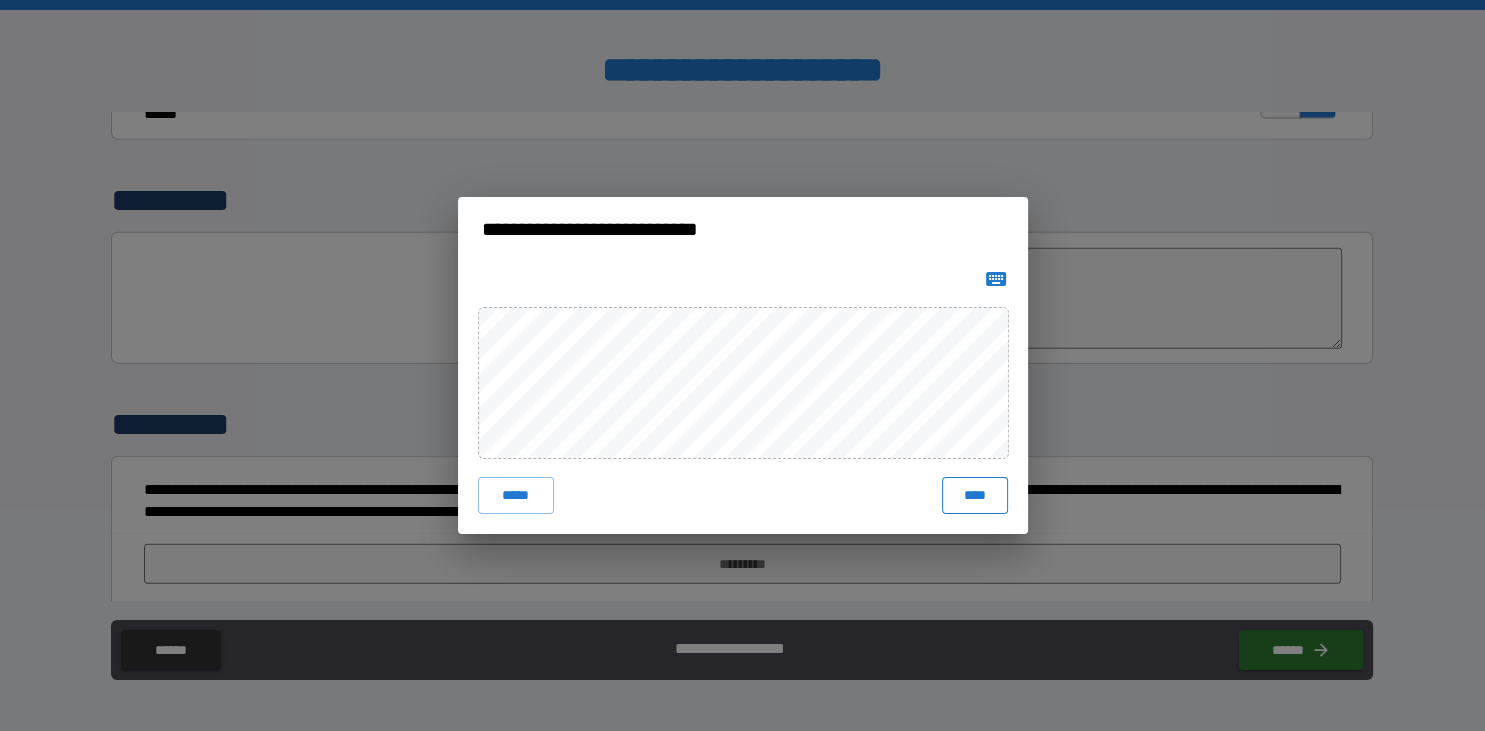 click on "****" at bounding box center (974, 495) 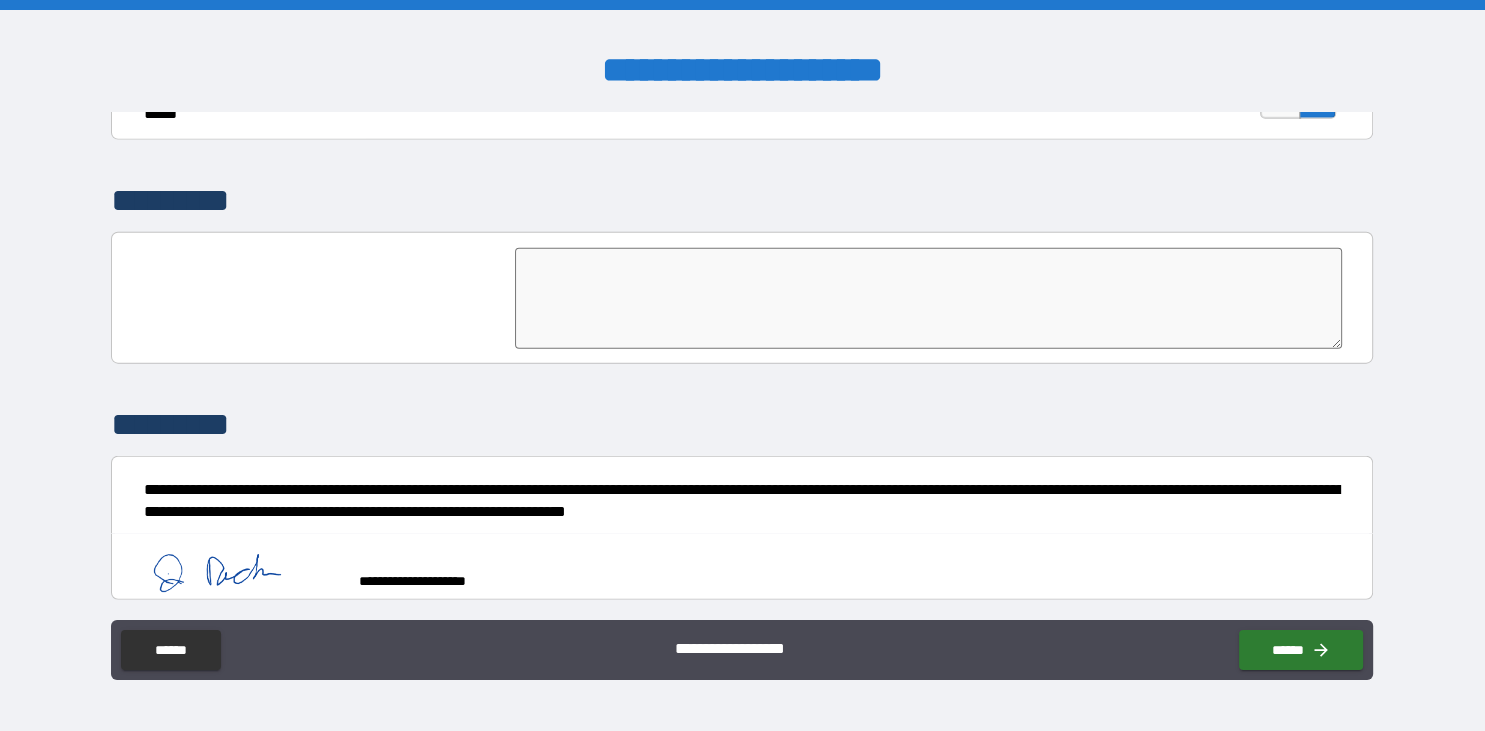 scroll, scrollTop: 4745, scrollLeft: 0, axis: vertical 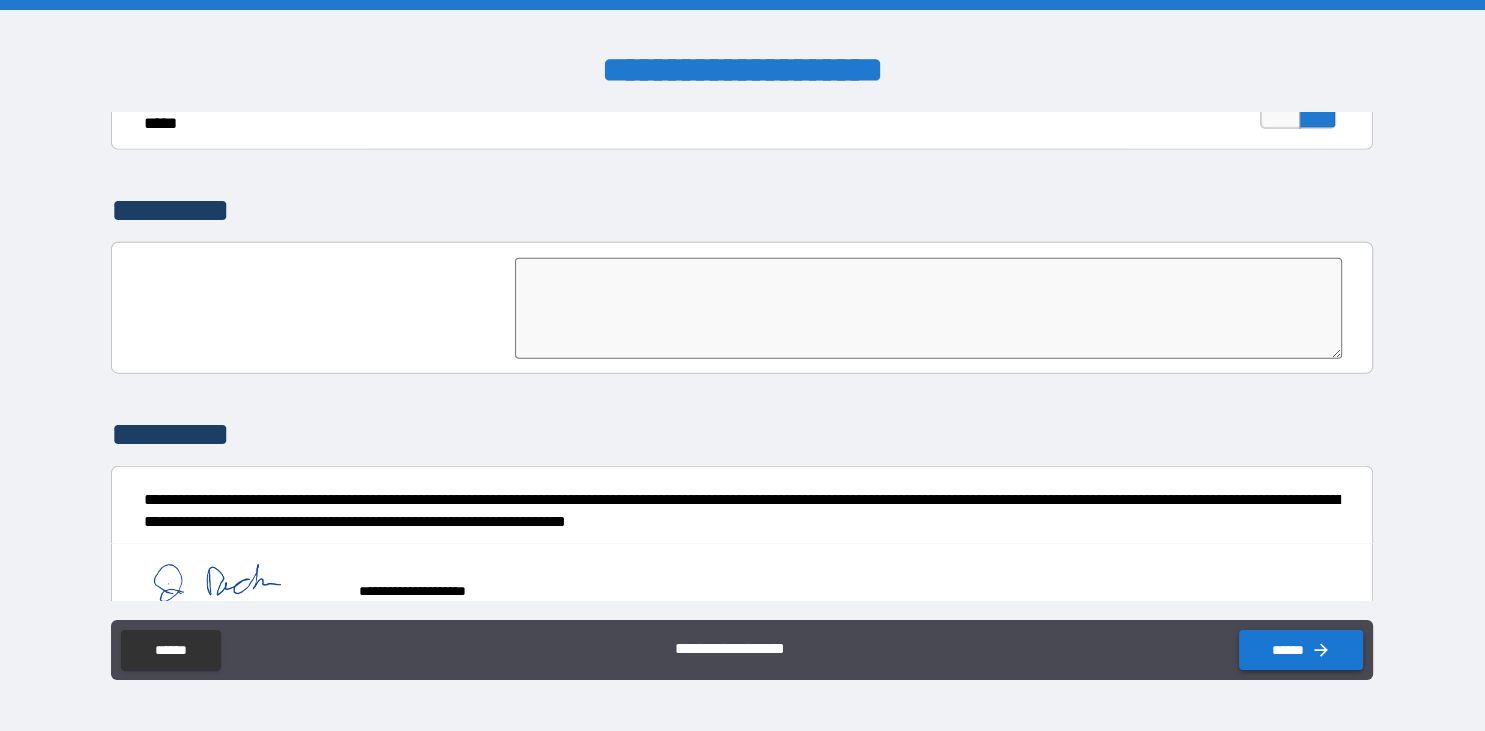 click on "******" at bounding box center (1301, 650) 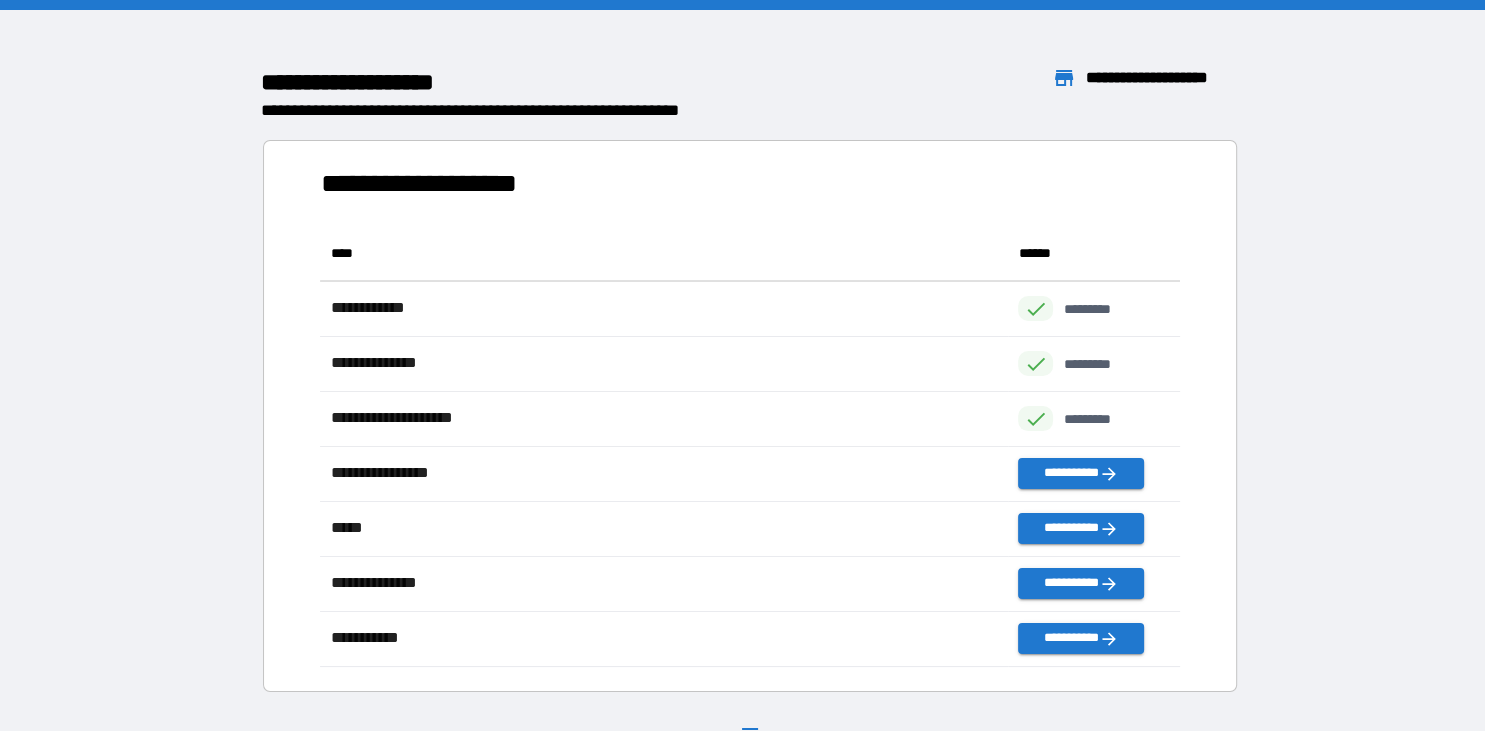 scroll, scrollTop: 441, scrollLeft: 860, axis: both 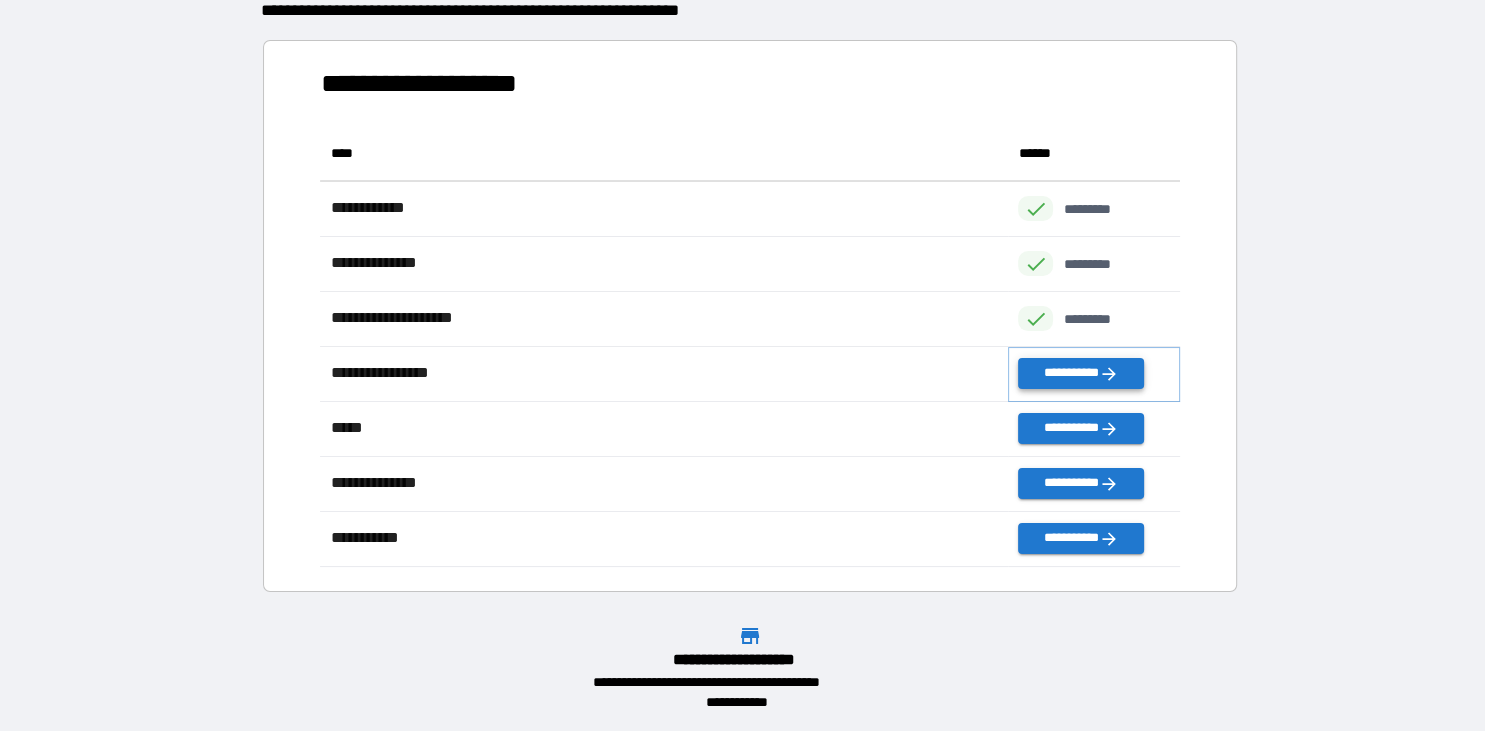 click on "**********" at bounding box center (1081, 373) 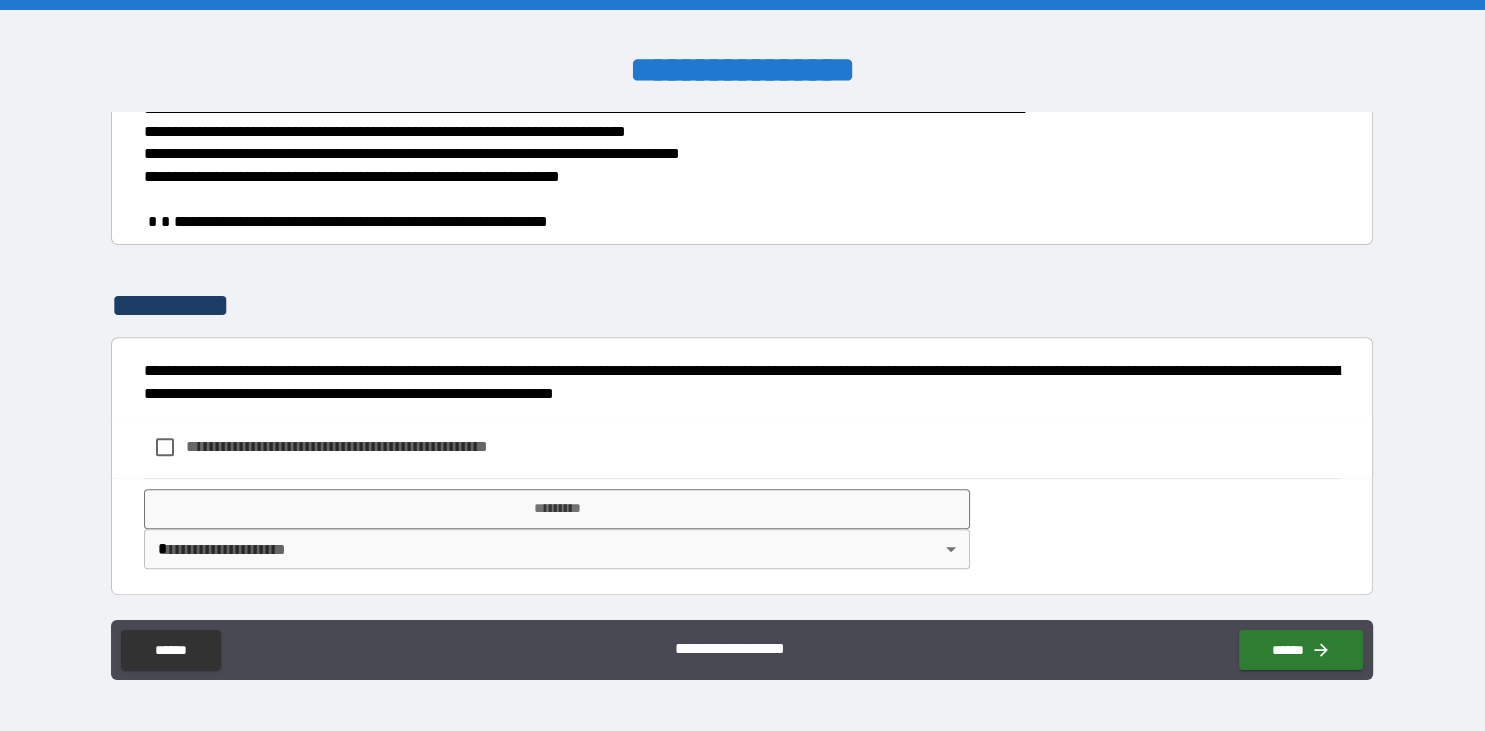 scroll, scrollTop: 857, scrollLeft: 0, axis: vertical 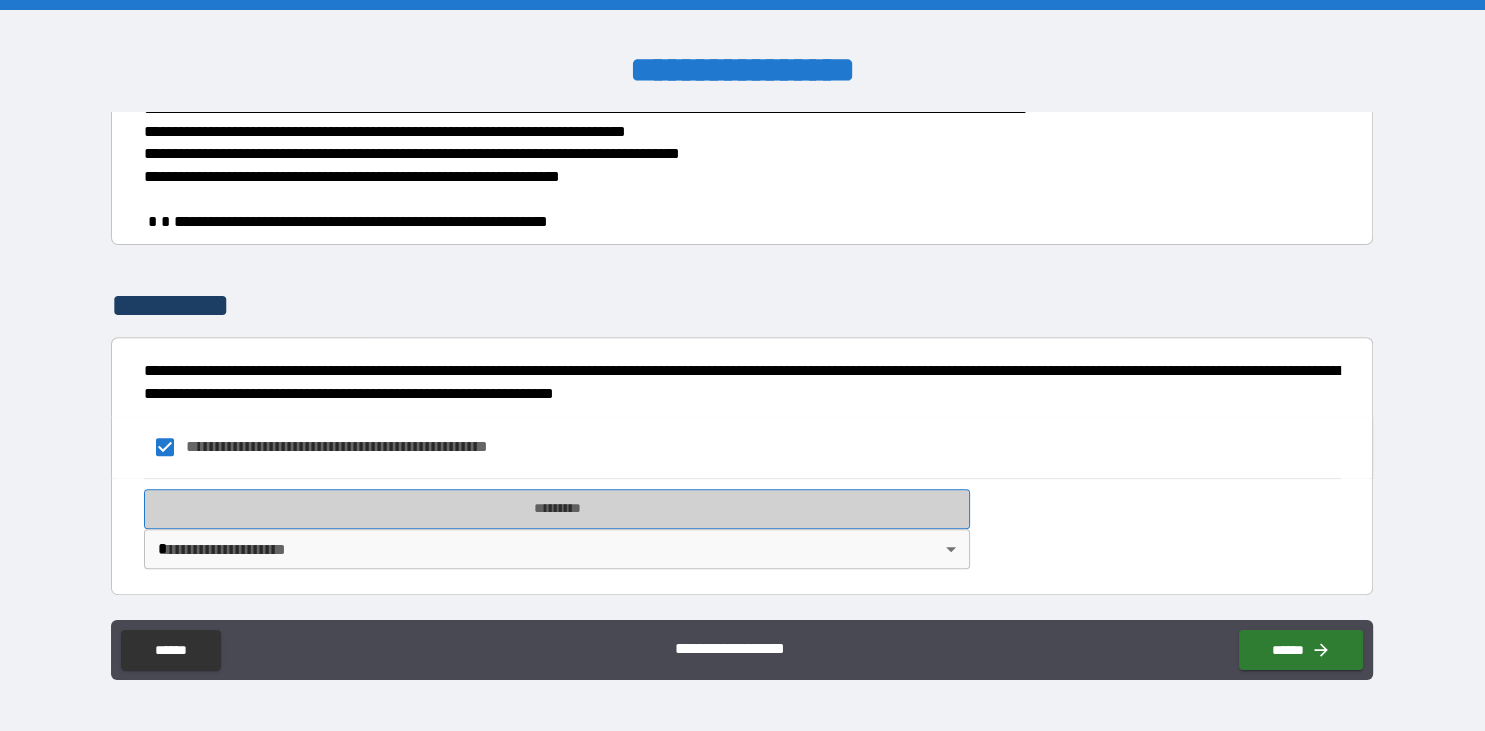click on "*********" at bounding box center [557, 509] 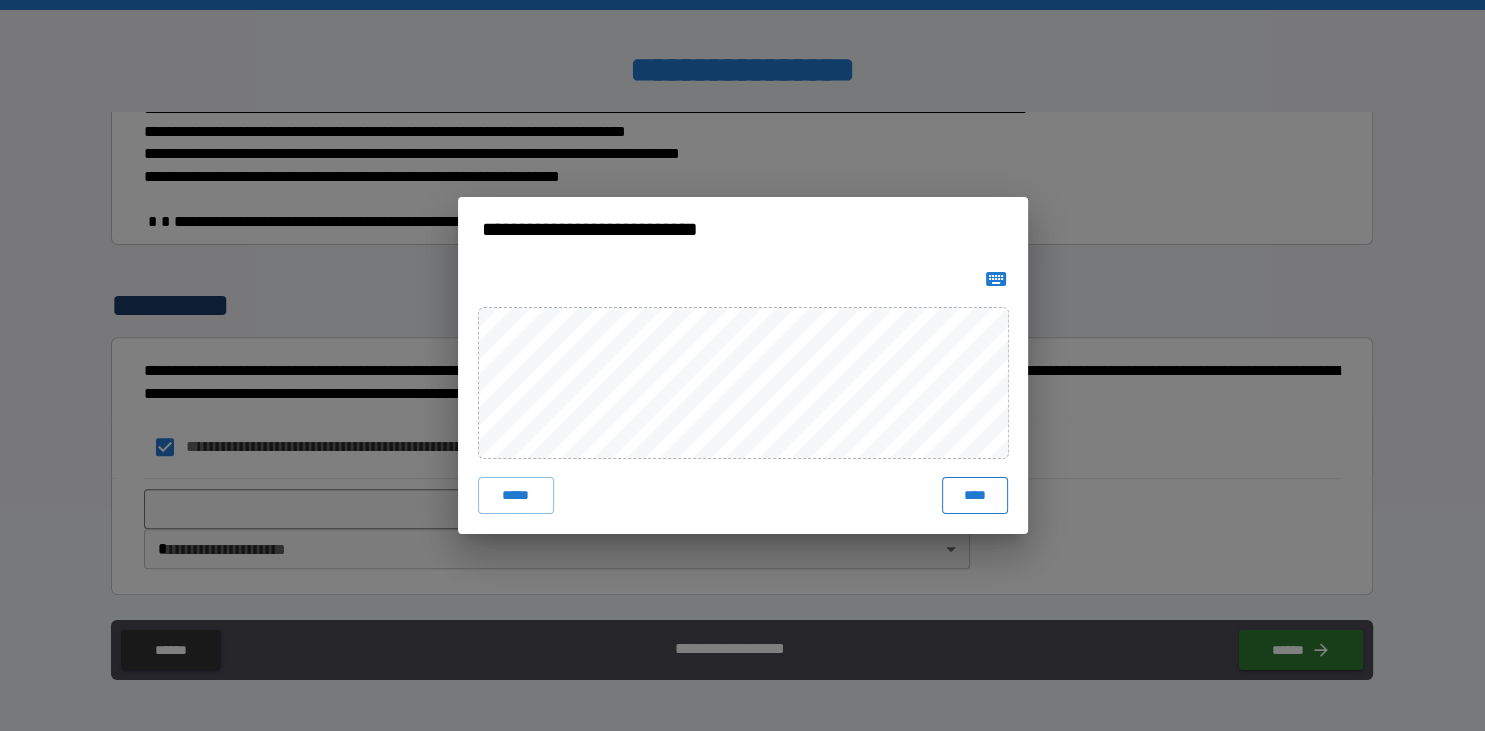 click on "****" at bounding box center (974, 495) 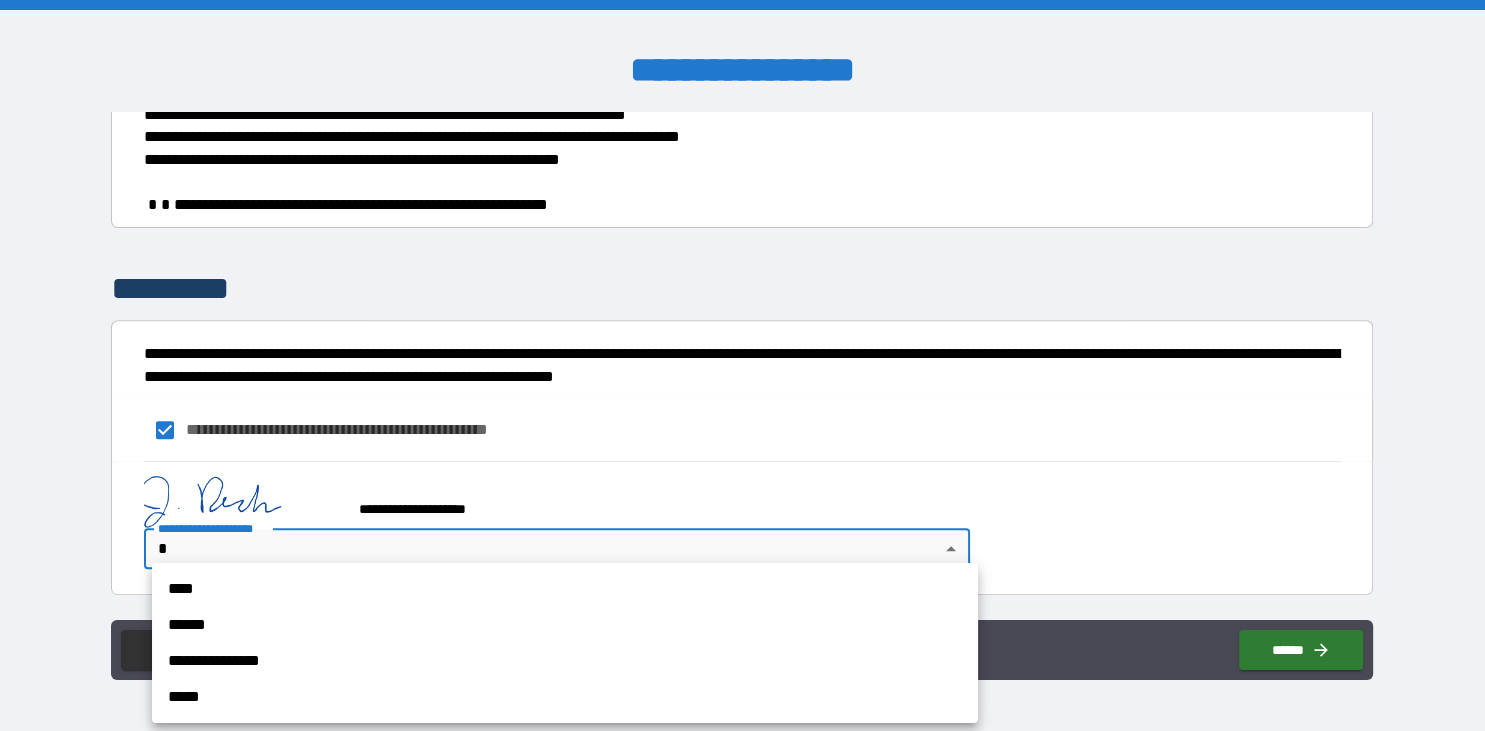click on "**********" at bounding box center [742, 365] 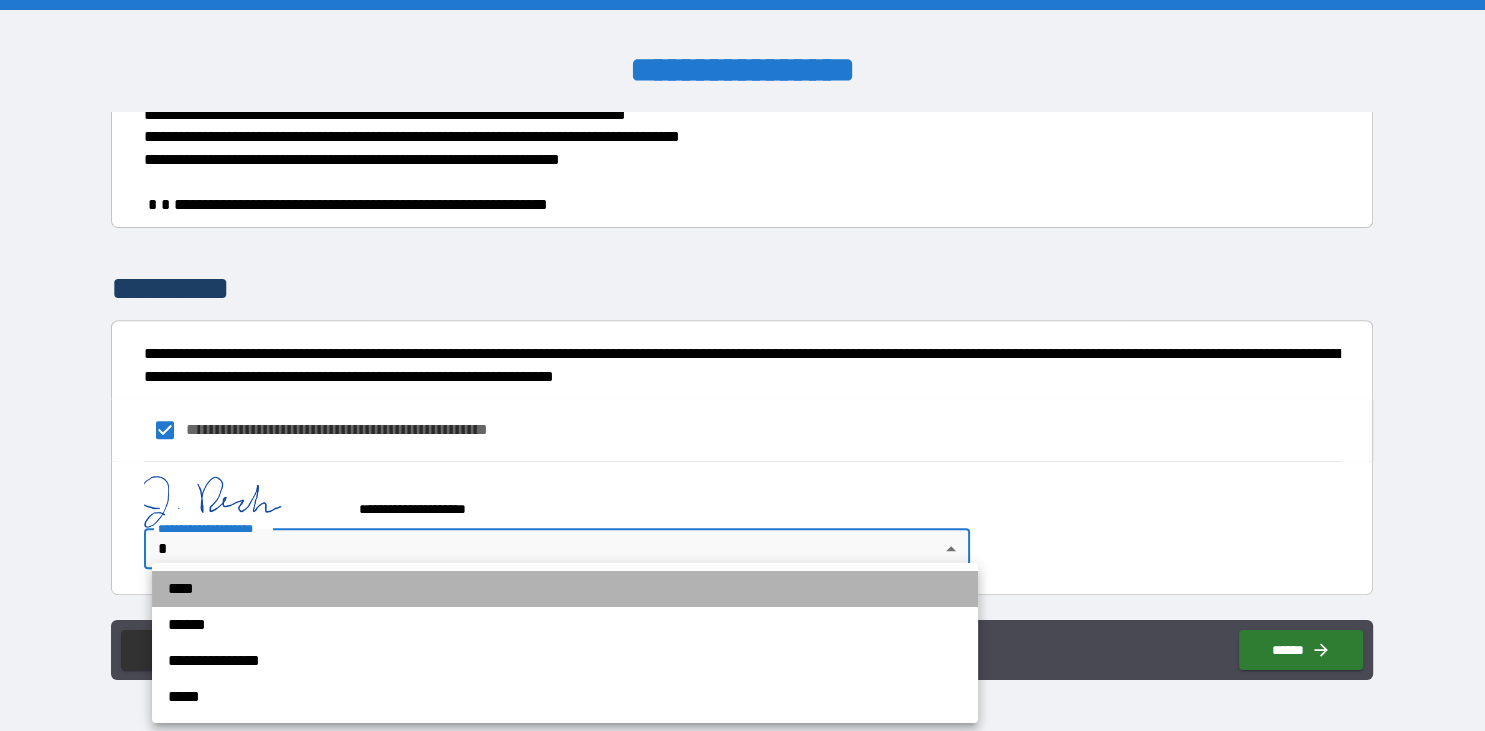 click on "****" at bounding box center (565, 589) 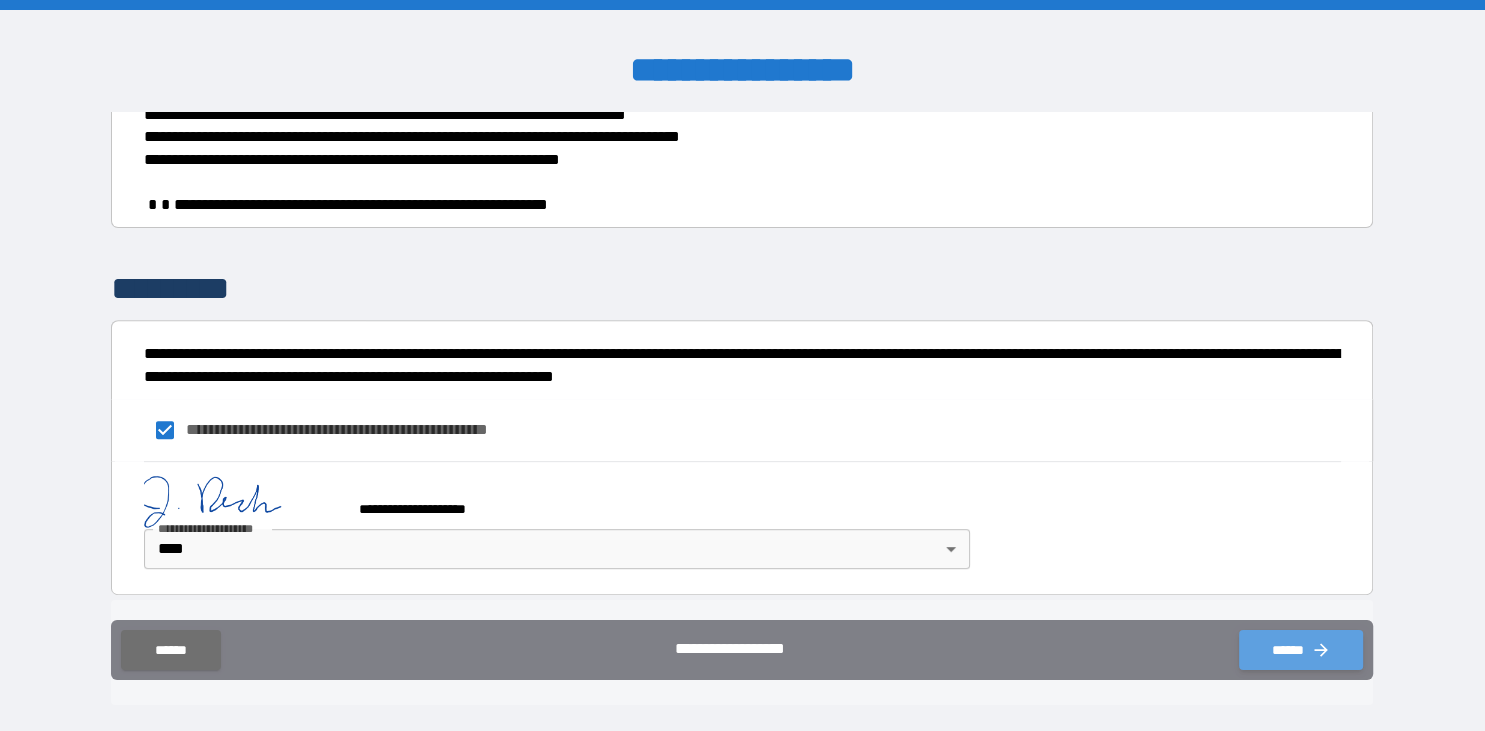 click on "******" at bounding box center [1301, 650] 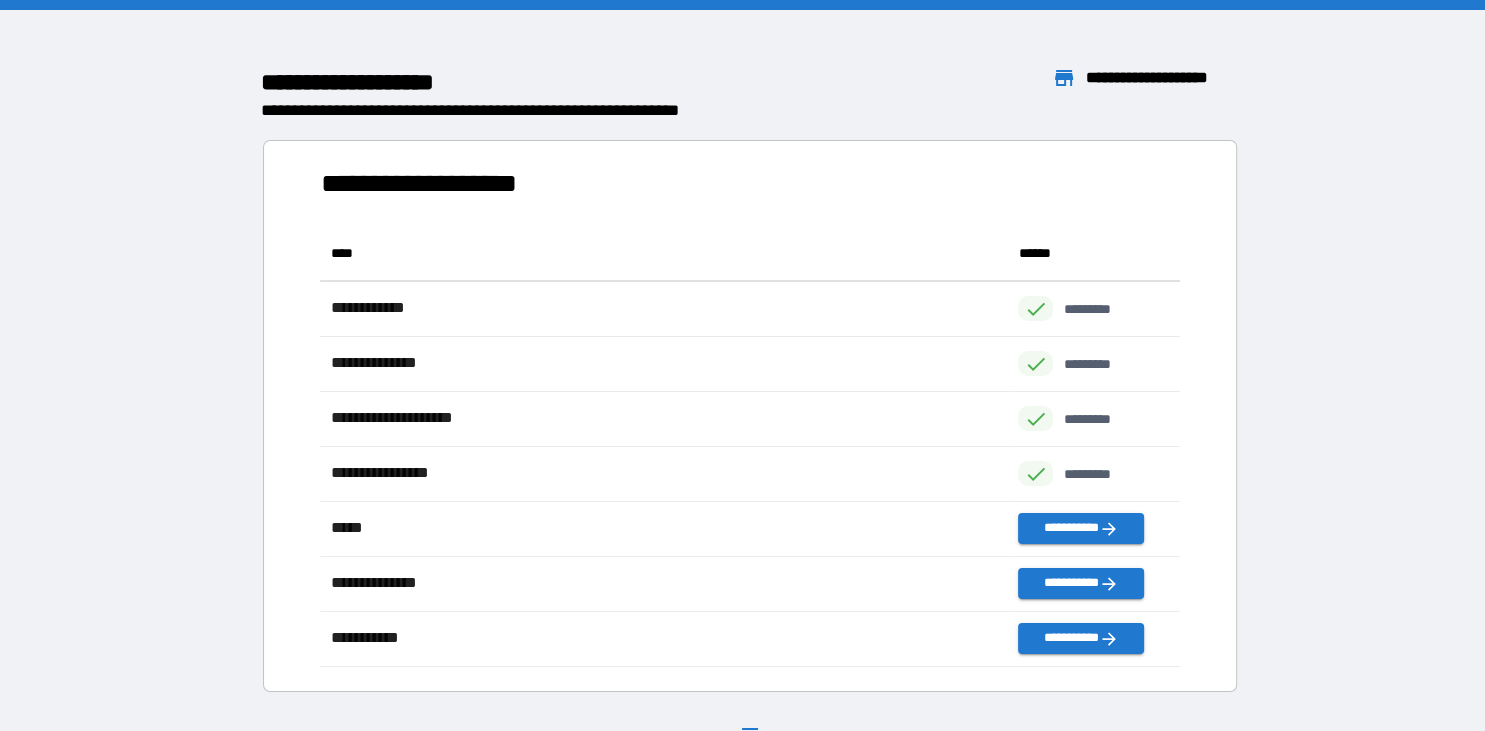 scroll, scrollTop: 441, scrollLeft: 860, axis: both 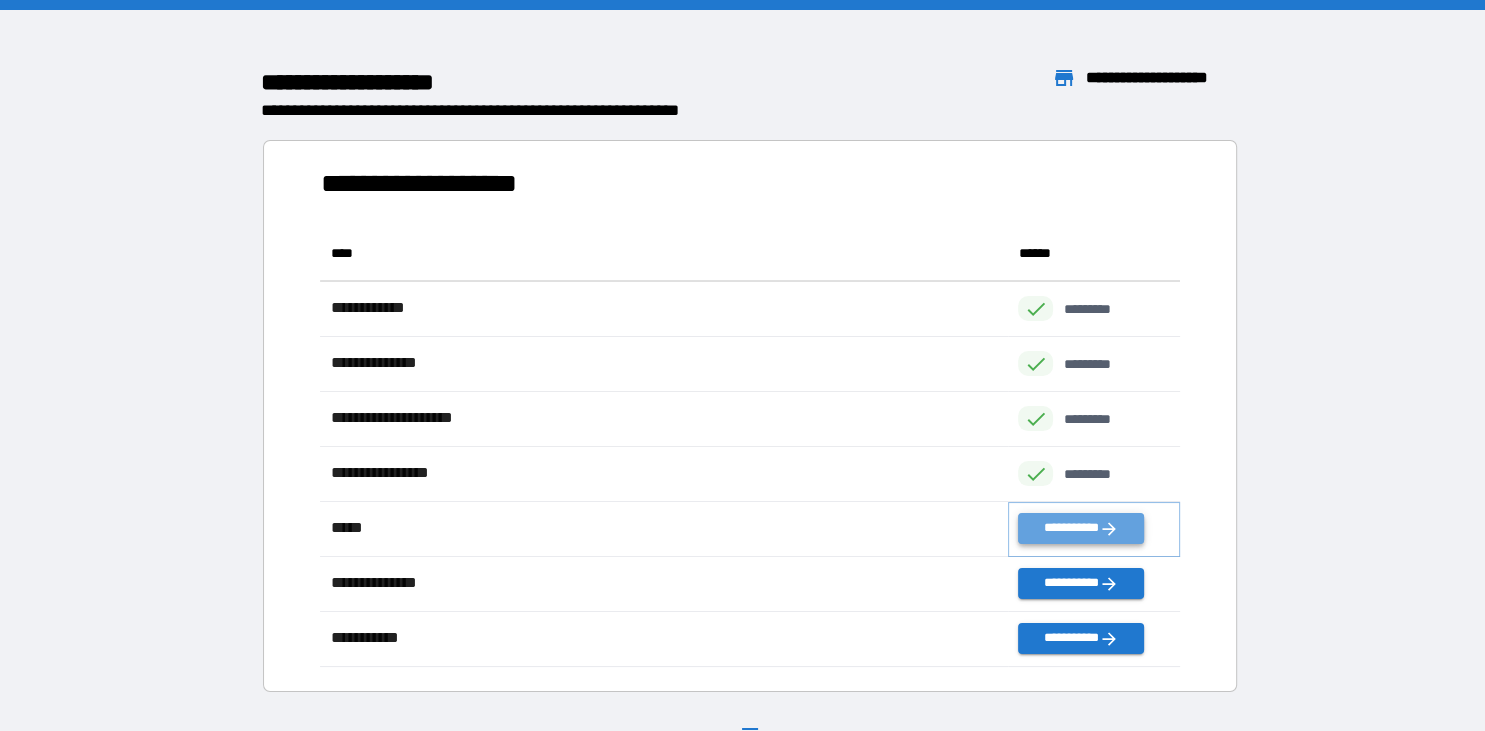 click on "**********" at bounding box center [1081, 528] 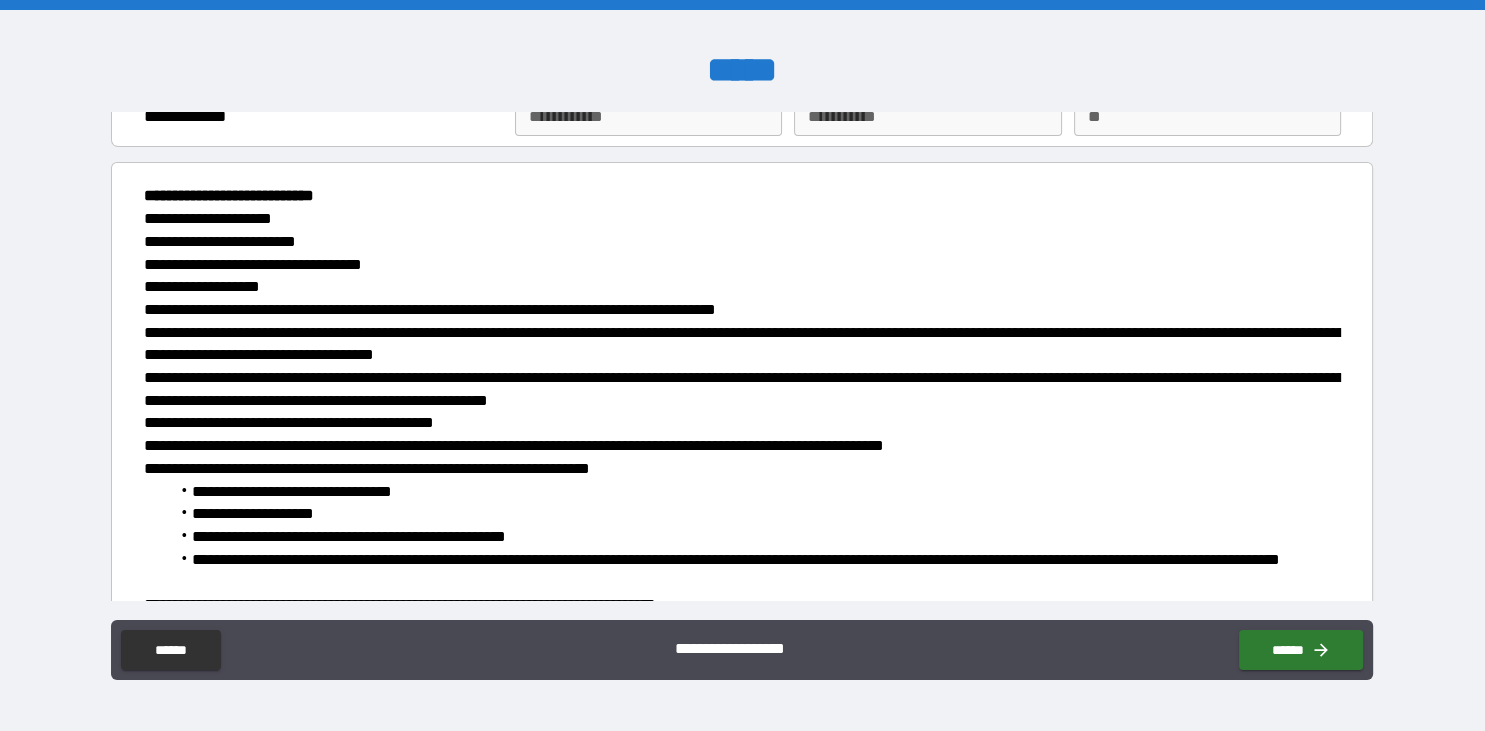 scroll, scrollTop: 0, scrollLeft: 0, axis: both 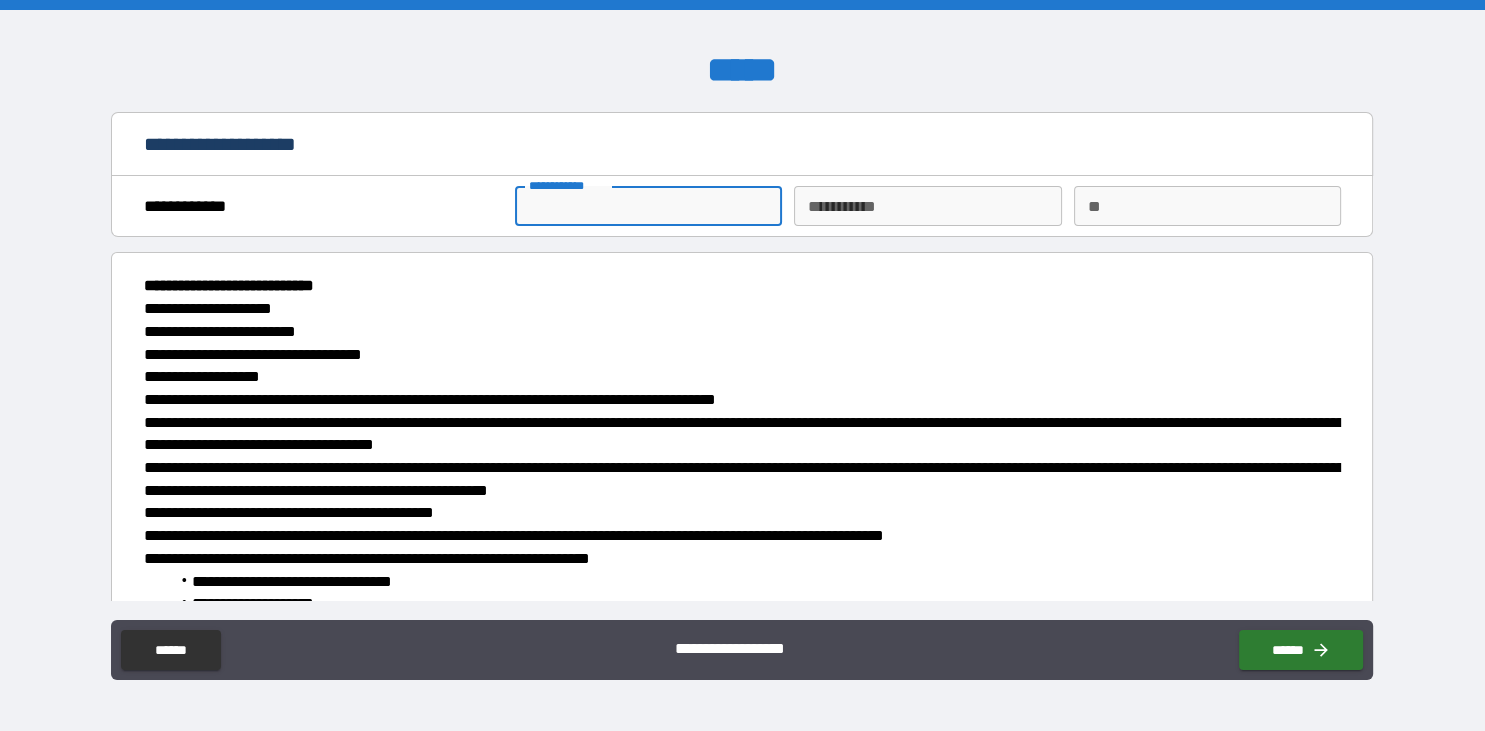click on "**********" at bounding box center [648, 206] 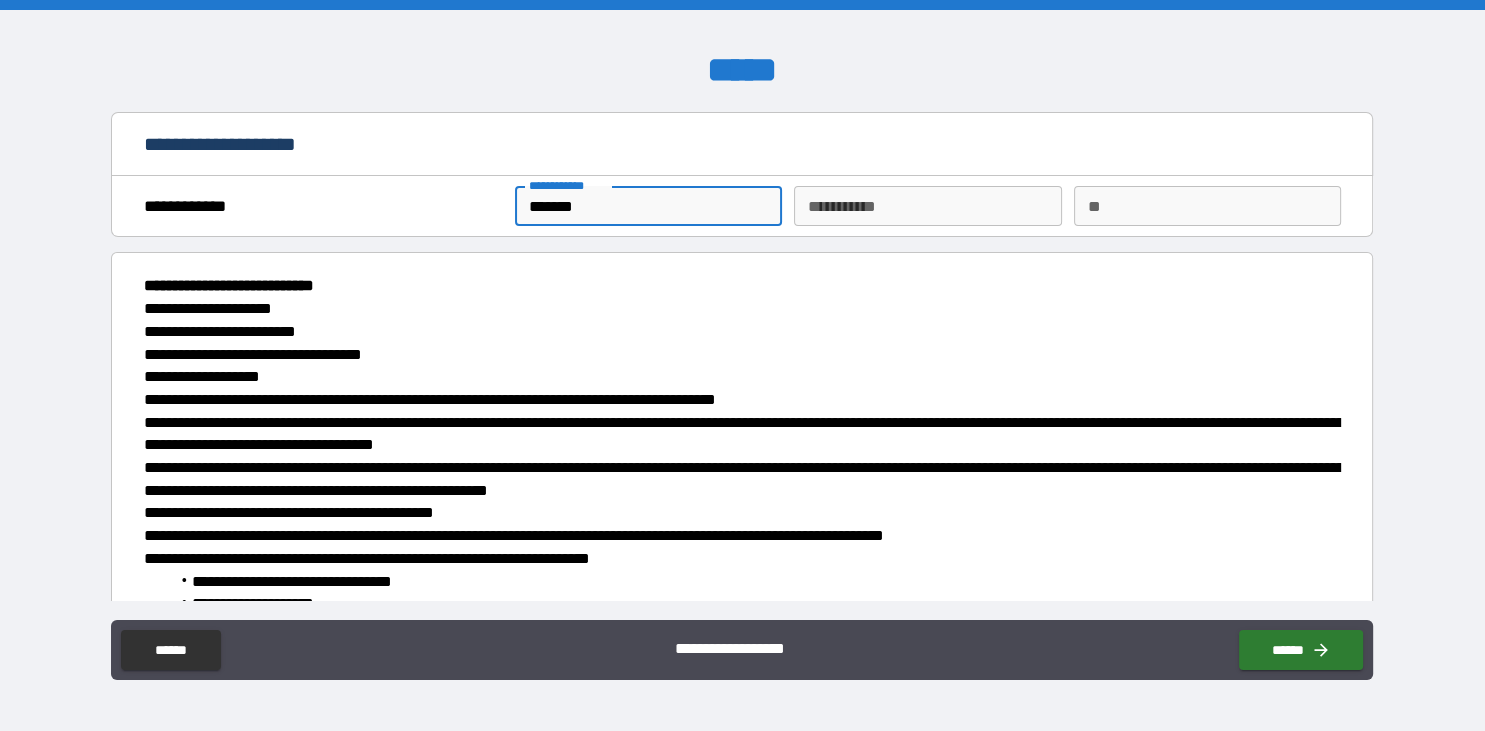 type on "*******" 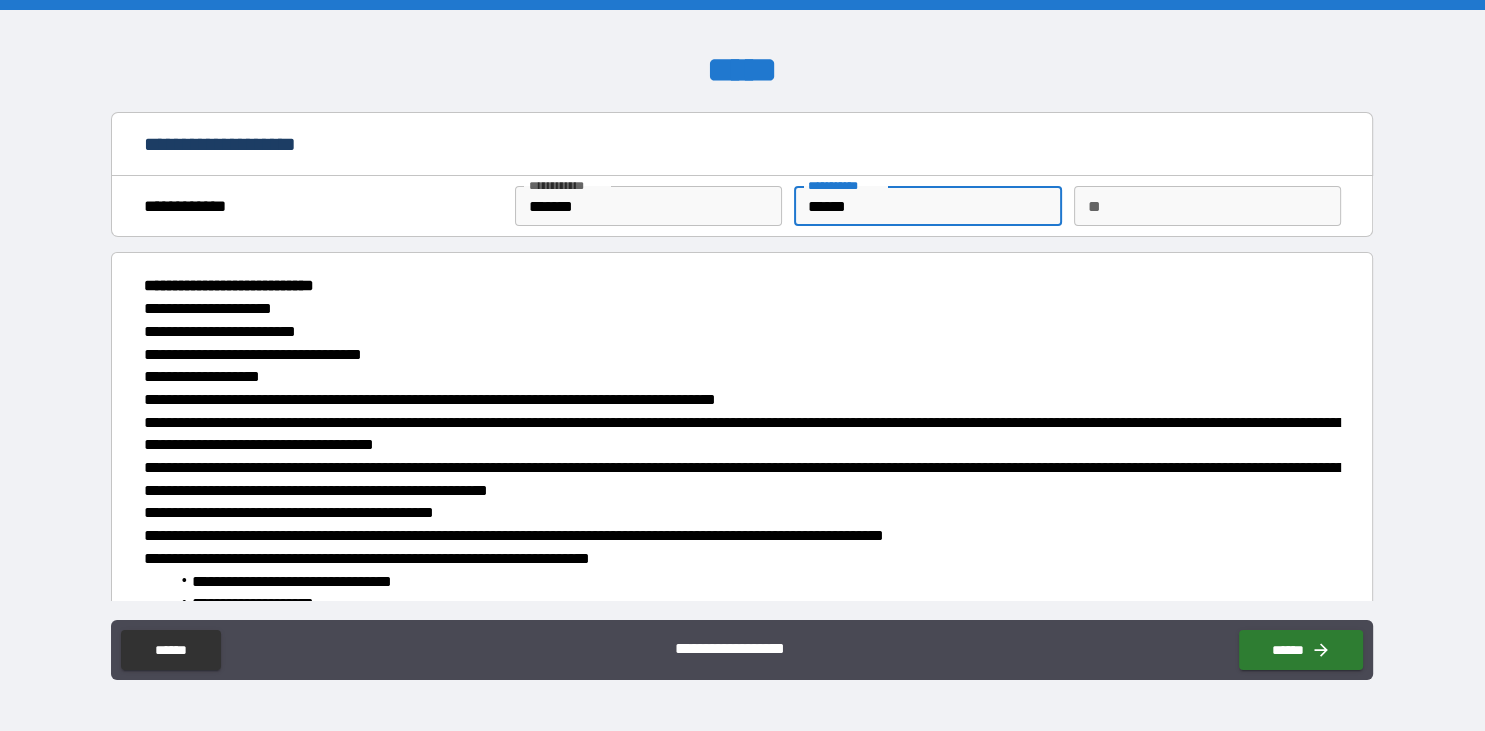 type on "******" 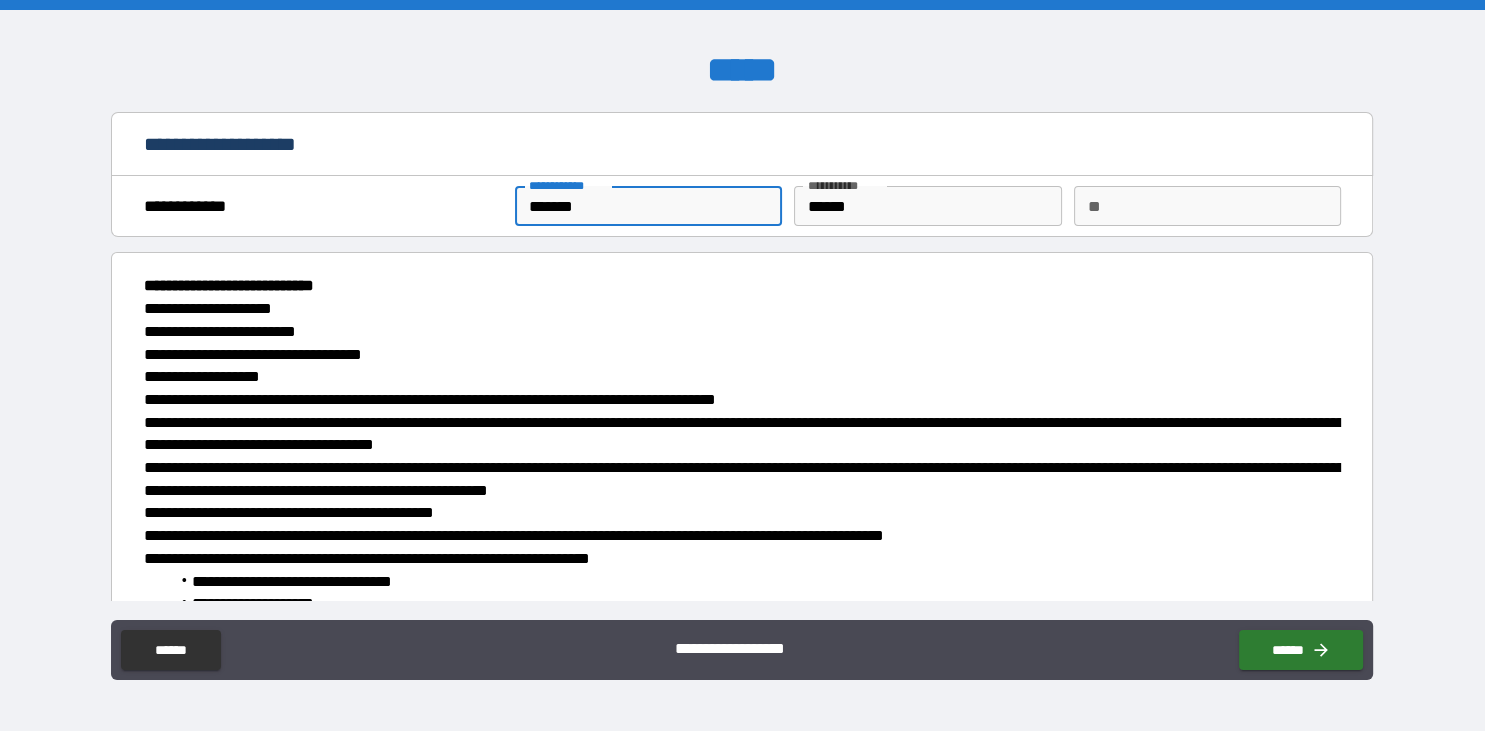 click on "*******" at bounding box center [648, 206] 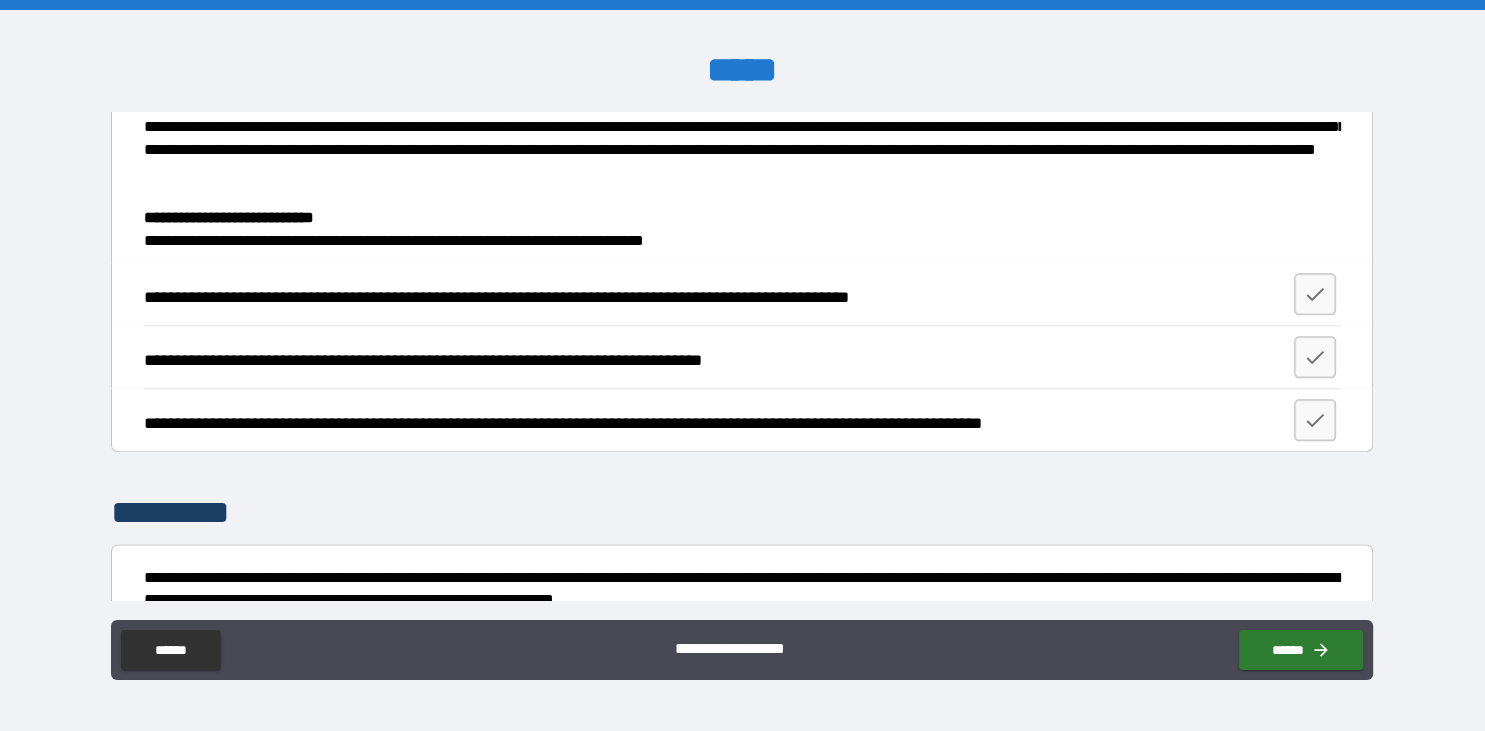 scroll, scrollTop: 2566, scrollLeft: 0, axis: vertical 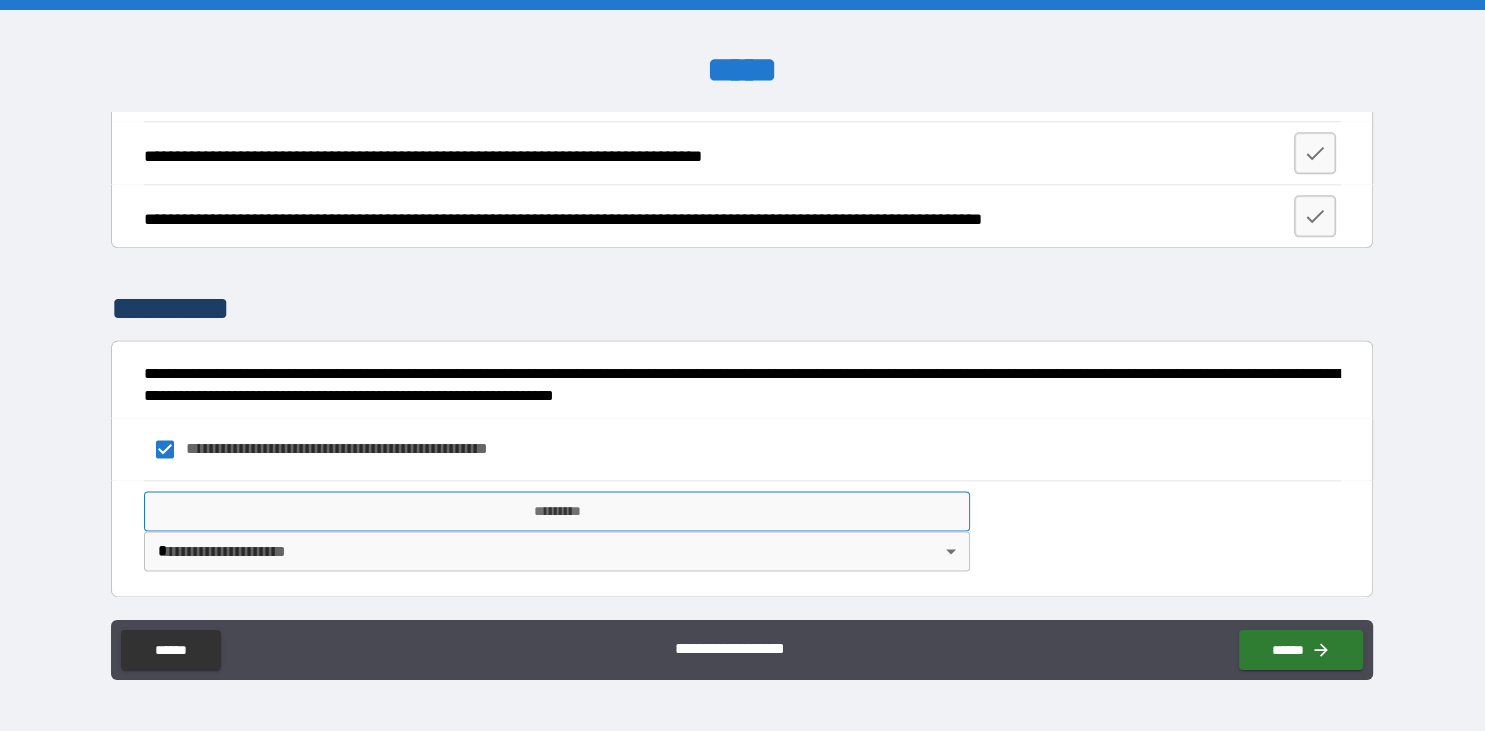 click on "*********" at bounding box center [557, 511] 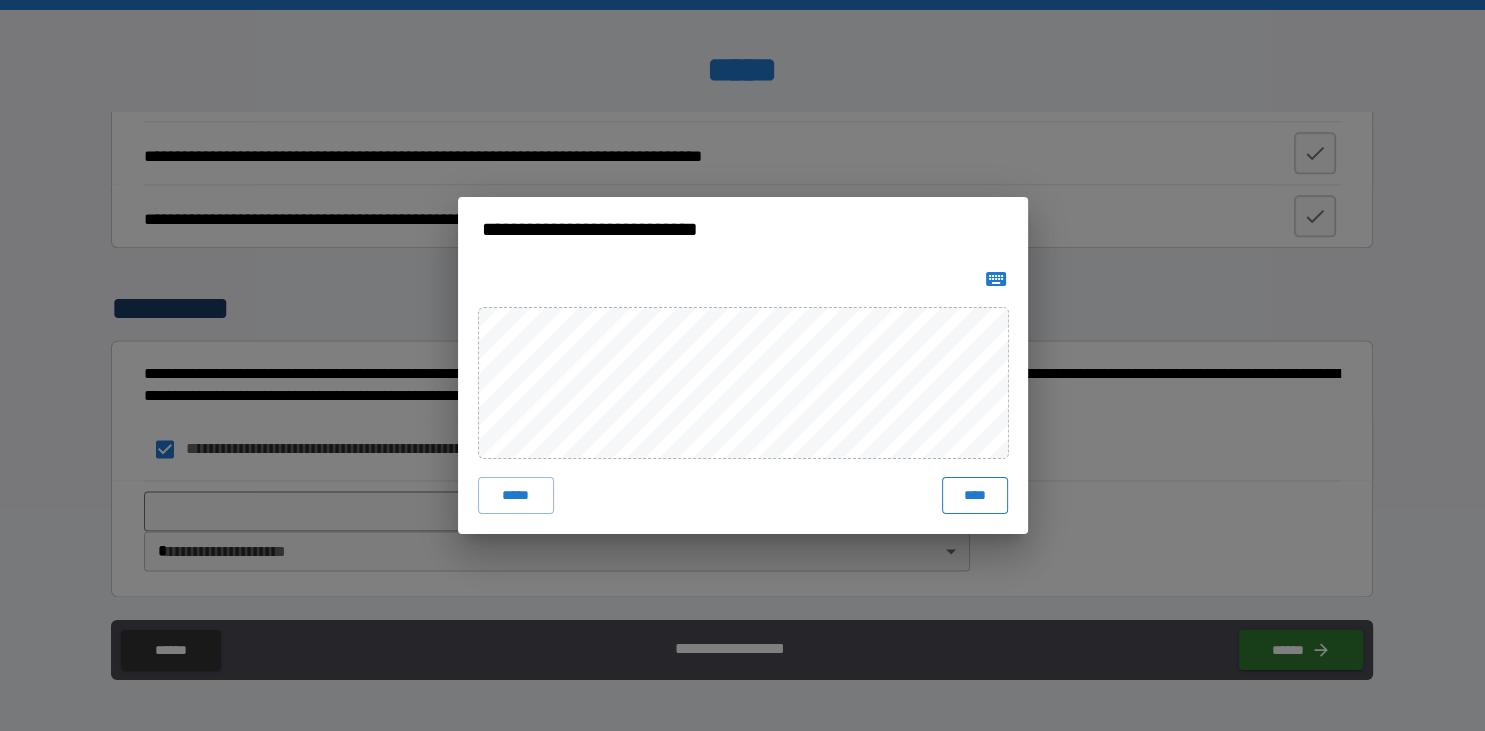 click on "****" at bounding box center [974, 495] 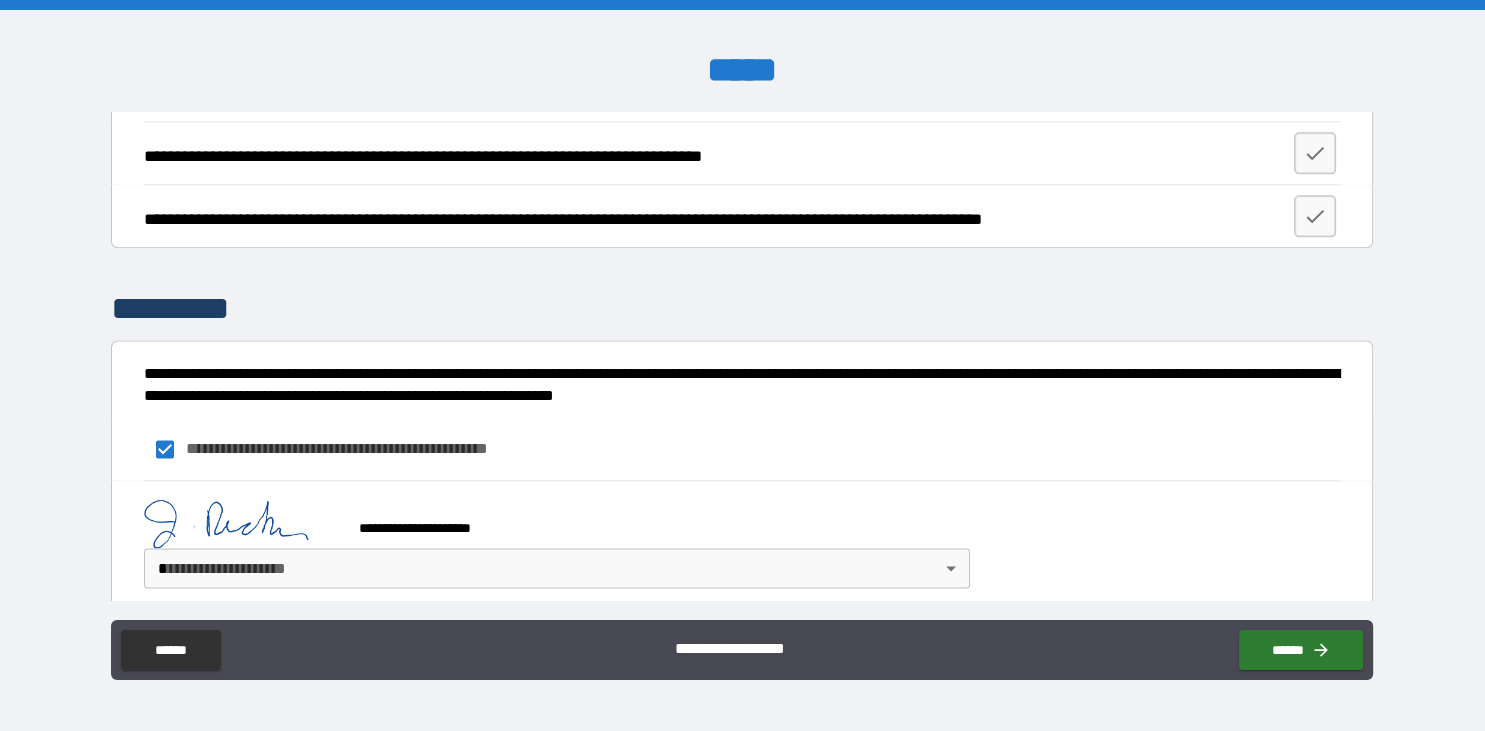 scroll, scrollTop: 2555, scrollLeft: 0, axis: vertical 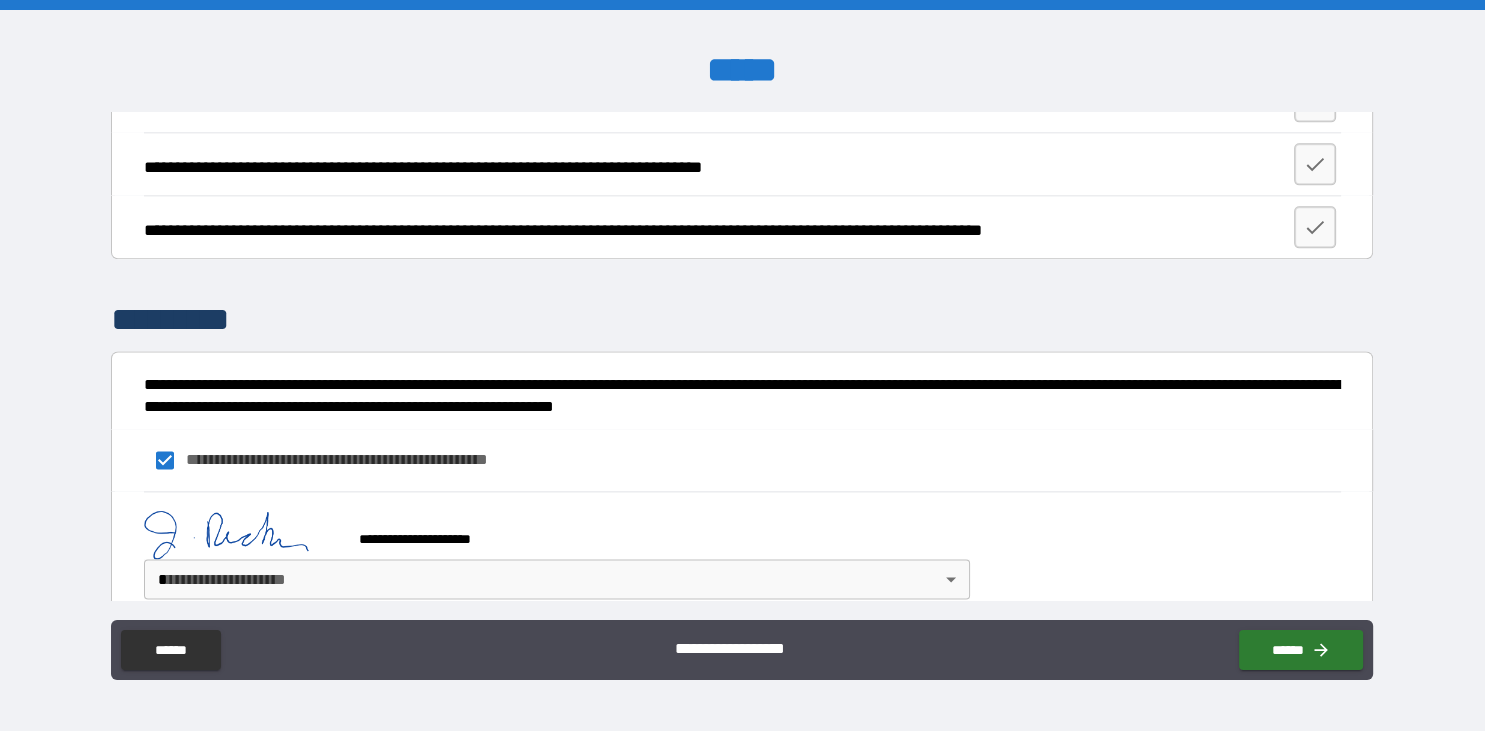 click on "**********" at bounding box center [742, 365] 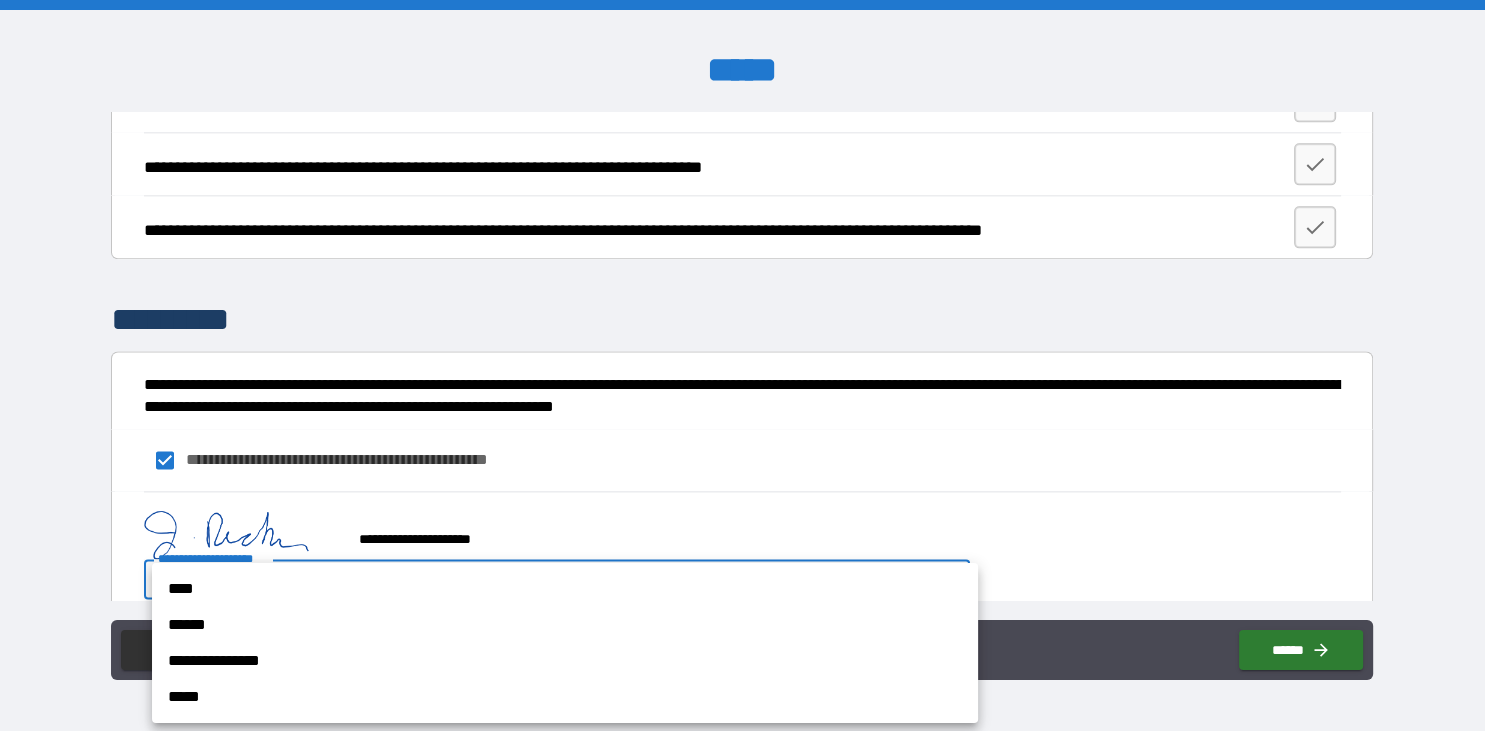 click on "****" at bounding box center [565, 589] 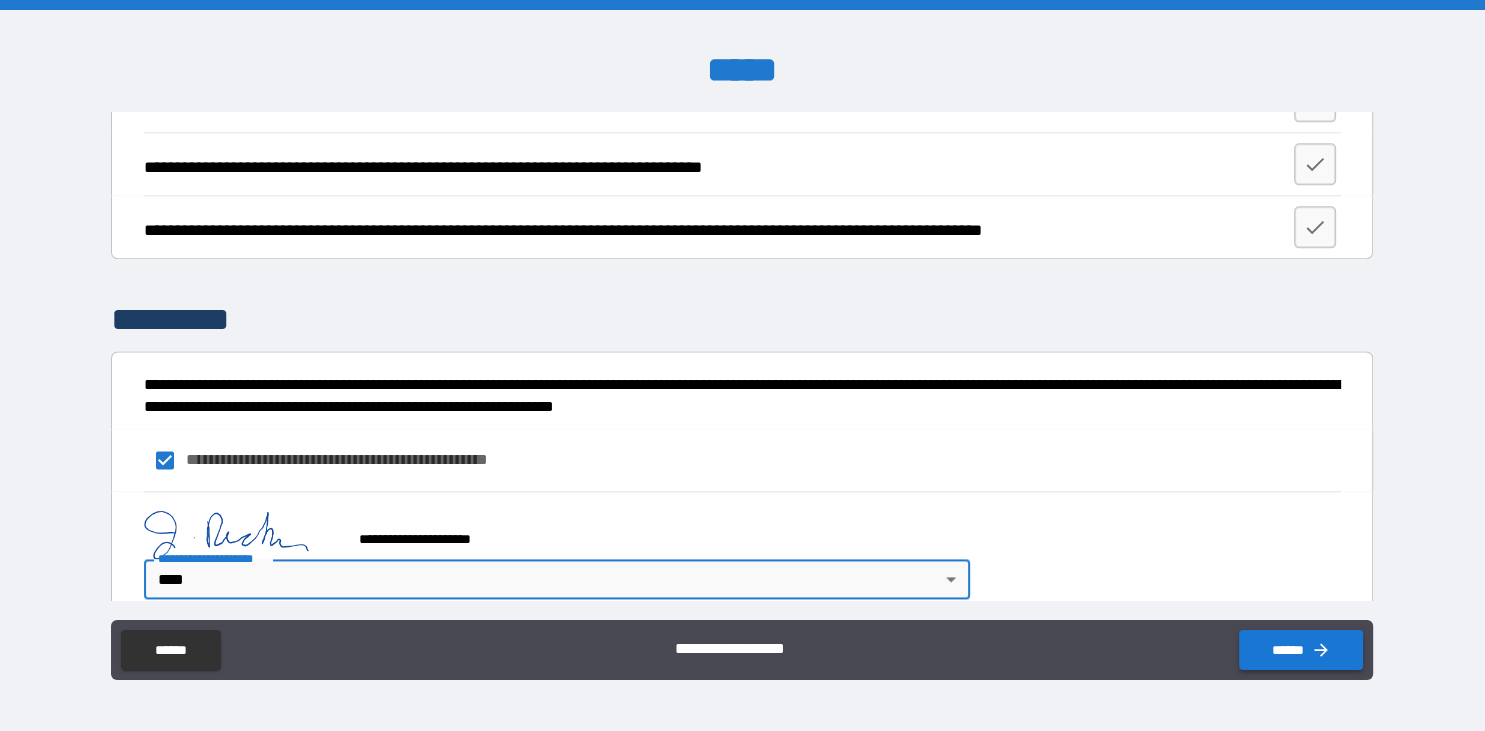 click on "******" at bounding box center [1301, 650] 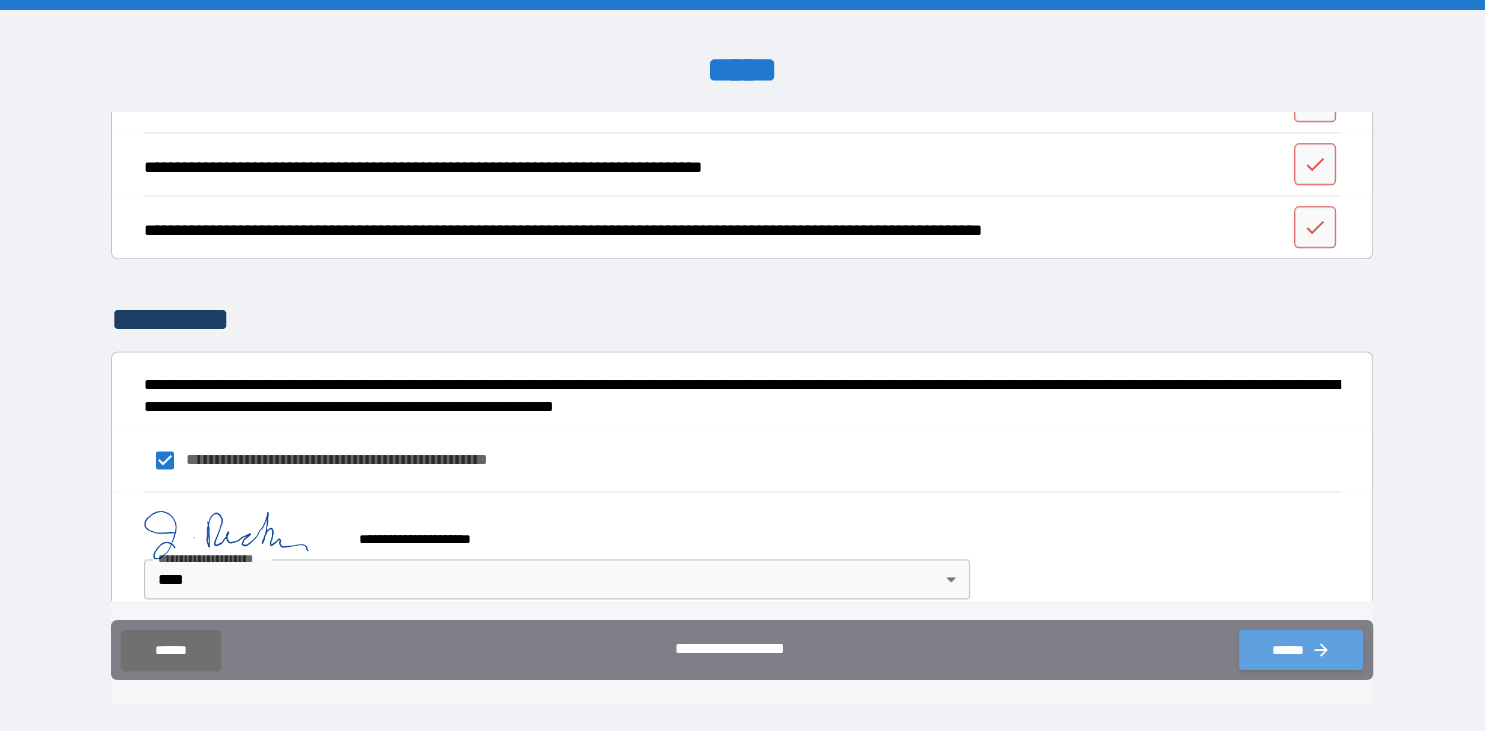 click on "******" at bounding box center [1301, 650] 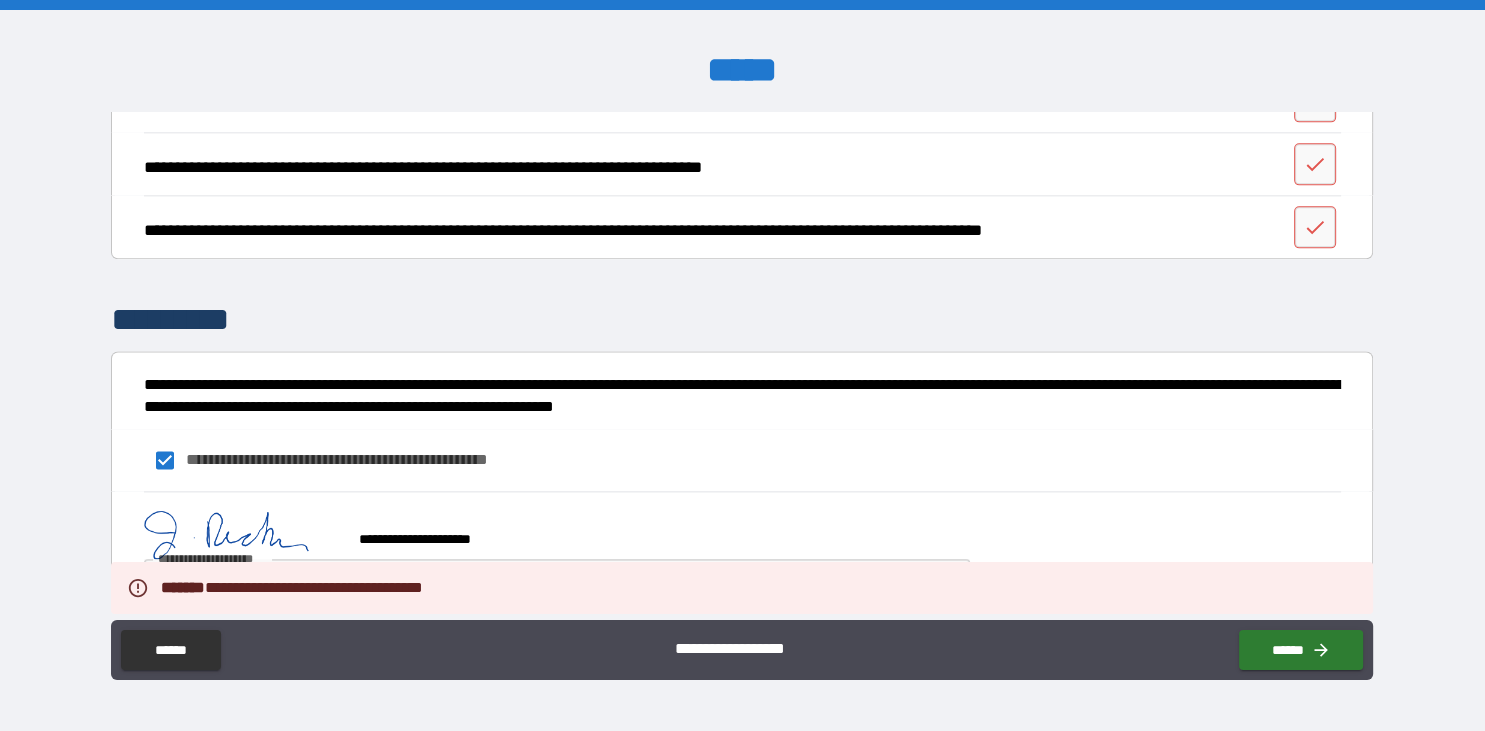 click on "**********" at bounding box center (742, 550) 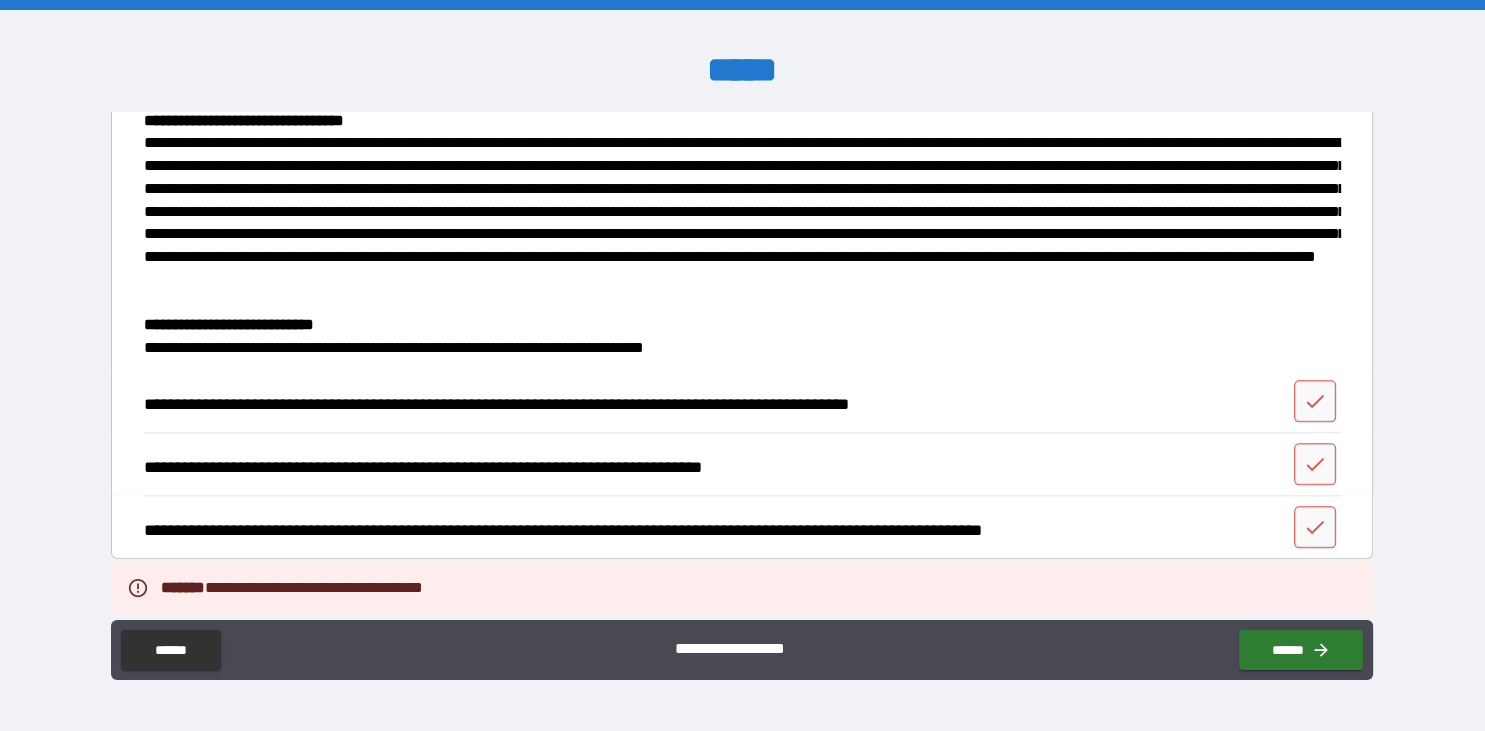 scroll, scrollTop: 2254, scrollLeft: 0, axis: vertical 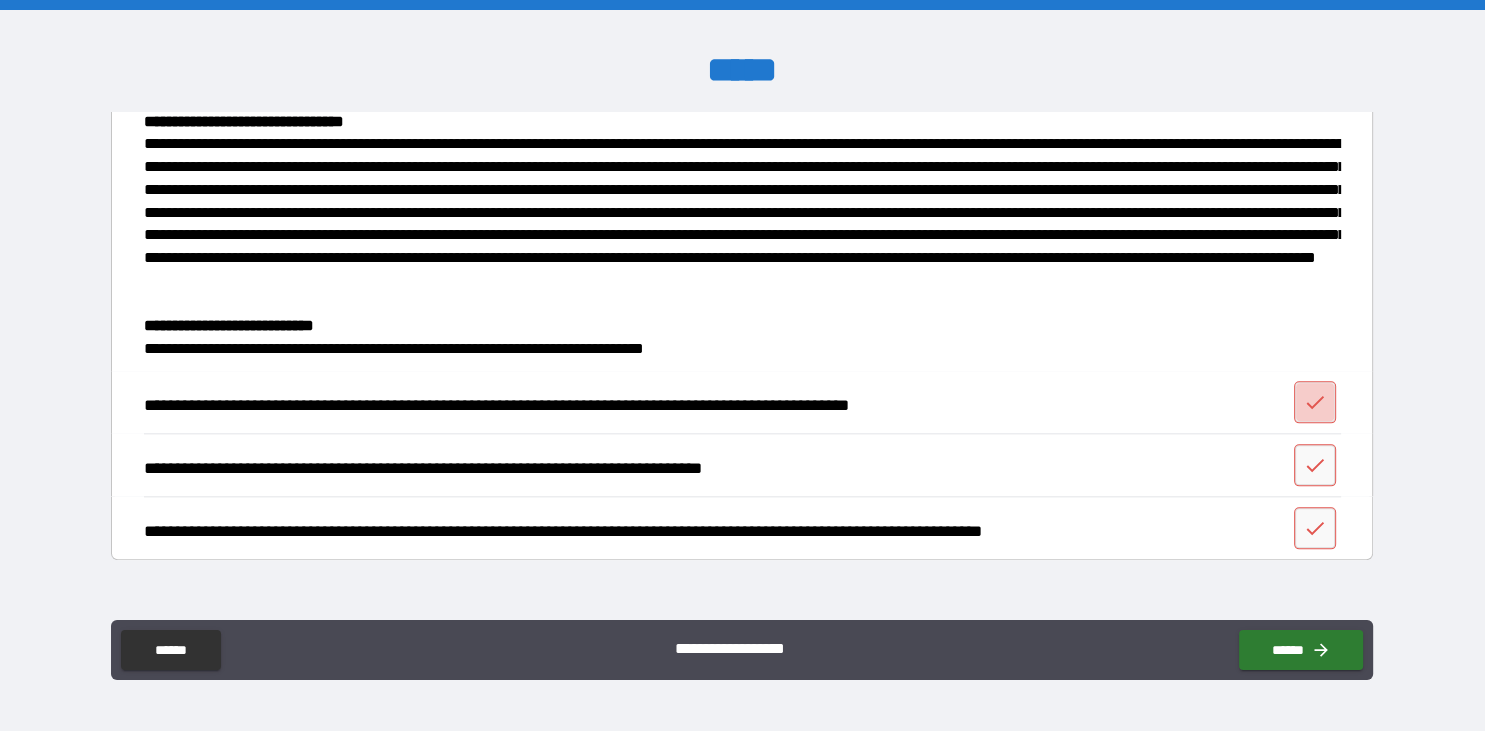 click 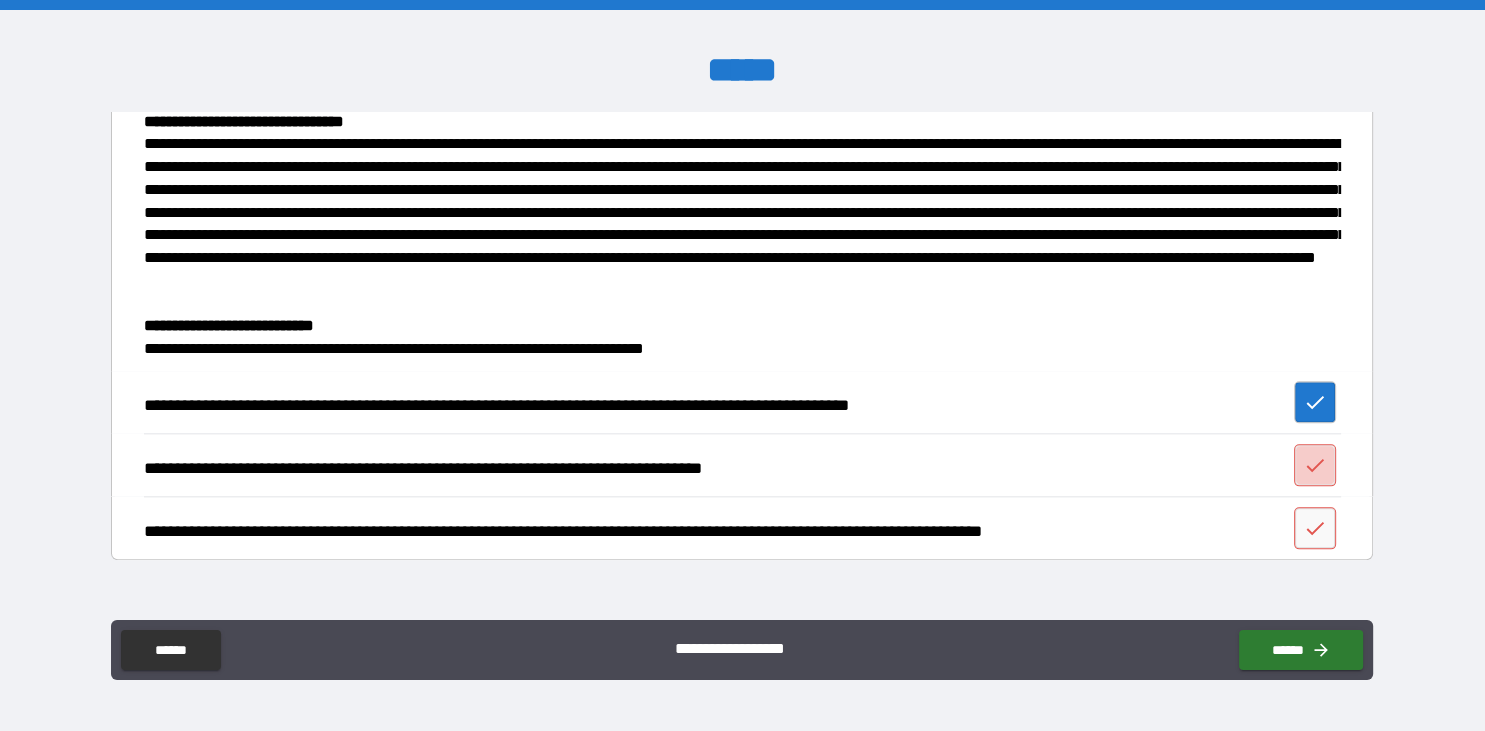click 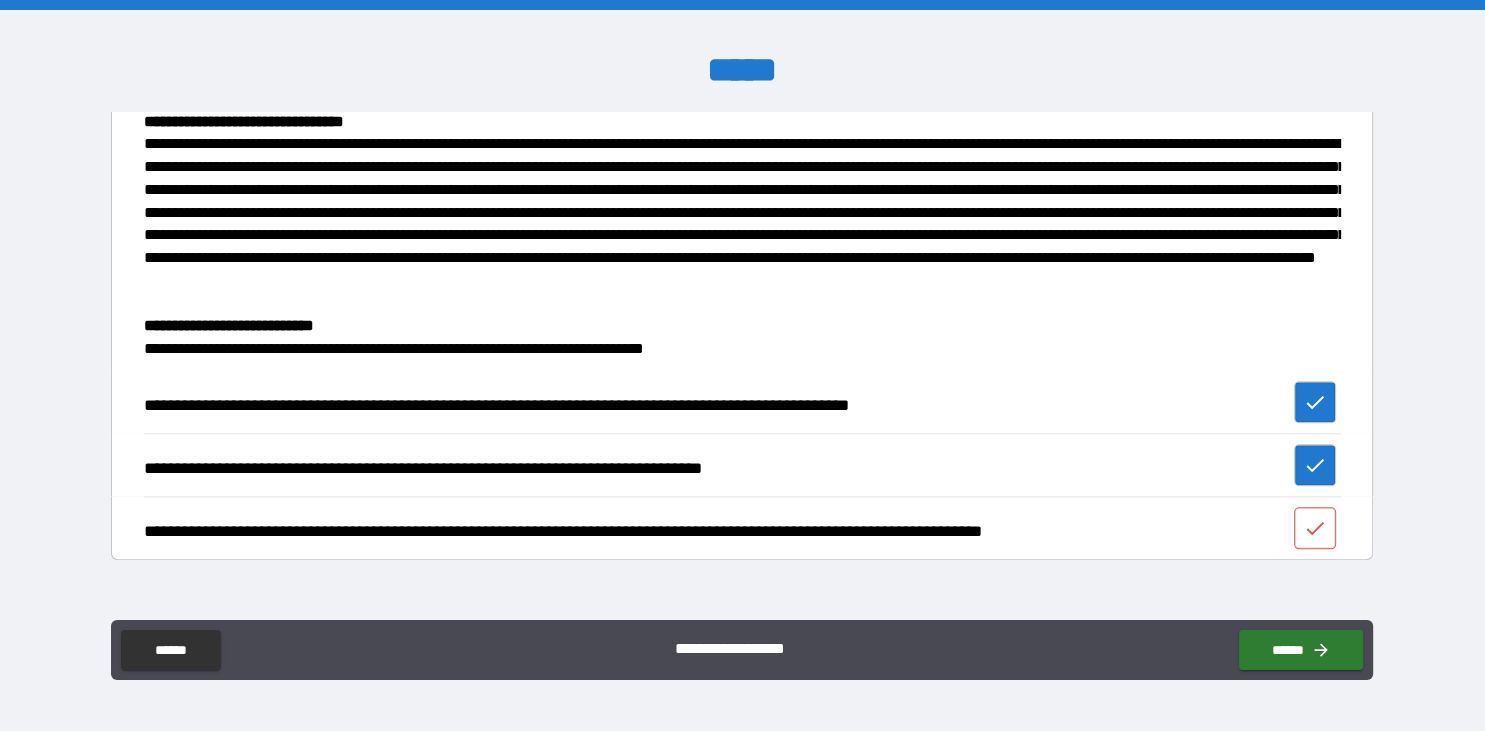 click 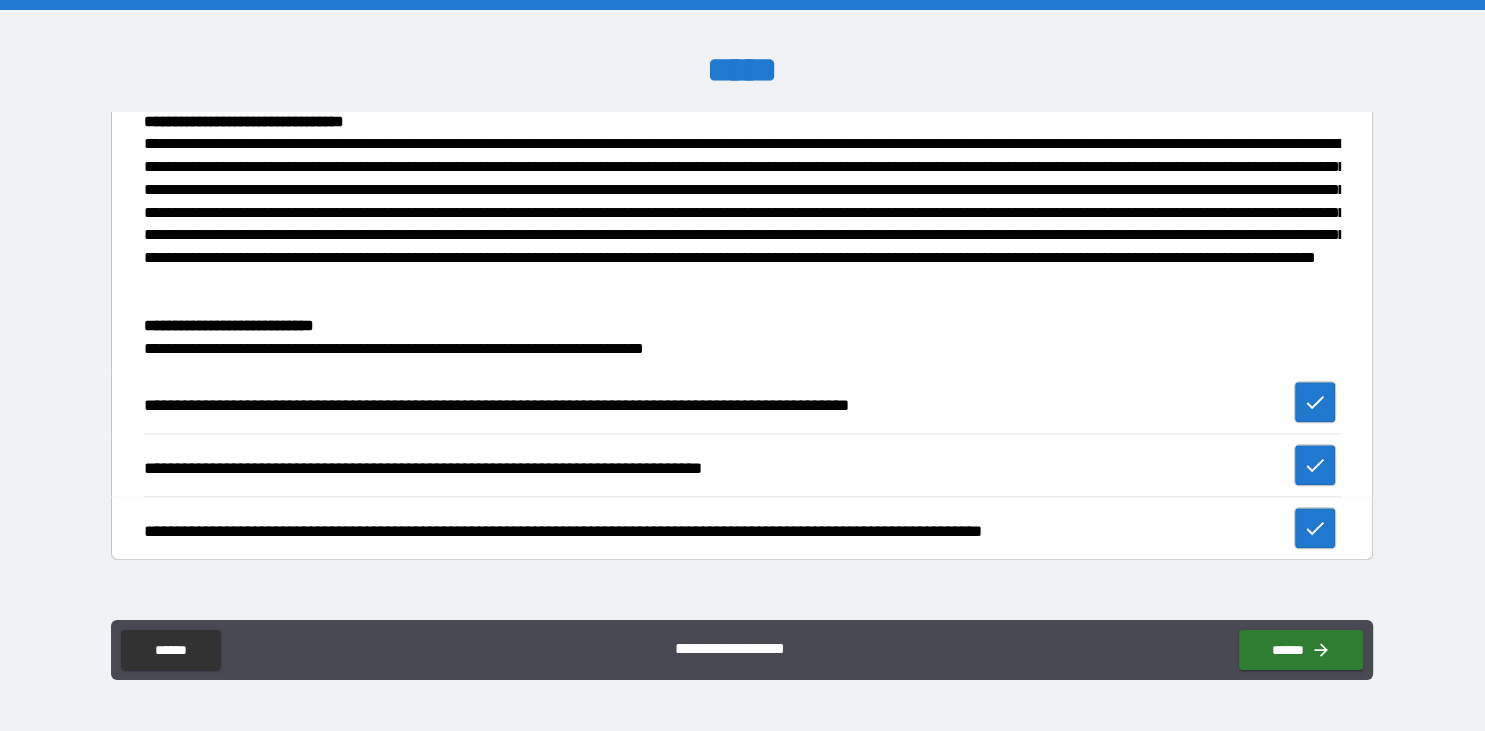 scroll, scrollTop: 2582, scrollLeft: 0, axis: vertical 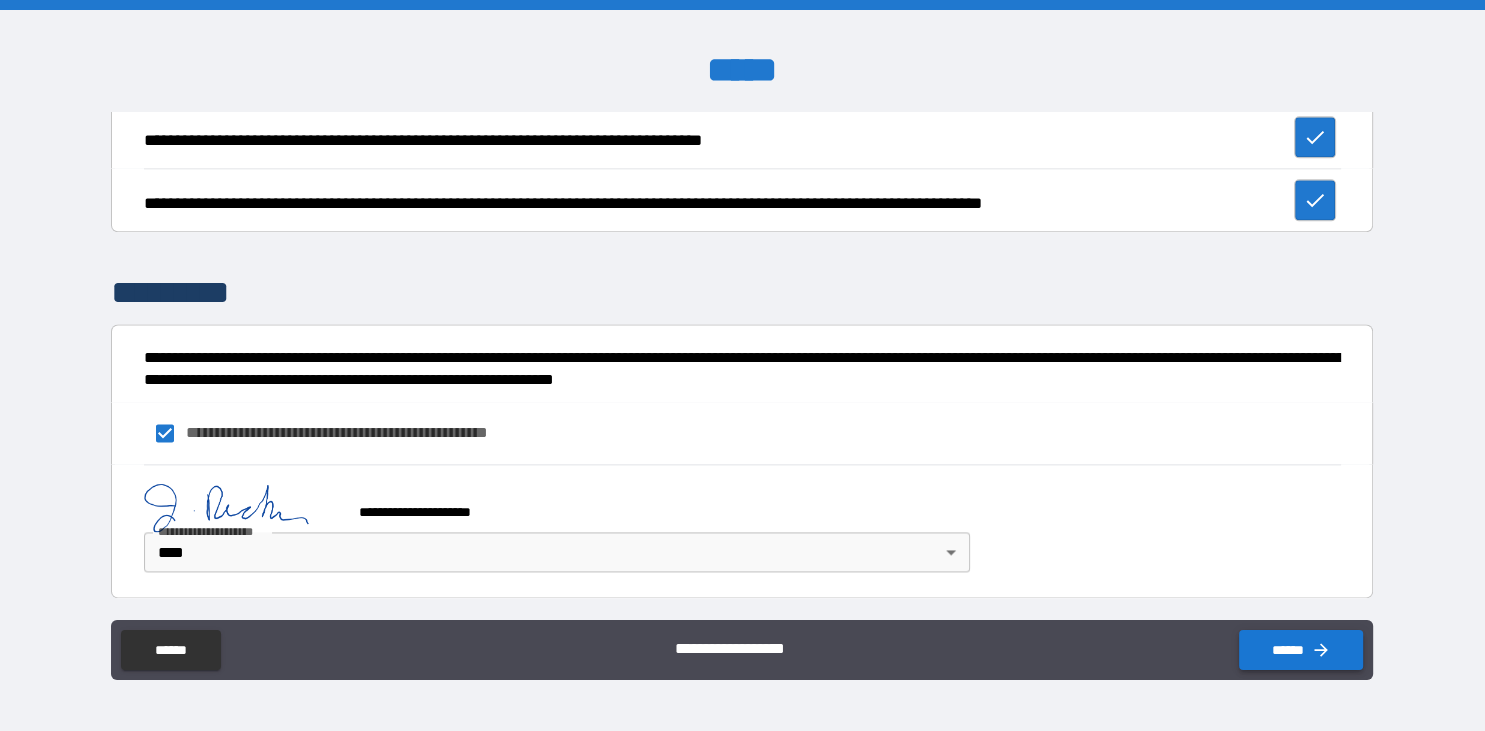 click on "******" at bounding box center (1301, 650) 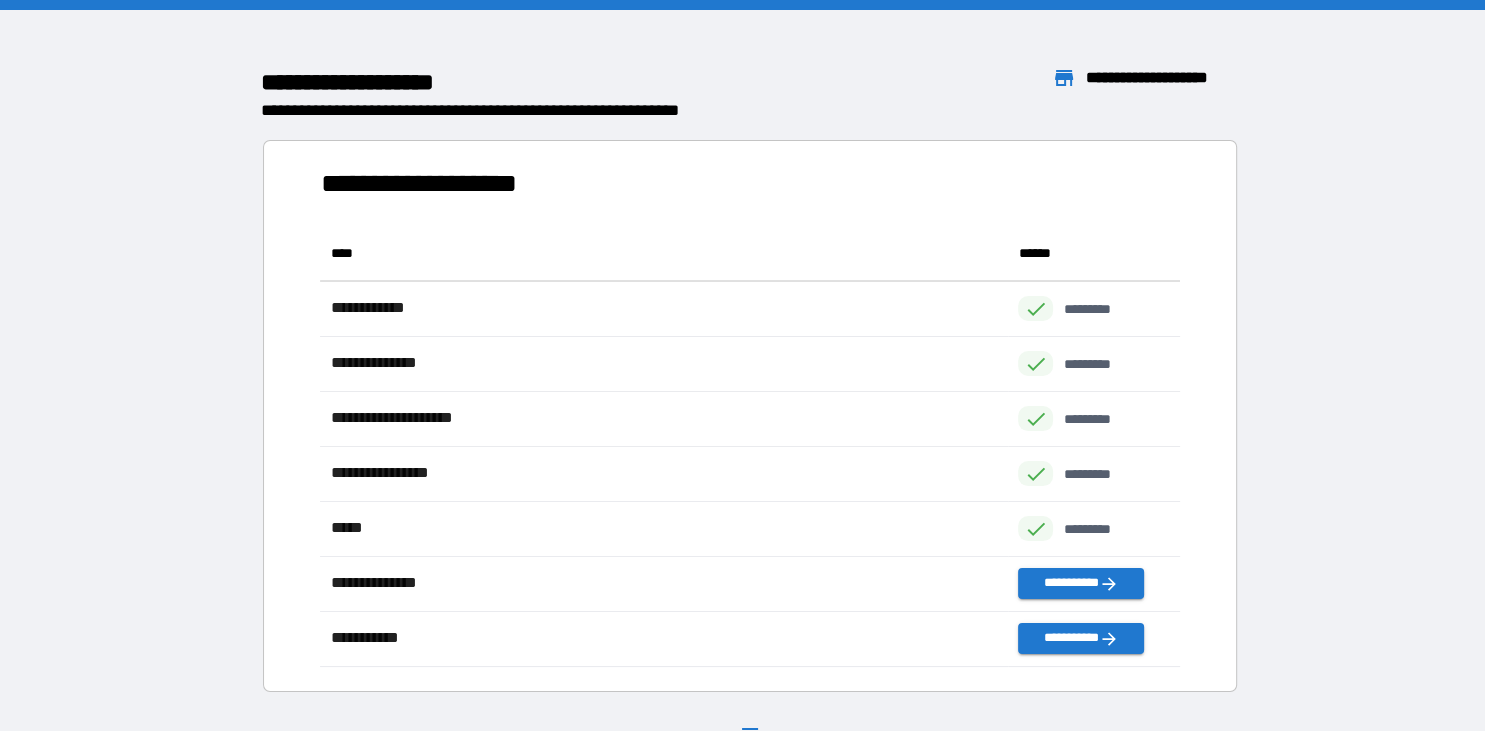 scroll, scrollTop: 1, scrollLeft: 1, axis: both 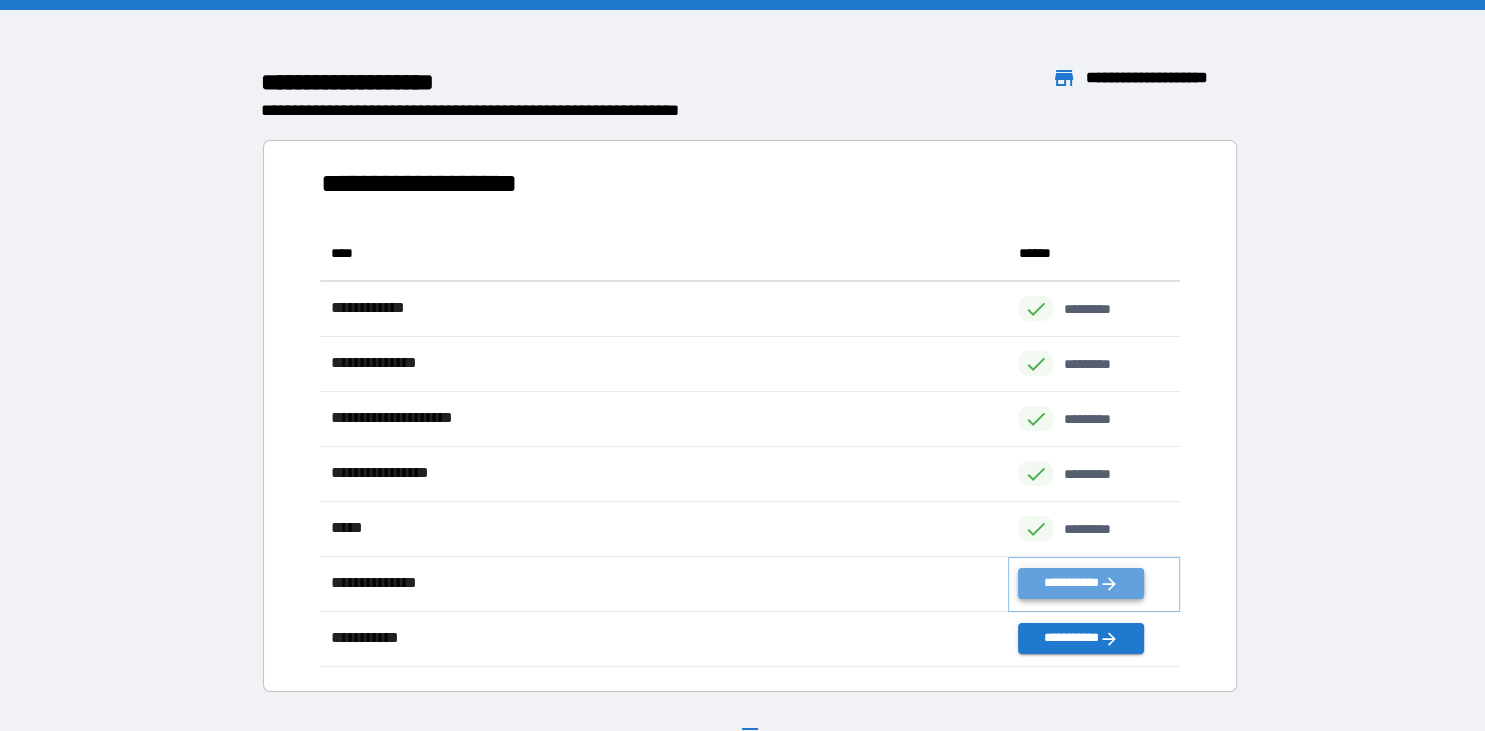 click on "**********" at bounding box center [1081, 583] 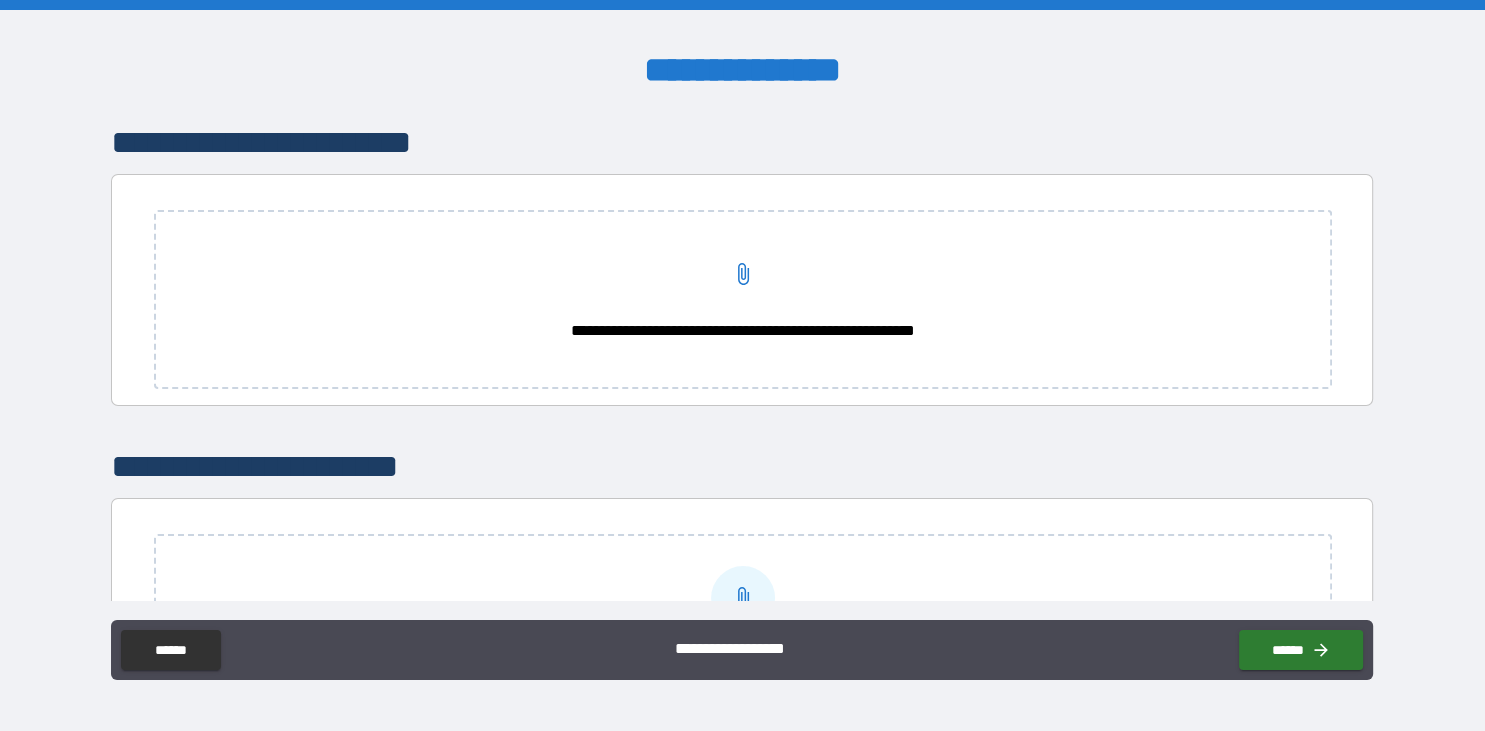 click 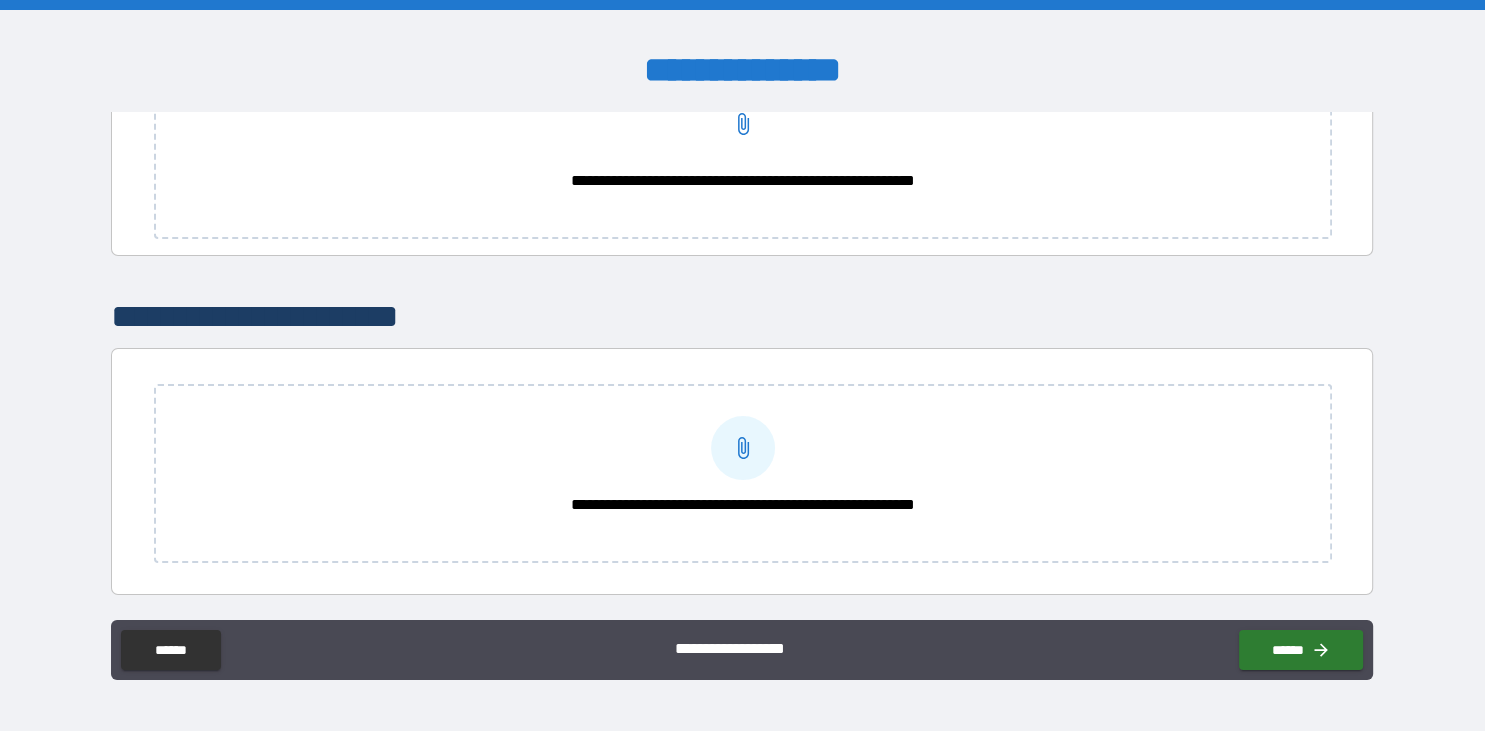 scroll, scrollTop: 0, scrollLeft: 0, axis: both 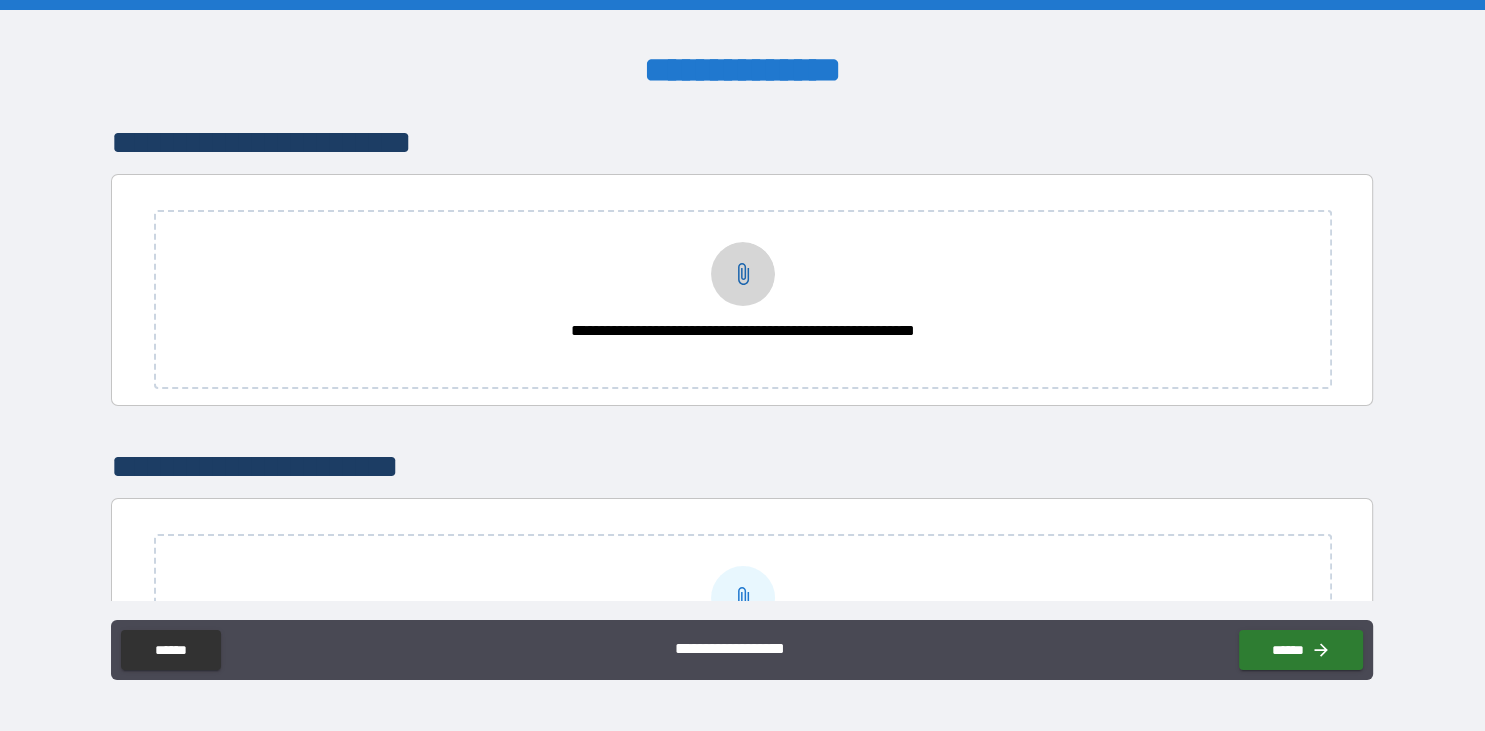 click 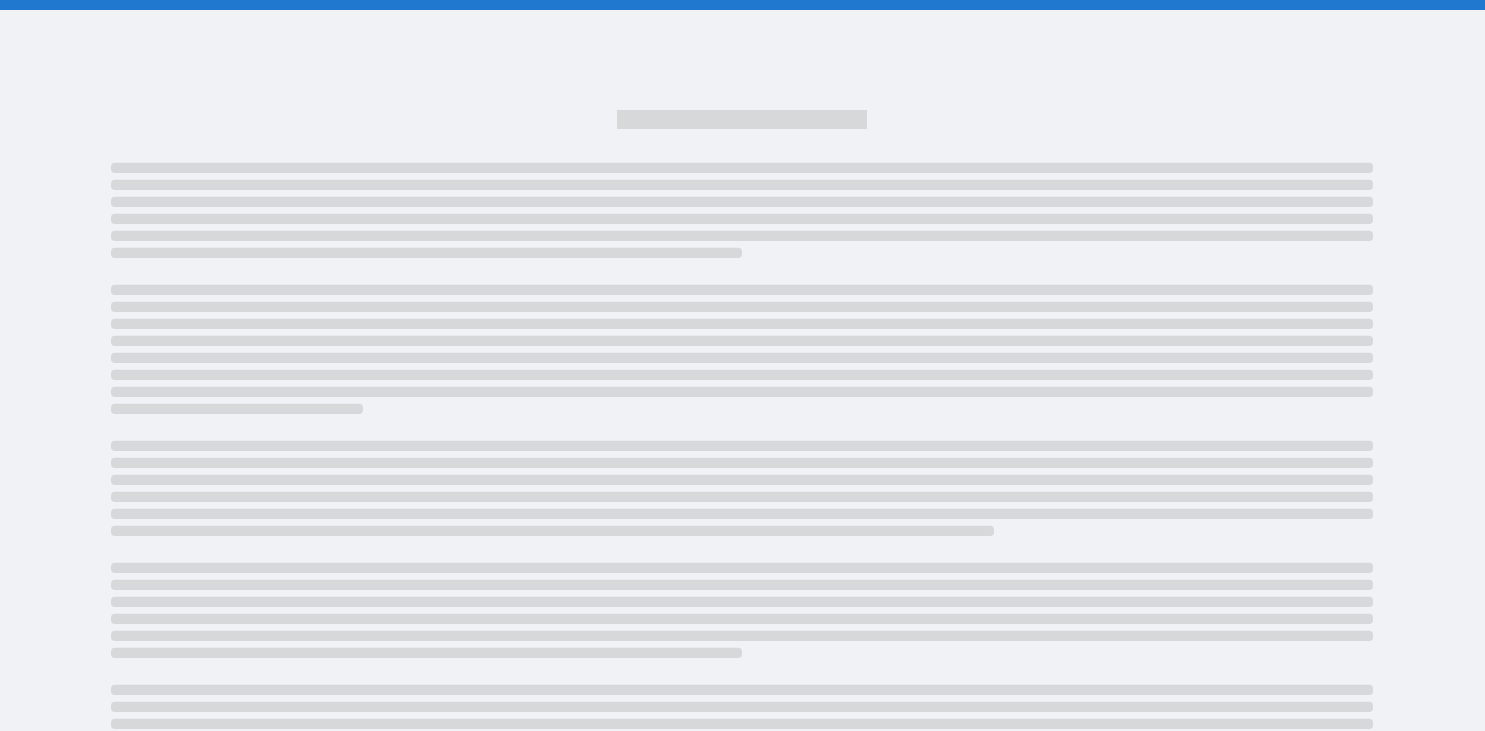 scroll, scrollTop: 0, scrollLeft: 0, axis: both 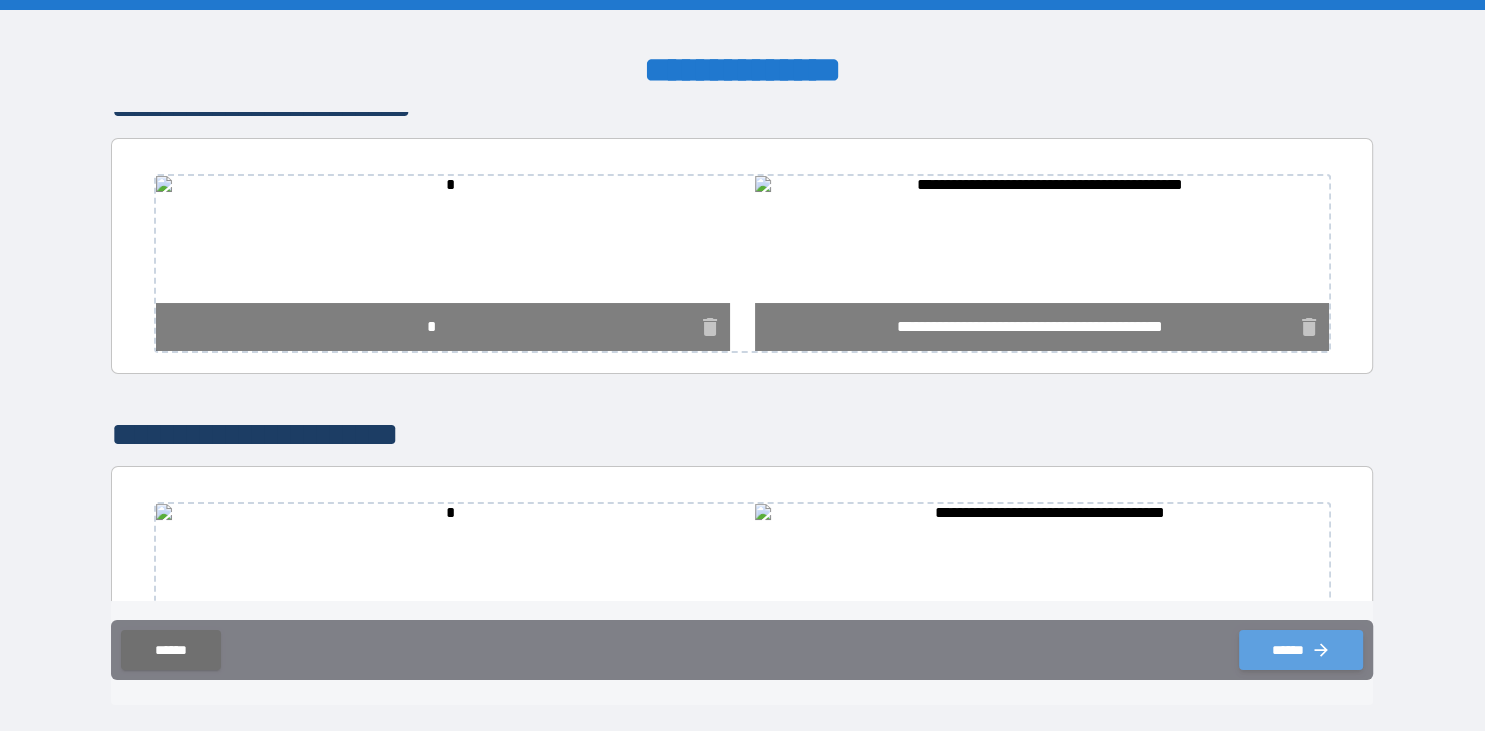 click on "******" at bounding box center [1301, 650] 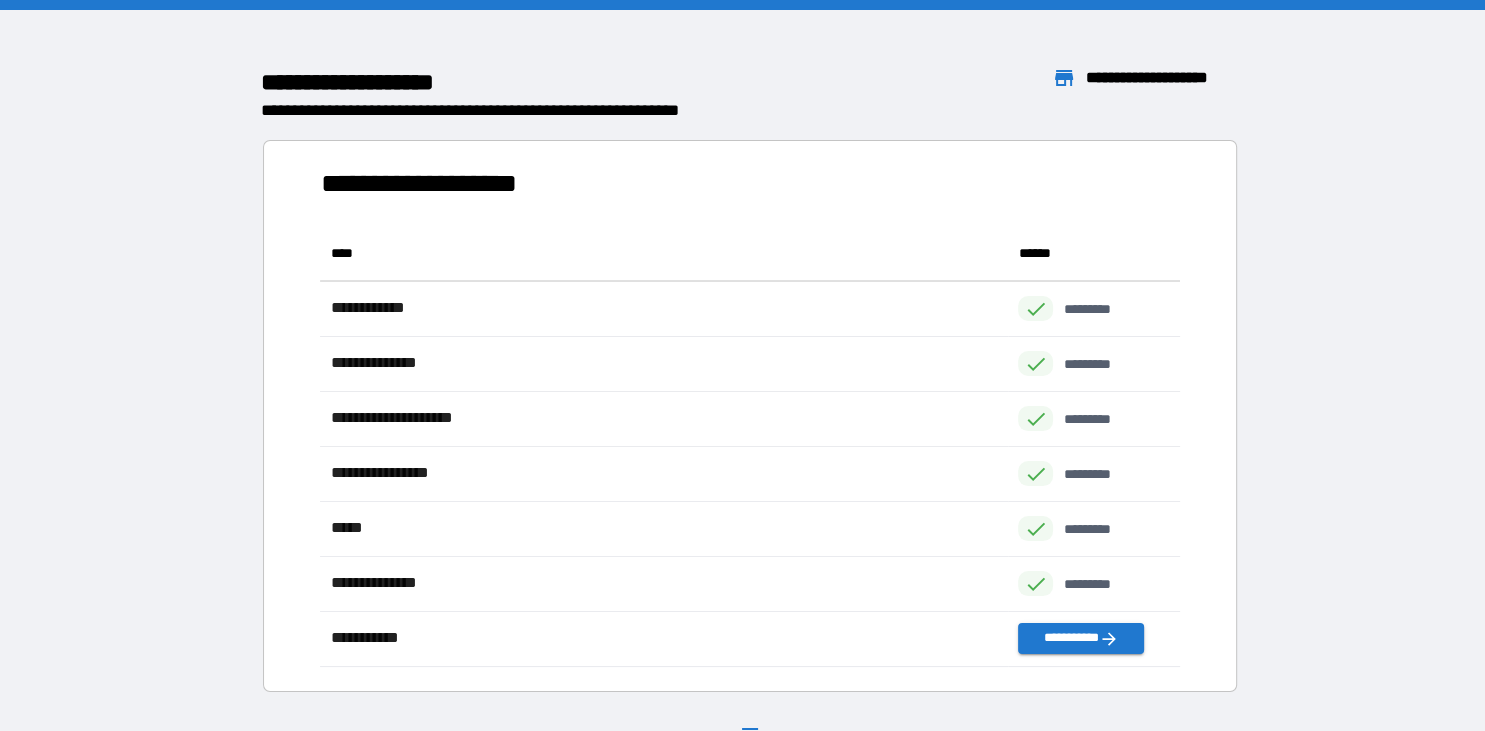 scroll, scrollTop: 1, scrollLeft: 1, axis: both 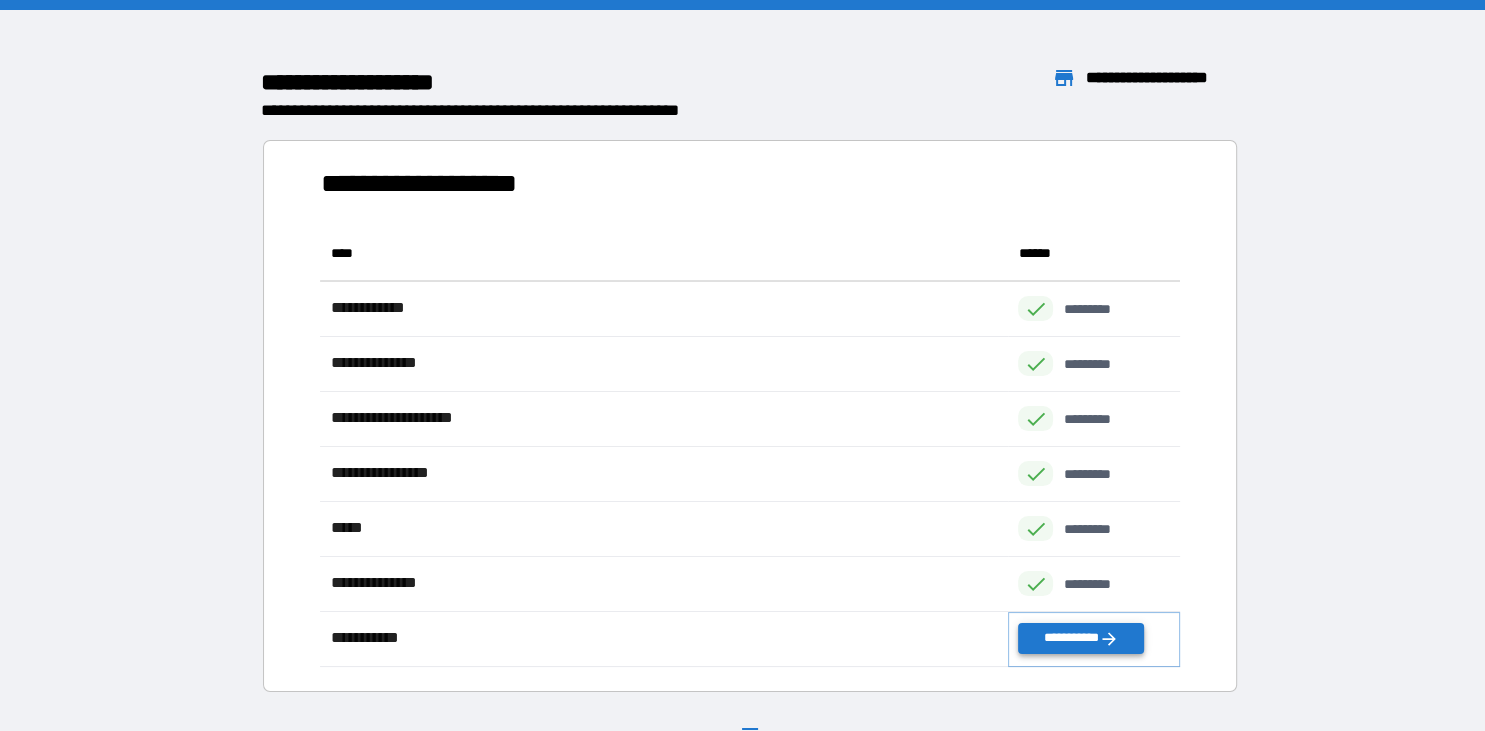 click on "**********" at bounding box center [1081, 638] 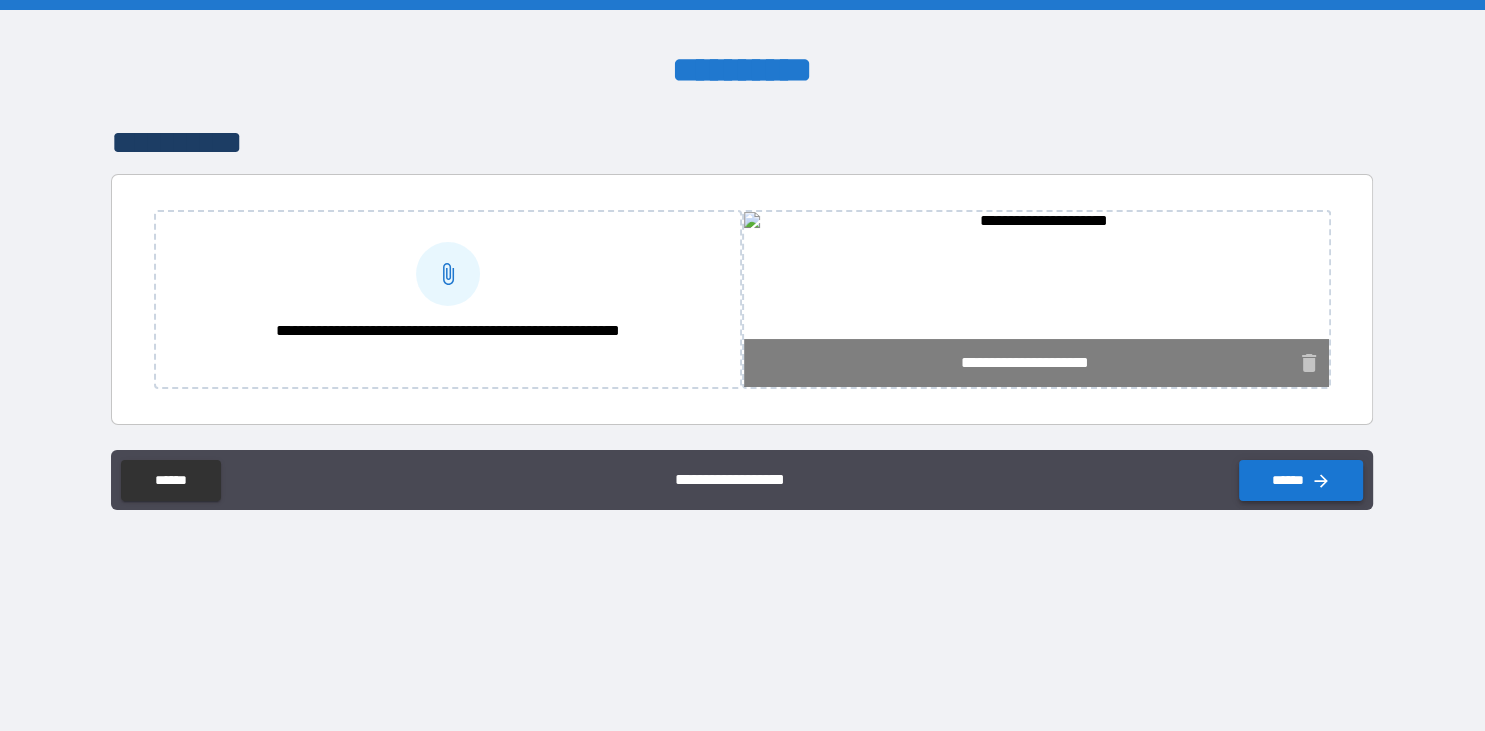 click on "******" at bounding box center (1301, 480) 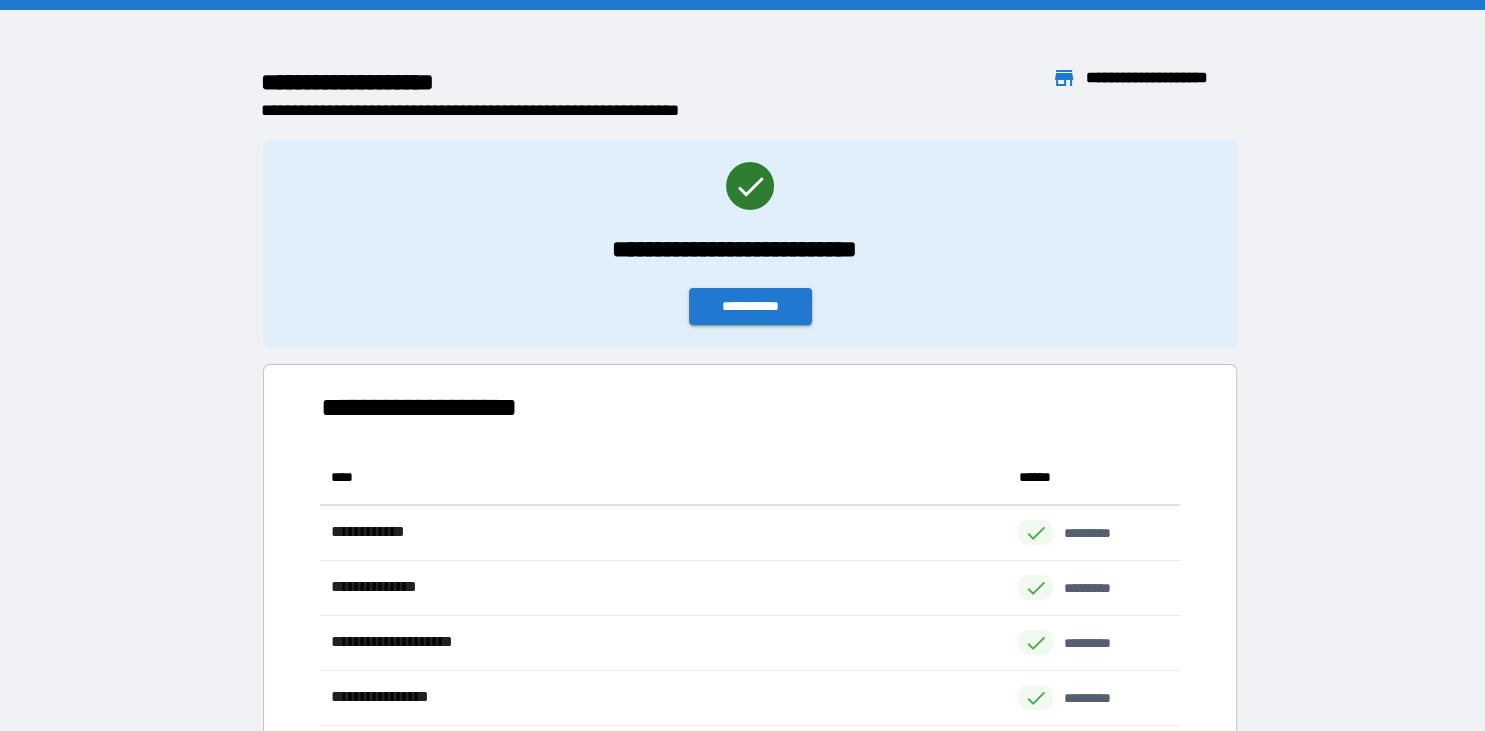 scroll, scrollTop: 1, scrollLeft: 1, axis: both 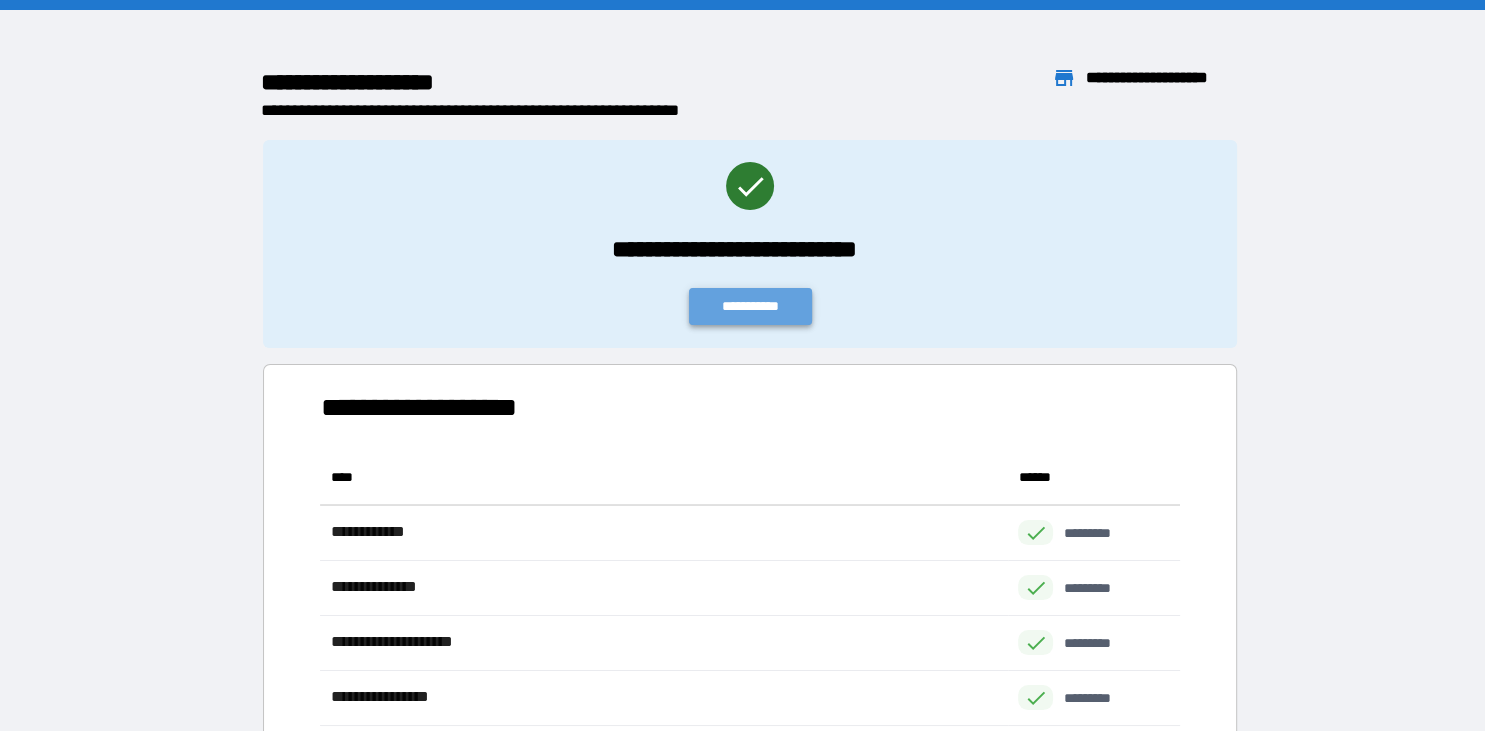 click on "**********" at bounding box center [751, 306] 